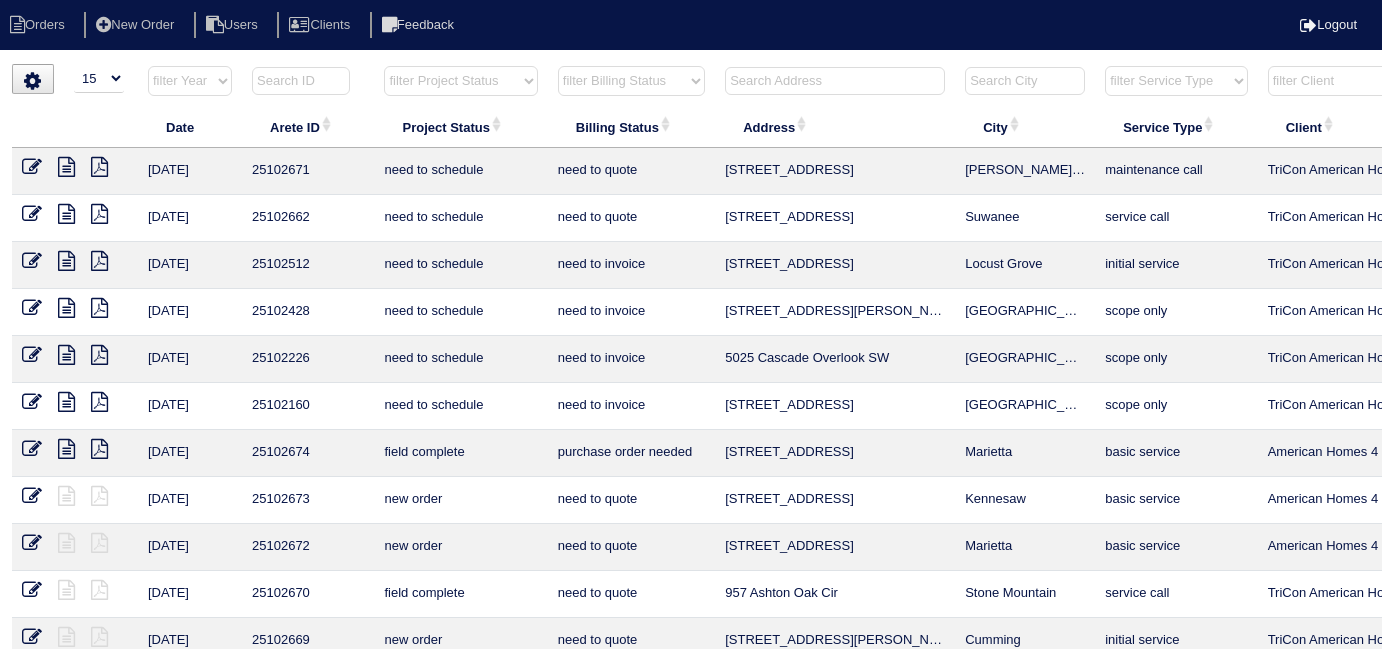 select on "15" 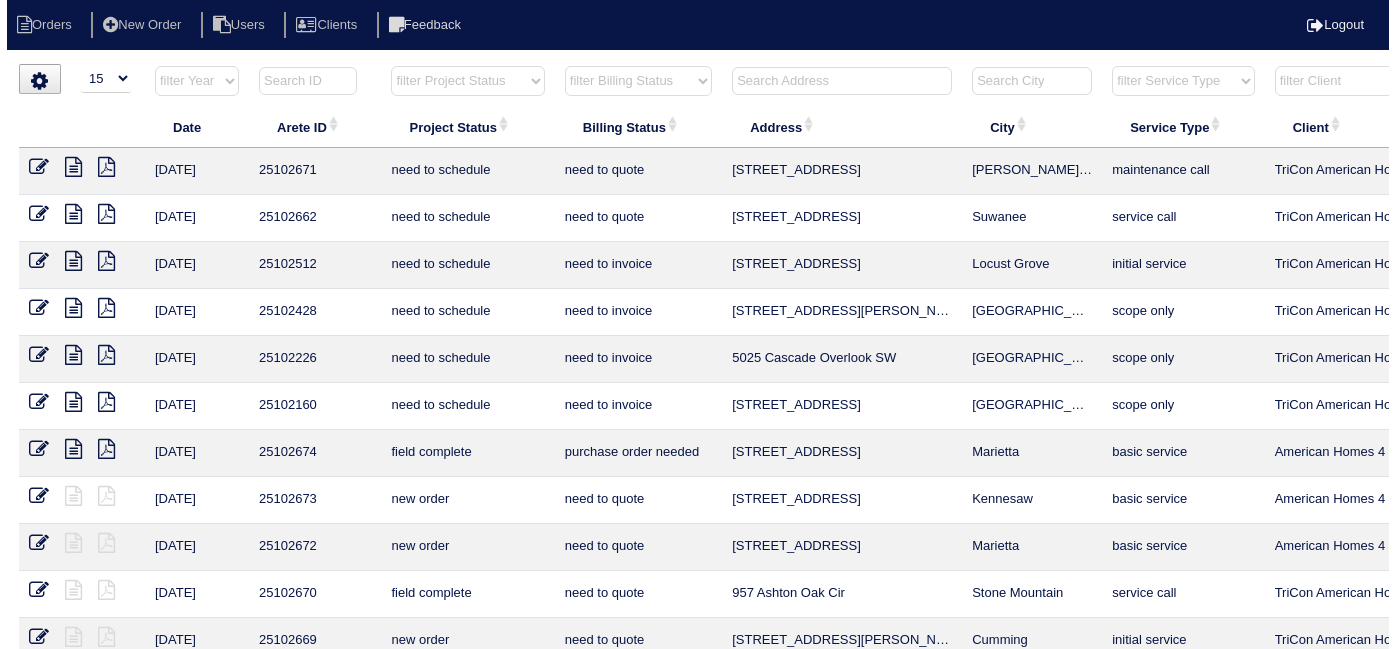 scroll, scrollTop: 0, scrollLeft: 0, axis: both 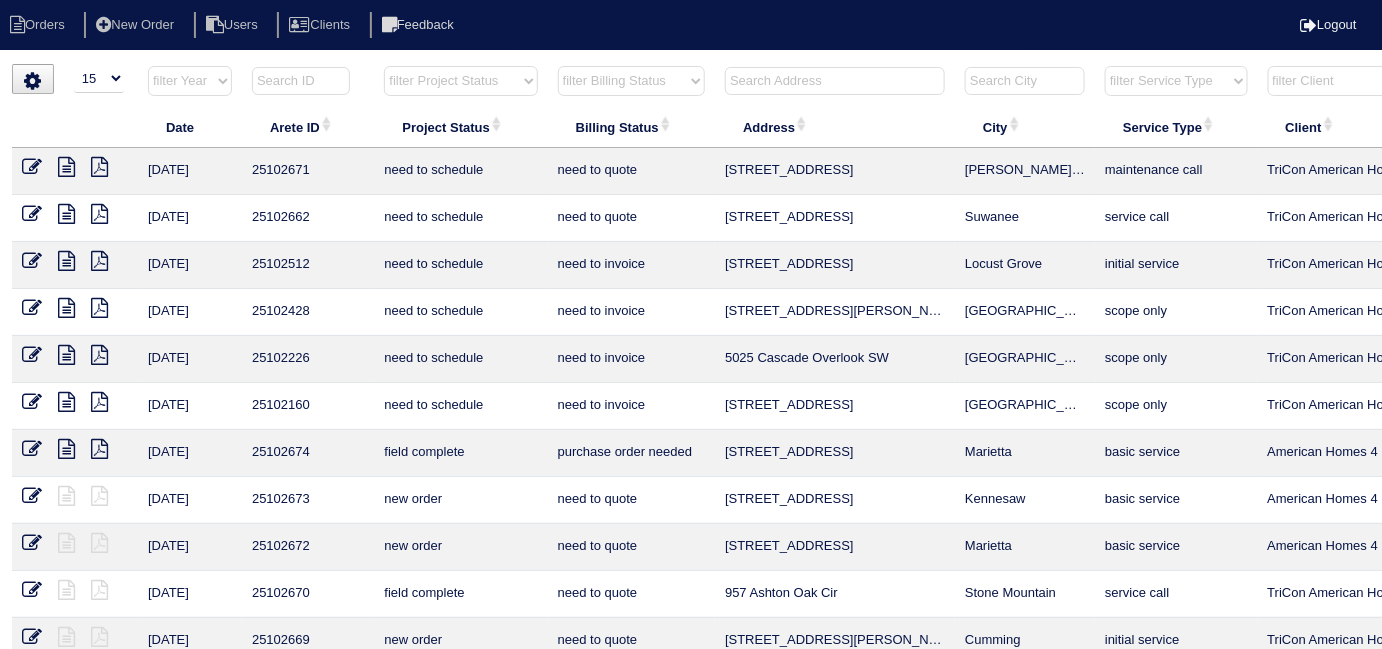 click at bounding box center (835, 81) 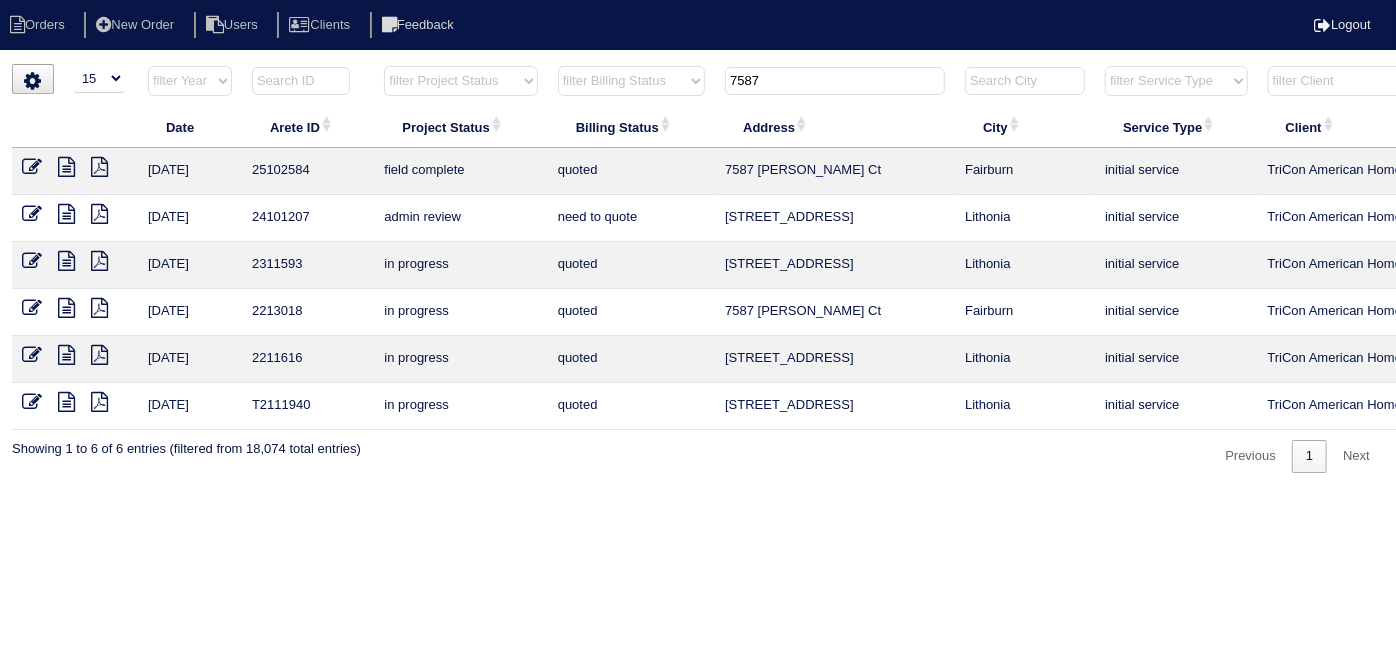 type on "7587" 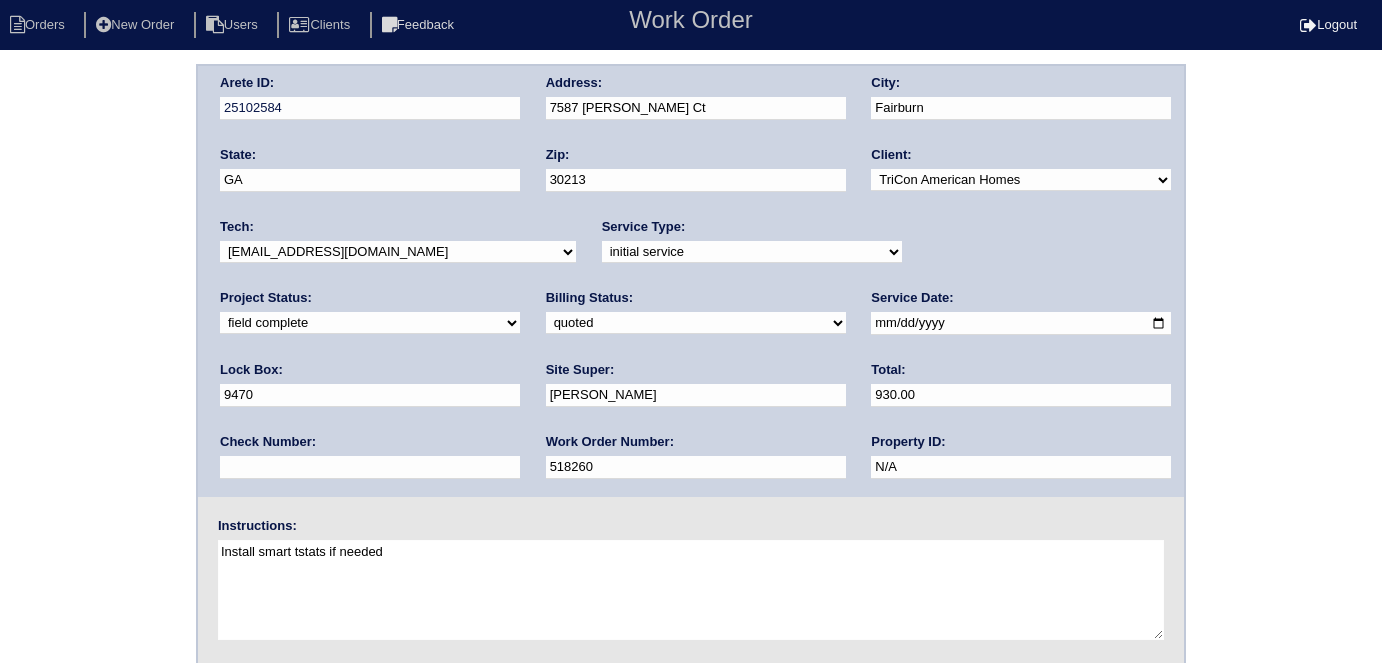 scroll, scrollTop: 0, scrollLeft: 0, axis: both 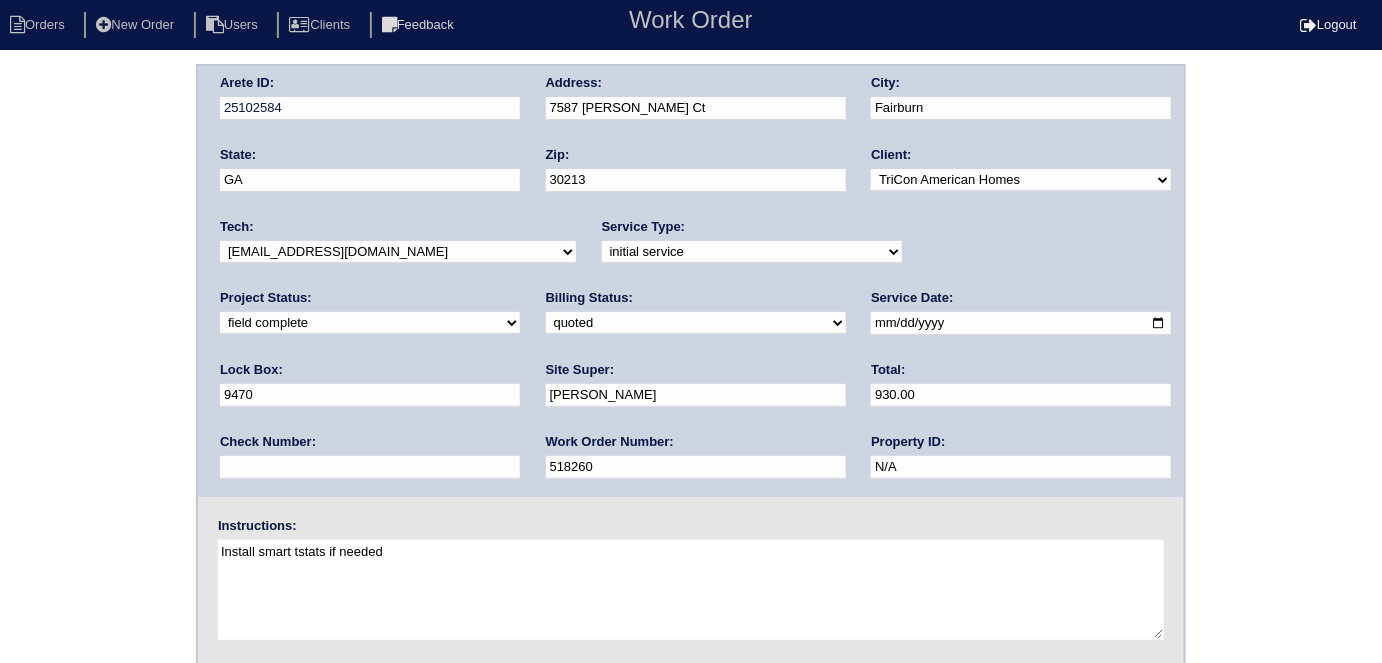 click on "need to quote
quoted
need to invoice
invoiced
paid
warranty
purchase order needed
unknown
in quickbooks" at bounding box center (696, 323) 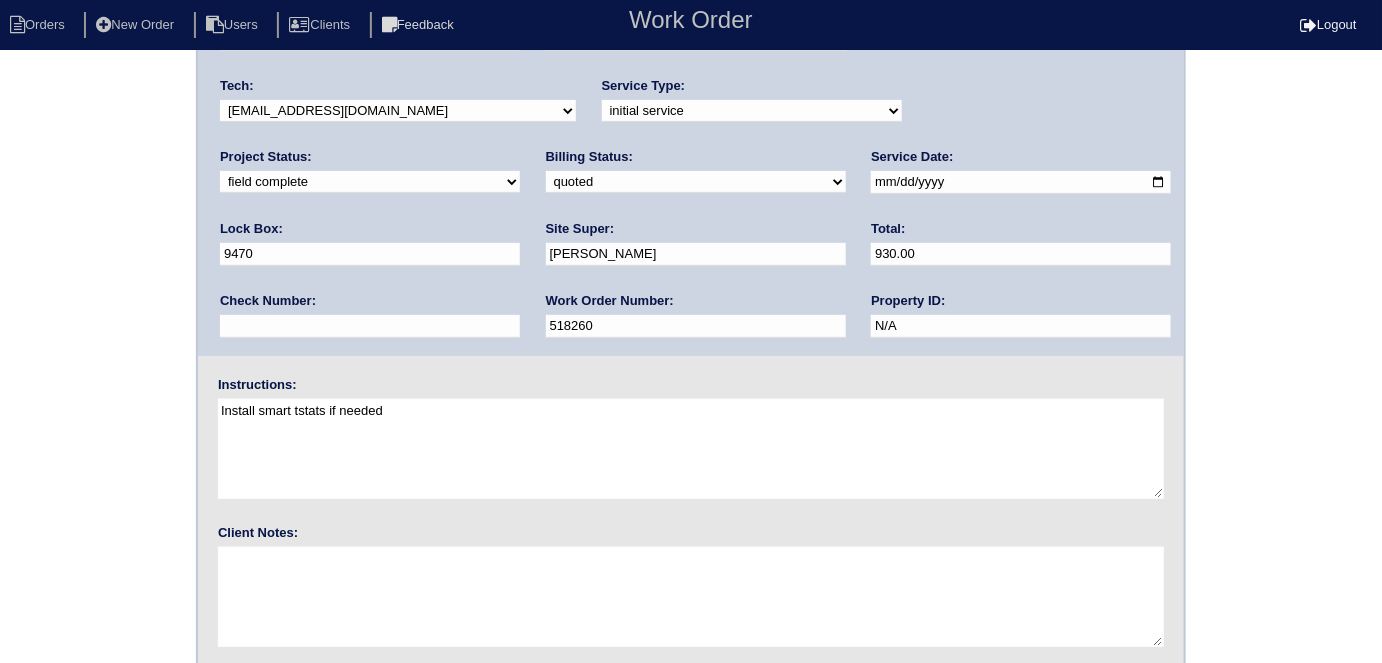 scroll, scrollTop: 205, scrollLeft: 0, axis: vertical 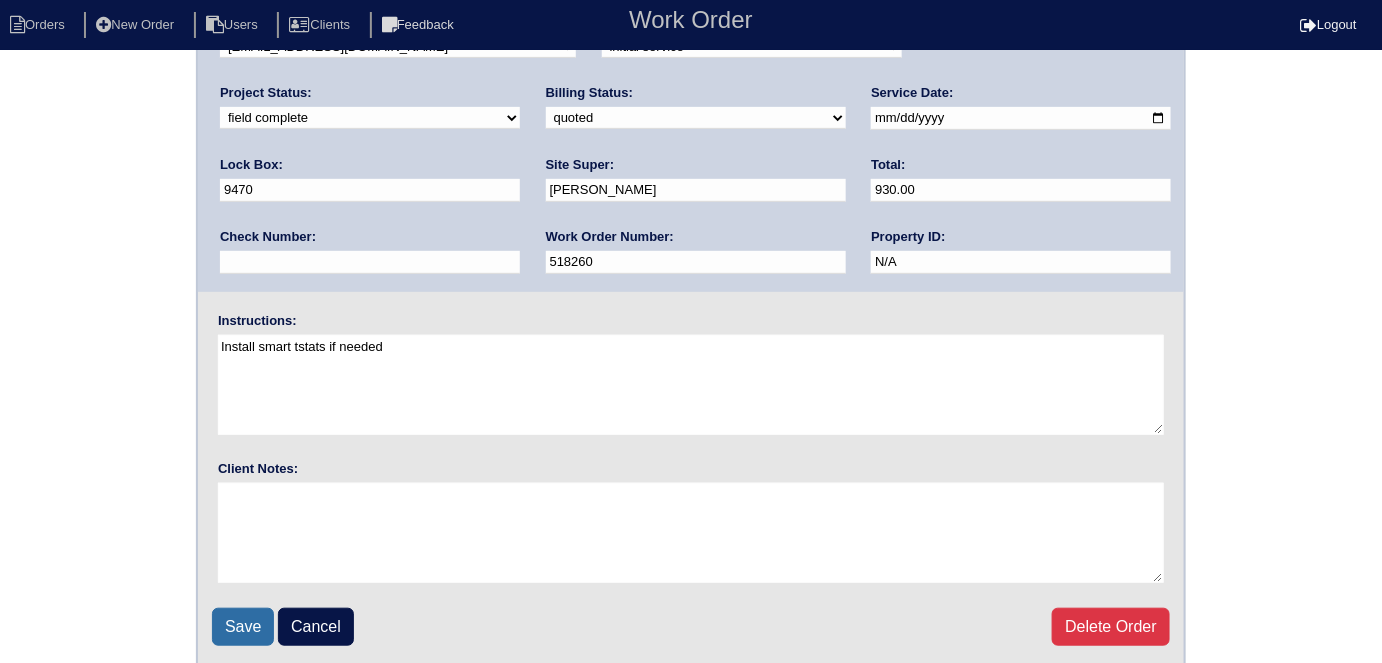 click on "Save" at bounding box center (243, 627) 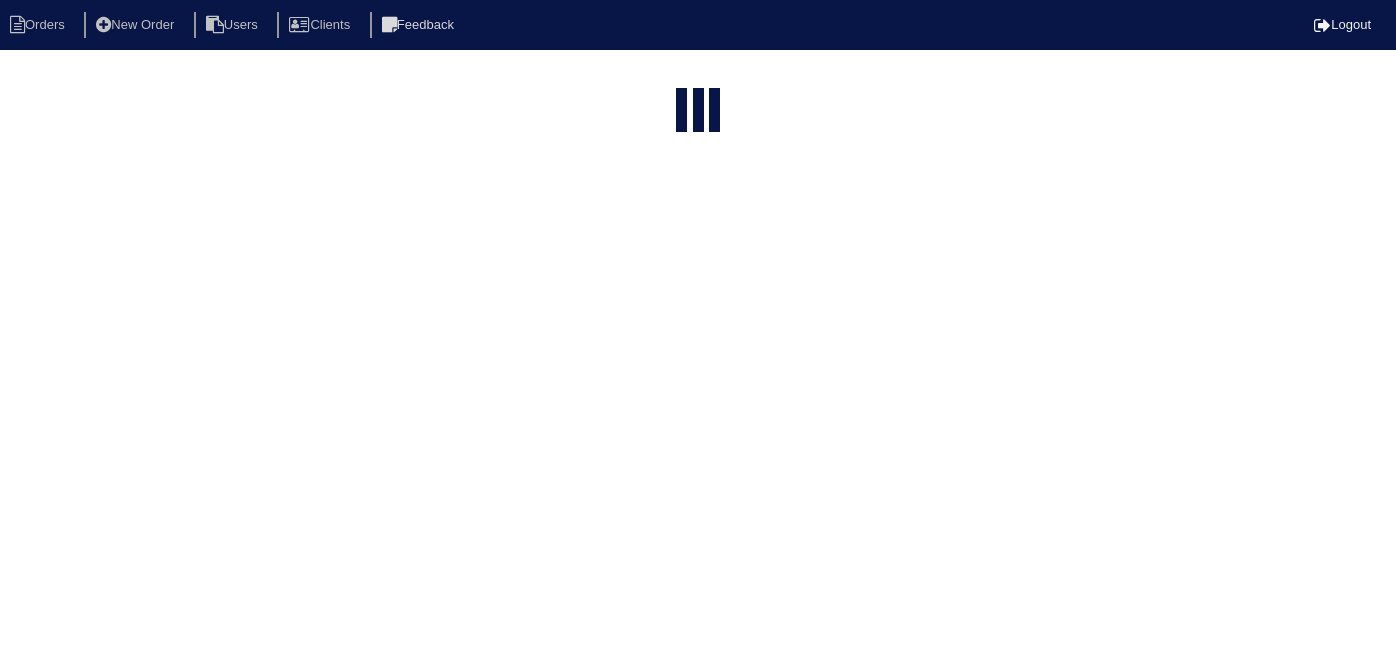 select on "15" 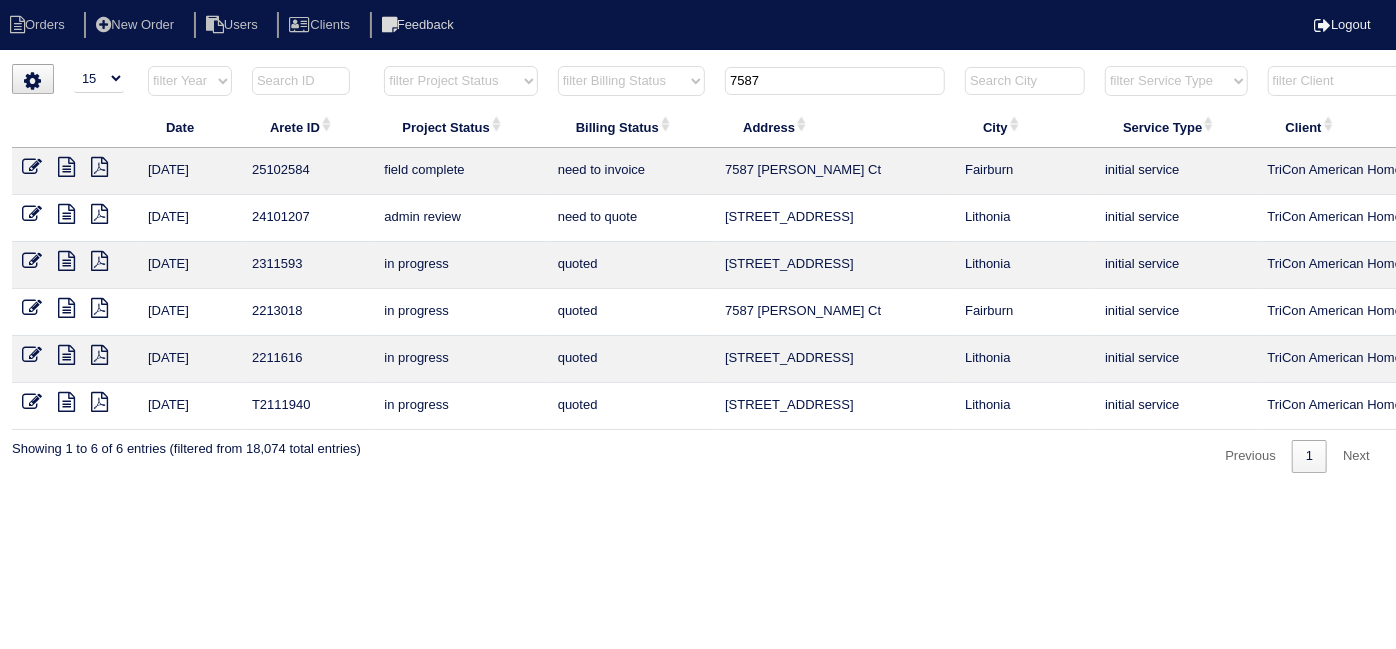 drag, startPoint x: 788, startPoint y: 74, endPoint x: 306, endPoint y: 67, distance: 482.05084 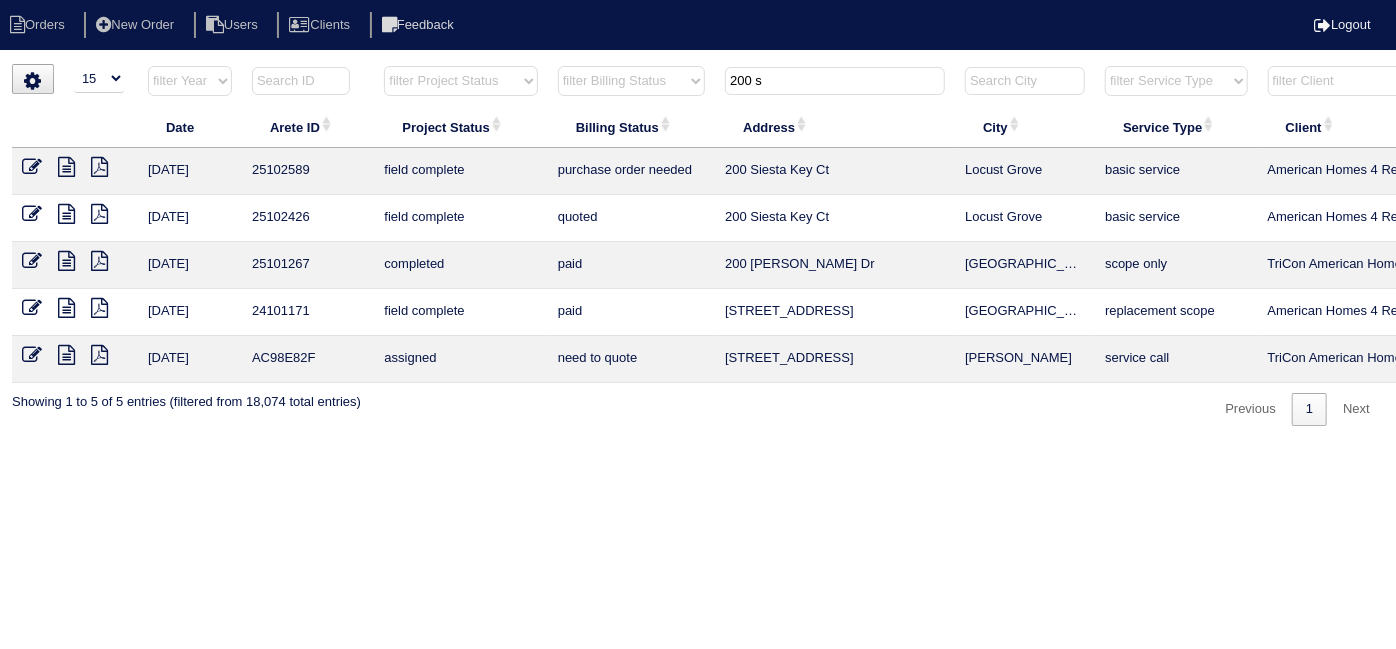 type on "200 s" 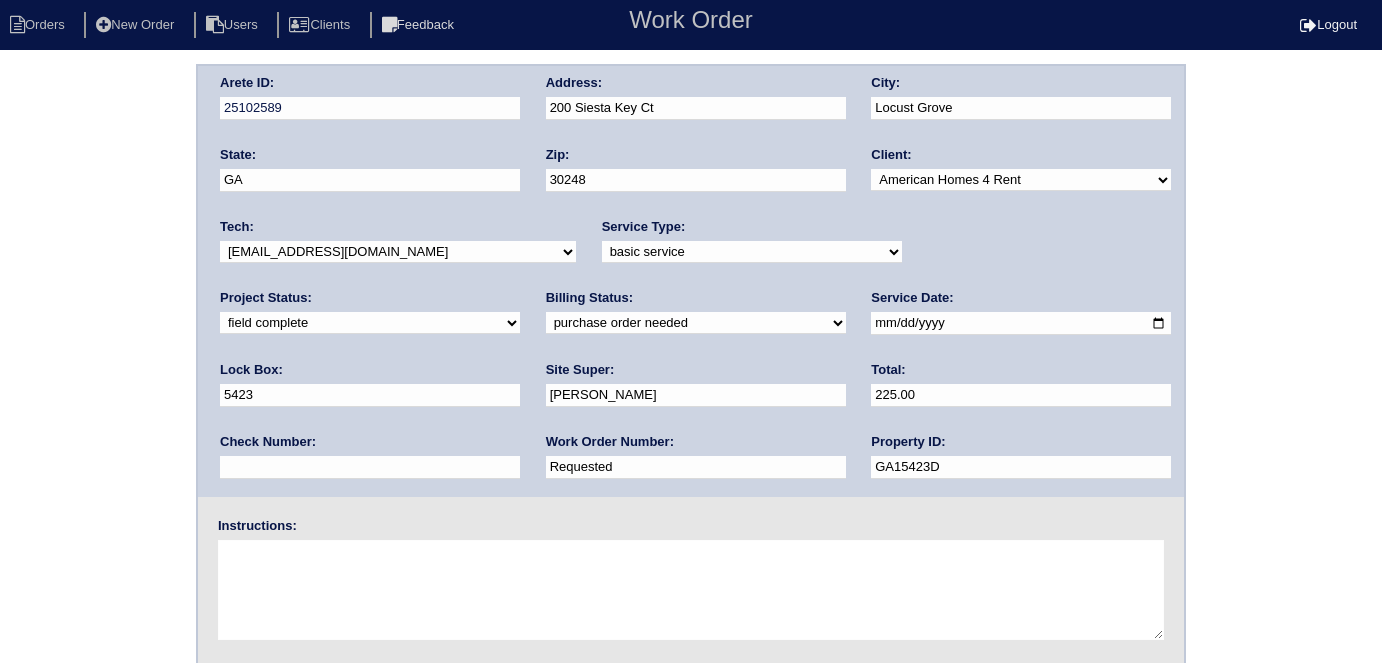 scroll, scrollTop: 0, scrollLeft: 0, axis: both 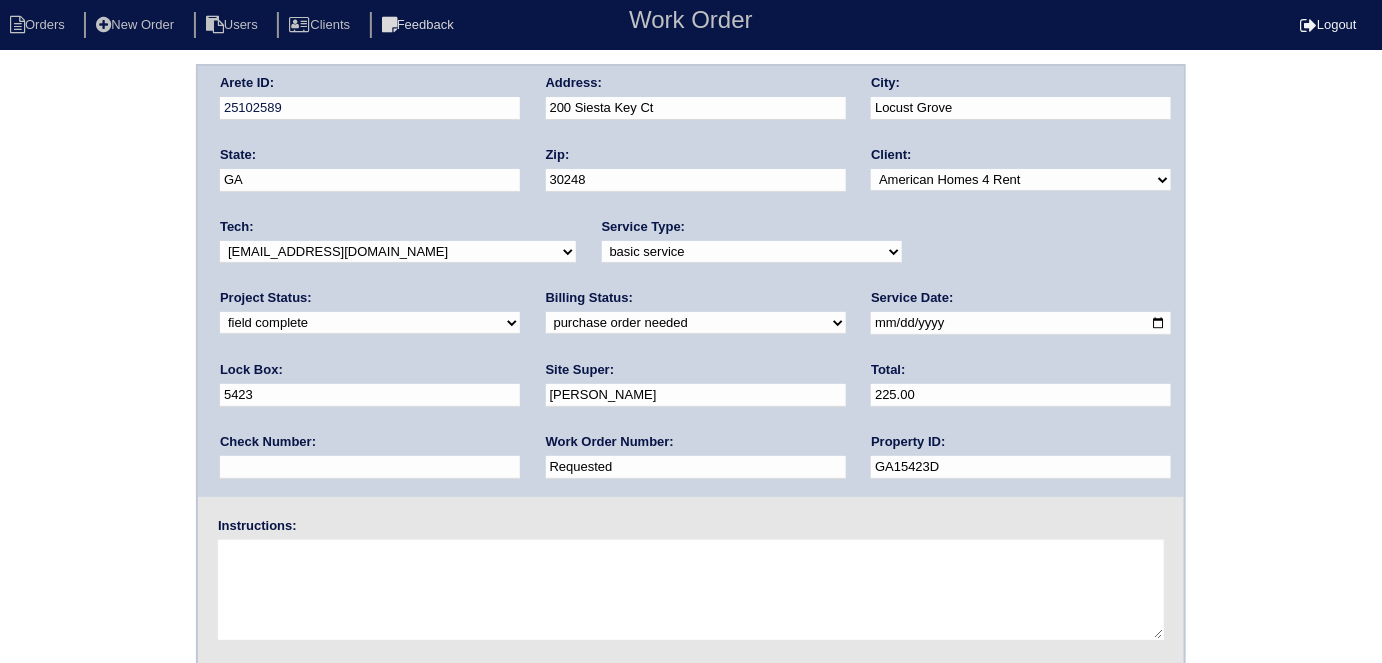 drag, startPoint x: 372, startPoint y: 474, endPoint x: 75, endPoint y: 432, distance: 299.955 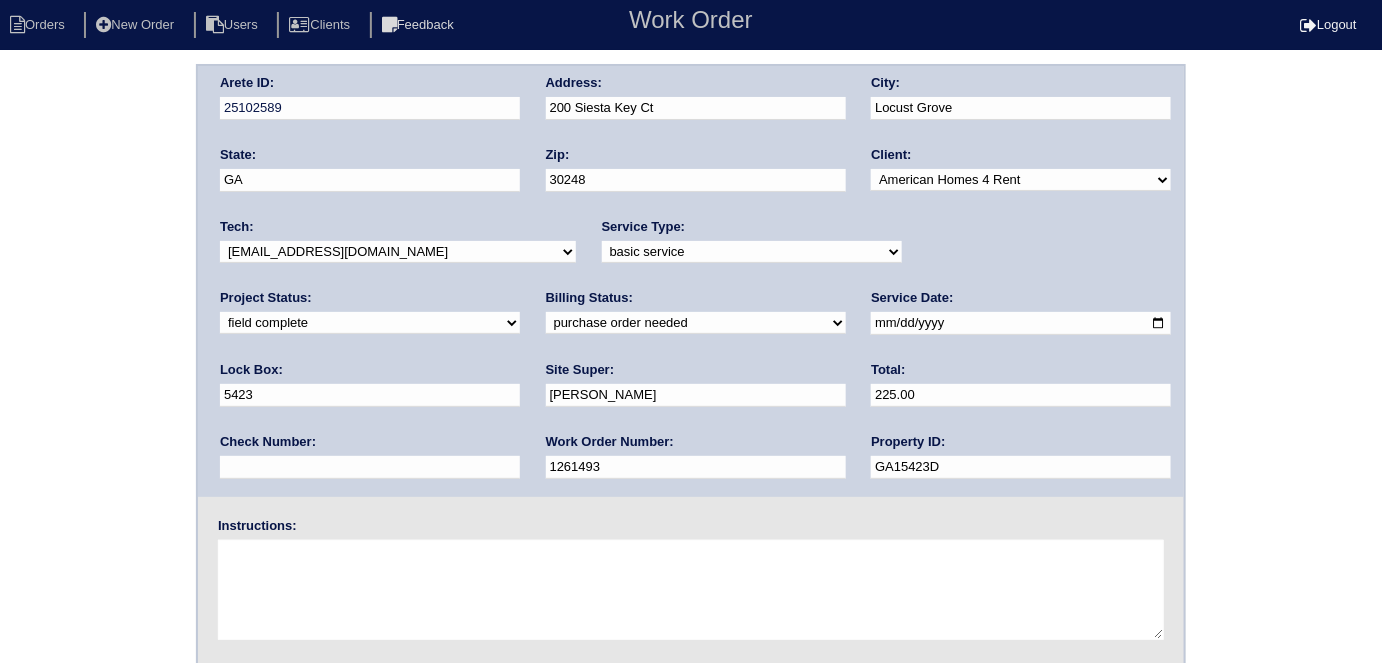 type on "1261493" 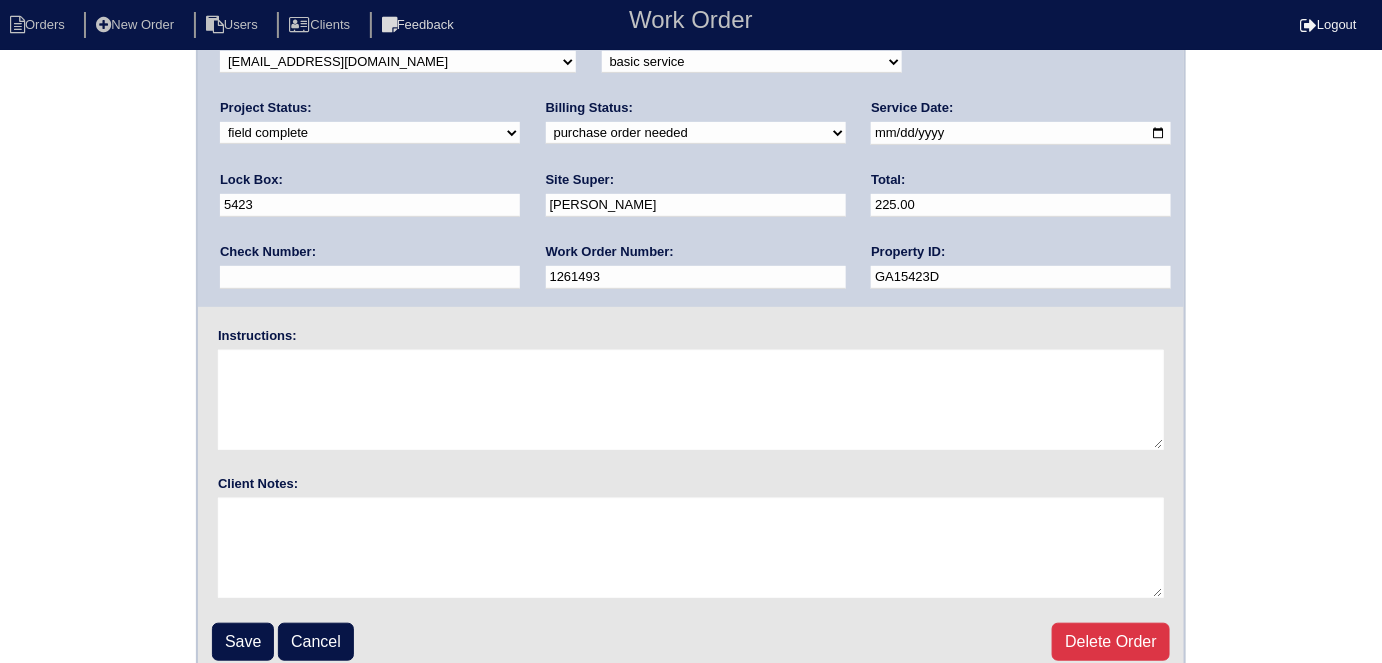 scroll, scrollTop: 205, scrollLeft: 0, axis: vertical 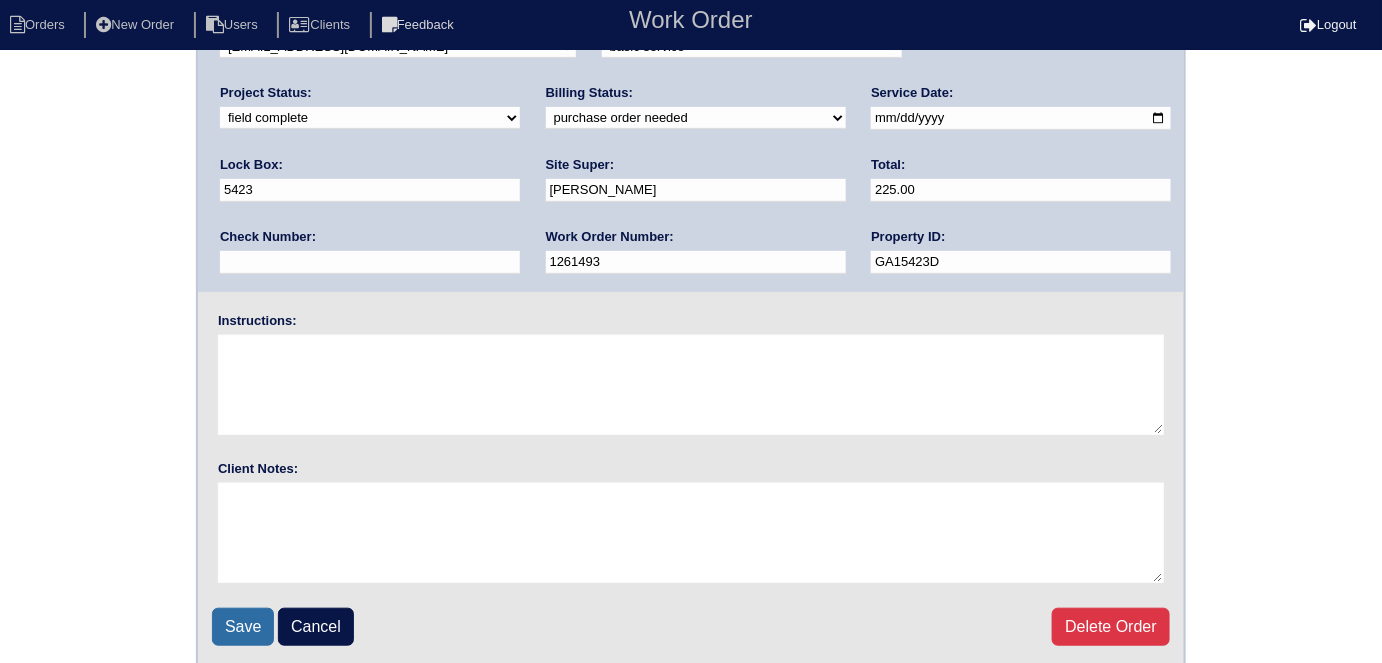 click on "Save" at bounding box center [243, 627] 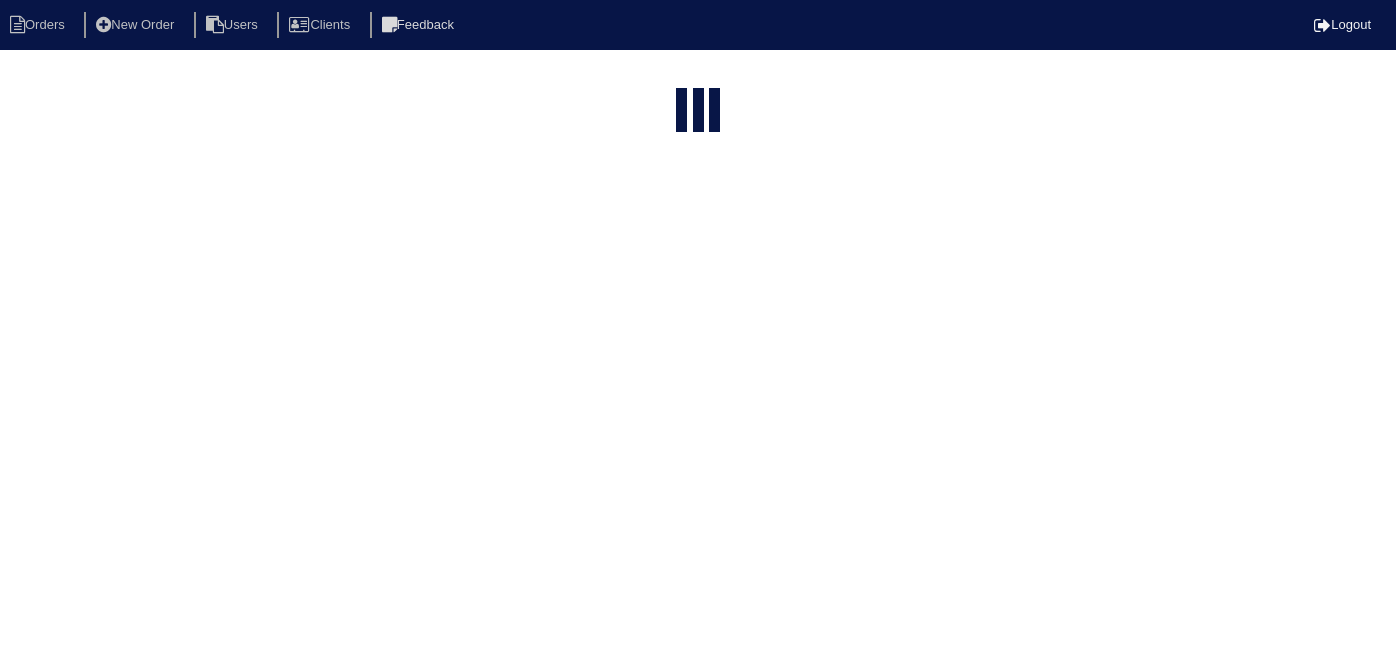 select on "15" 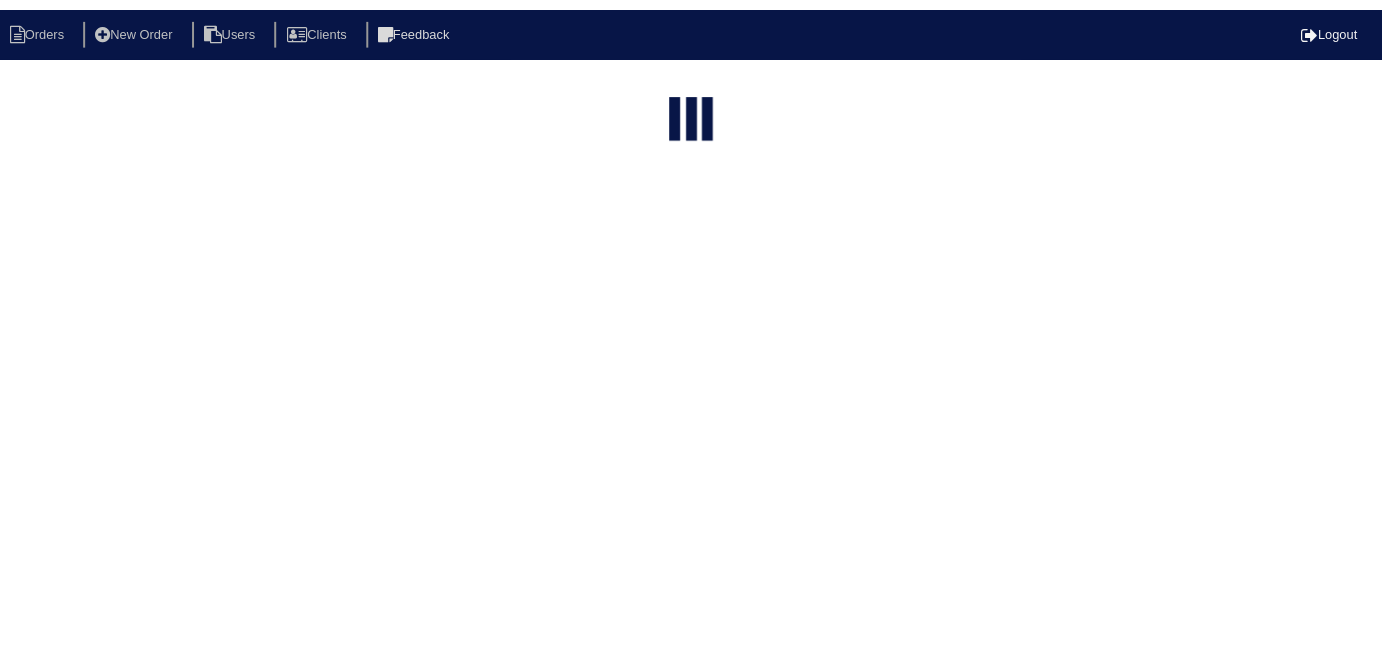 scroll, scrollTop: 0, scrollLeft: 0, axis: both 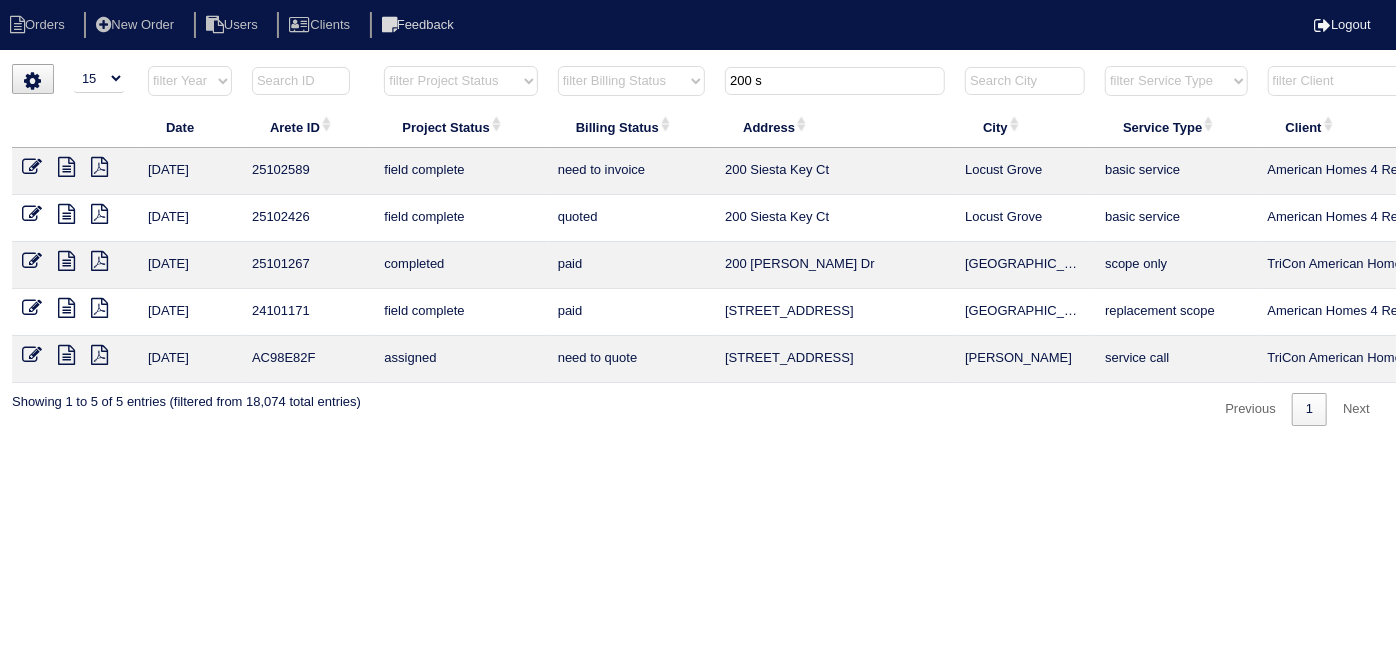 drag, startPoint x: 811, startPoint y: 78, endPoint x: 572, endPoint y: 64, distance: 239.40968 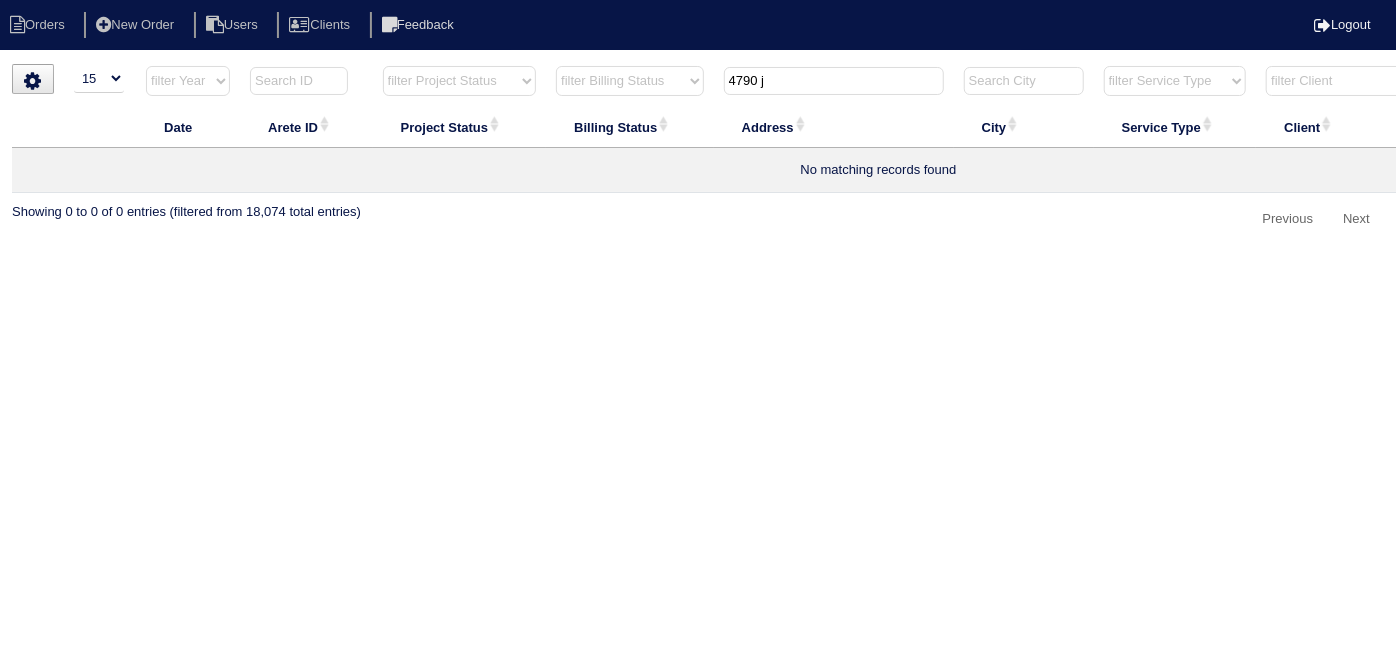 type on "4790 j" 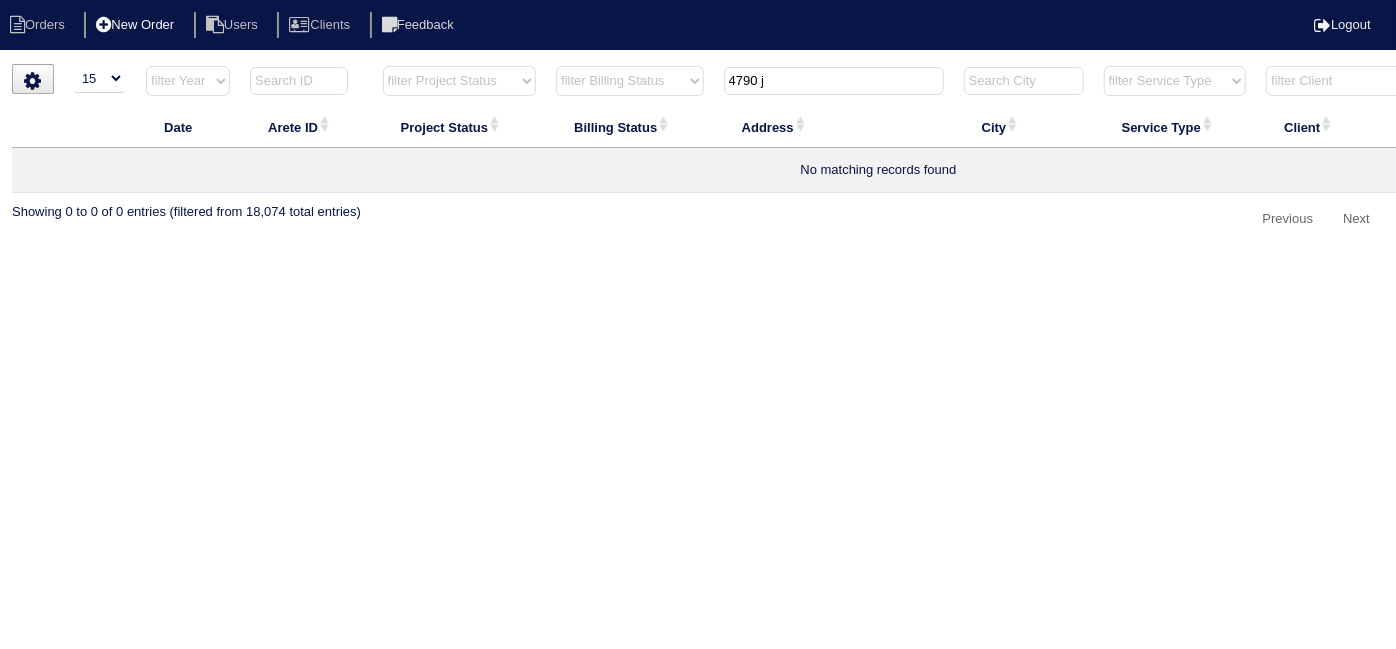 click on "New Order" at bounding box center [137, 25] 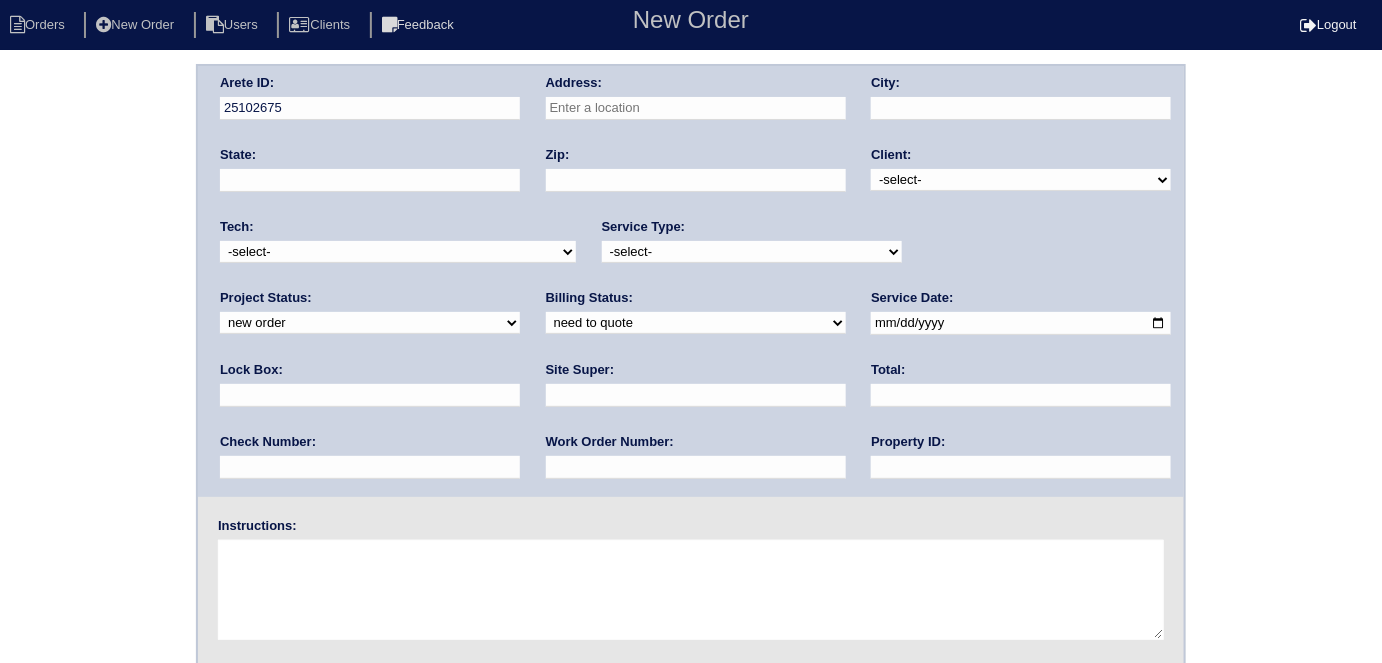 click at bounding box center (696, 108) 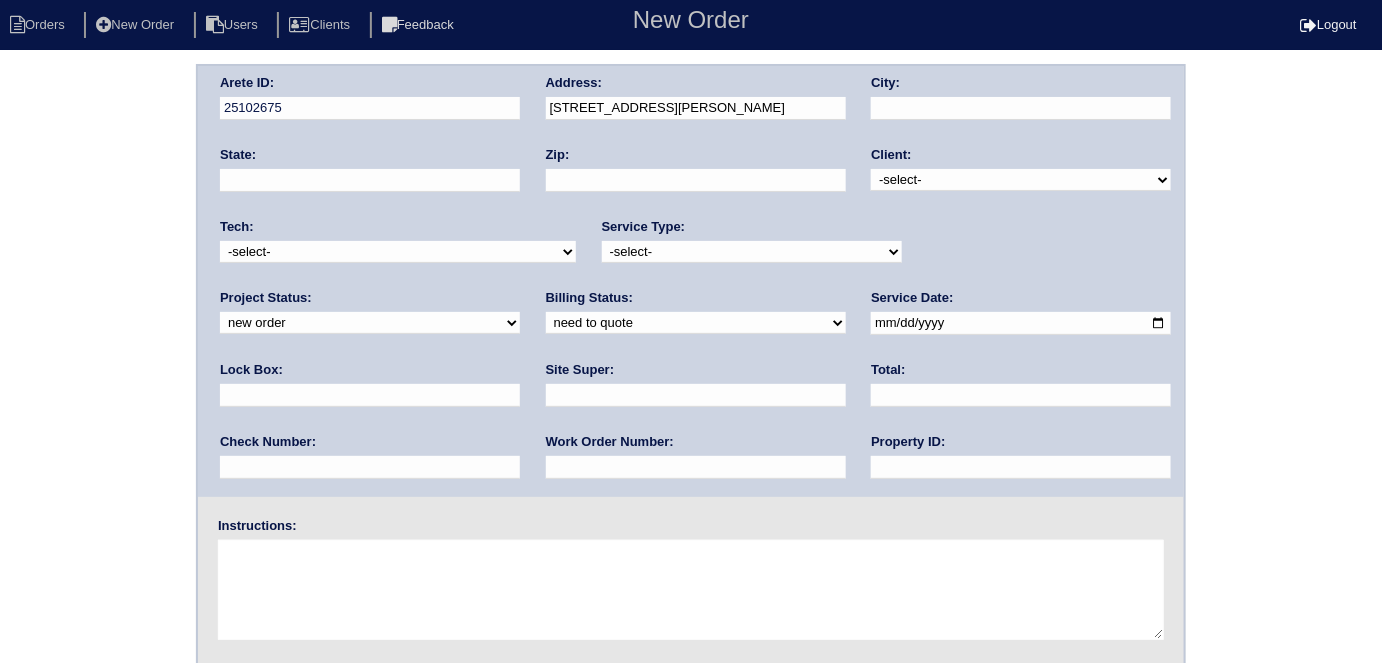 type on "[STREET_ADDRESS]" 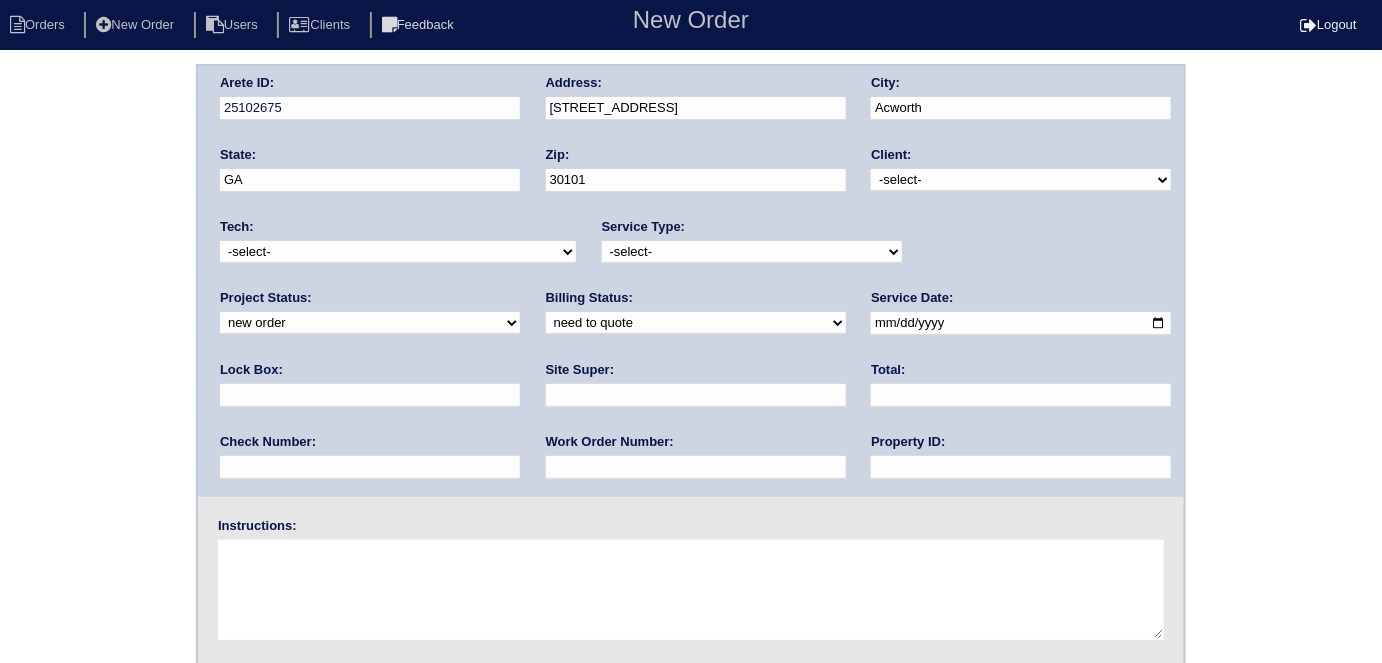 click on "-select-
TriCon American Homes
American Homes 4 Rent
First Key Homes
Zillow
The Renovation Company
On The Level Development Group
Shepard Exposition Group
Sylvan Homes
Pathway Construction
Arete Personal
Arete SMG
Tiber Capital
Tiber Realty
Divvy
Rave
Stine Construction
Alan Luther
HomeRiver Group
Test Client
Rasmus Real Estate
Padly
Buffalo Homes
Phillip Brothers
Maymont Homes" at bounding box center (1021, 180) 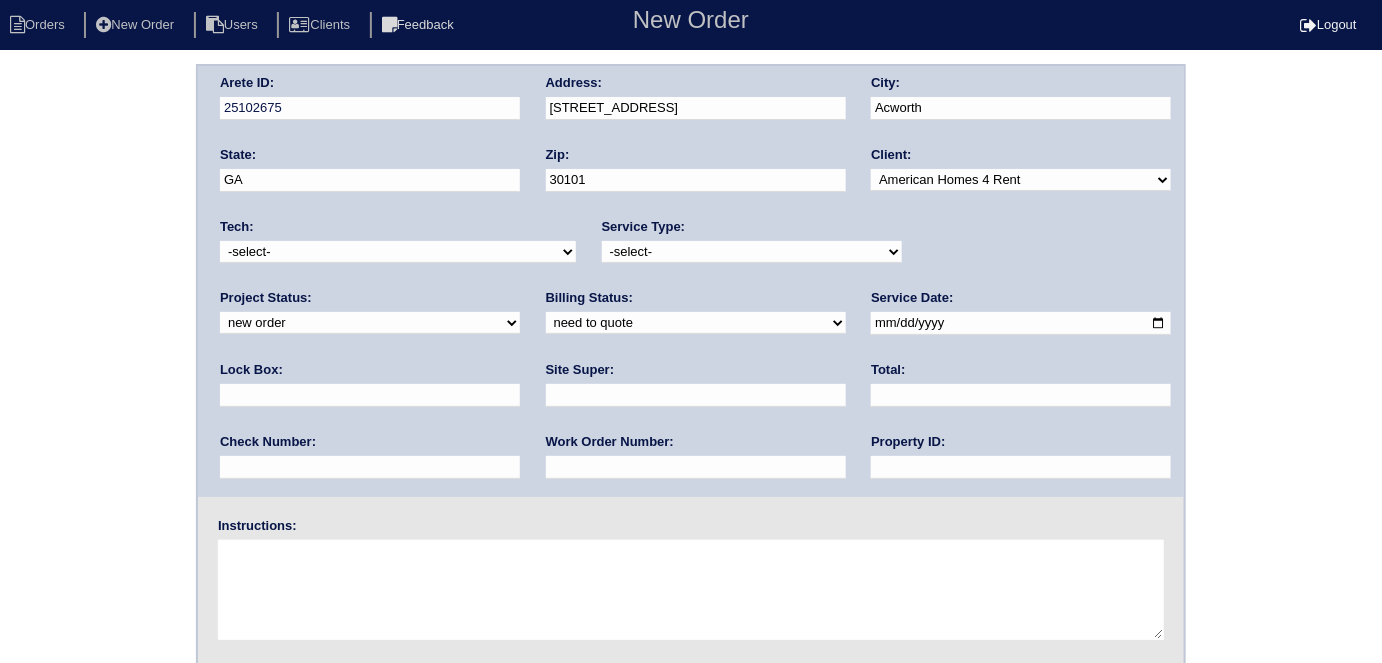 click on "-select-
initial service
basic service
maintenance call
replacement scope
service call
scope only" at bounding box center (752, 252) 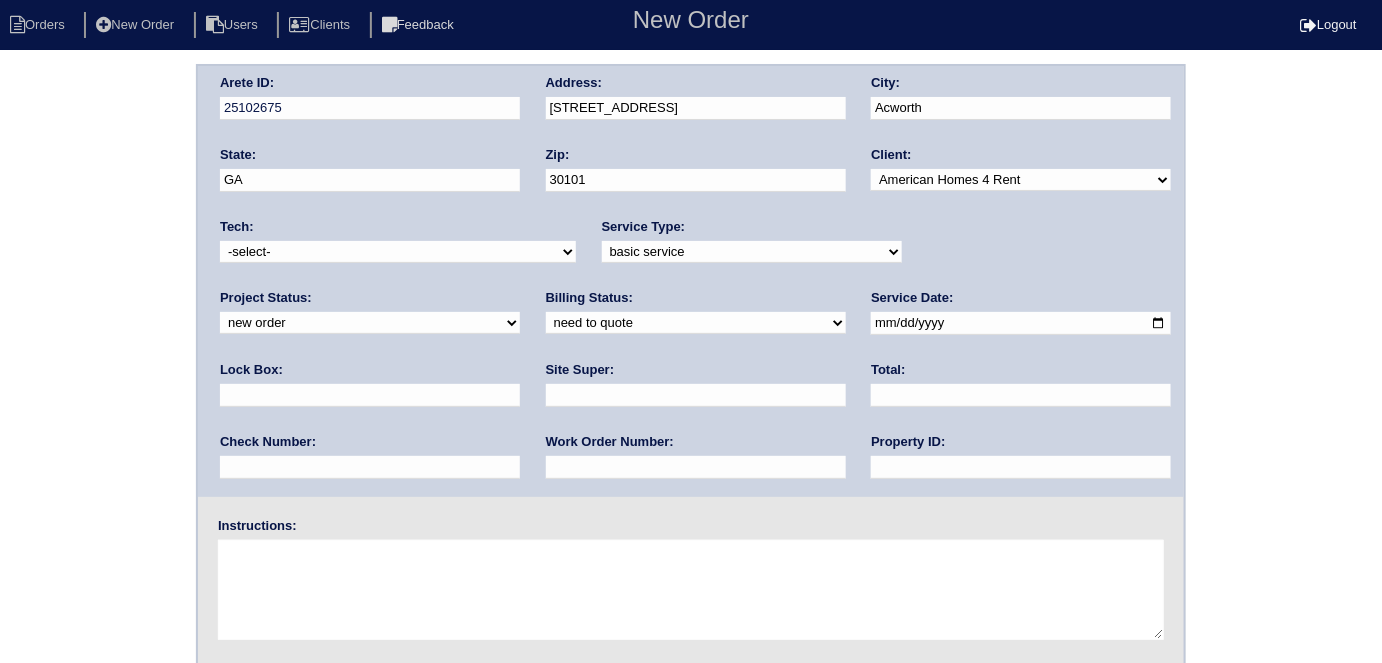 click at bounding box center [691, 590] 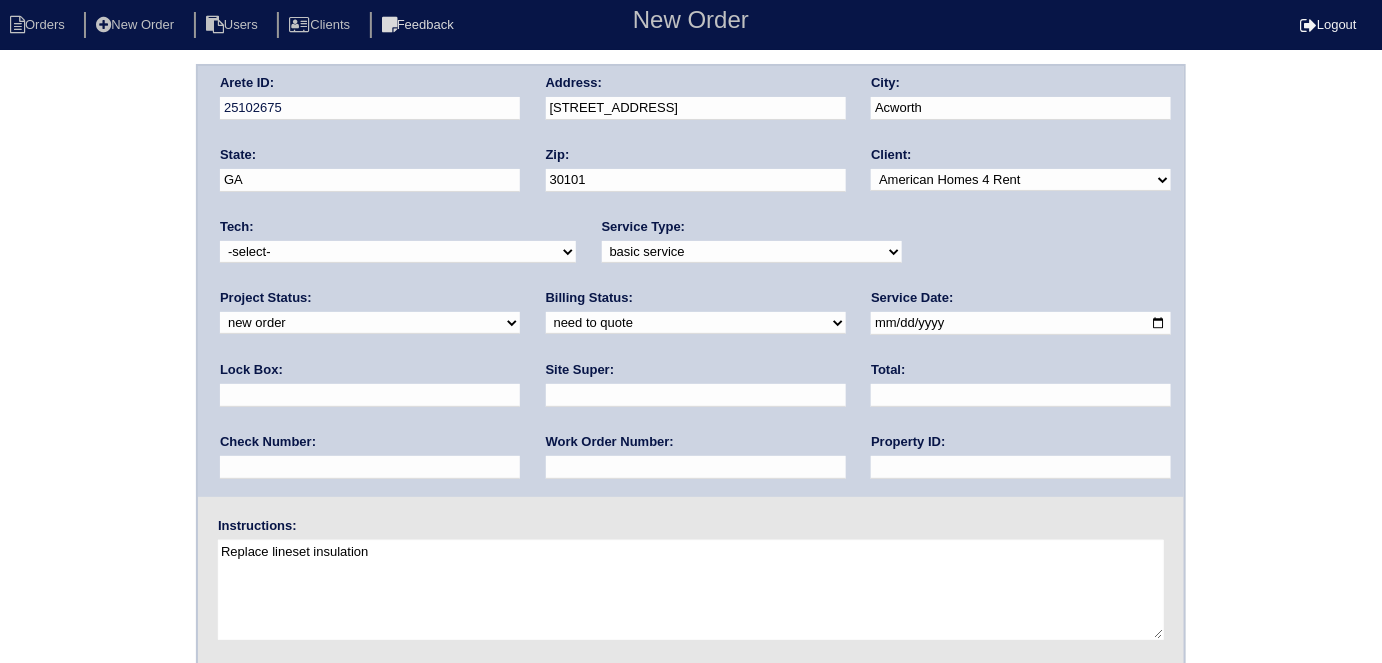 click on "Instructions:
Replace lineset insulation" at bounding box center (691, 581) 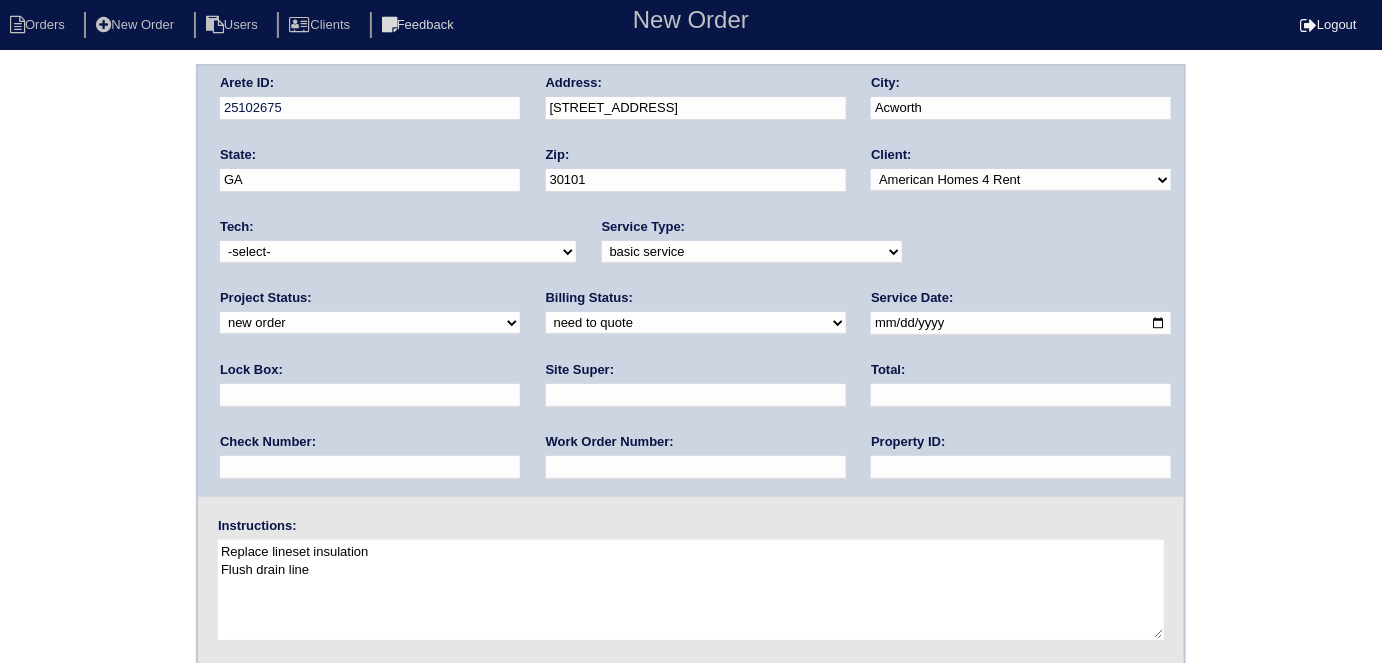 type on "Replace lineset insulation
Flush drain line" 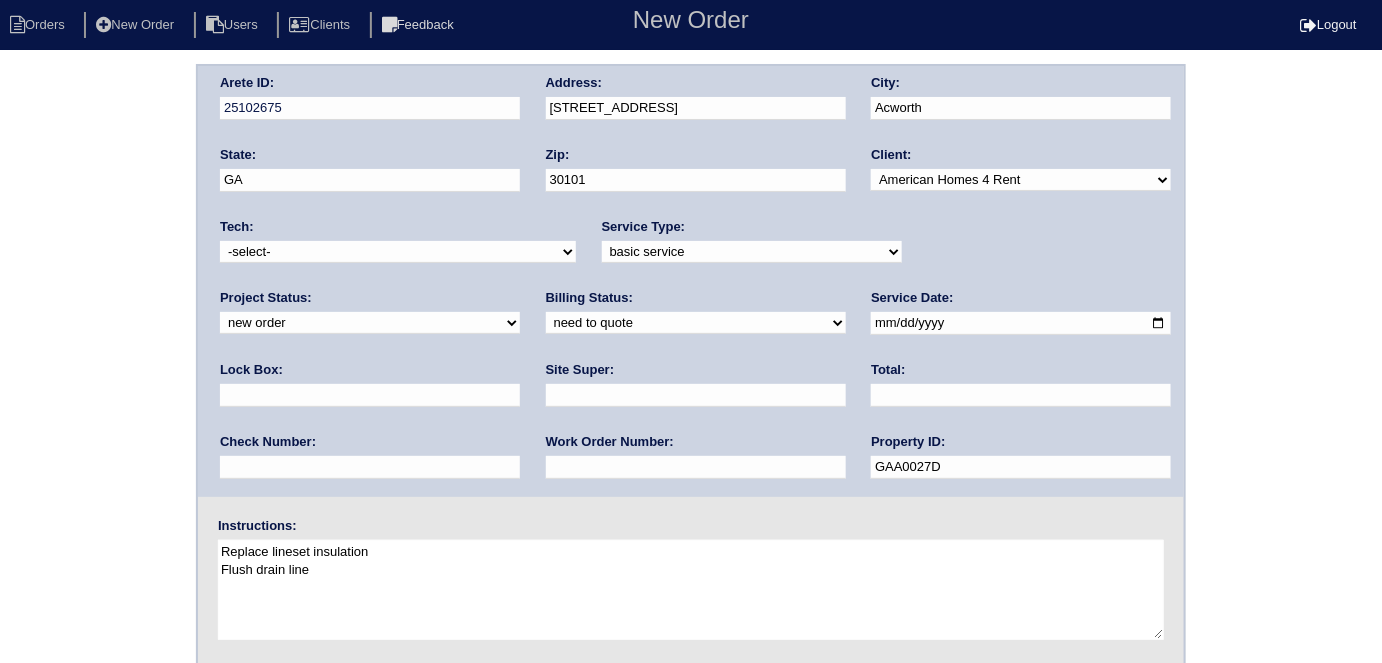 type on "GAA0027D" 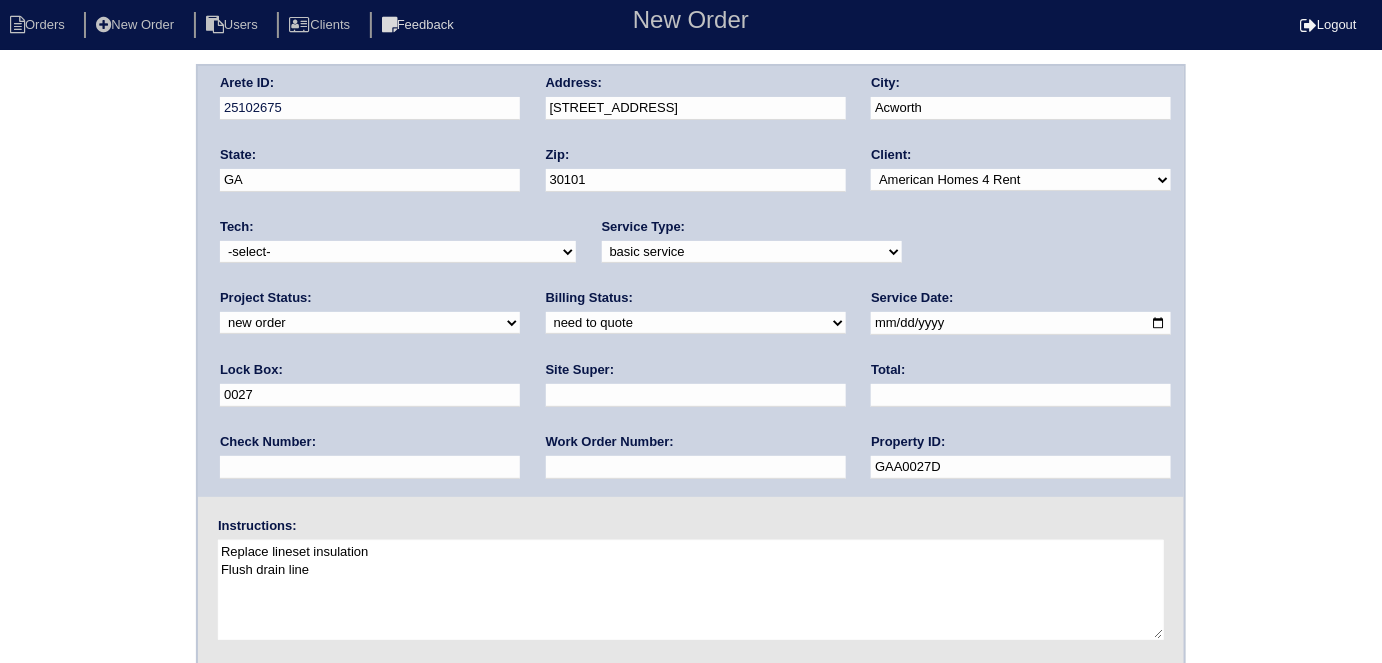 type on "0027" 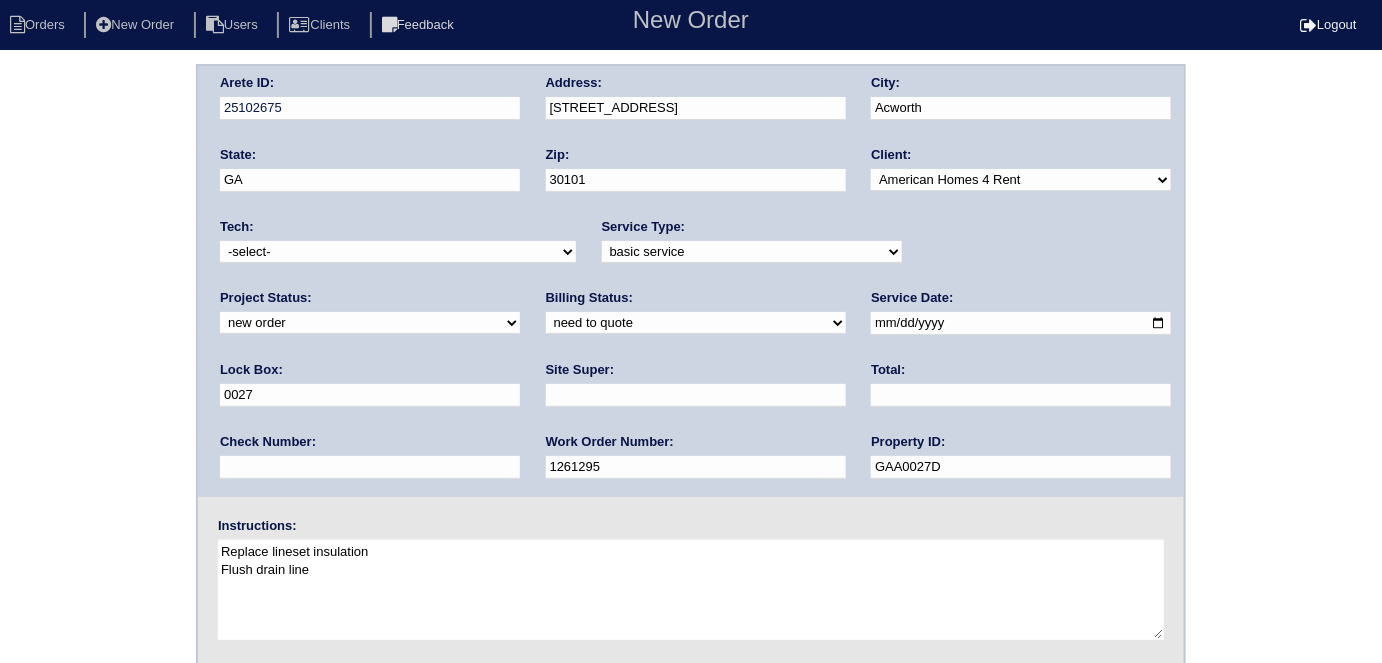 type on "1261295" 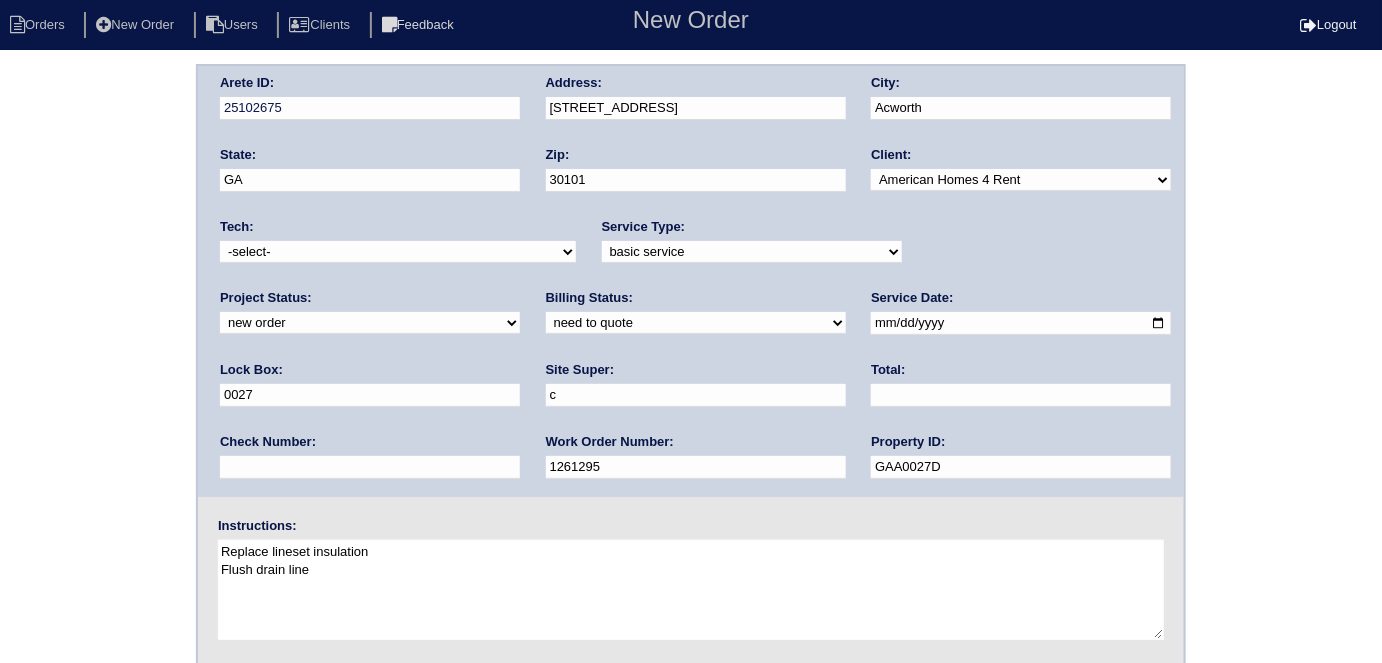 type on "Charlie Murphy" 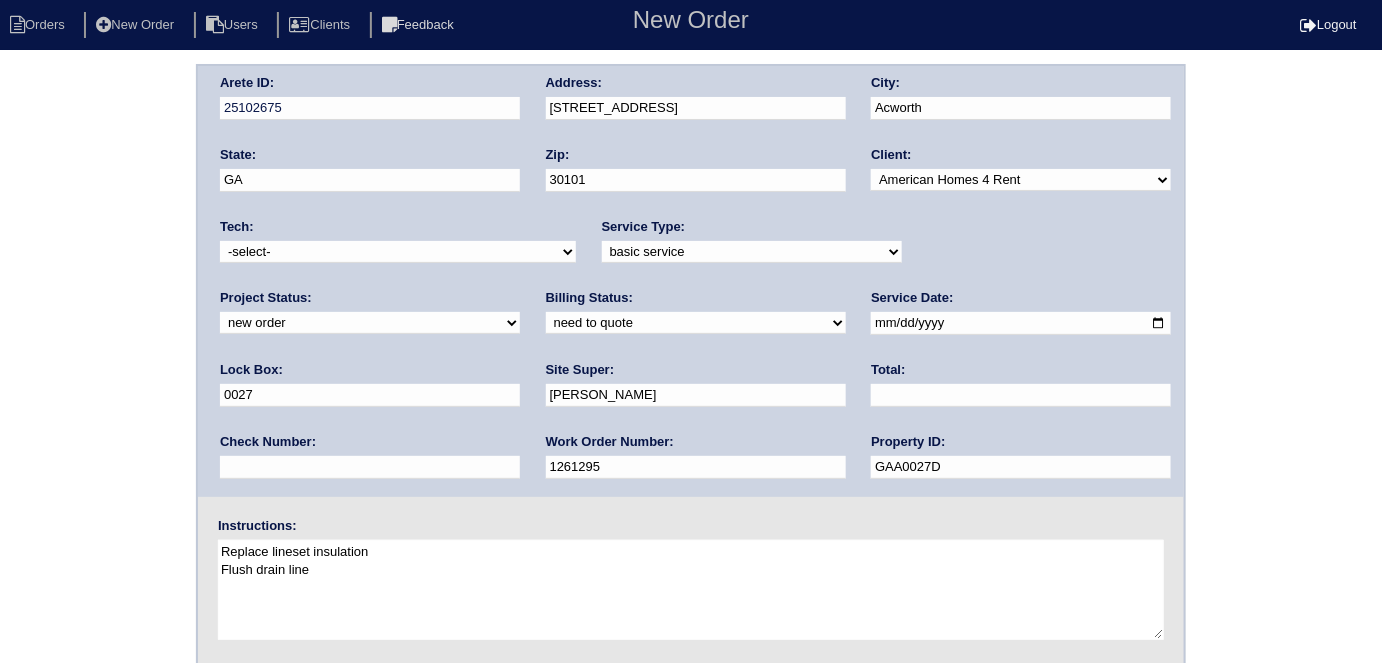 click on "Arete ID:
25102675
Address:
4790 Julian Way
City:
Acworth
State:
GA
Zip:
30101
Client:
-select-
TriCon American Homes
American Homes 4 Rent
First Key Homes
Zillow
The Renovation Company
On The Level Development Group
Shepard Exposition Group
Sylvan Homes
Pathway Construction
Arete Personal
Arete SMG
Tiber Capital
Tiber Realty
Divvy
Rave
Stine Construction
Alan Luther
HomeRiver Group
Test Client
Rasmus Real Estate
Padly
Buffalo Homes
Phillip Brothers
Maymont Homes
Tech:" at bounding box center [691, 468] 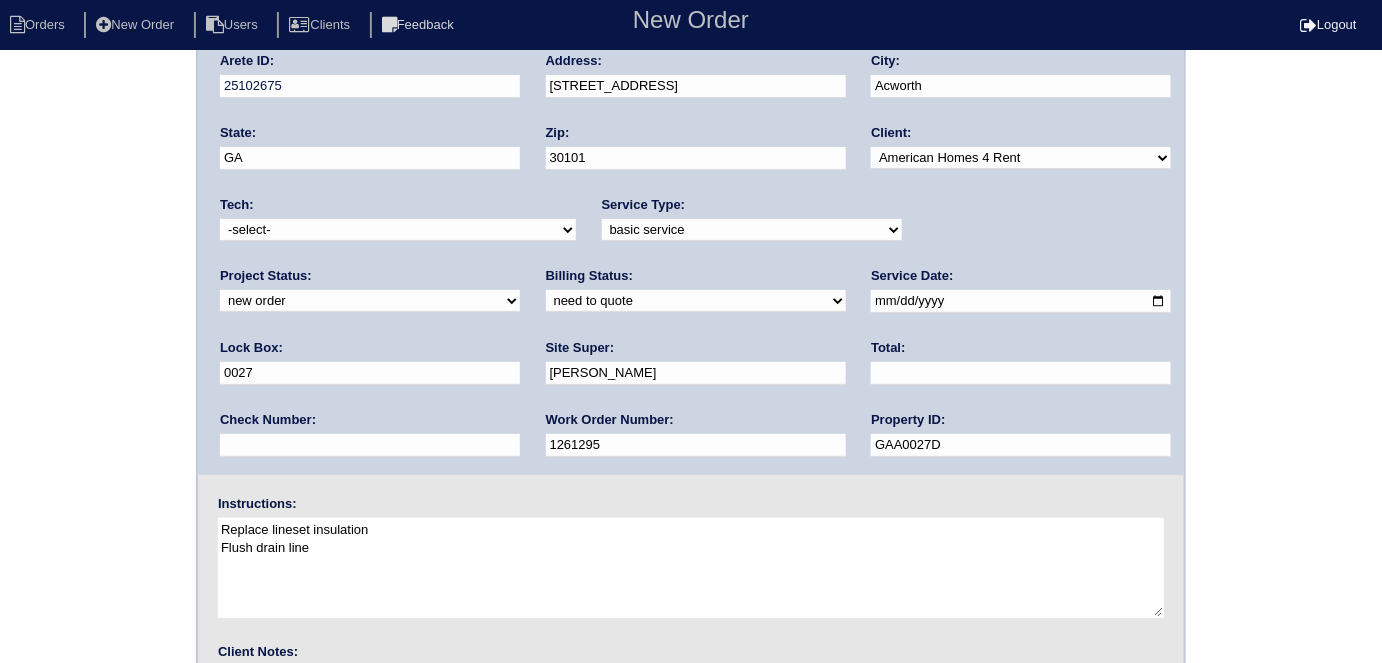 scroll, scrollTop: 0, scrollLeft: 0, axis: both 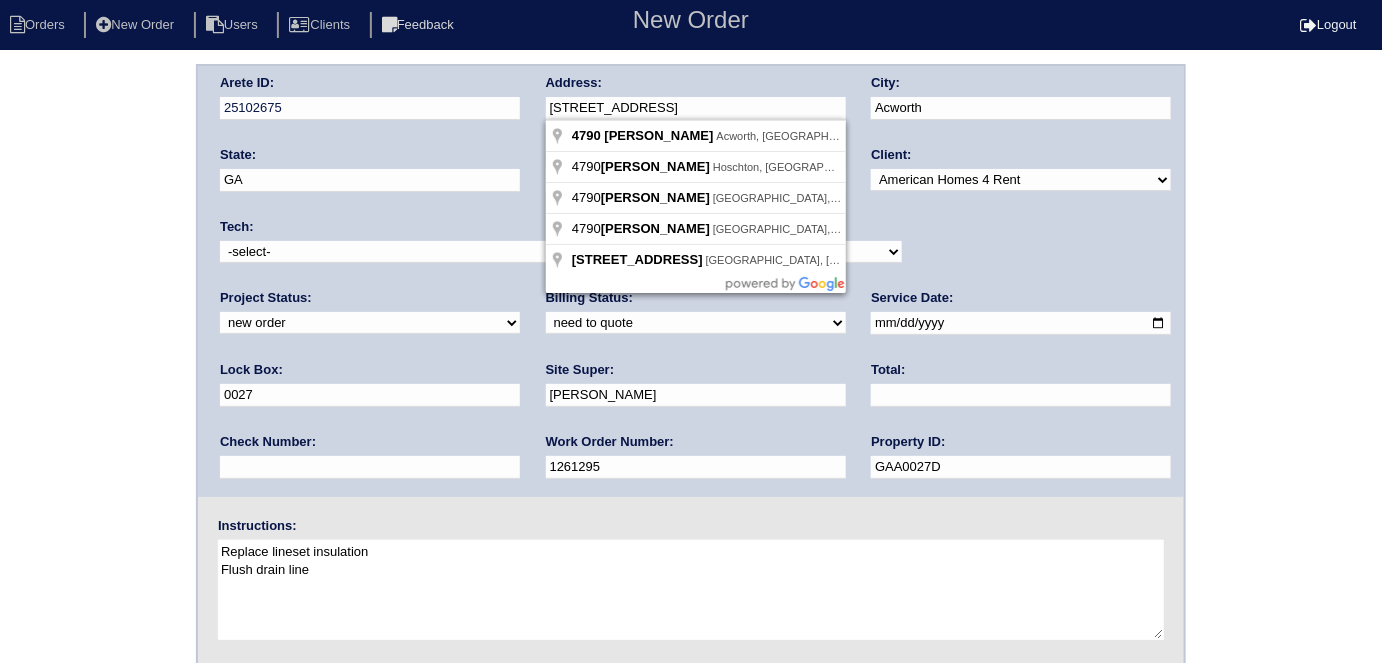drag, startPoint x: 721, startPoint y: 109, endPoint x: 528, endPoint y: 114, distance: 193.06476 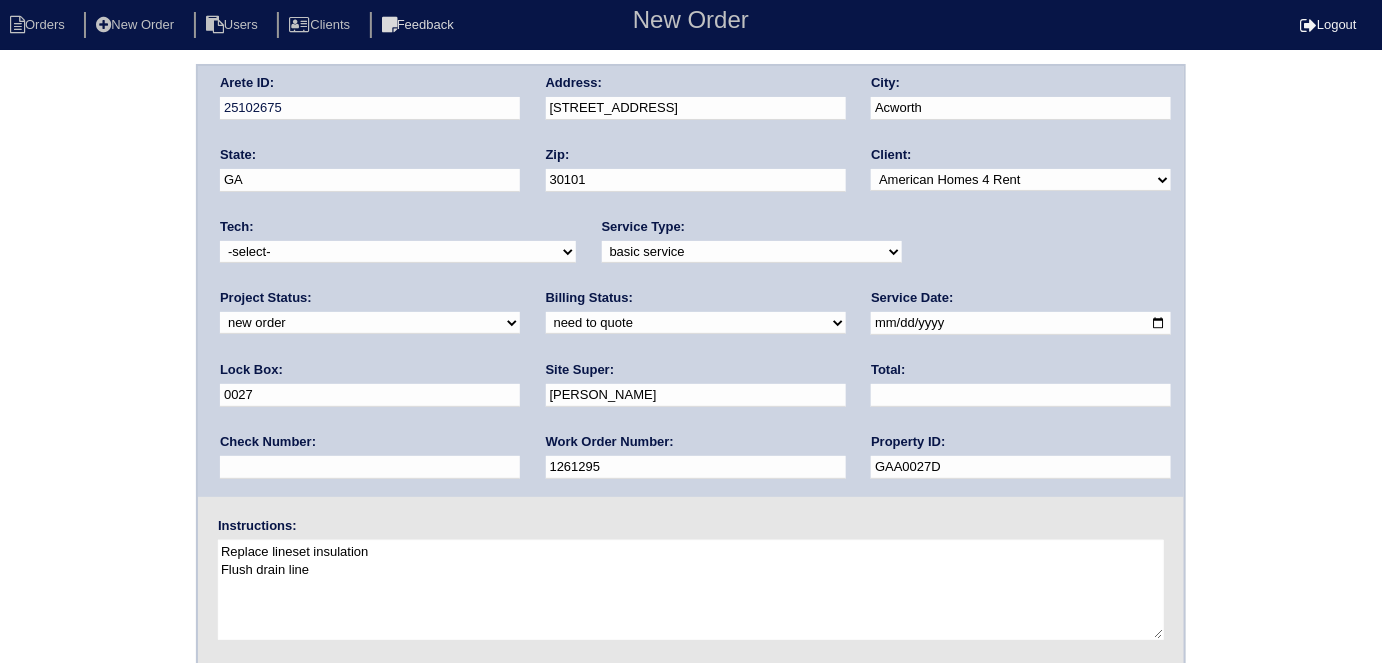click on "Arete ID:
25102675
Address:
4790 Julian Way
City:
Acworth
State:
GA
Zip:
30101
Client:
-select-
TriCon American Homes
American Homes 4 Rent
First Key Homes
Zillow
The Renovation Company
On The Level Development Group
Shepard Exposition Group
Sylvan Homes
Pathway Construction
Arete Personal
Arete SMG
Tiber Capital
Tiber Realty
Divvy
Rave
Stine Construction
Alan Luther
HomeRiver Group
Test Client
Rasmus Real Estate
Padly
Buffalo Homes
Phillip Brothers
Maymont Homes
Tech:" at bounding box center (691, 468) 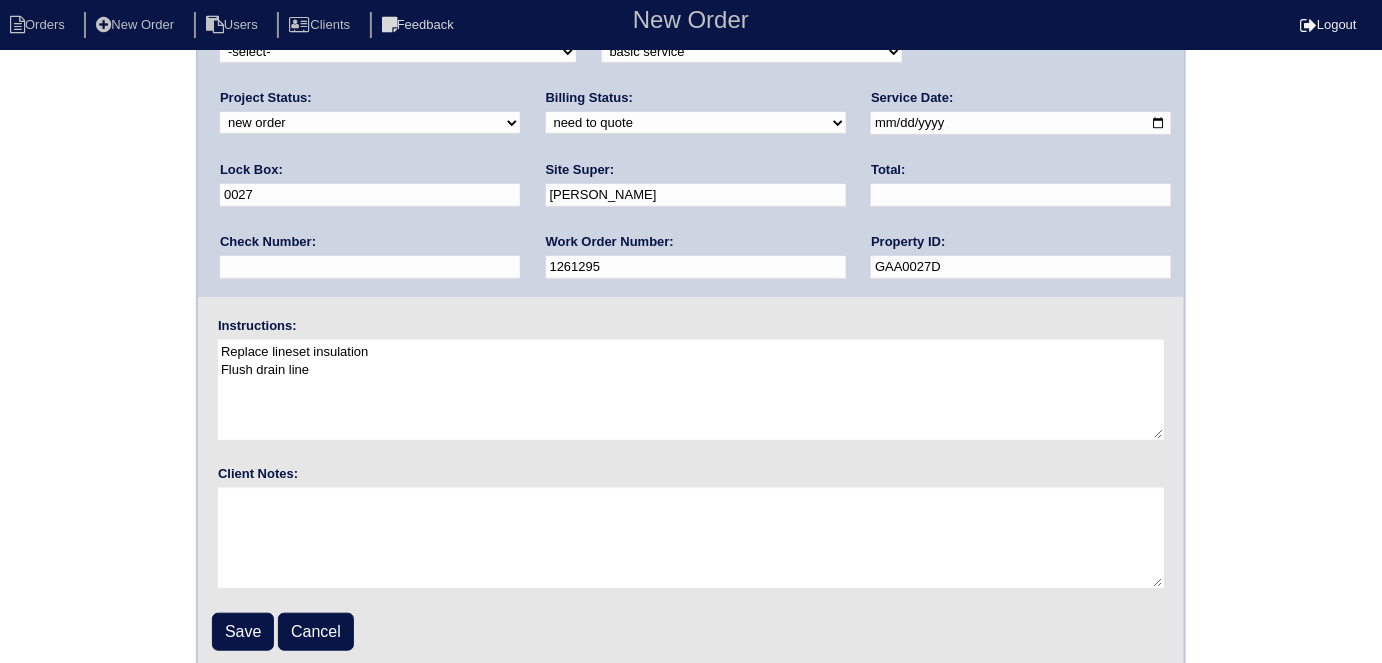 scroll, scrollTop: 205, scrollLeft: 0, axis: vertical 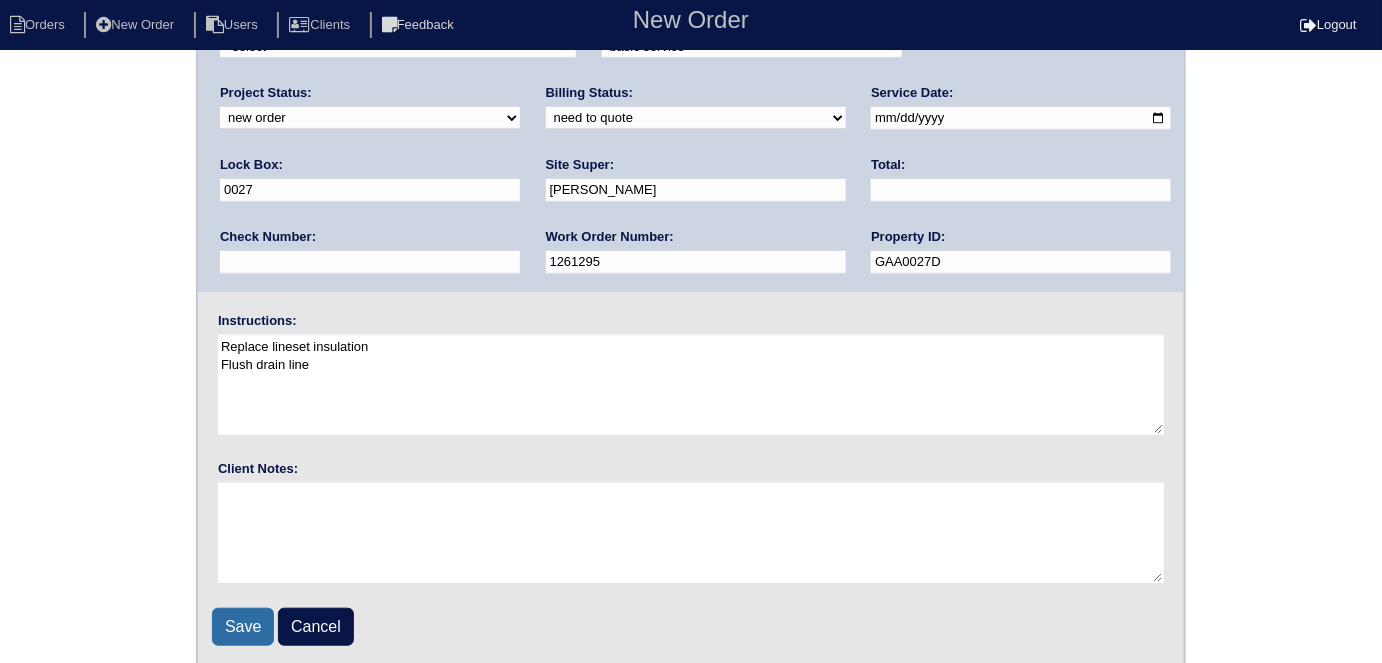 click on "Save" at bounding box center (243, 627) 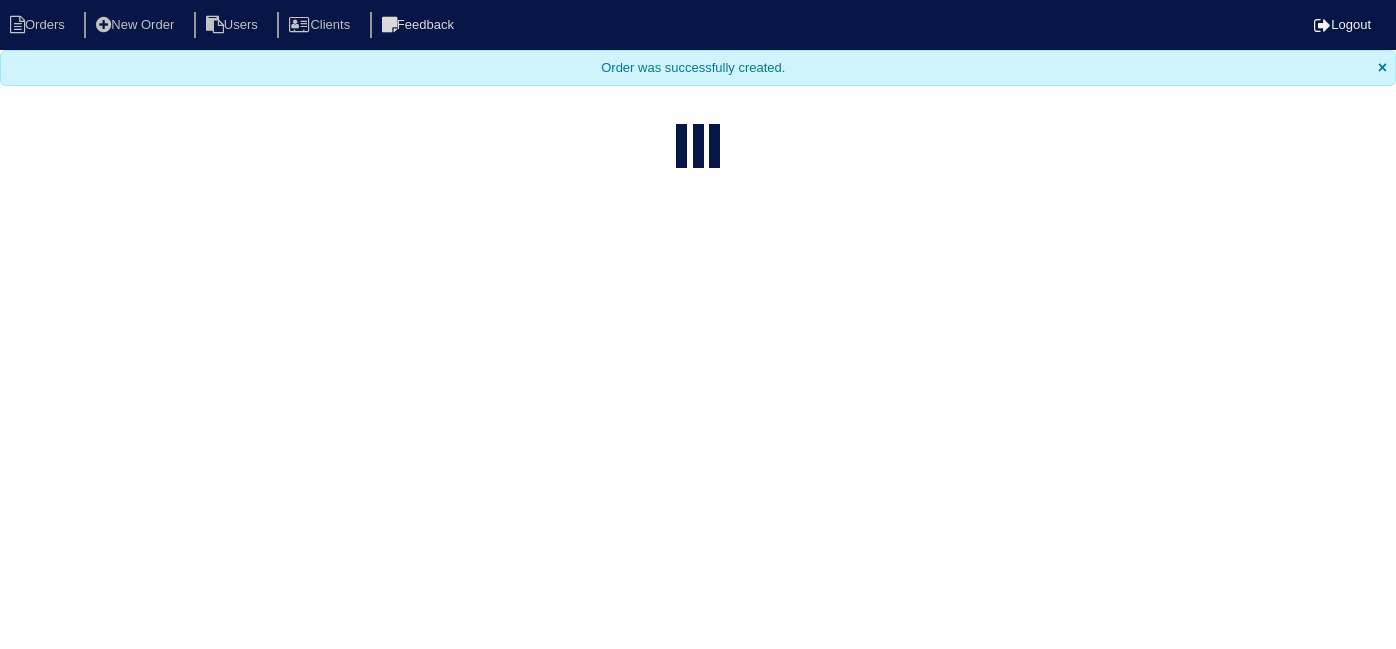 select on "15" 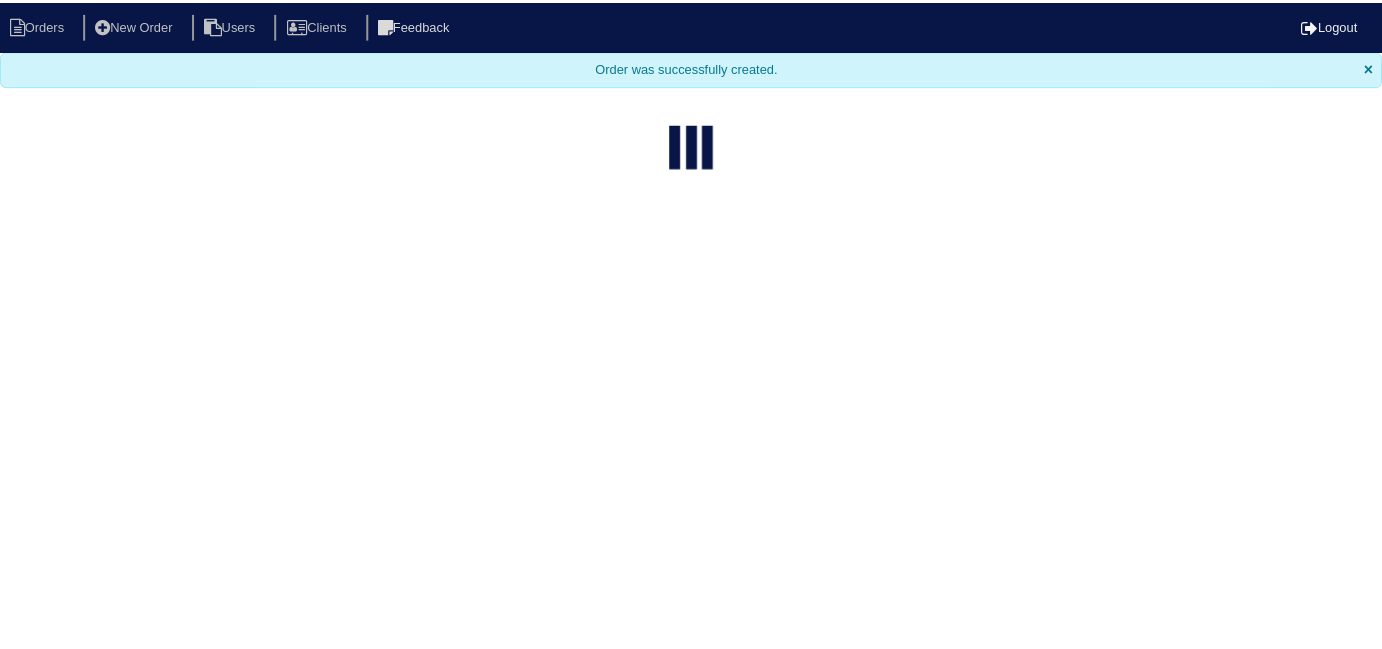 scroll, scrollTop: 0, scrollLeft: 0, axis: both 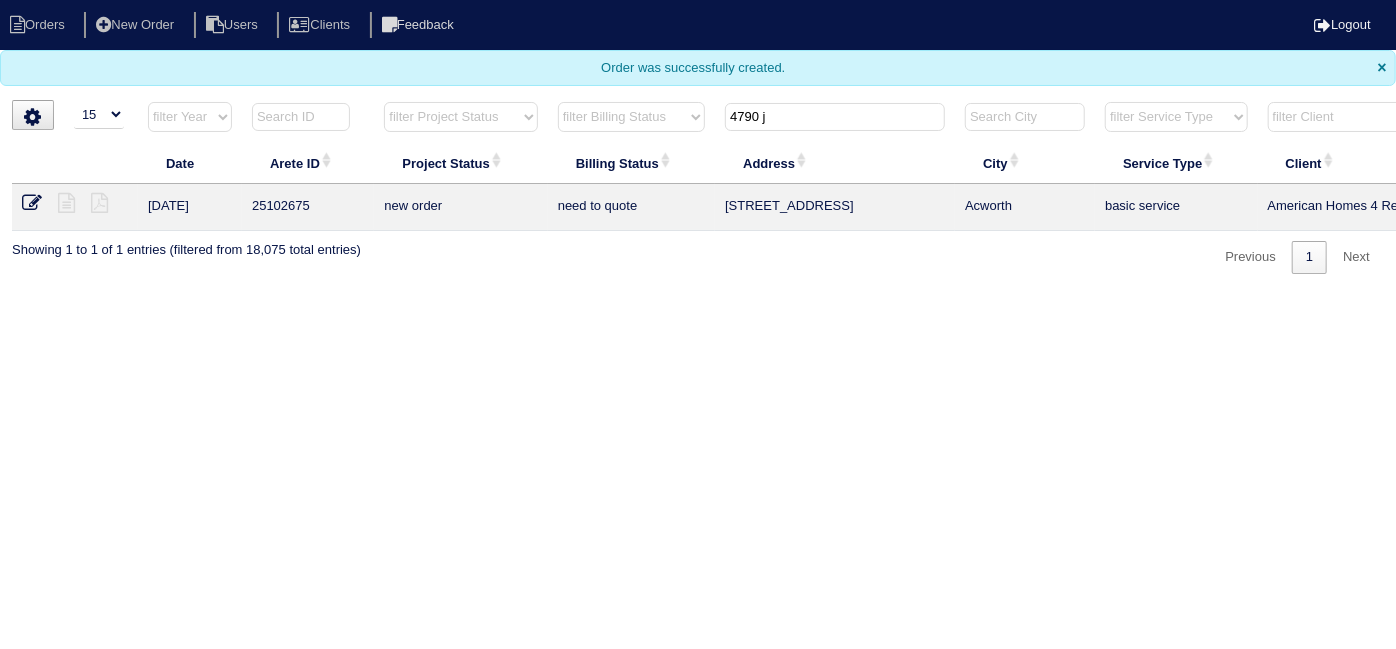 drag, startPoint x: 797, startPoint y: 115, endPoint x: 353, endPoint y: 106, distance: 444.09122 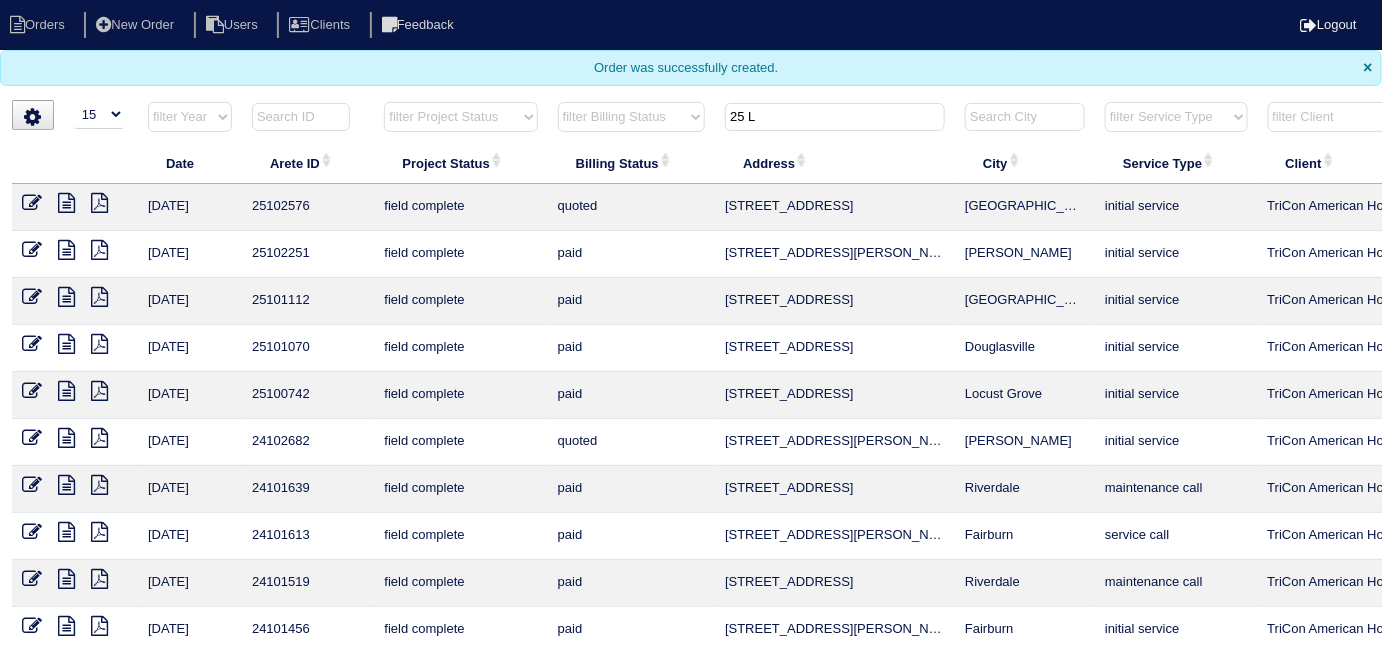 type on "25 L" 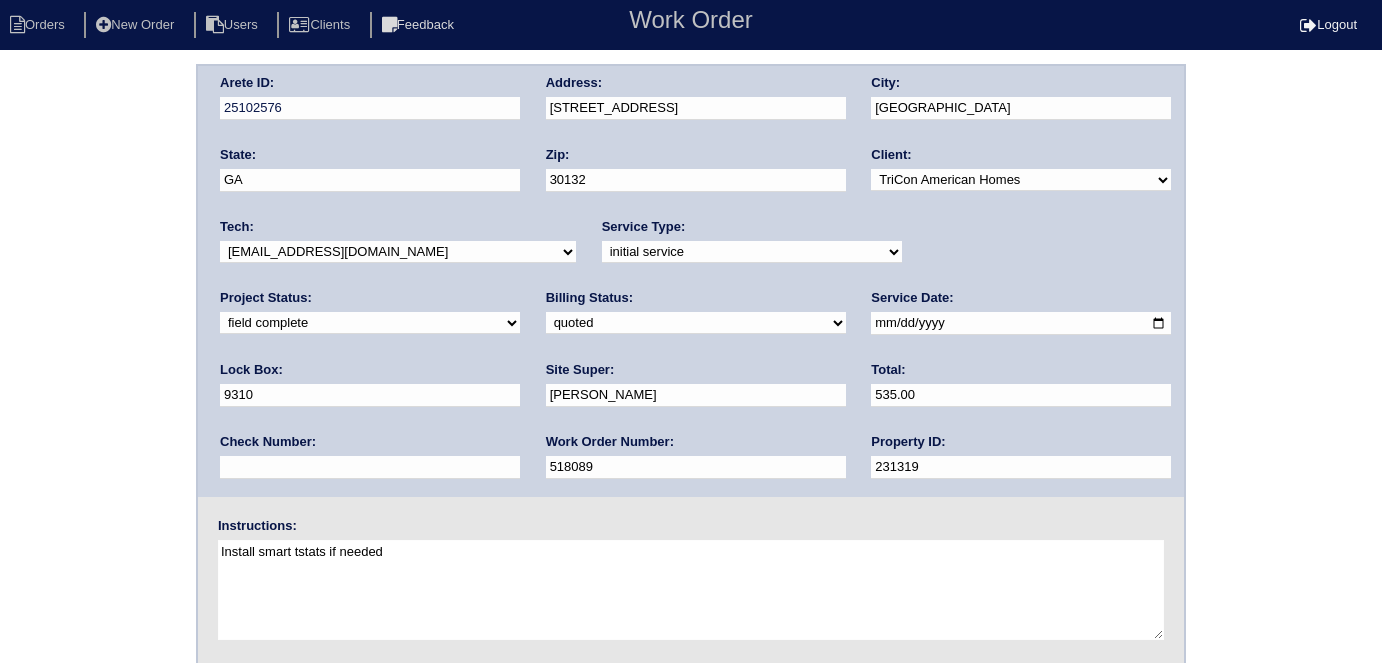 scroll, scrollTop: 0, scrollLeft: 0, axis: both 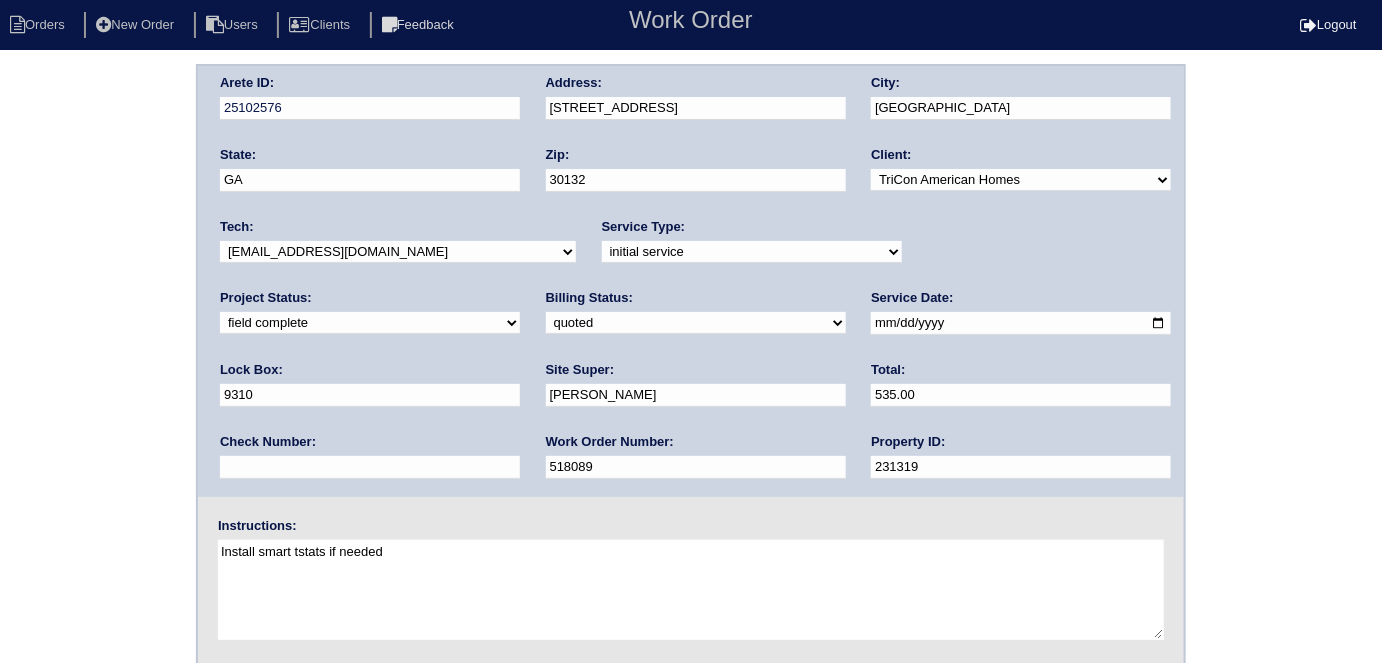 click on "need to quote
quoted
need to invoice
invoiced
paid
warranty
purchase order needed
unknown
in quickbooks" at bounding box center (696, 323) 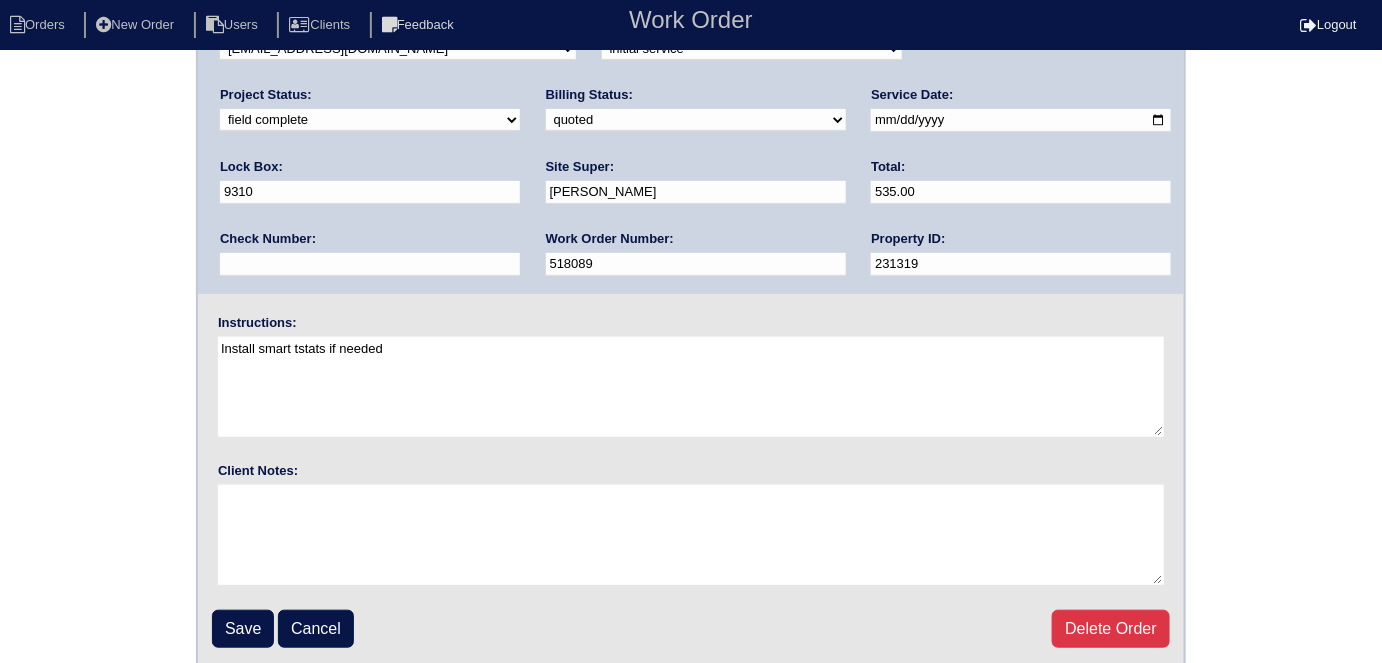 scroll, scrollTop: 205, scrollLeft: 0, axis: vertical 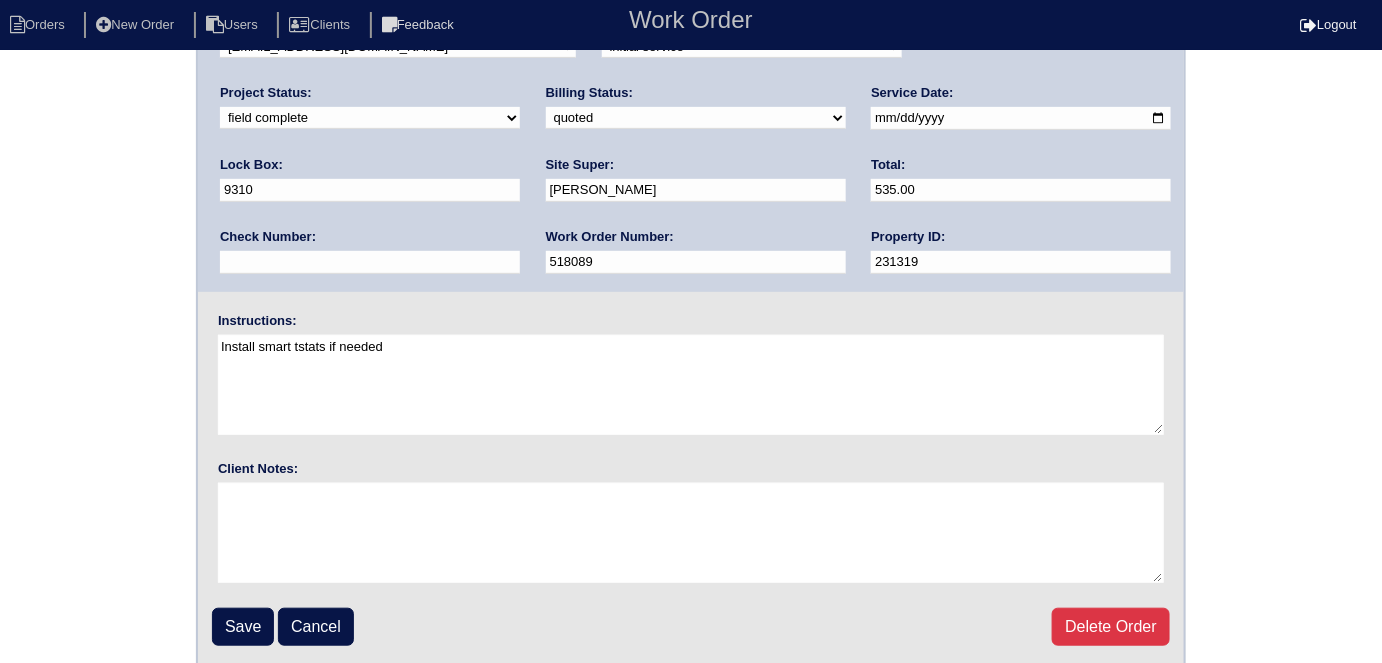 drag, startPoint x: 243, startPoint y: 611, endPoint x: 237, endPoint y: 579, distance: 32.55764 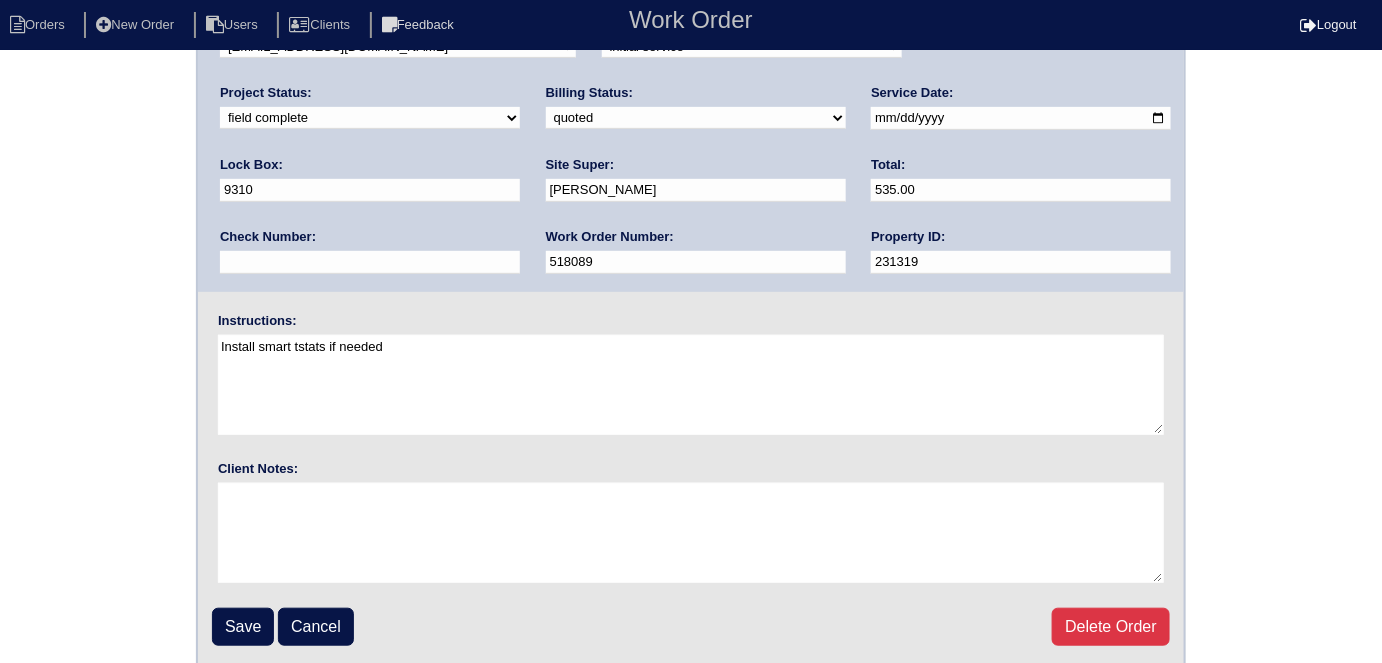 click on "Save" at bounding box center [243, 627] 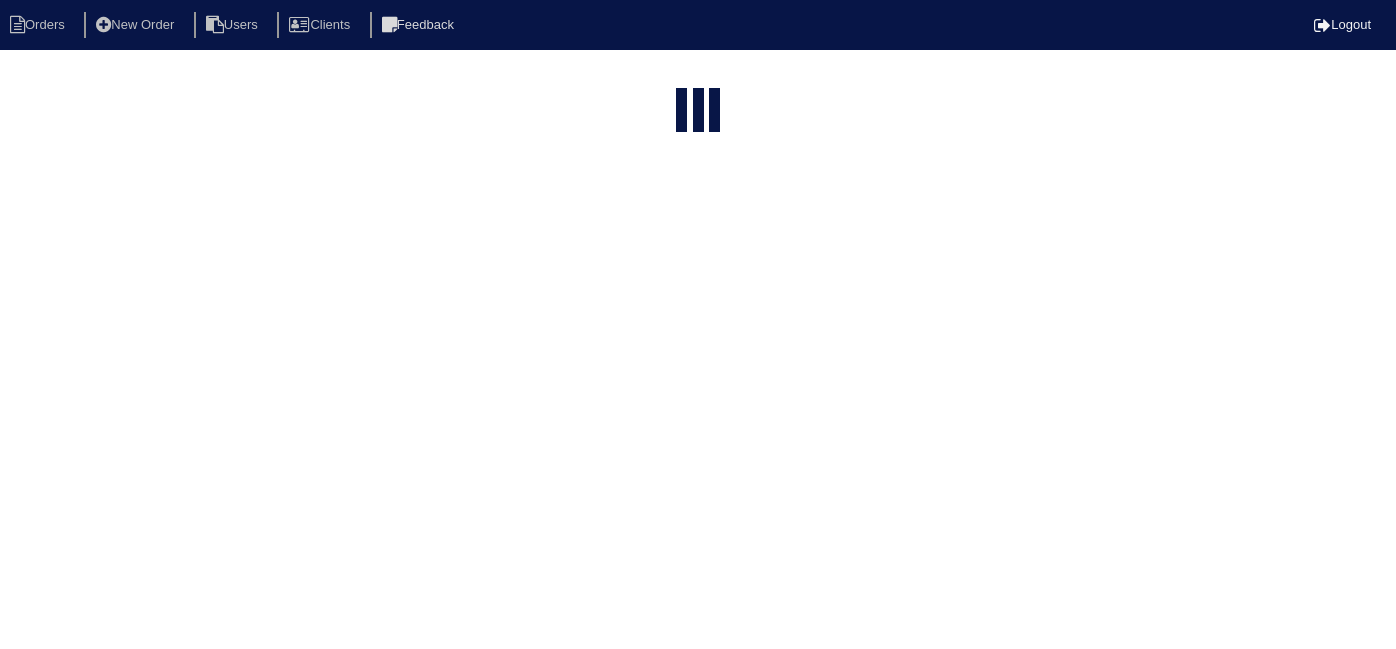 select on "15" 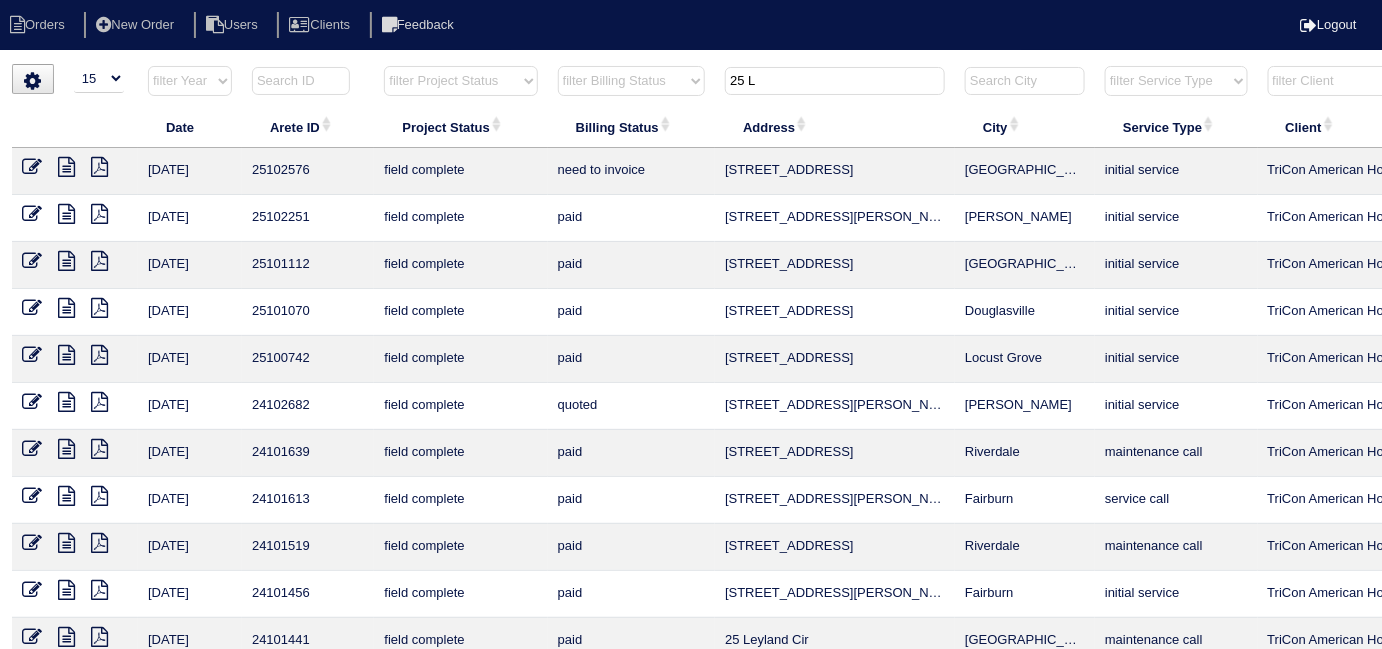 drag, startPoint x: 757, startPoint y: 77, endPoint x: 353, endPoint y: 40, distance: 405.69077 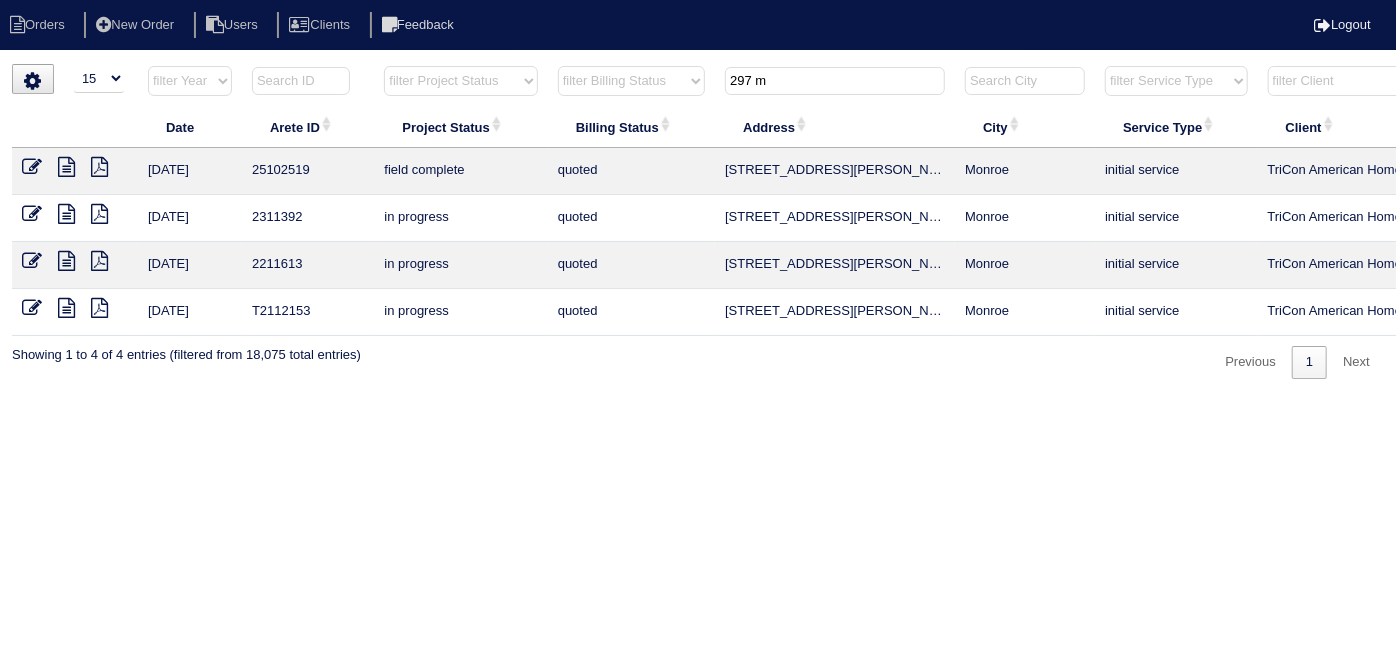 type on "297 m" 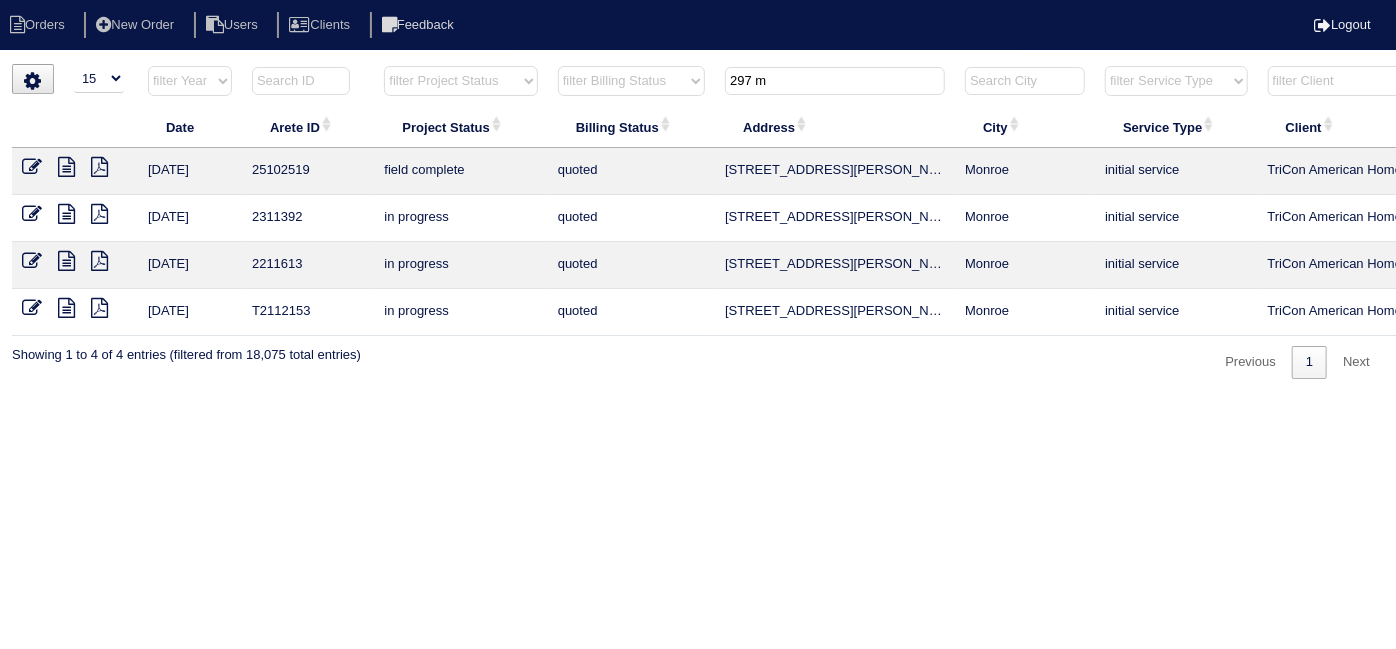 click at bounding box center [32, 167] 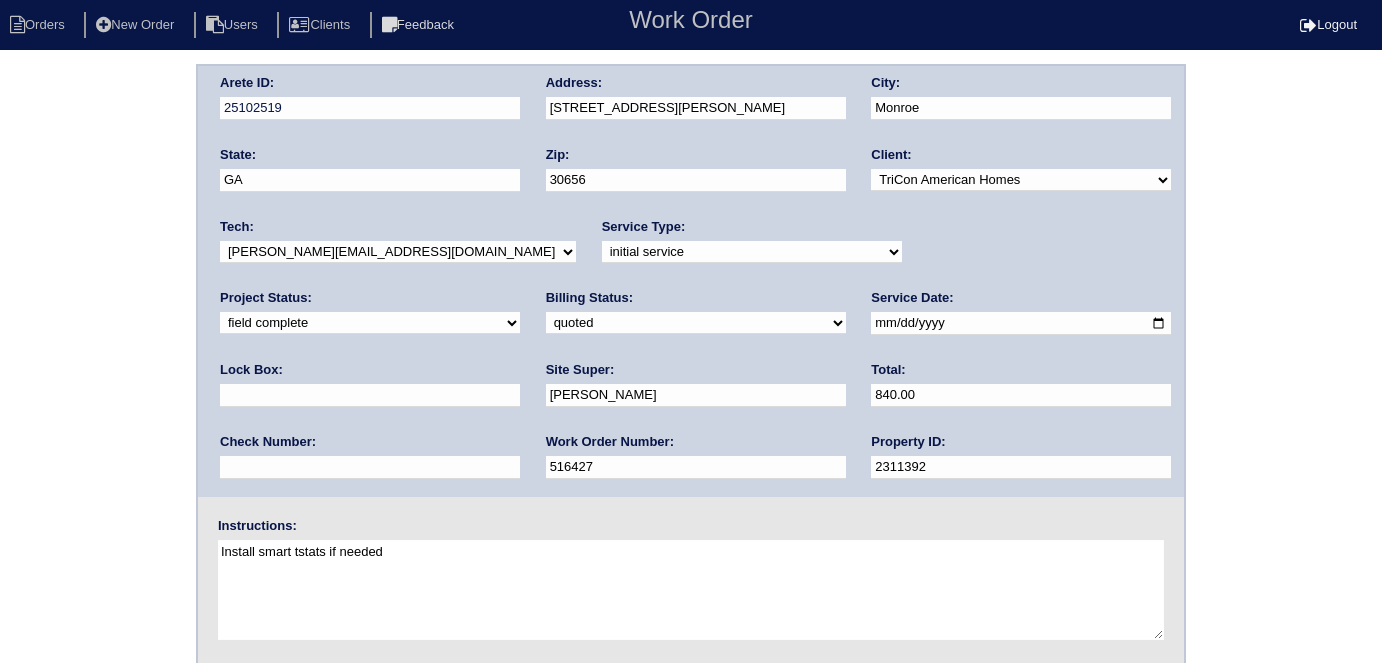 scroll, scrollTop: 0, scrollLeft: 0, axis: both 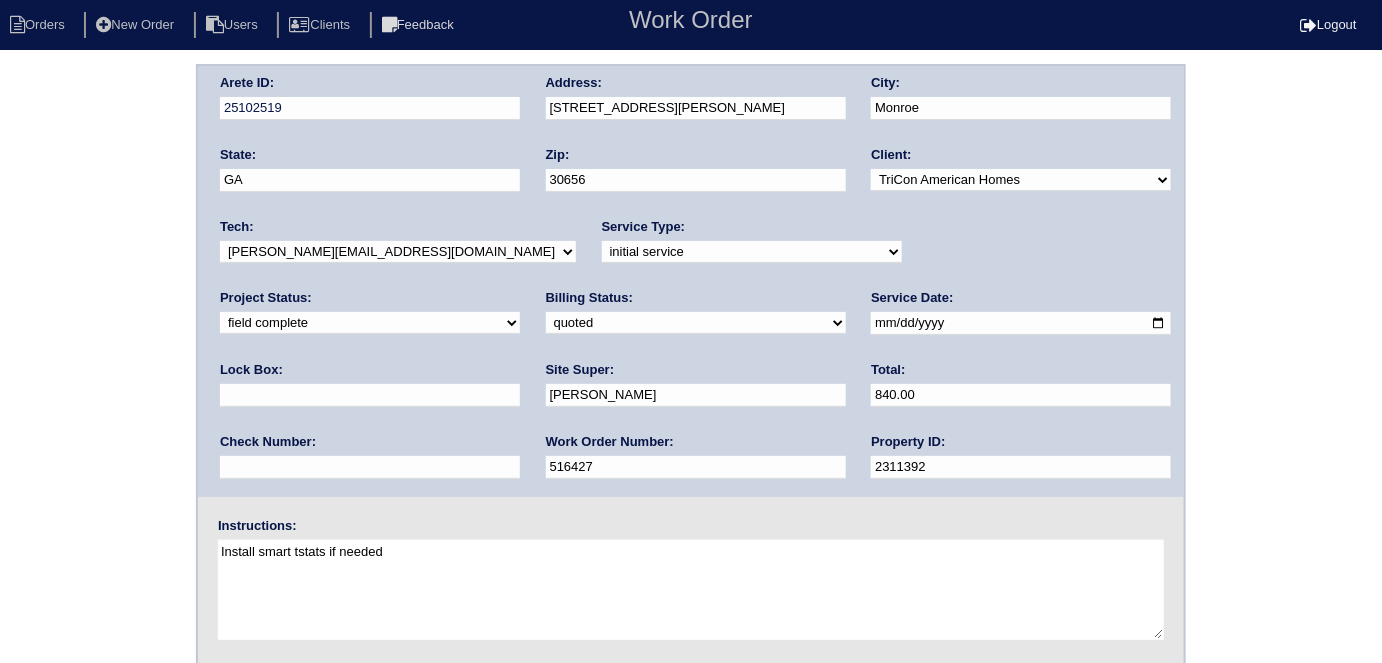 click on "Arete ID:
25102519
Address:
297 McCall Way
City:
Monroe
State:
GA
Zip:
30656
Client:
-select-
TriCon American Homes
American Homes 4 Rent
First Key Homes
Zillow
The Renovation Company
On The Level Development Group
Shepard Exposition Group
Sylvan Homes
Pathway Construction
Arete Personal
Arete SMG
Tiber Capital
Tiber Realty
Divvy
Rave
Stine Construction
Alan Luther
HomeRiver Group
Test Client
Rasmus Real Estate
Padly
Buffalo Homes
Phillip Brothers
Maymont Homes
Tech:" at bounding box center (691, 468) 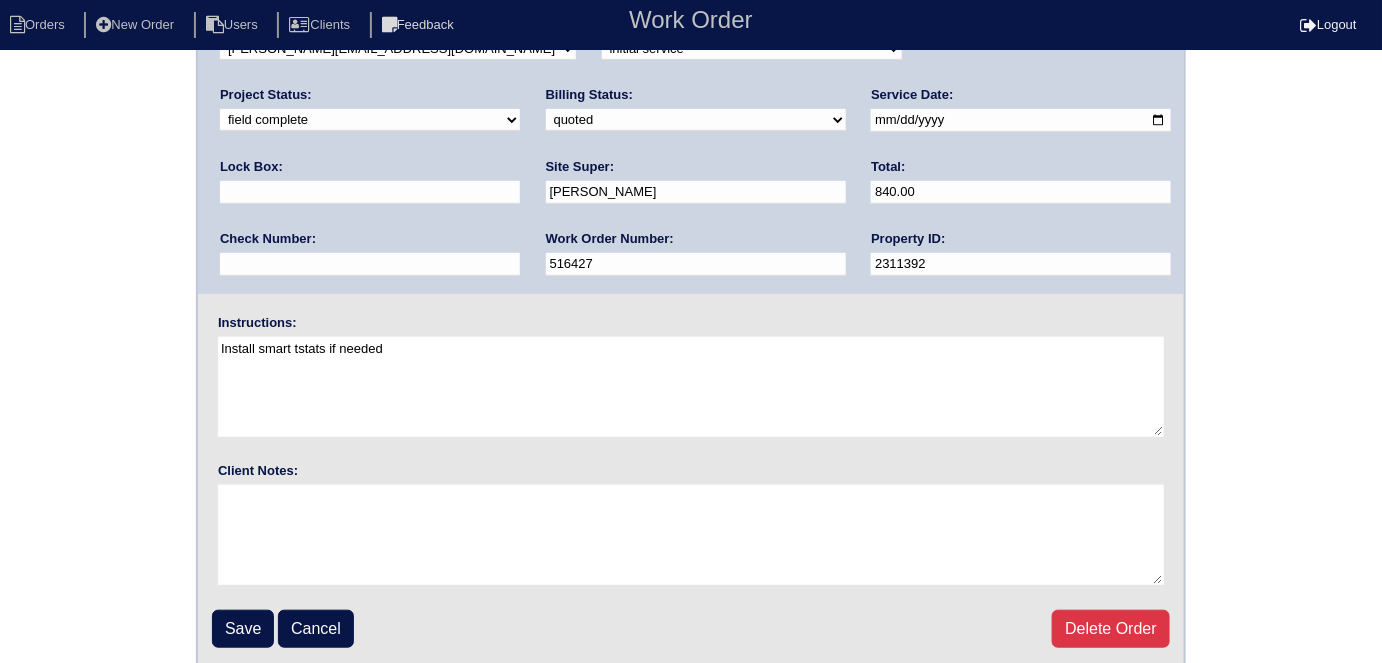 scroll, scrollTop: 205, scrollLeft: 0, axis: vertical 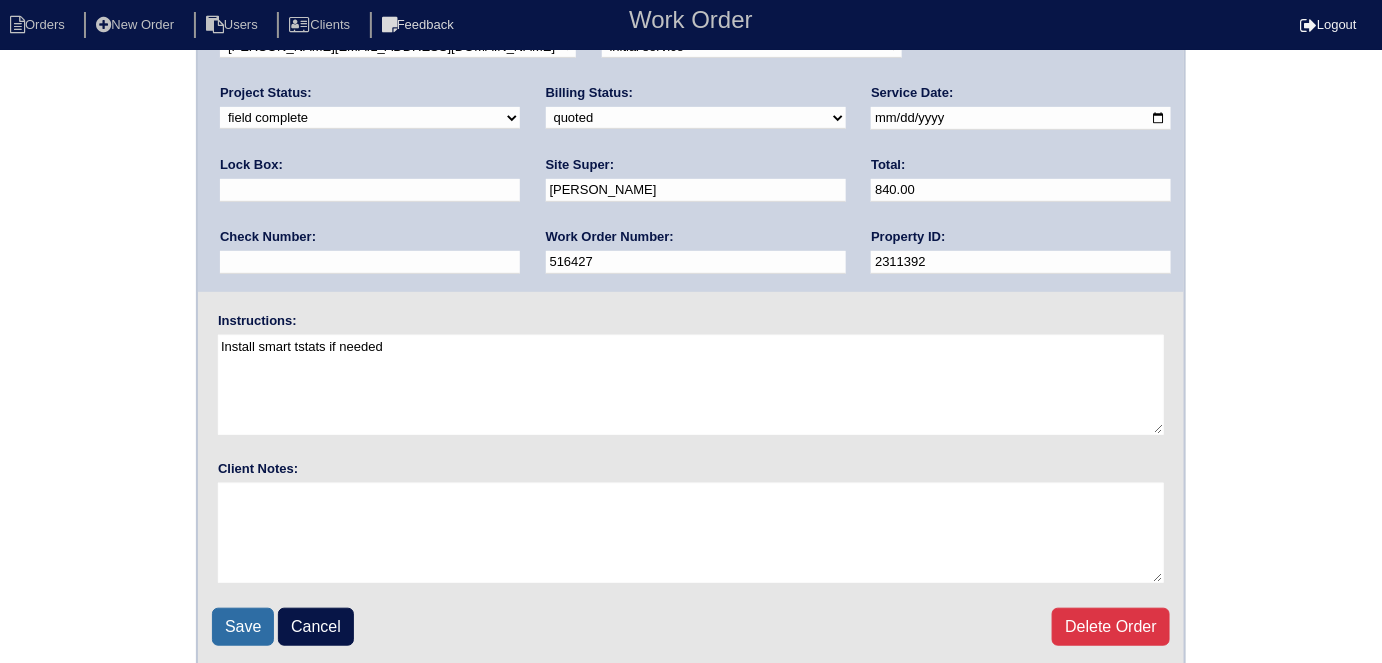 click on "Save" at bounding box center [243, 627] 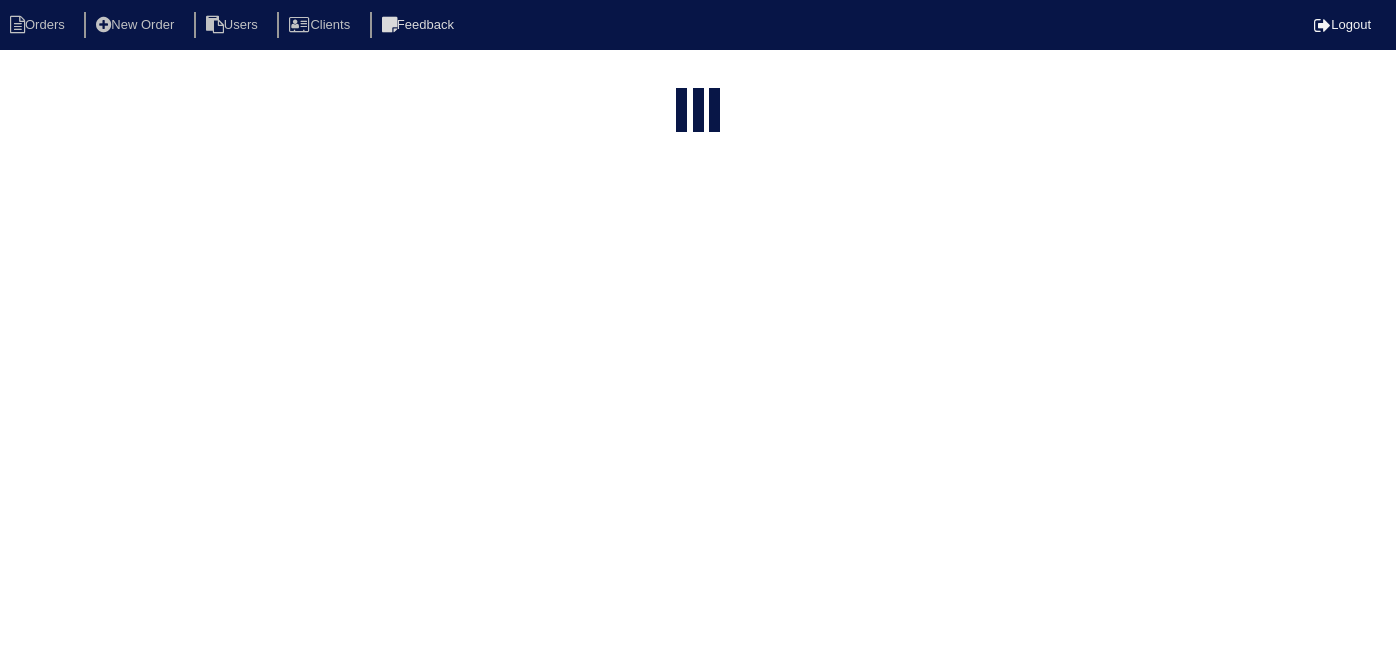 select on "15" 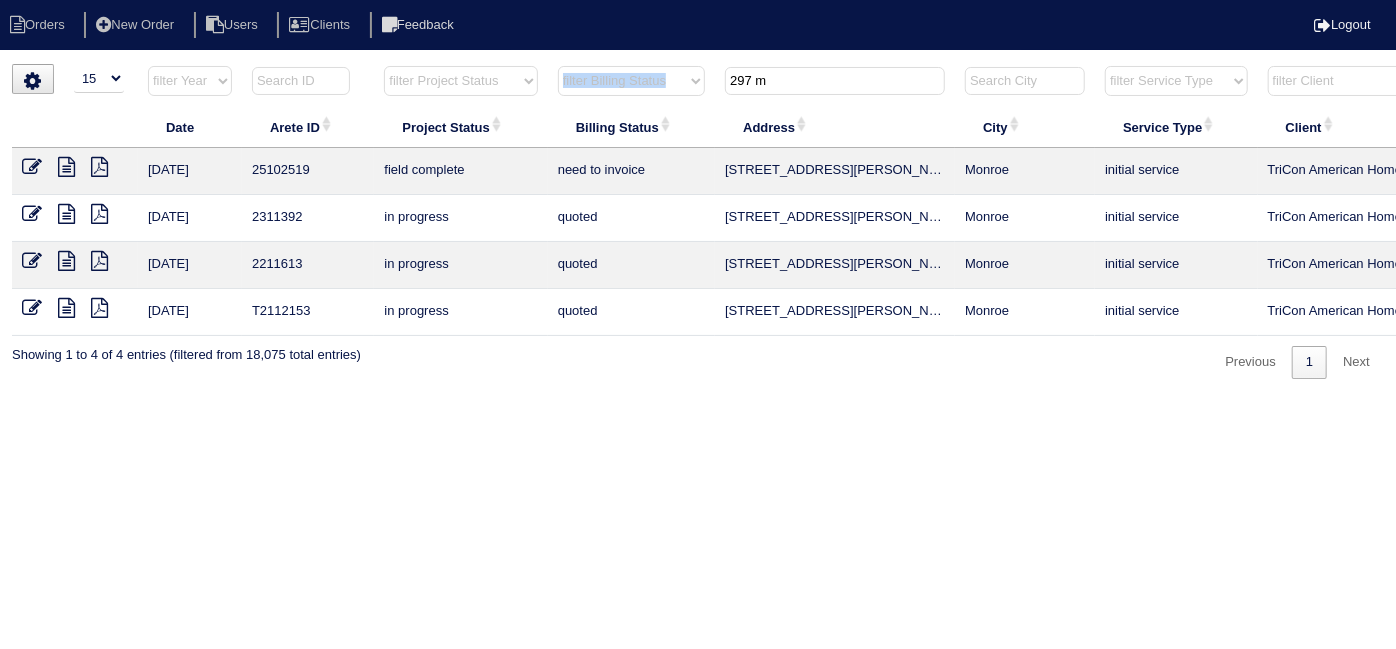 drag, startPoint x: 808, startPoint y: 64, endPoint x: 630, endPoint y: 97, distance: 181.03314 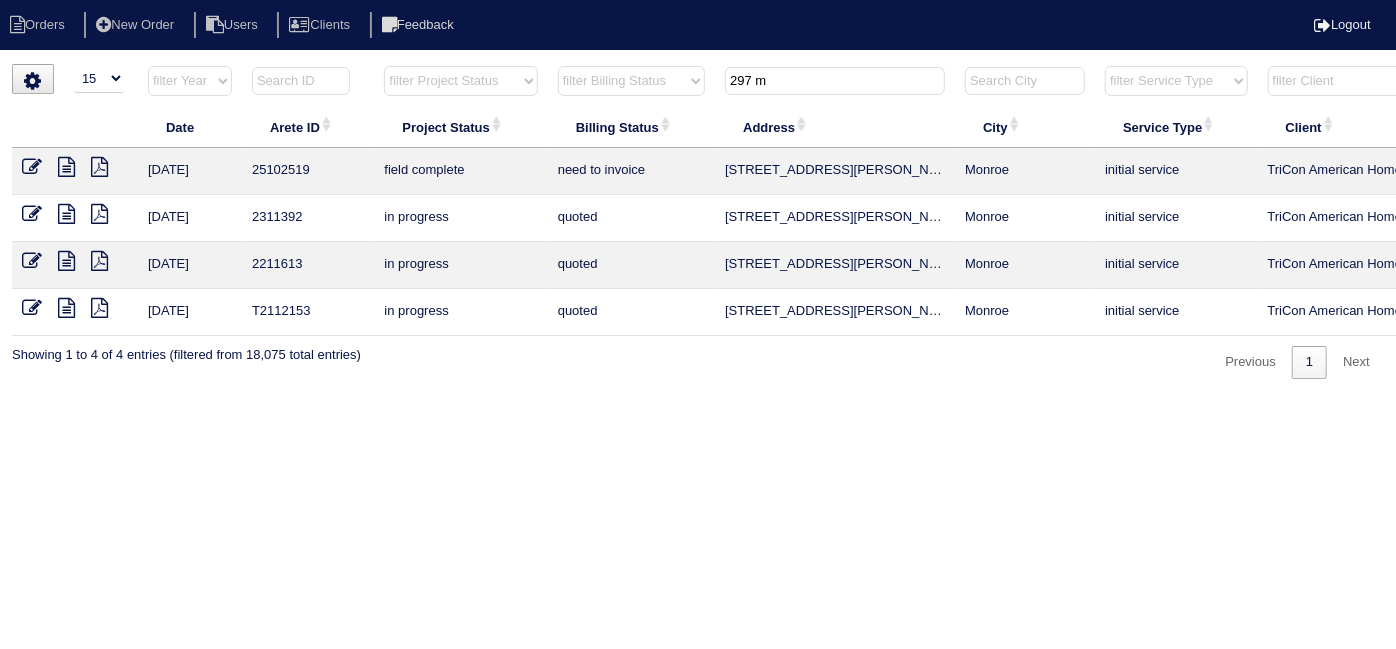 drag, startPoint x: 859, startPoint y: 75, endPoint x: 586, endPoint y: 77, distance: 273.00732 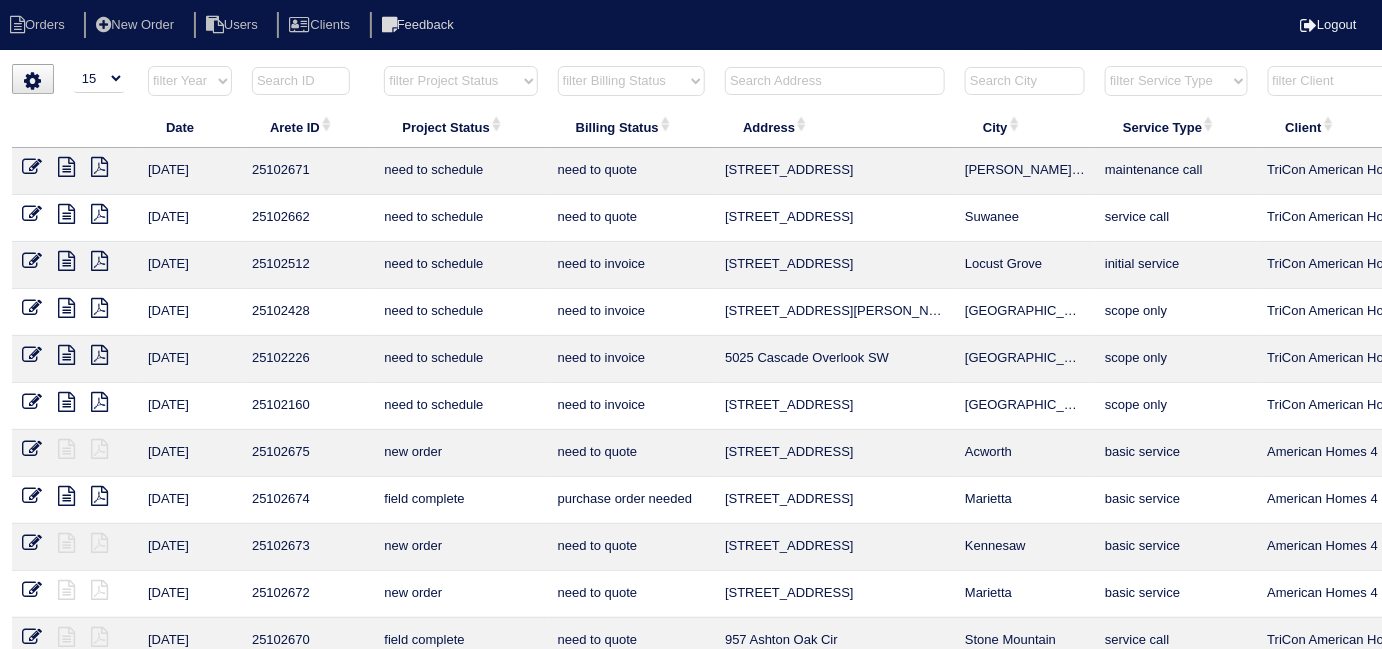 click at bounding box center [835, 81] 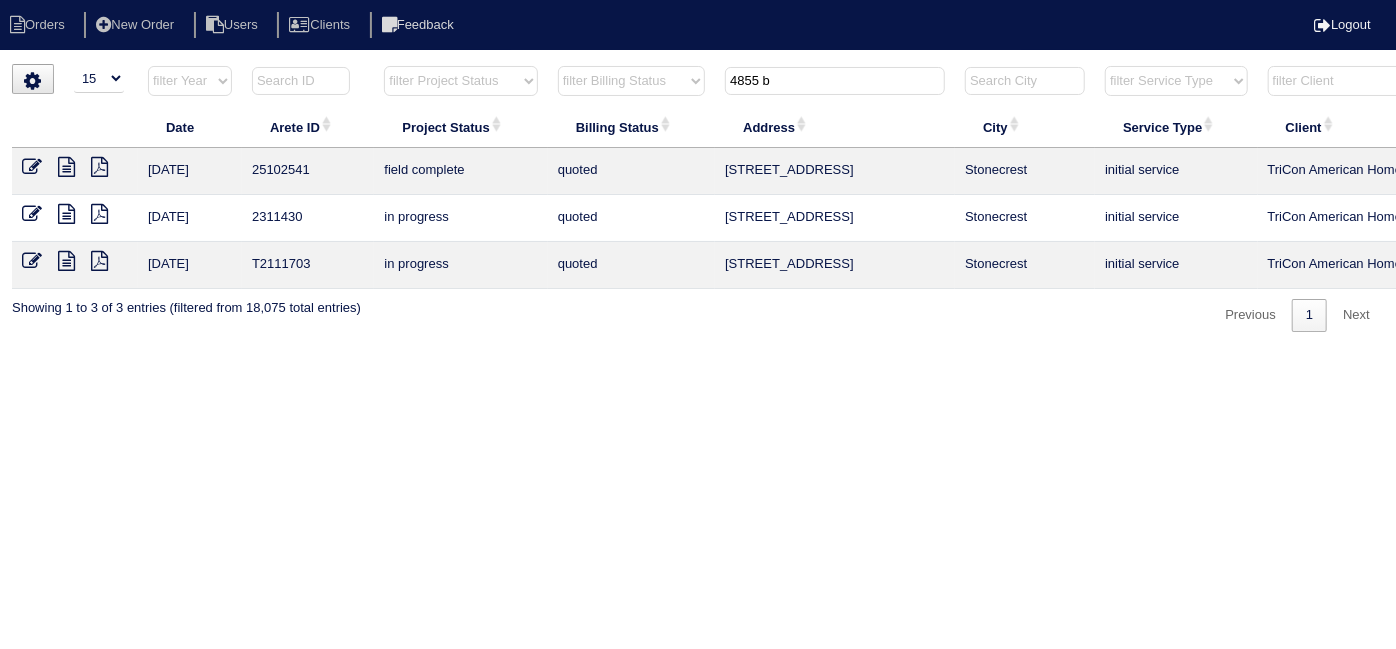 type on "4855 b" 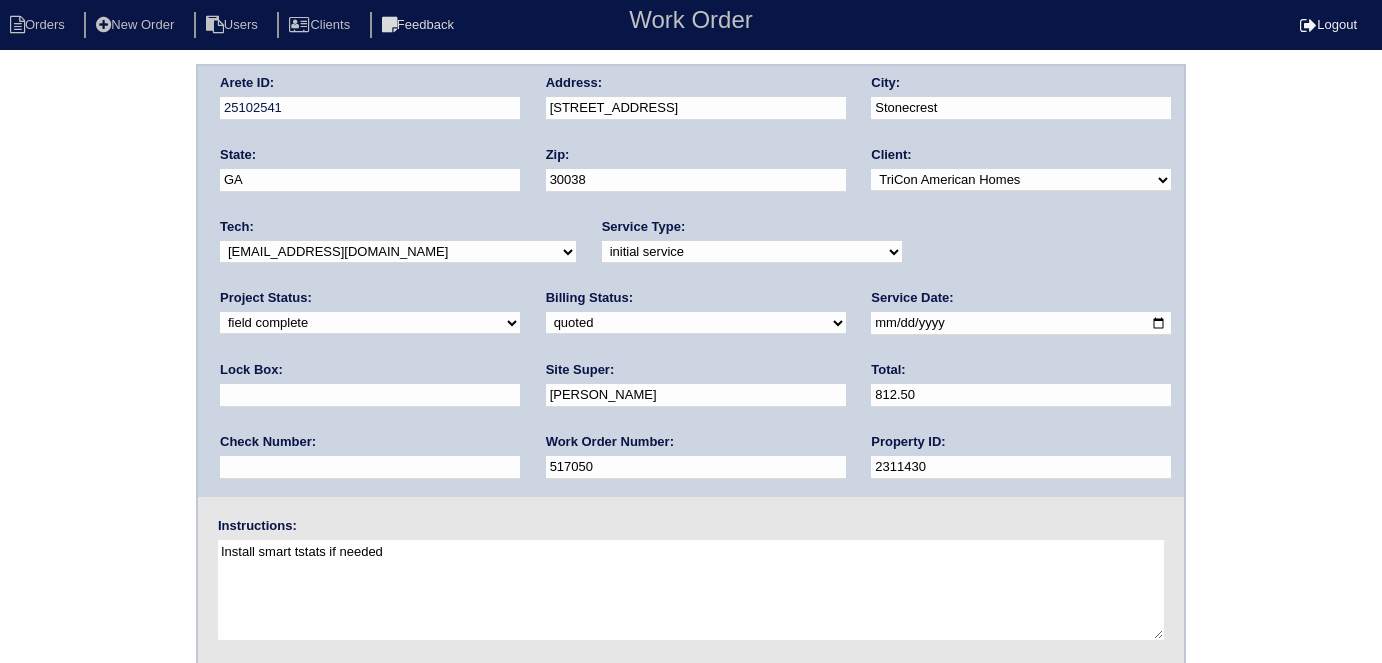 scroll, scrollTop: 0, scrollLeft: 0, axis: both 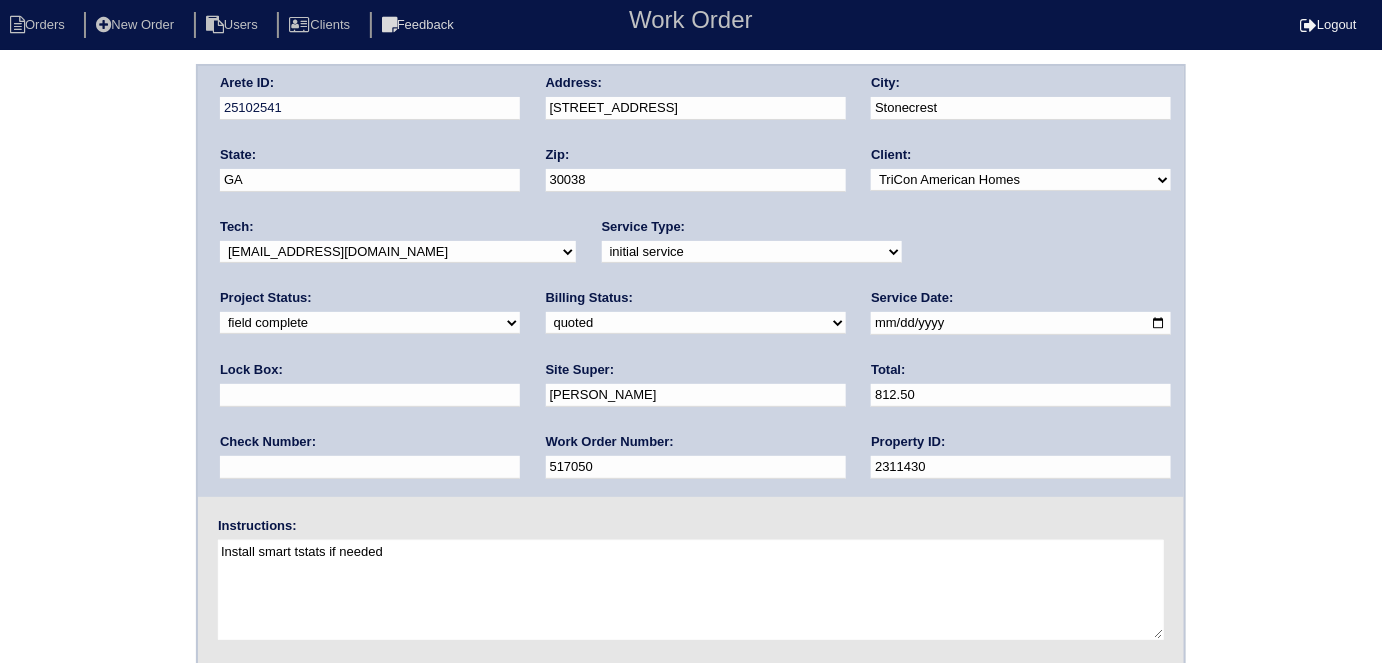 click on "need to quote
quoted
need to invoice
invoiced
paid
warranty
purchase order needed
unknown
in quickbooks" at bounding box center [696, 323] 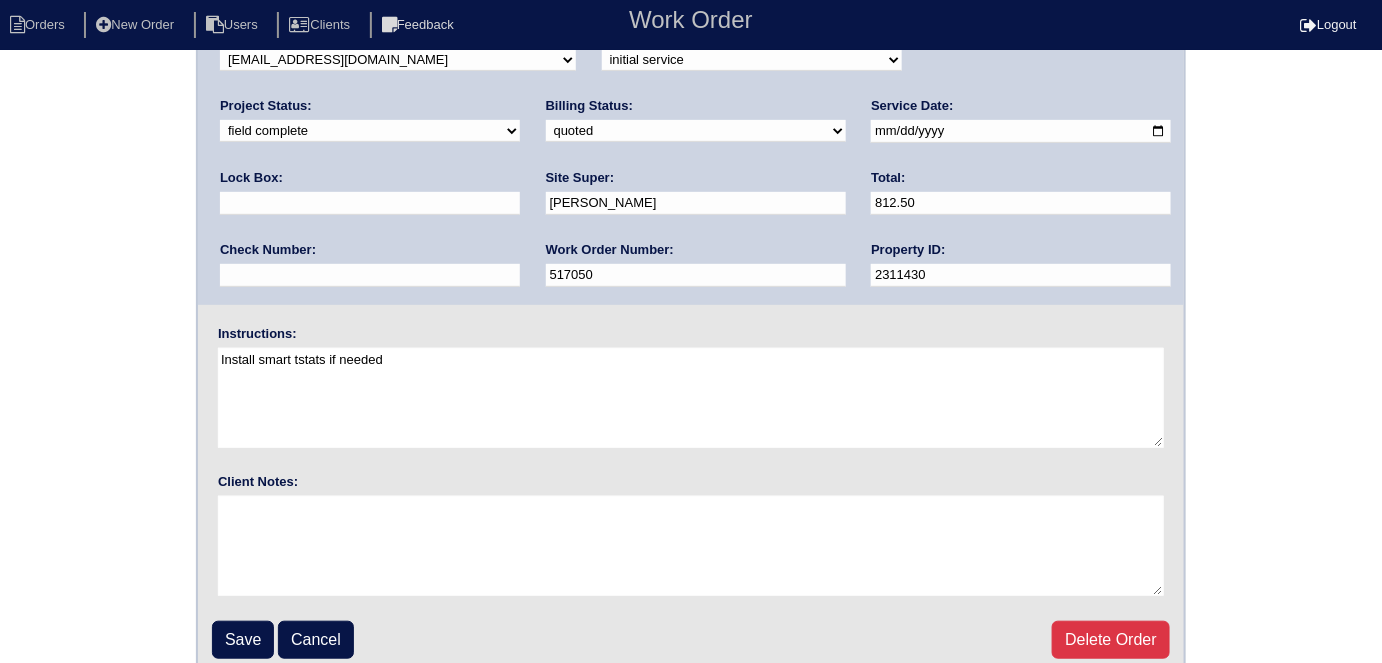 scroll, scrollTop: 205, scrollLeft: 0, axis: vertical 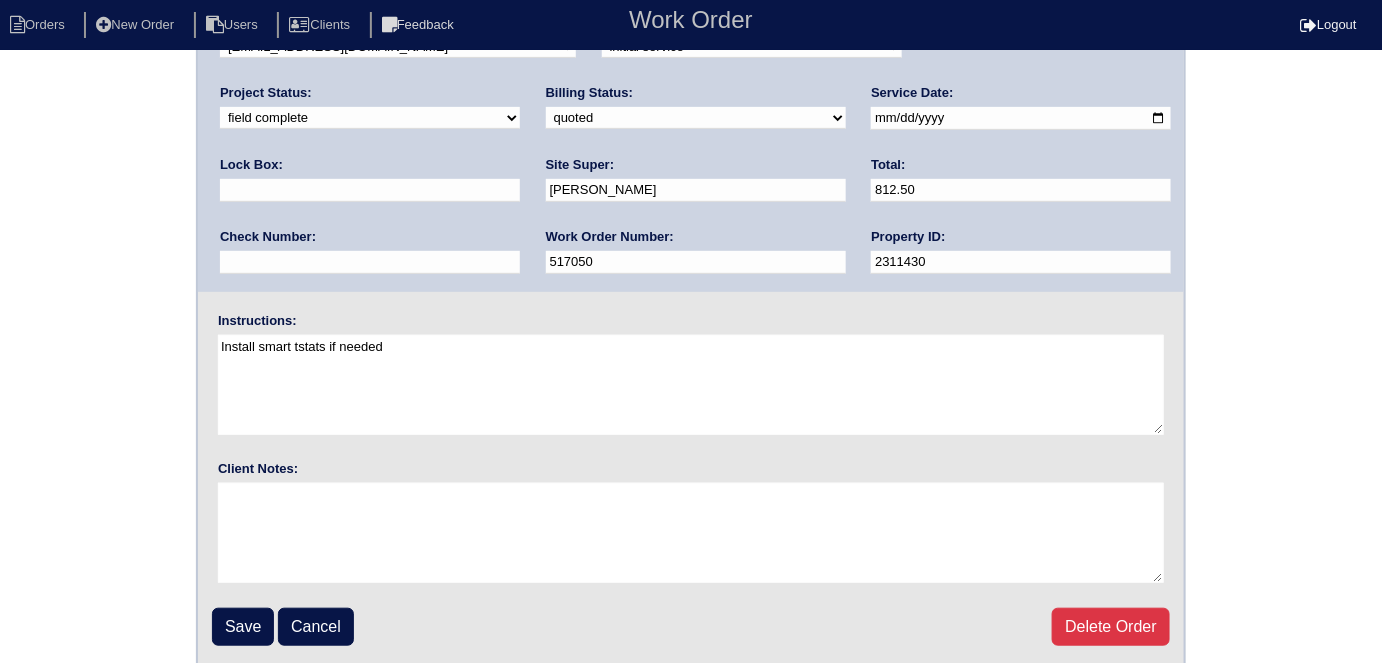 click on "Save" at bounding box center [243, 627] 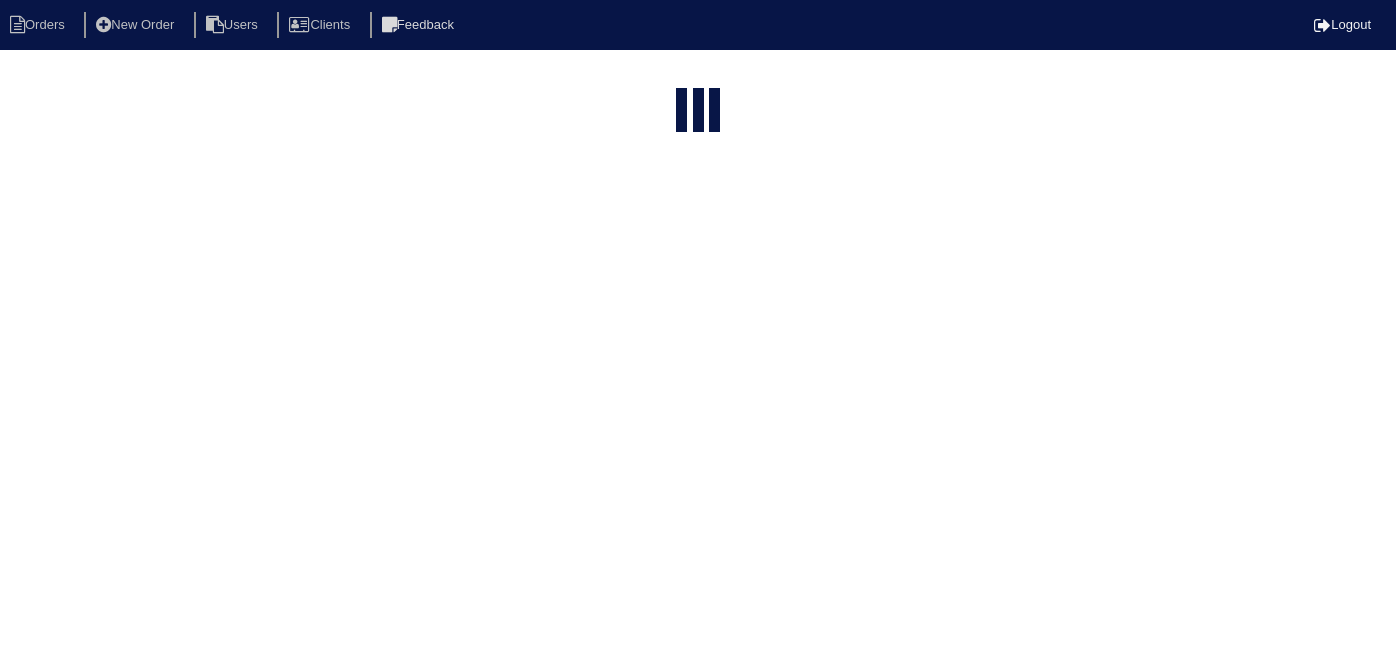 select on "15" 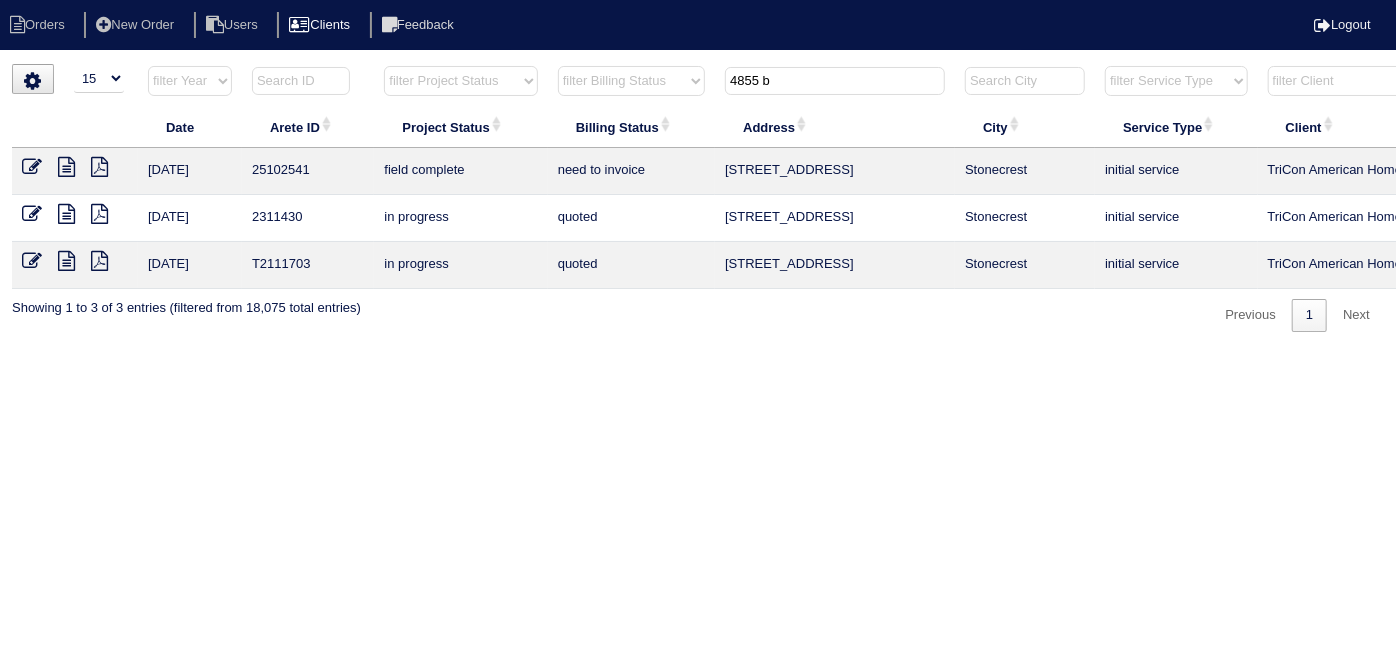 drag, startPoint x: 778, startPoint y: 80, endPoint x: 382, endPoint y: 22, distance: 400.22495 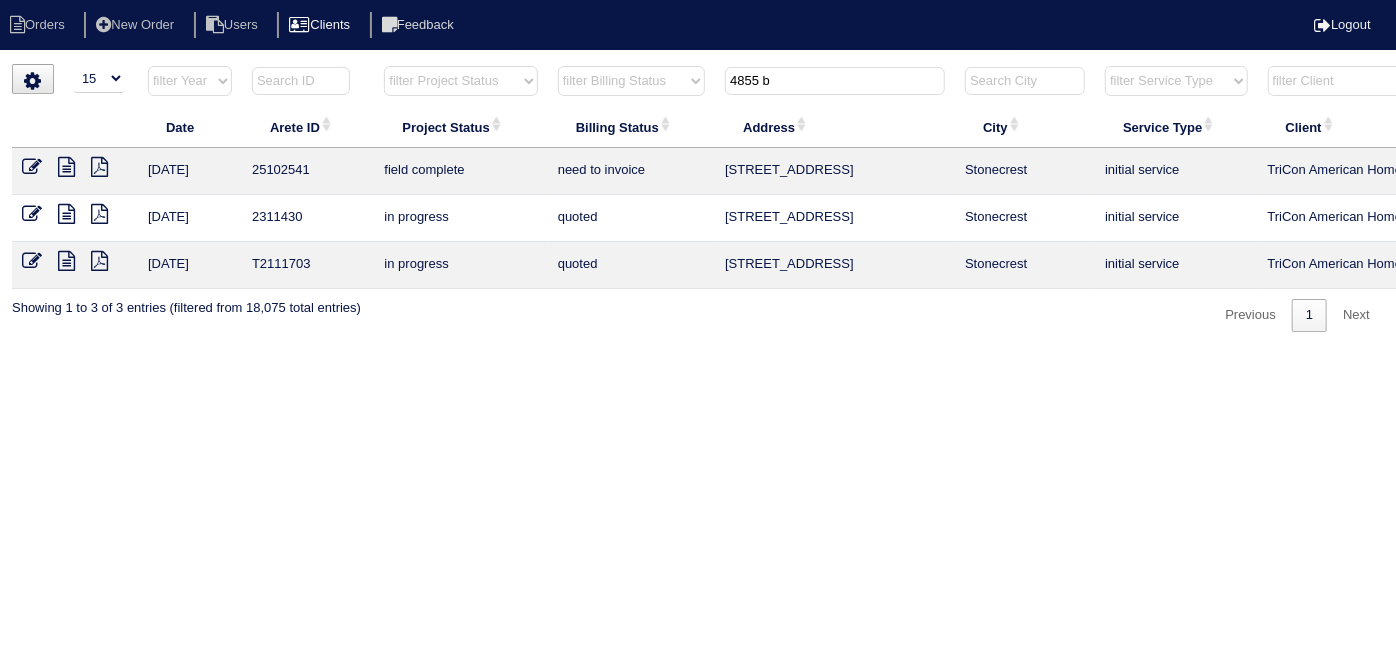 click on "▼   10 15 25 50 200 500 Search:
Date Arete ID Project Status Billing Status Address City Service Type Client Tech
7/21/25 25102541 field complete  need to invoice 4855 Browns Mill Ferry Rd Stonecrest initial service TriCon American Homes Justin Reese 6/19/23 2311430 in progress  quoted 4855 Browns Mill Ferry Rd Stonecrest initial service TriCon American Homes Justin Reese 9/22/21 T2111703 in progress  quoted 4855 Browns Mill Ferry Rd Stonecrest initial service TriCon American Homes Jay Hamlet
filter Year -- Any Year -- 2025 2024 2023 2022 2021 2020 2019 filter Project Status -- Any Project Status -- new order assigned in progress field complete need to schedule admin review archived completed need to approve in quickbooks unknown repairs needed canceled manager review filter Billing Status -- Any Billing Status --  need to quote  quoted  need to invoice  invoiced  paid  warranty  purchase order needed  unknown  in quickbooks 4855 b filter Service Type 1" at bounding box center (698, 198) 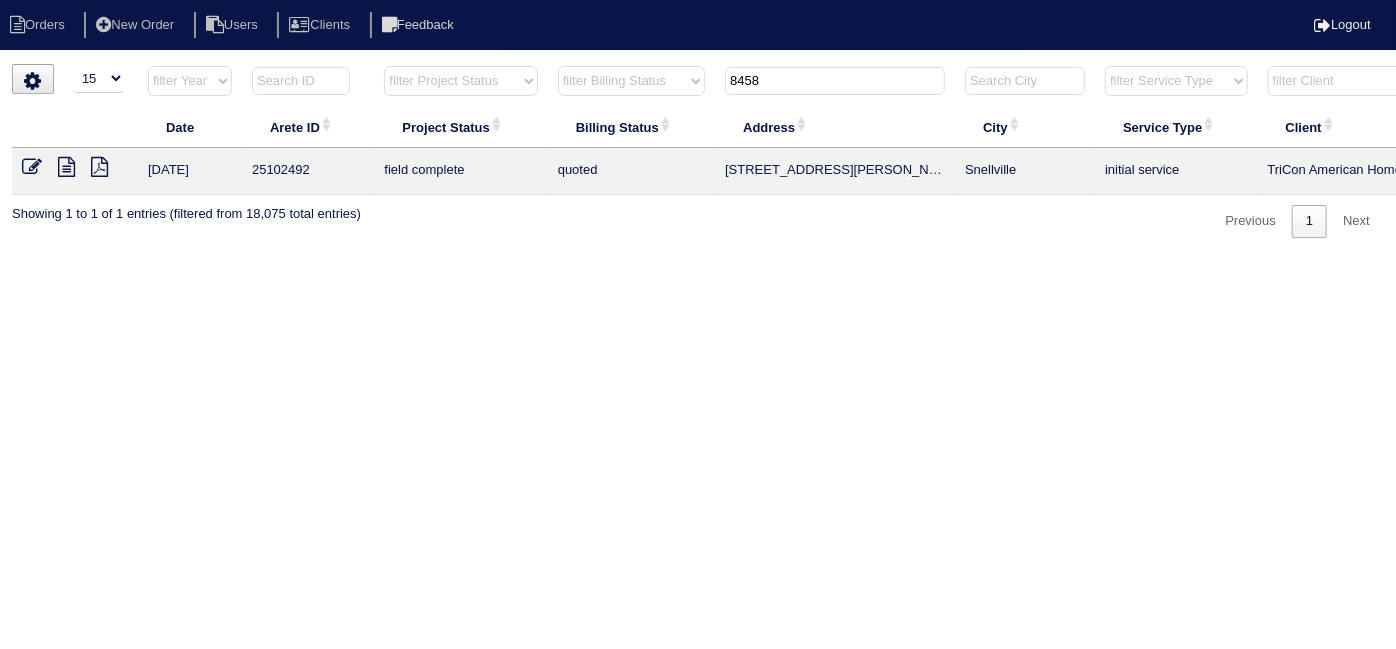 type on "8458" 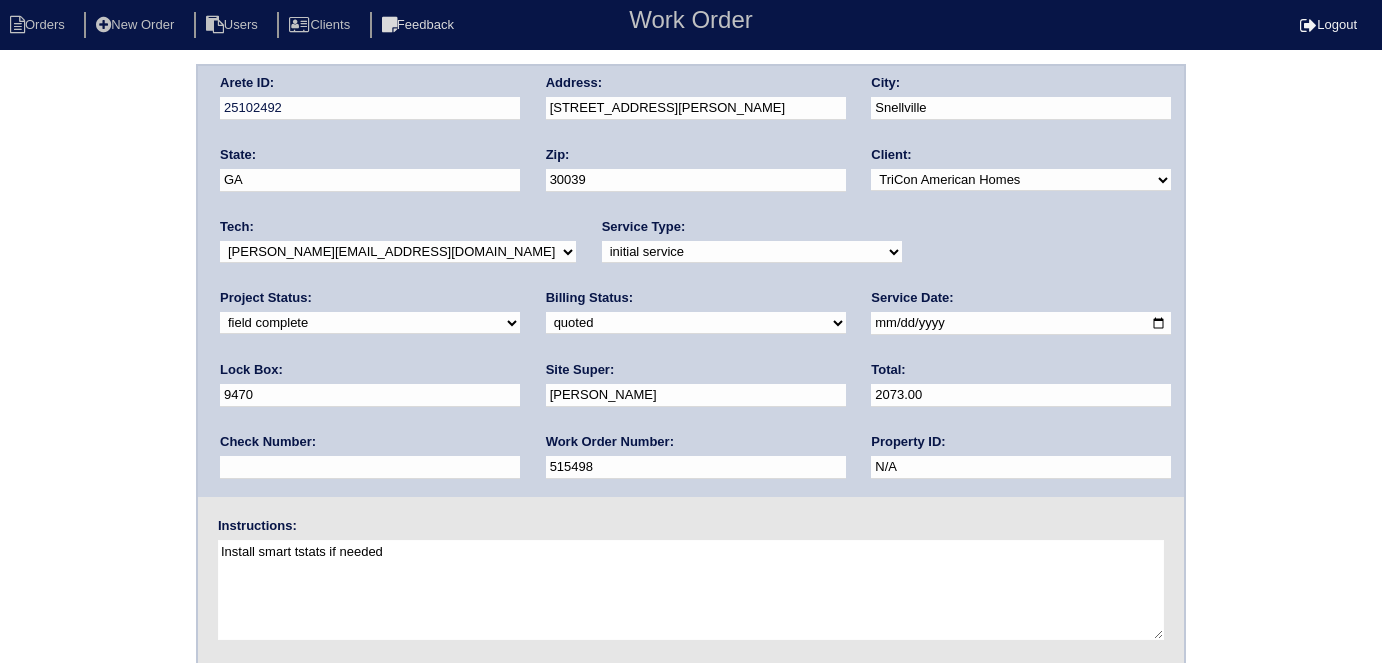 scroll, scrollTop: 0, scrollLeft: 0, axis: both 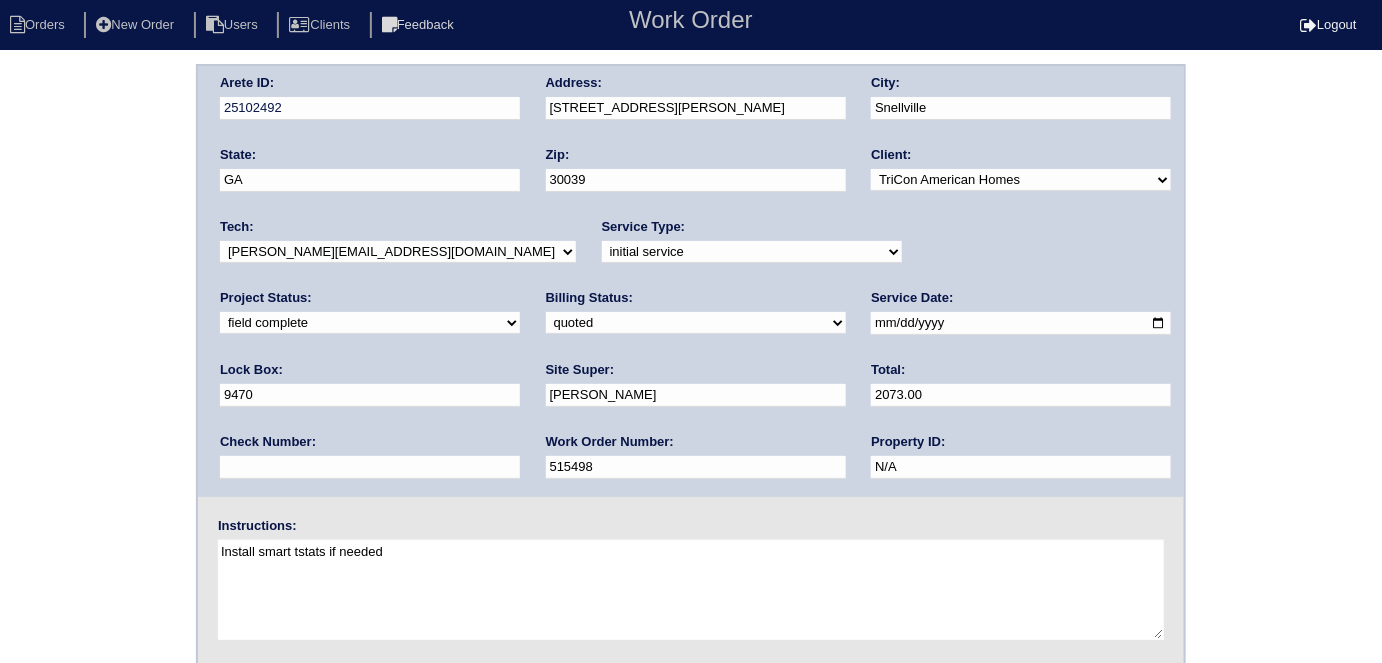 click on "2073.00" at bounding box center [1021, 395] 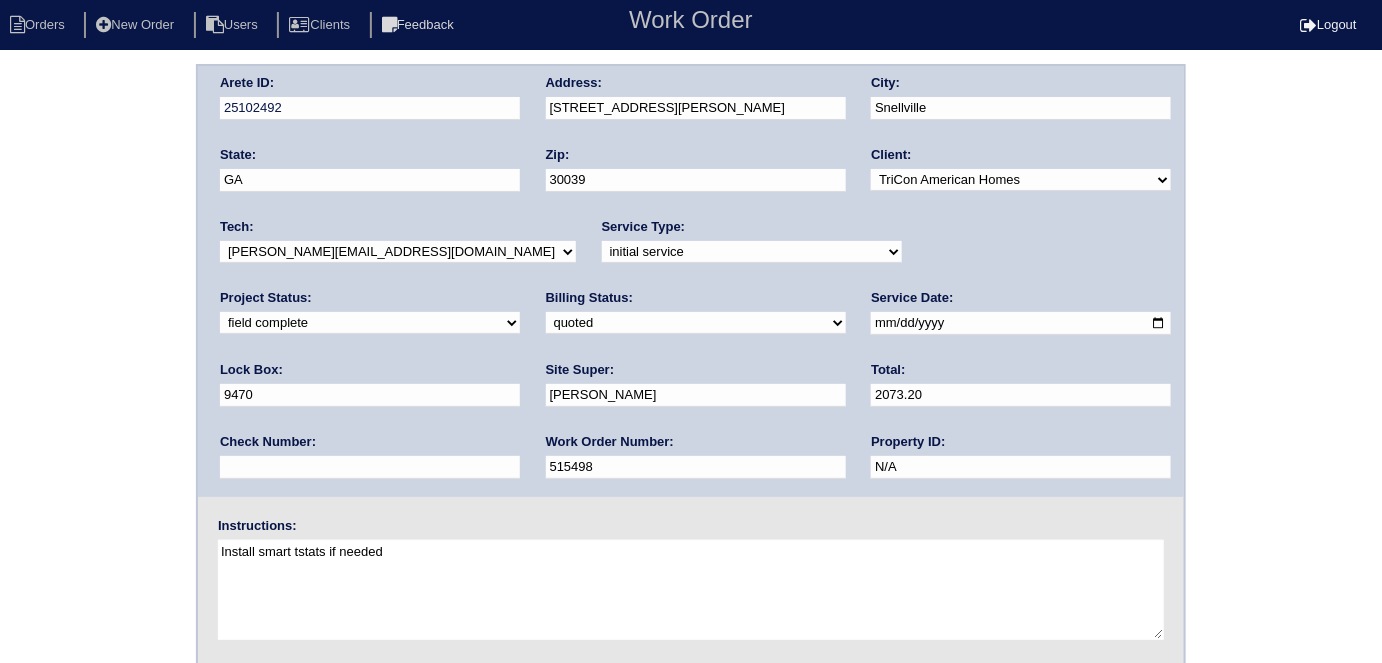 type on "2073.20" 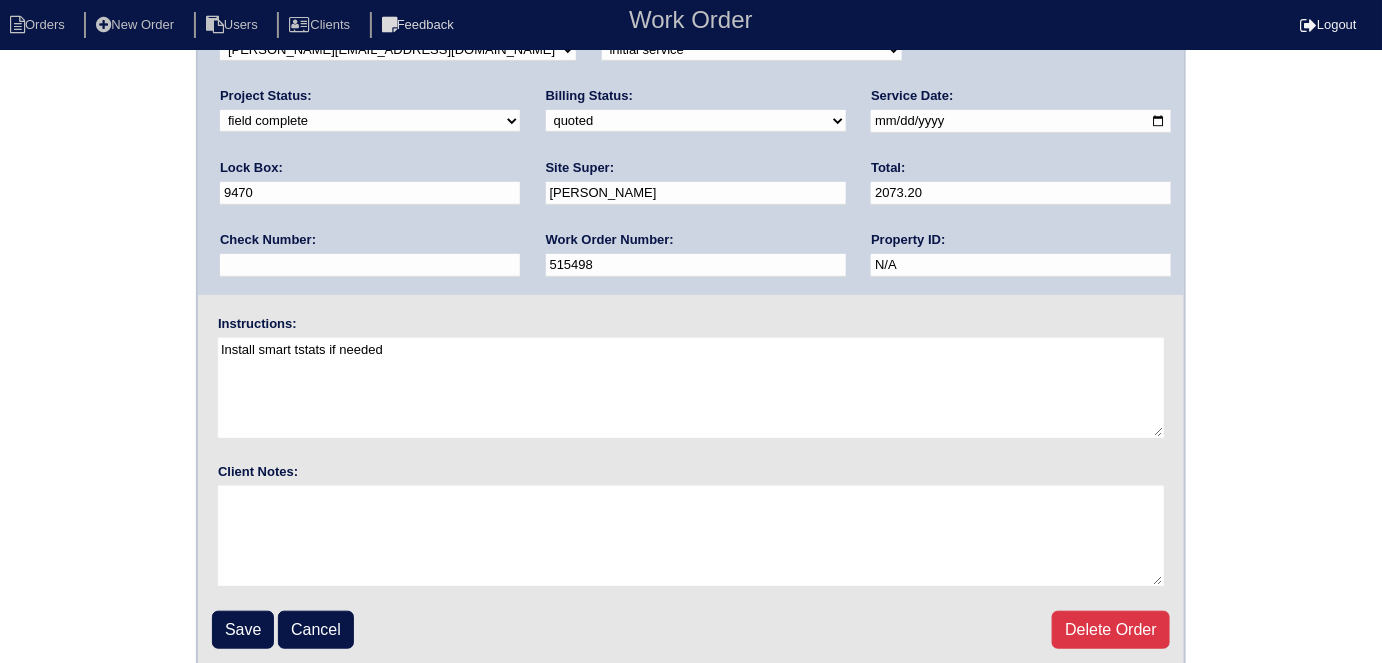 scroll, scrollTop: 205, scrollLeft: 0, axis: vertical 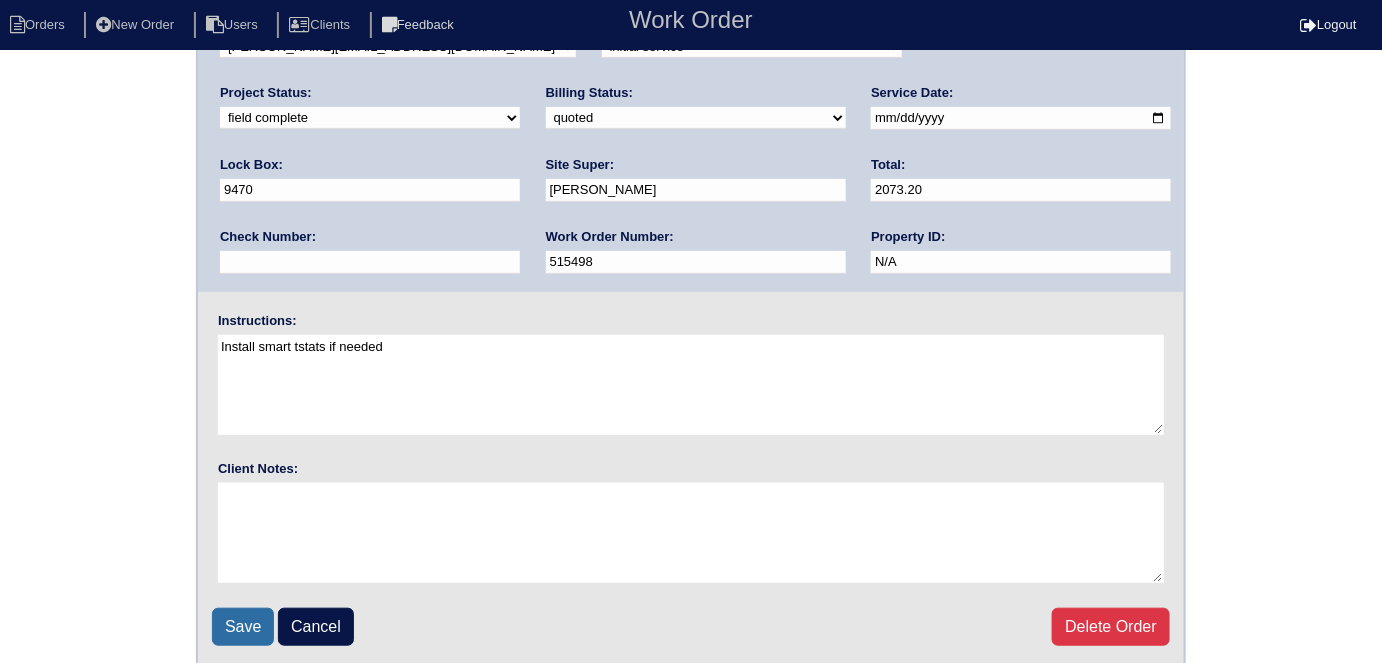 click on "Save" at bounding box center [243, 627] 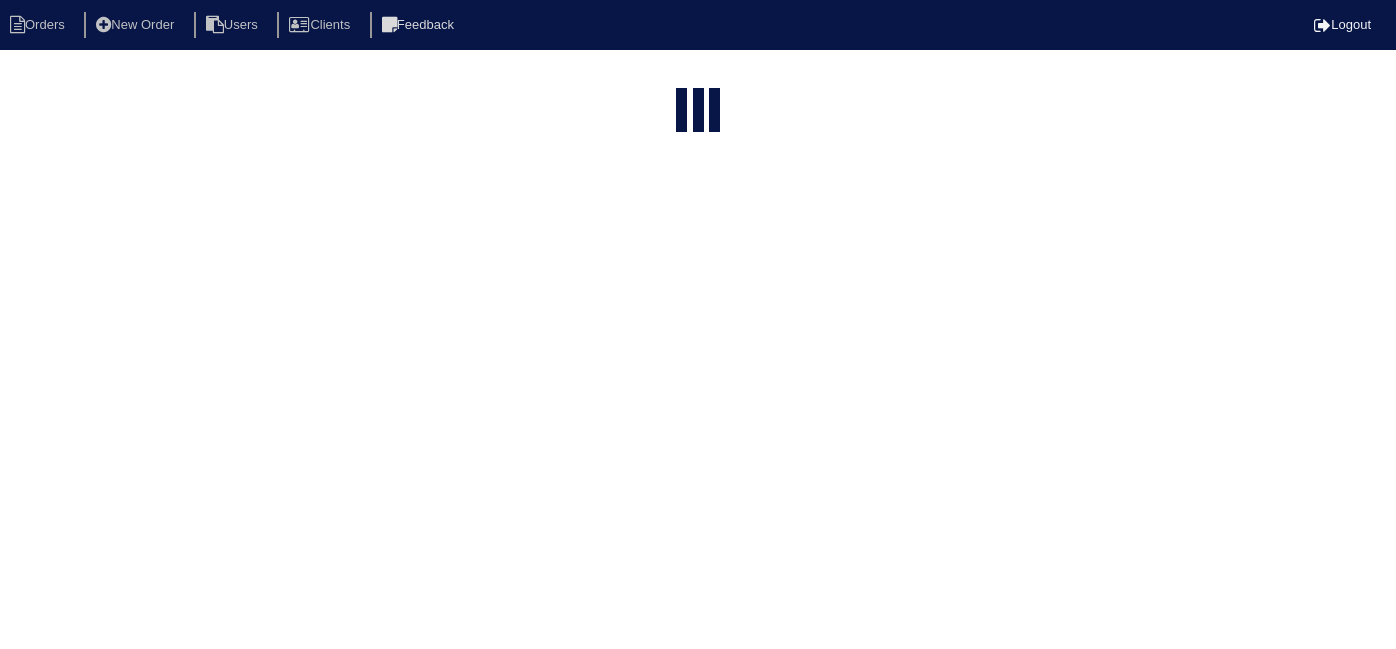 select on "15" 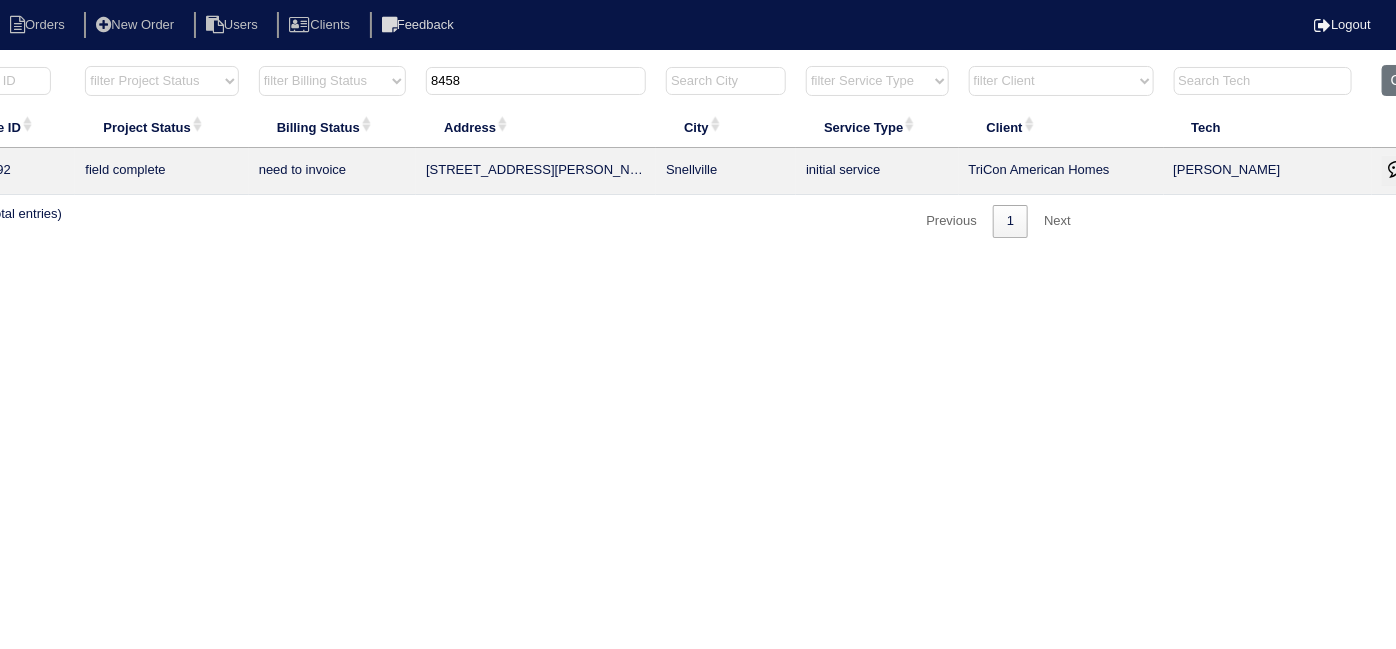scroll, scrollTop: 0, scrollLeft: 348, axis: horizontal 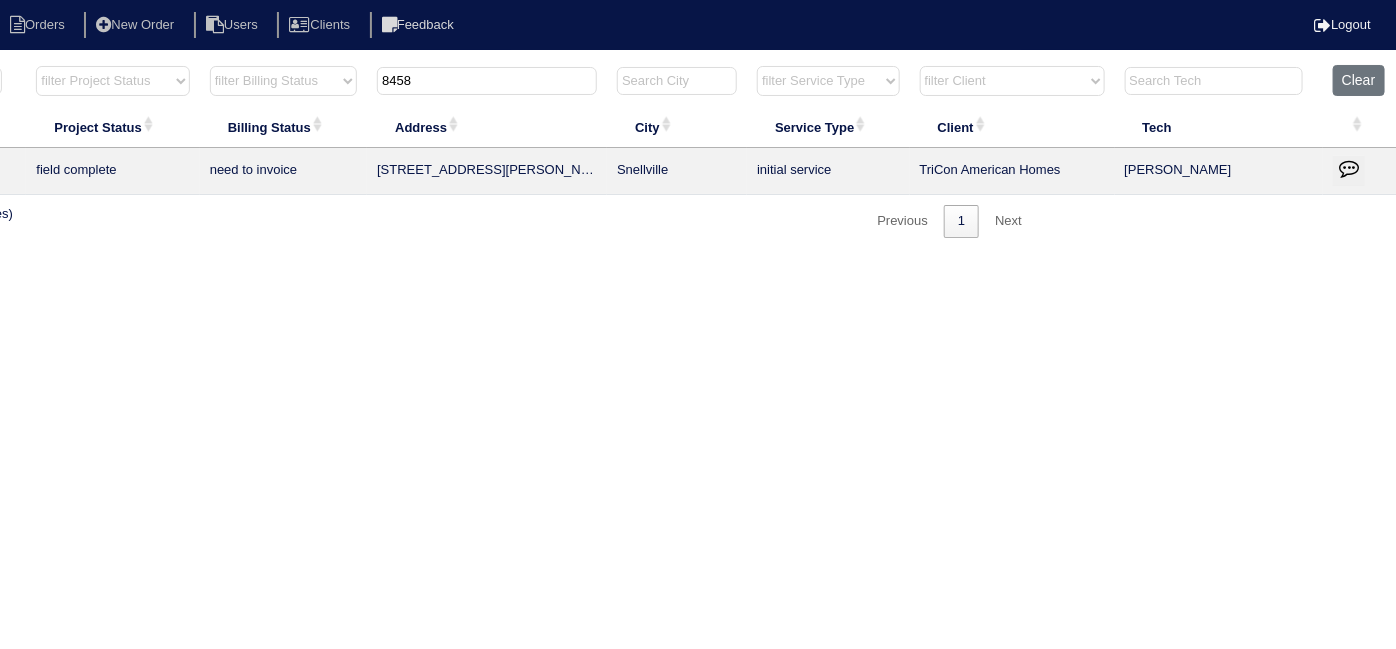 drag, startPoint x: 1350, startPoint y: 166, endPoint x: 1195, endPoint y: 179, distance: 155.5442 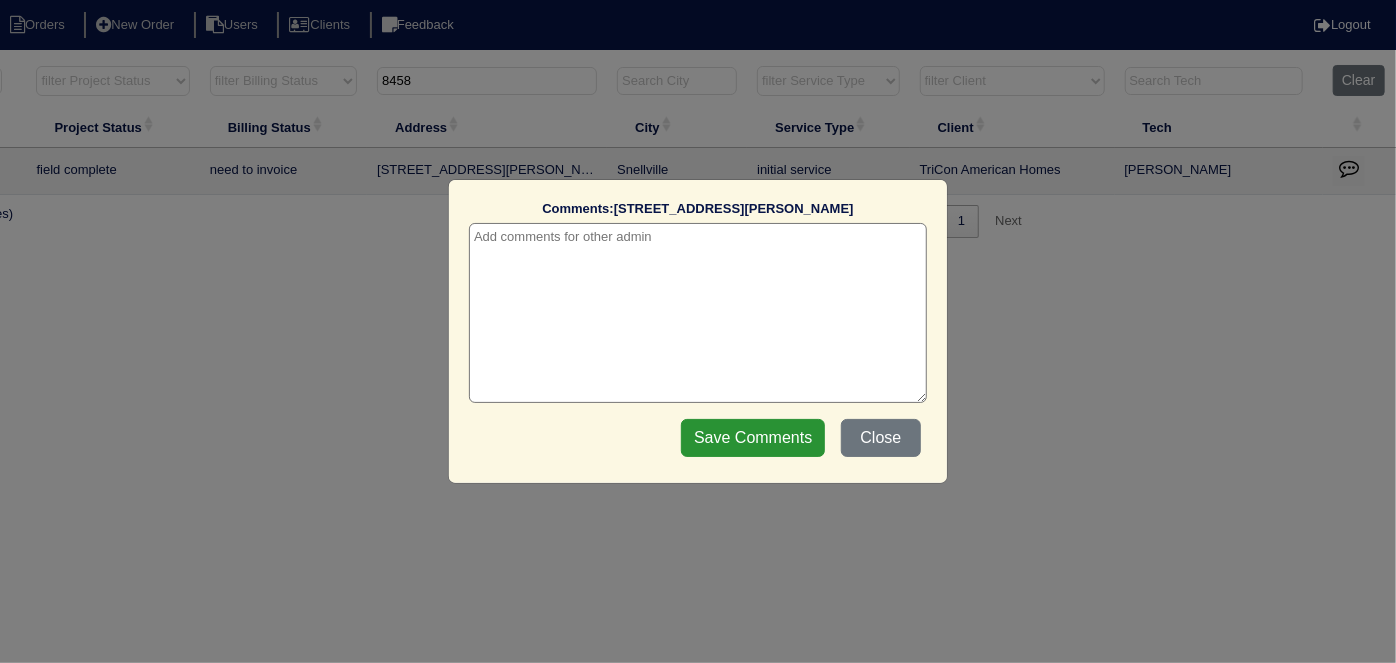 click at bounding box center [698, 313] 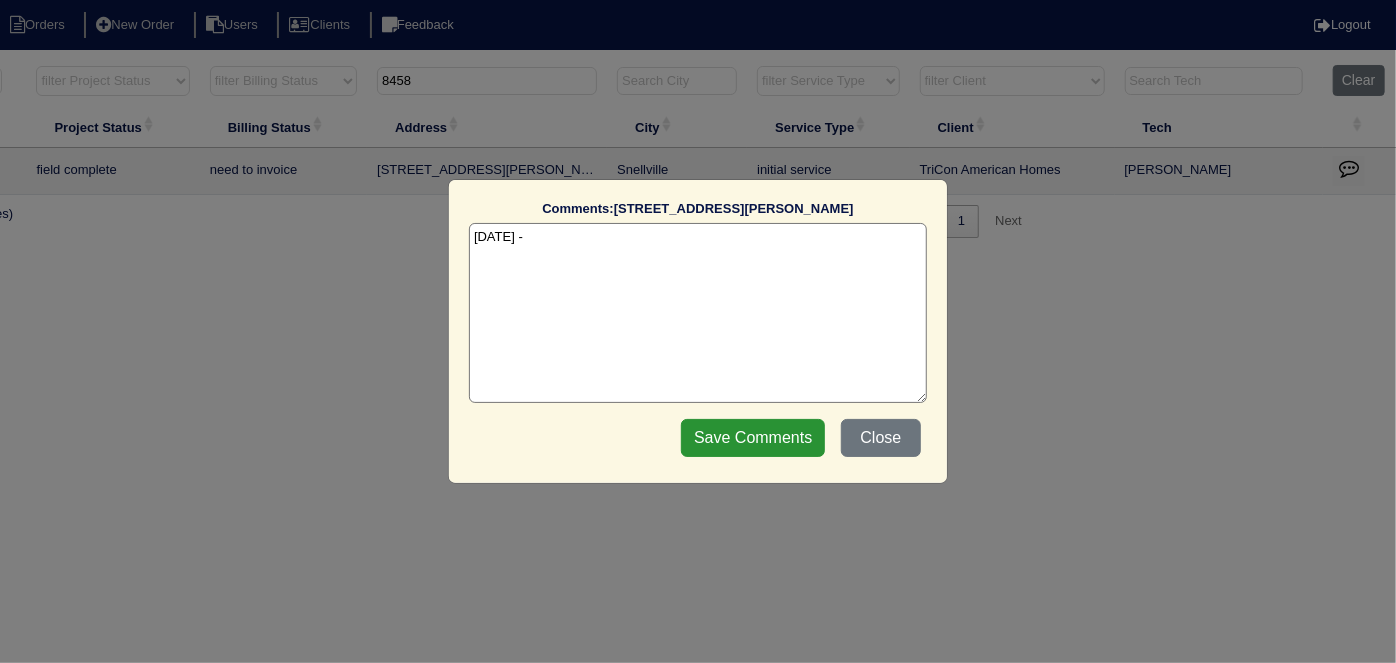paste on "Duct cleaning" 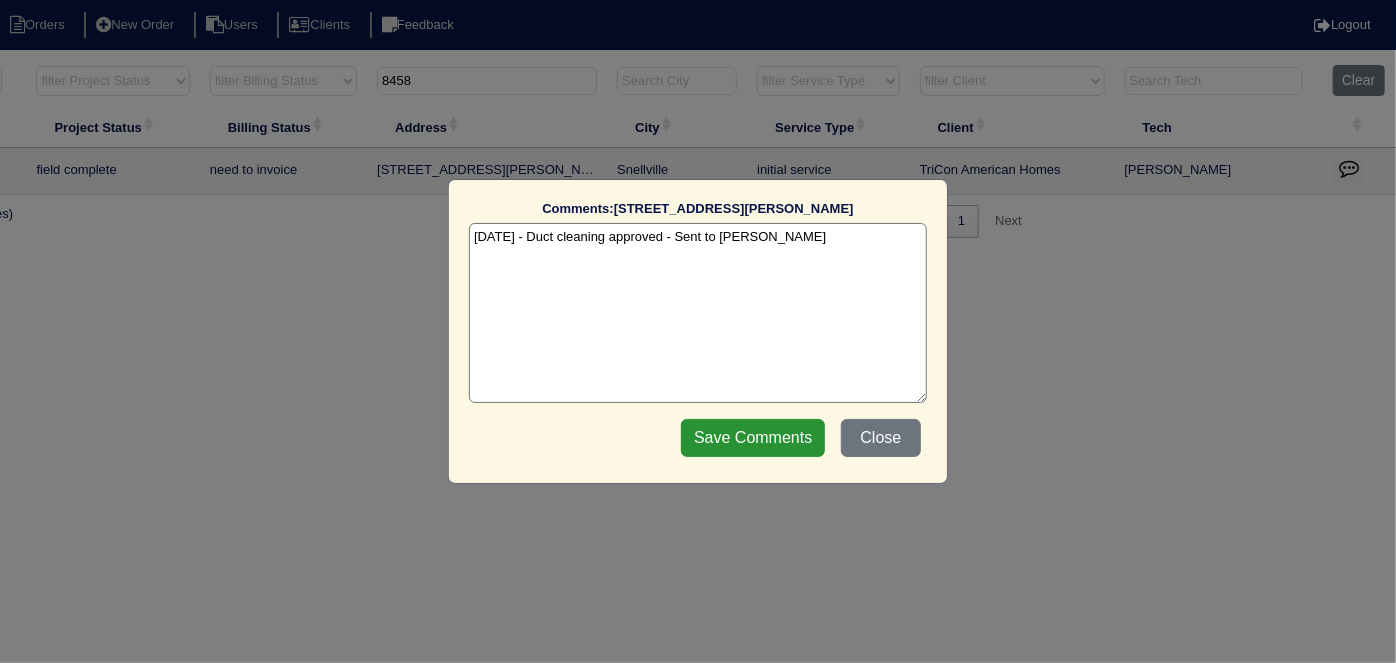 type on "7/22/25 - Duct cleaning approved - Sent to Dan - KE" 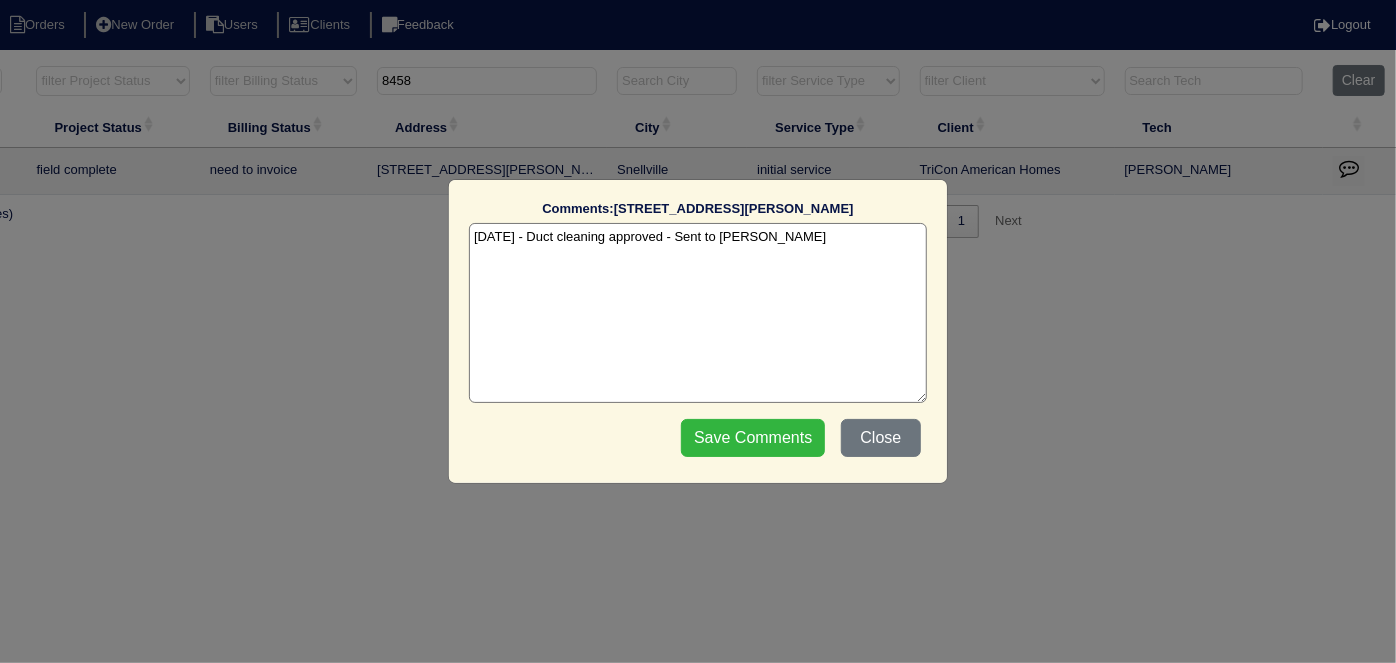 click on "Save Comments" at bounding box center [753, 438] 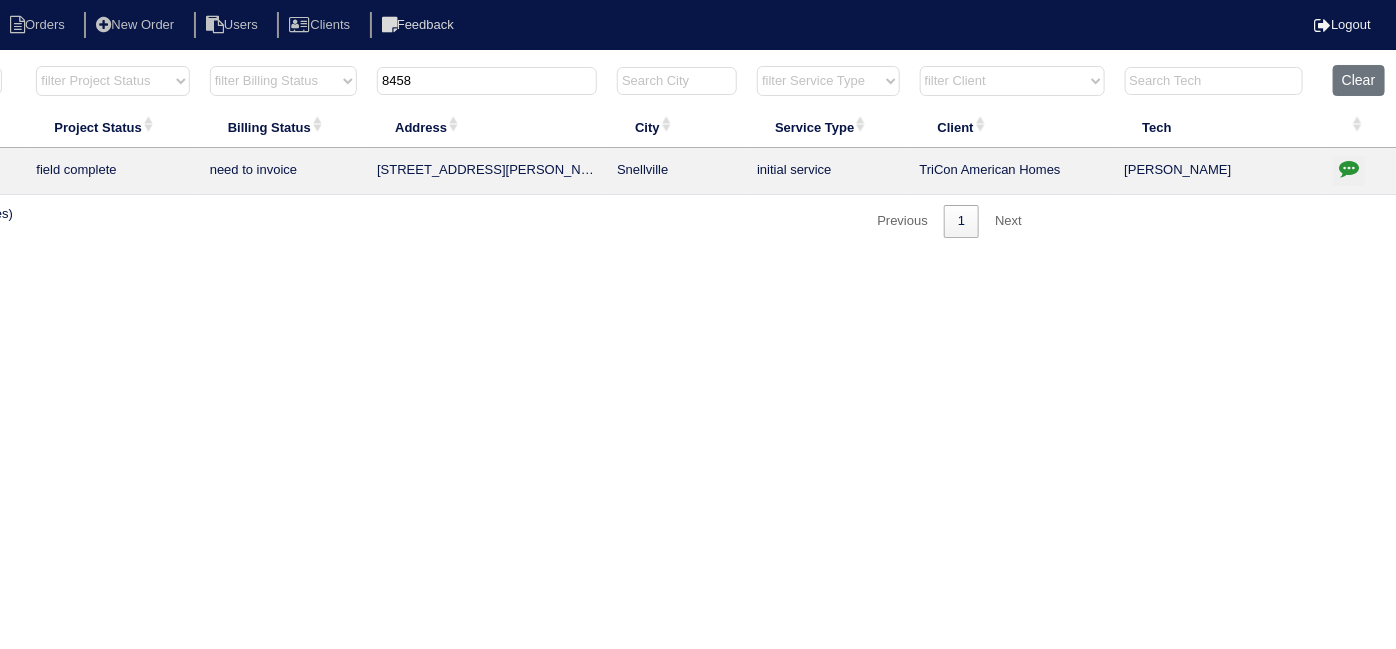 drag, startPoint x: 472, startPoint y: 71, endPoint x: 197, endPoint y: 79, distance: 275.11633 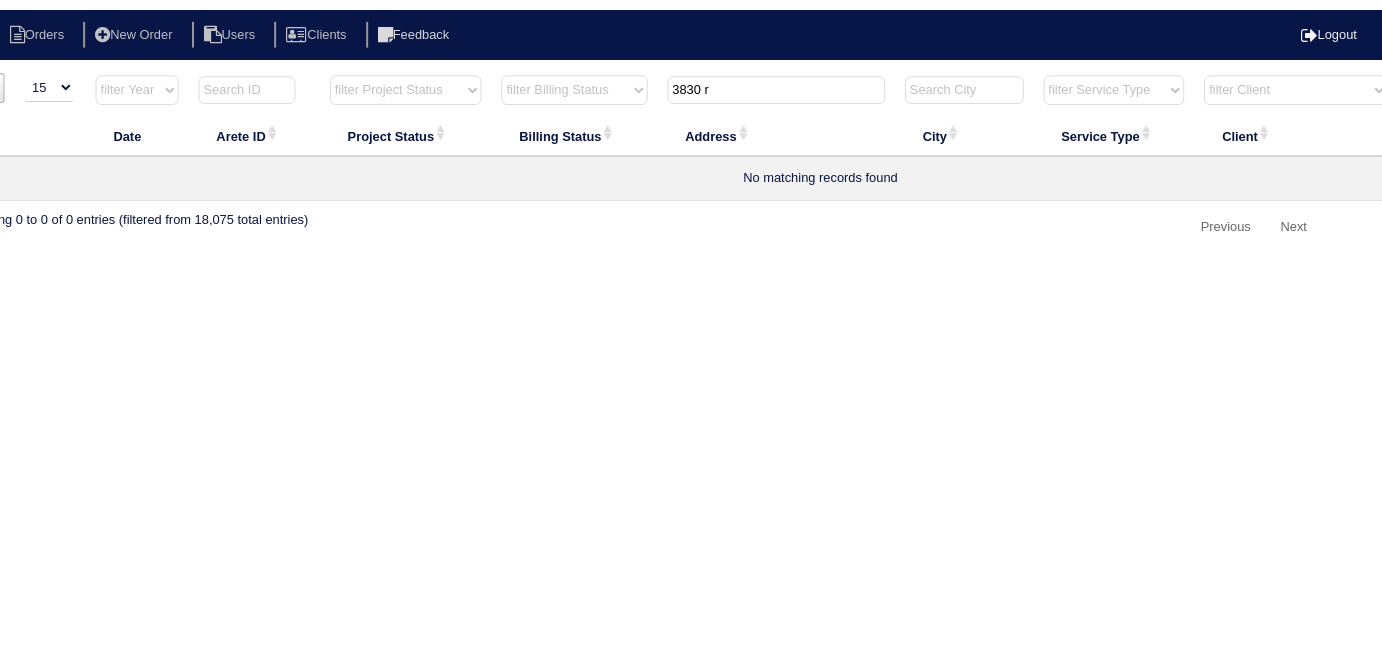 scroll, scrollTop: 0, scrollLeft: 0, axis: both 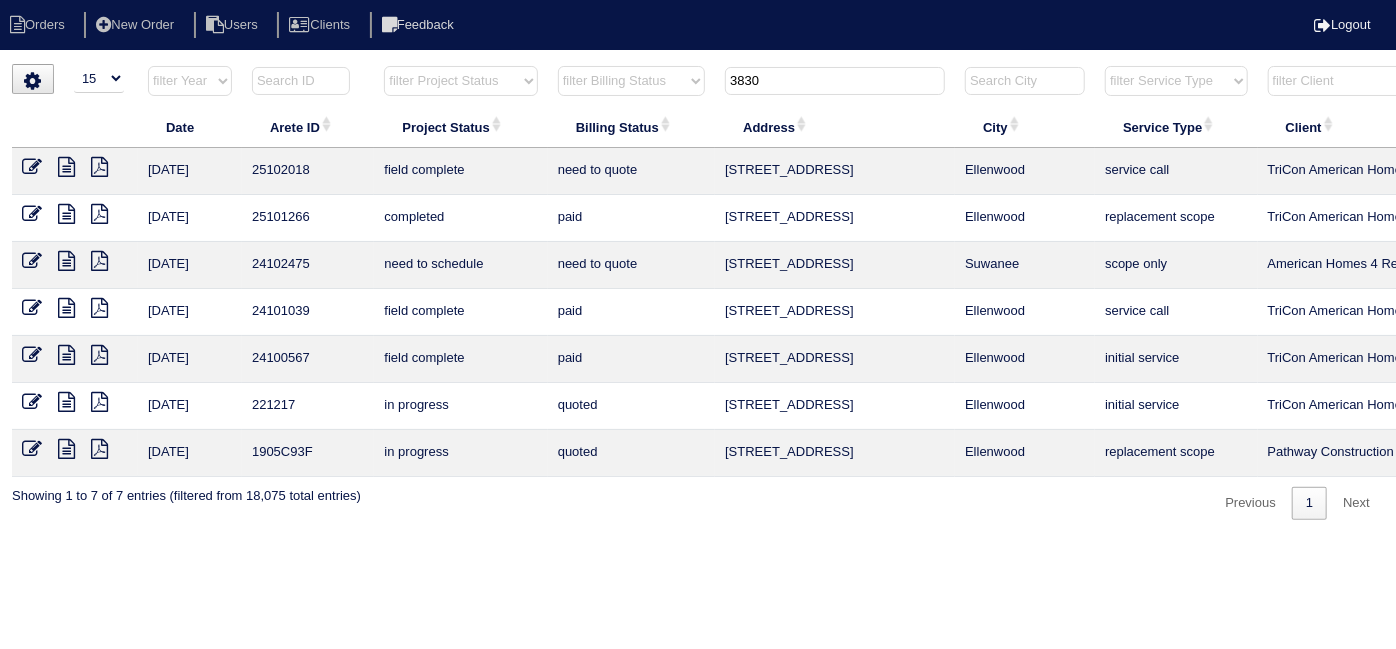 type on "3830" 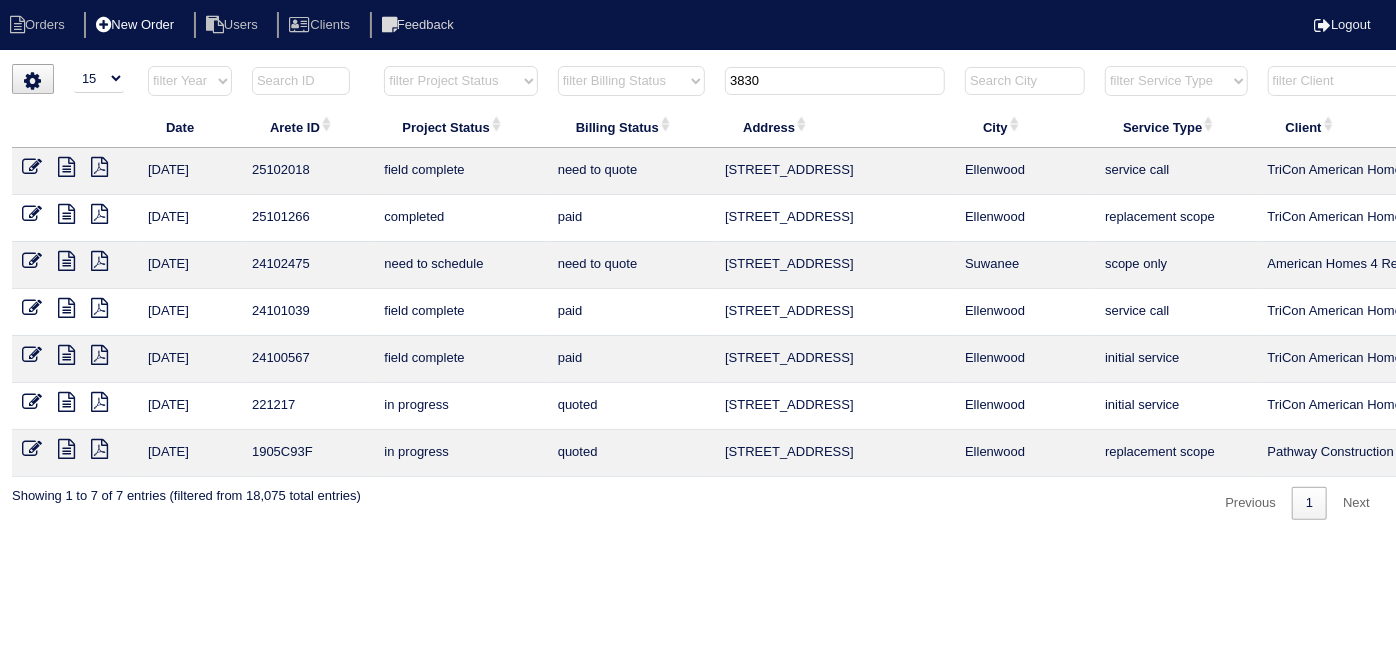 click on "New Order" at bounding box center (137, 25) 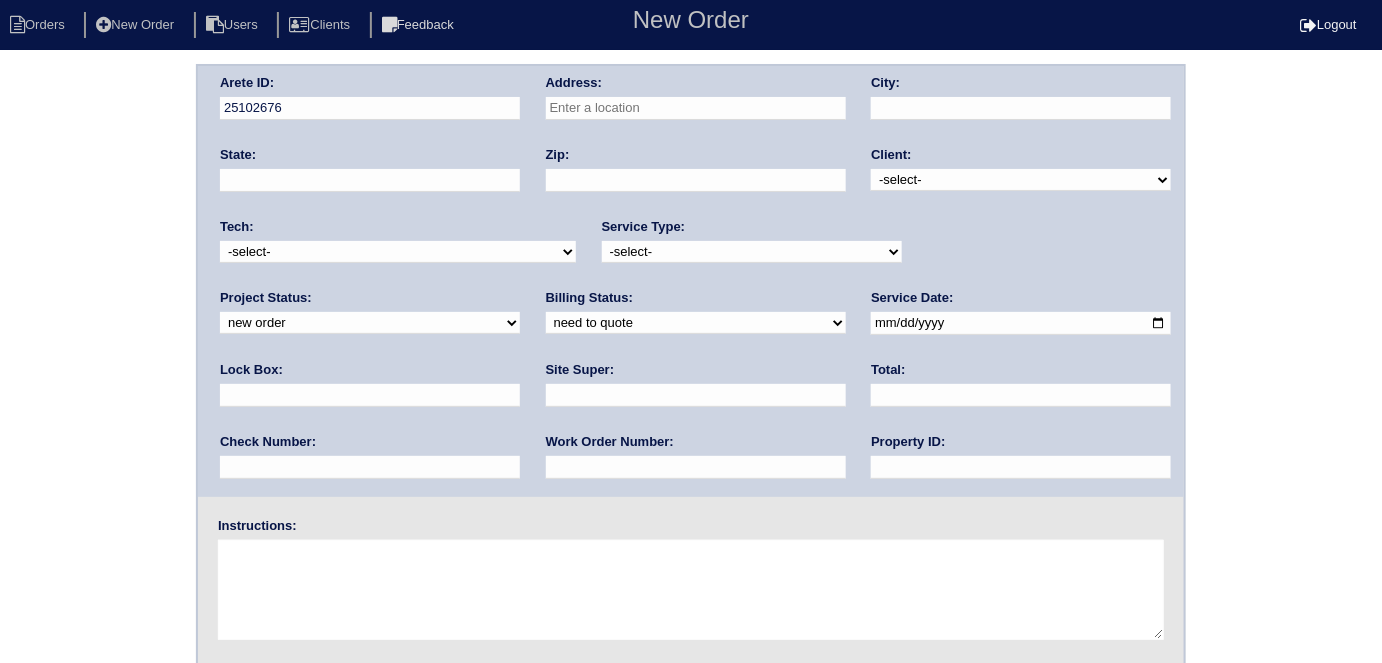 click at bounding box center (696, 108) 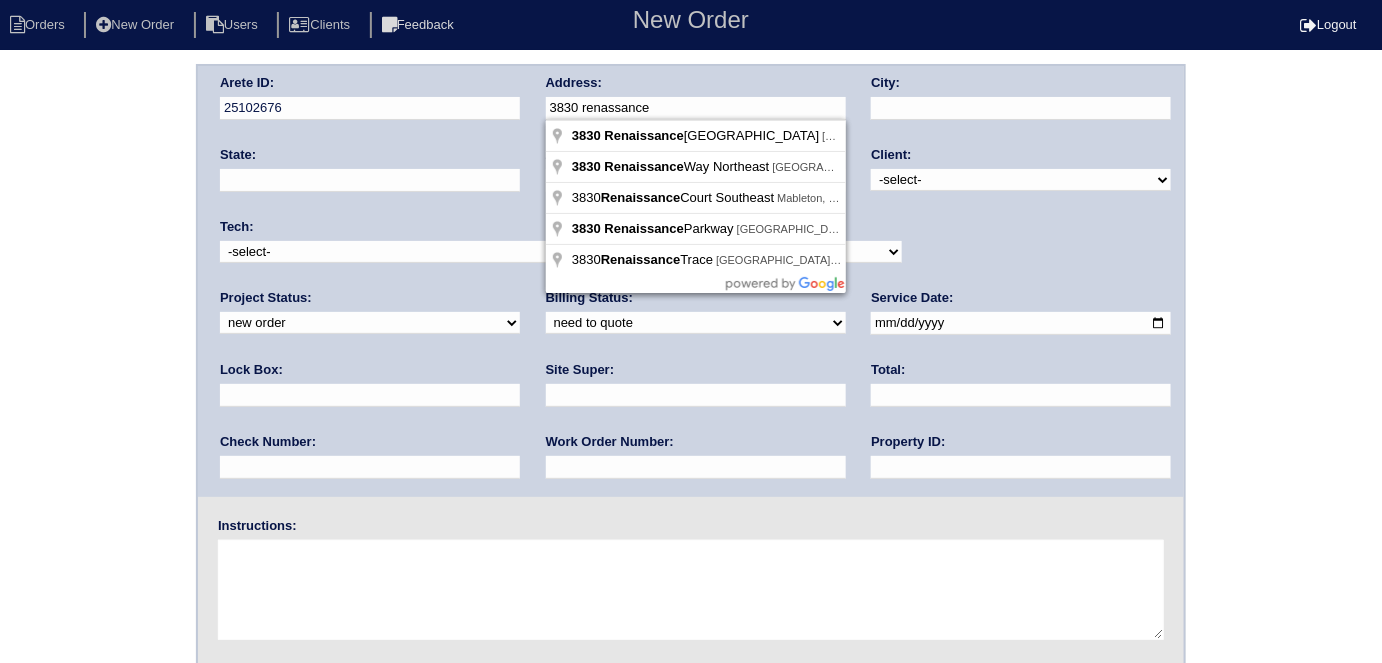 click on "3830 renassance" at bounding box center [696, 108] 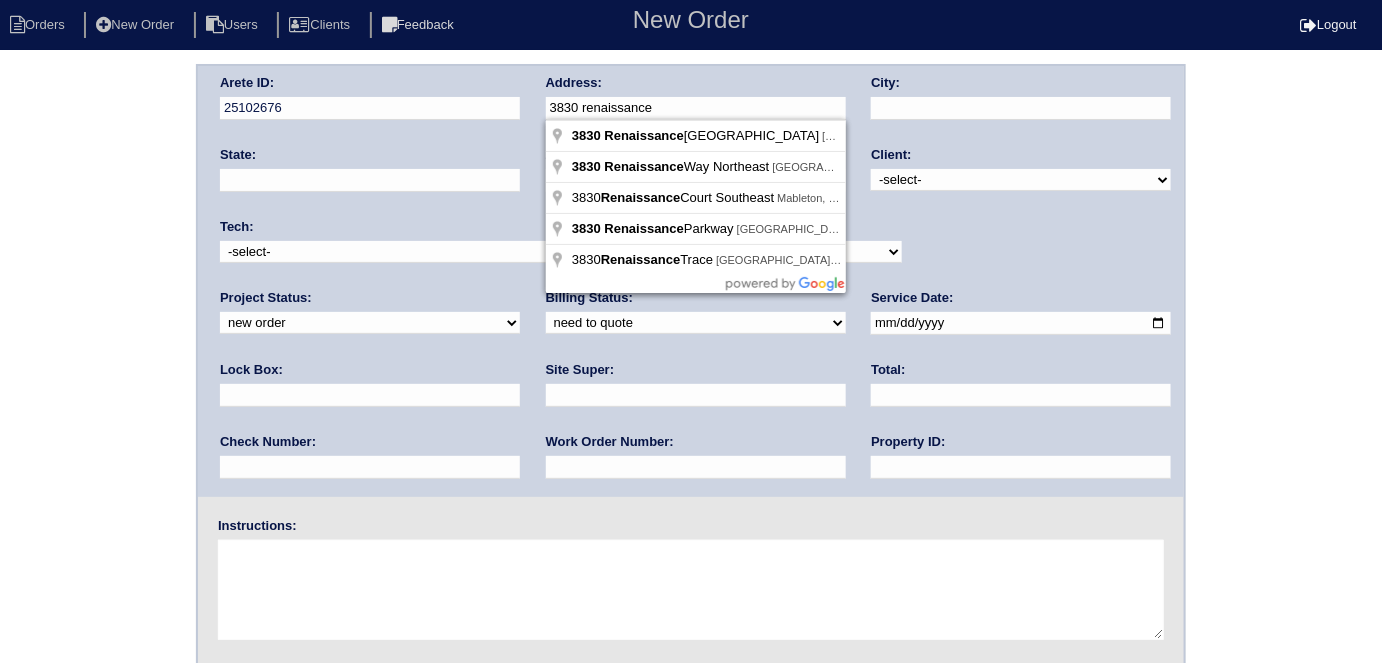 click on "3830 renaissance" at bounding box center [696, 108] 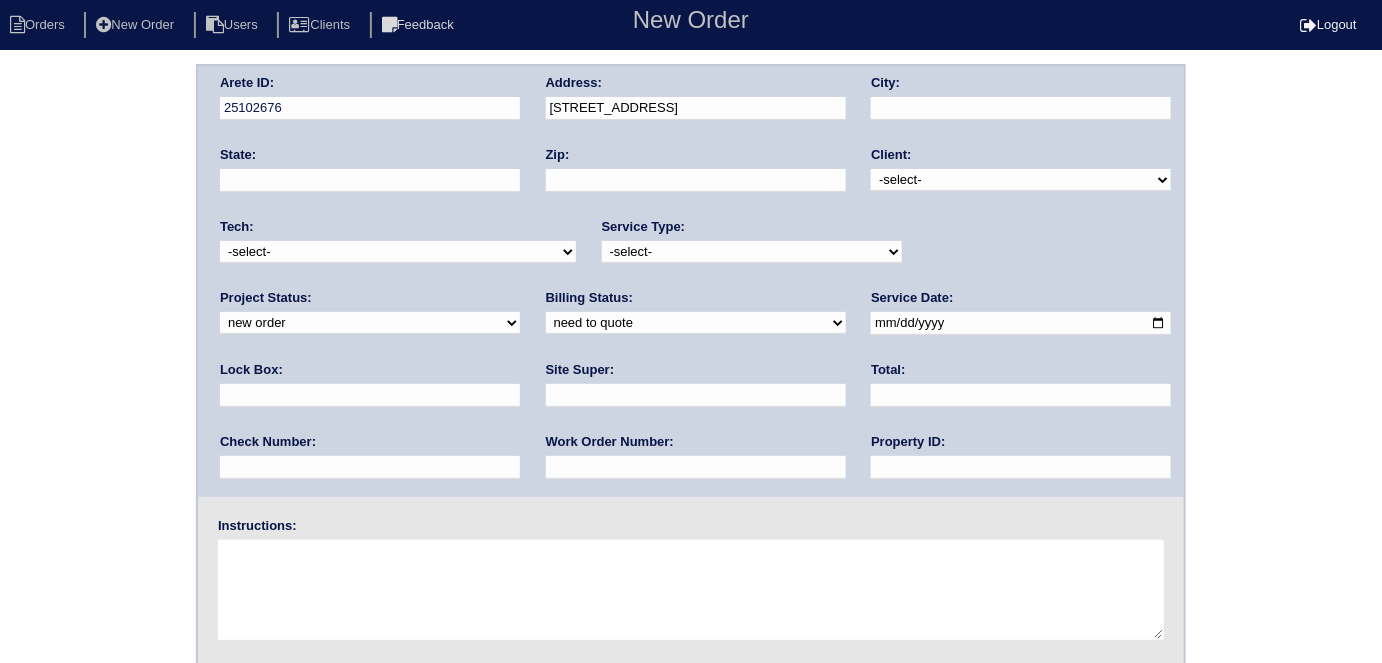 type on "3830 Renaissance Cir" 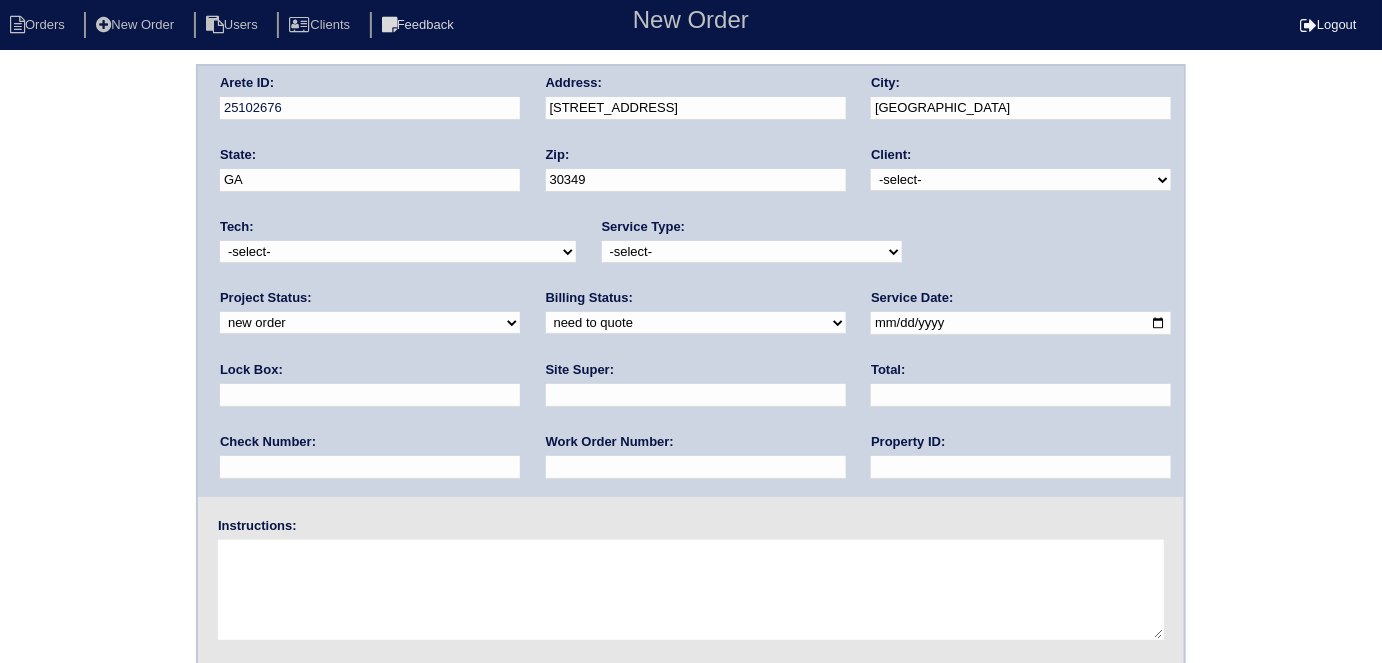 click on "-select-
TriCon American Homes
American Homes 4 Rent
First Key Homes
Zillow
The Renovation Company
On The Level Development Group
Shepard Exposition Group
Sylvan Homes
Pathway Construction
Arete Personal
Arete SMG
Tiber Capital
Tiber Realty
Divvy
Rave
Stine Construction
Alan Luther
HomeRiver Group
Test Client
Rasmus Real Estate
Padly
Buffalo Homes
Phillip Brothers
Maymont Homes" at bounding box center [1021, 180] 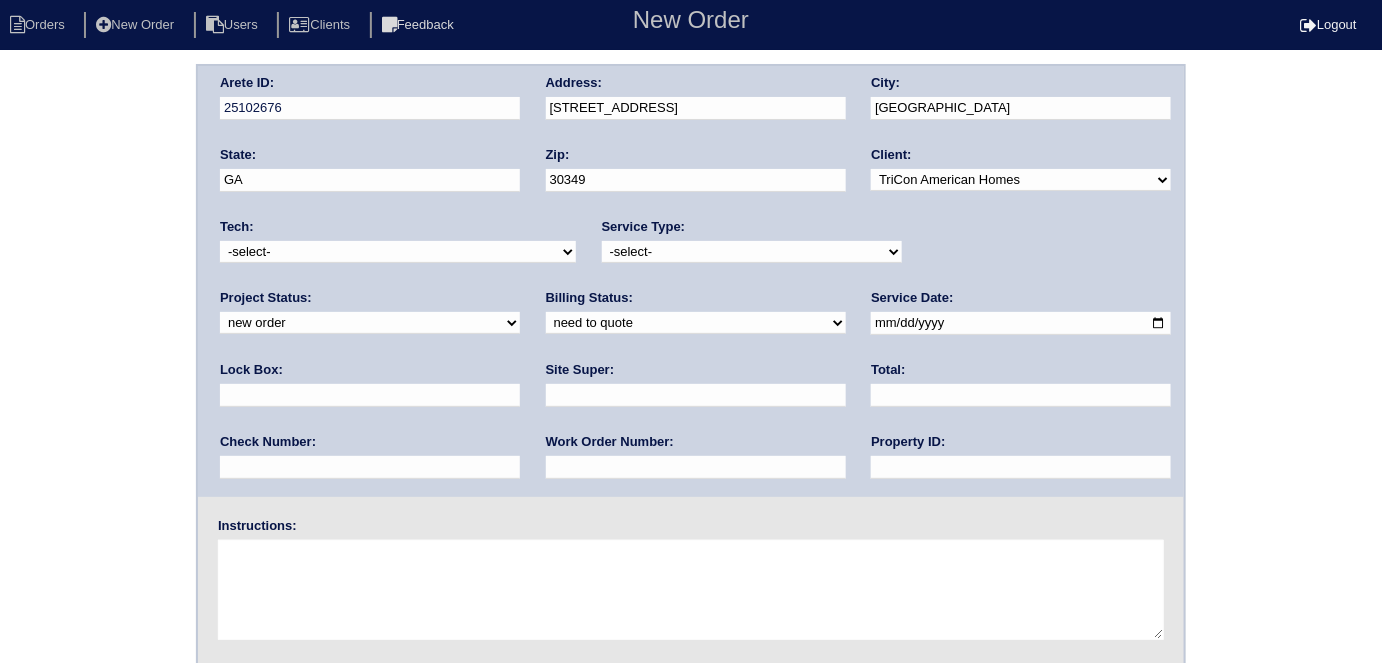 click on "-select-
initial service
basic service
maintenance call
replacement scope
service call
scope only" at bounding box center [752, 252] 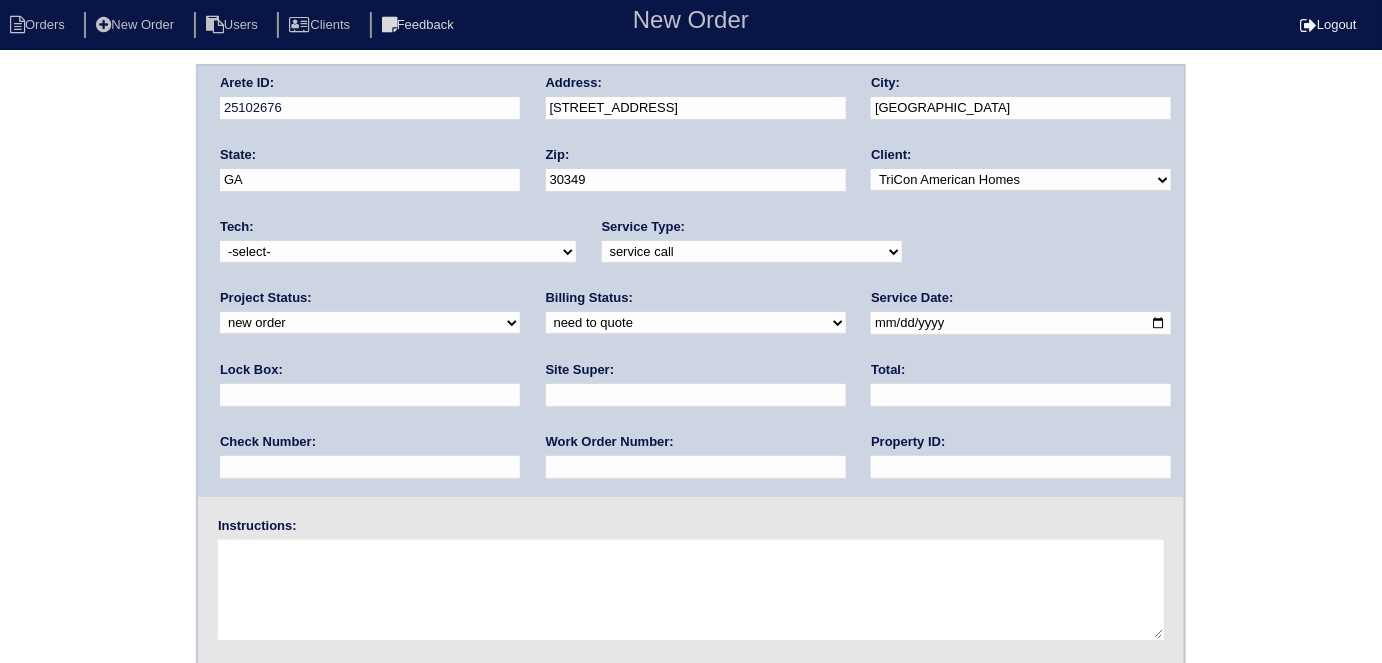 click at bounding box center (696, 395) 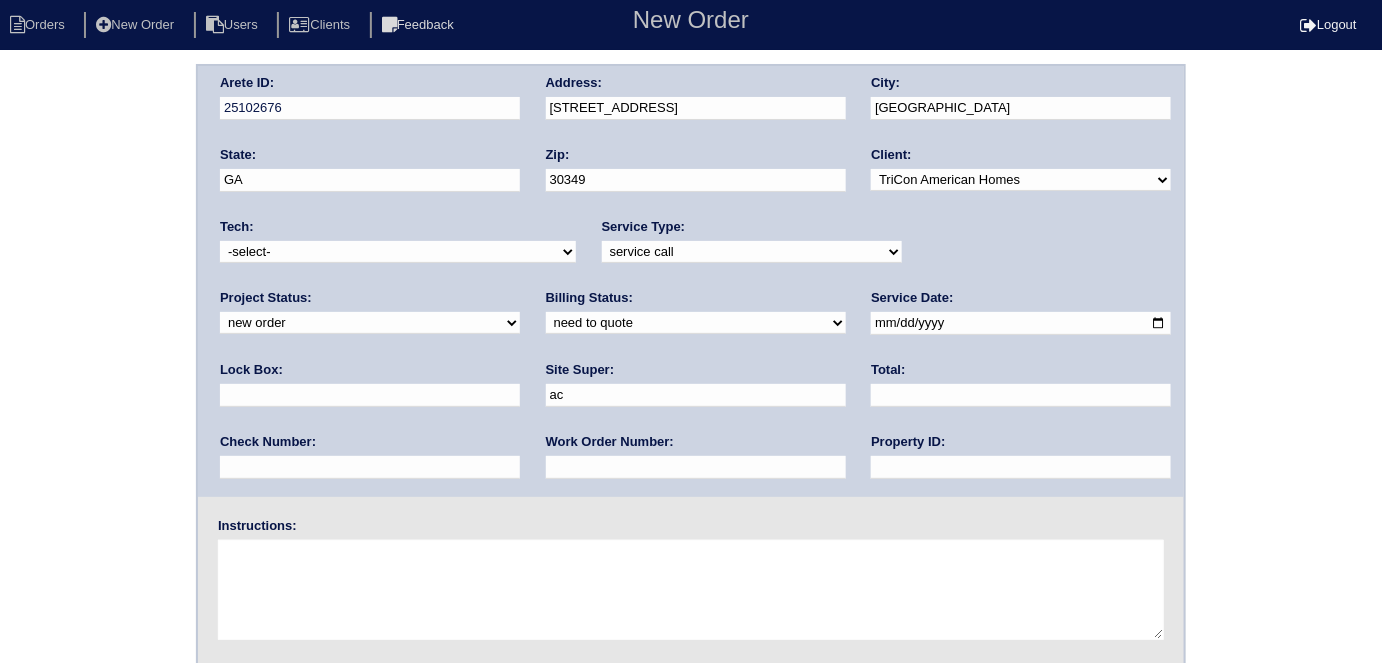 type on "Ackeem Cadet" 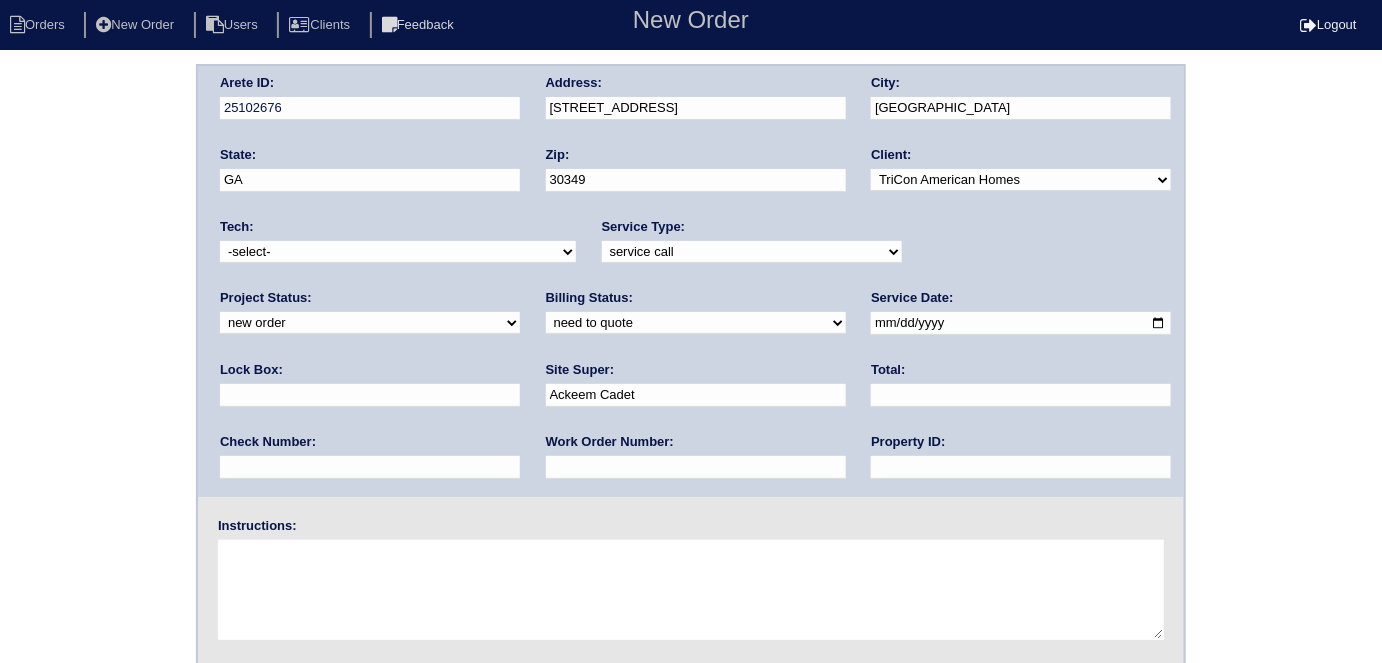 click at bounding box center (1021, 323) 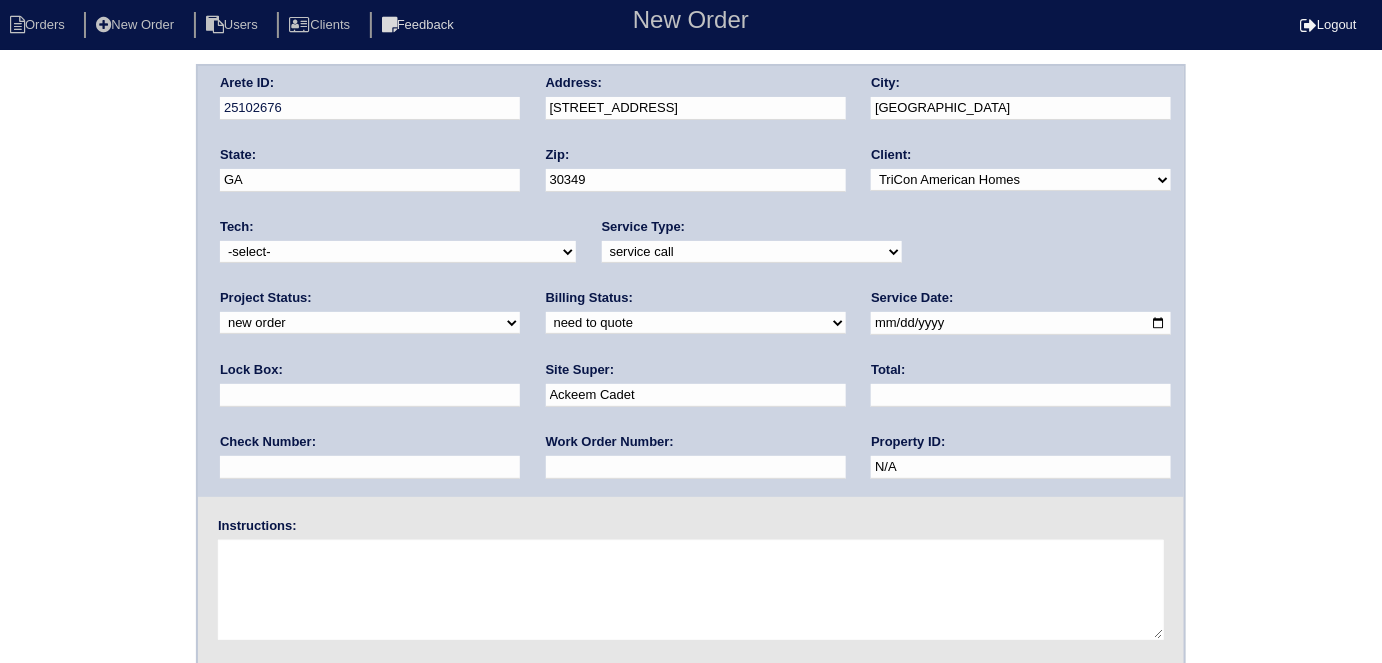 click at bounding box center [691, 590] 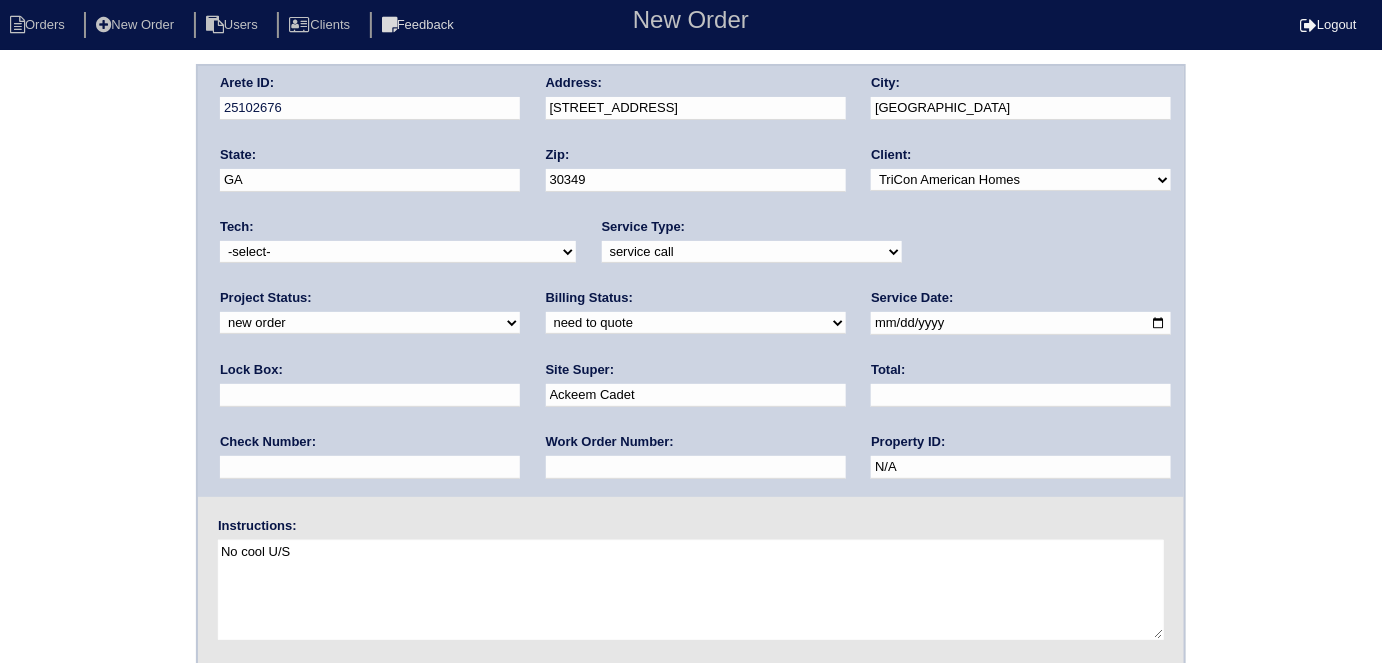 click on "No cool U/S" at bounding box center (691, 590) 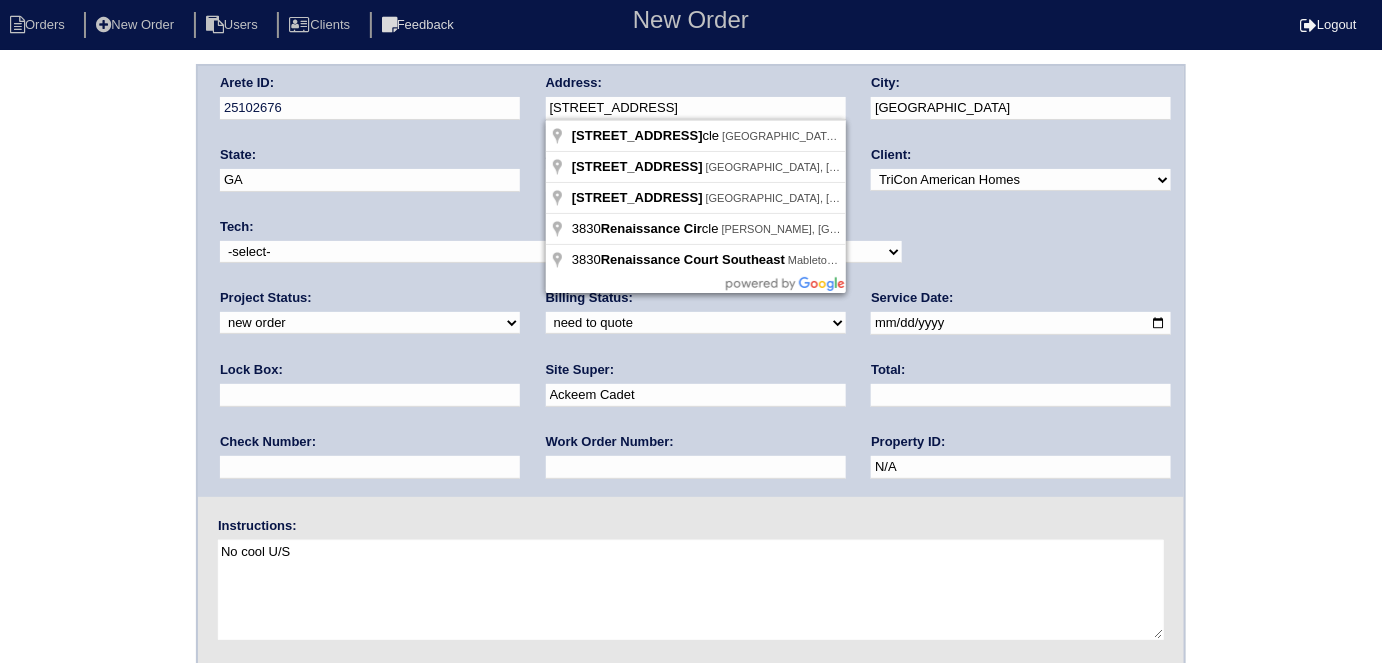 drag, startPoint x: 698, startPoint y: 102, endPoint x: 540, endPoint y: 103, distance: 158.00316 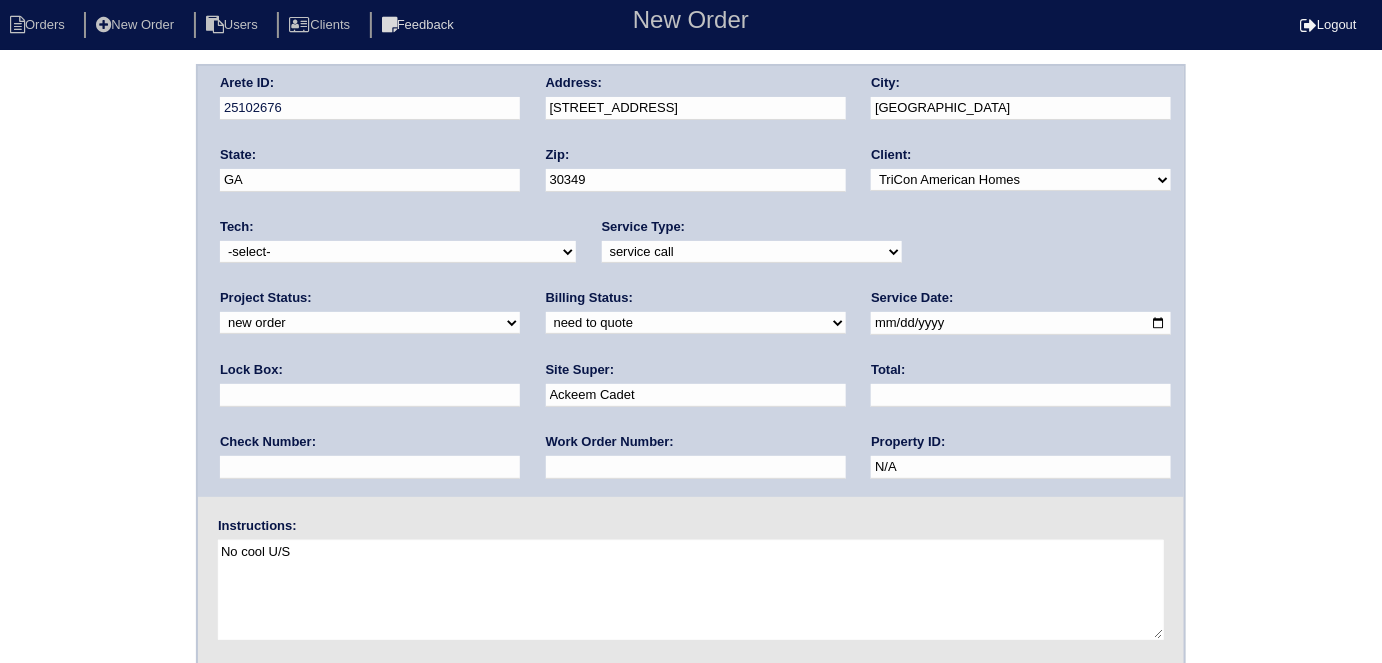 click on "Arete ID:
25102676
Address:
3830 Renaissance Cir
City:
Atlanta
State:
GA
Zip:
30349
Client:
-select-
TriCon American Homes
American Homes 4 Rent
First Key Homes
Zillow
The Renovation Company
On The Level Development Group
Shepard Exposition Group
Sylvan Homes
Pathway Construction
Arete Personal
Arete SMG
Tiber Capital
Tiber Realty
Divvy
Rave
Stine Construction
Alan Luther
HomeRiver Group
Test Client
Rasmus Real Estate
Padly
Buffalo Homes
Phillip Brothers
Maymont Homes
Tech:" at bounding box center (691, 468) 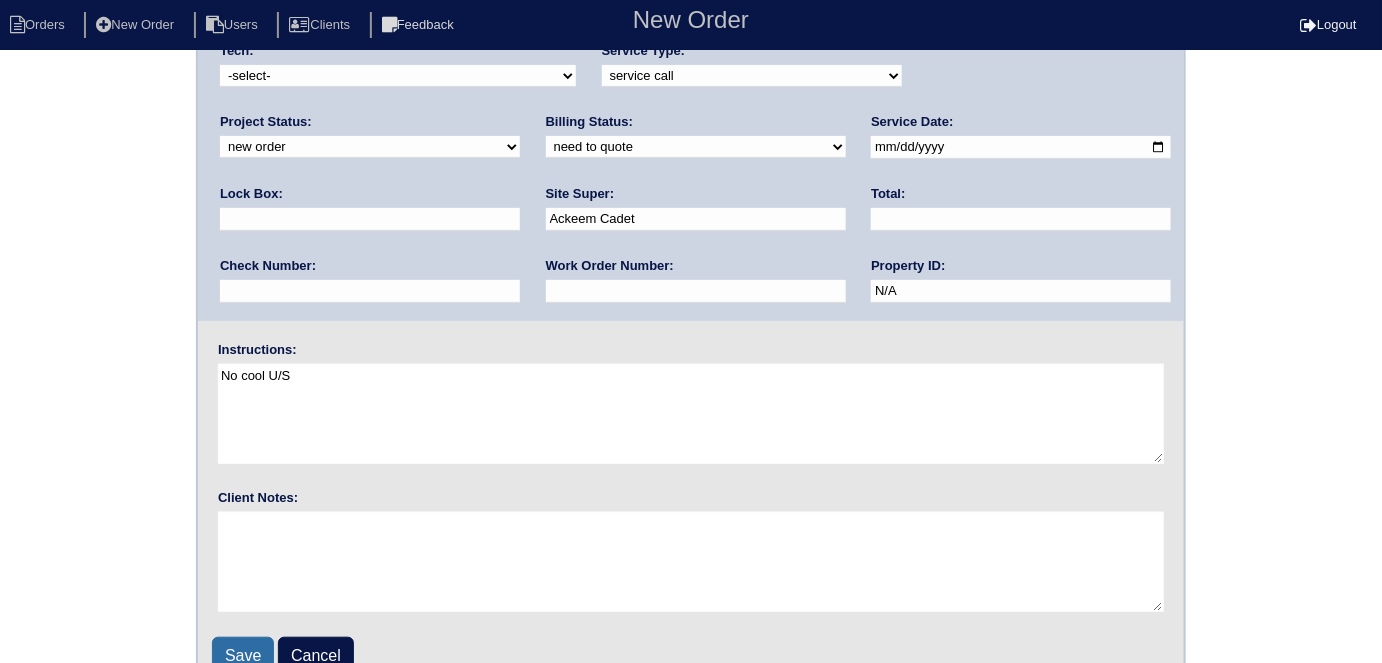 scroll, scrollTop: 205, scrollLeft: 0, axis: vertical 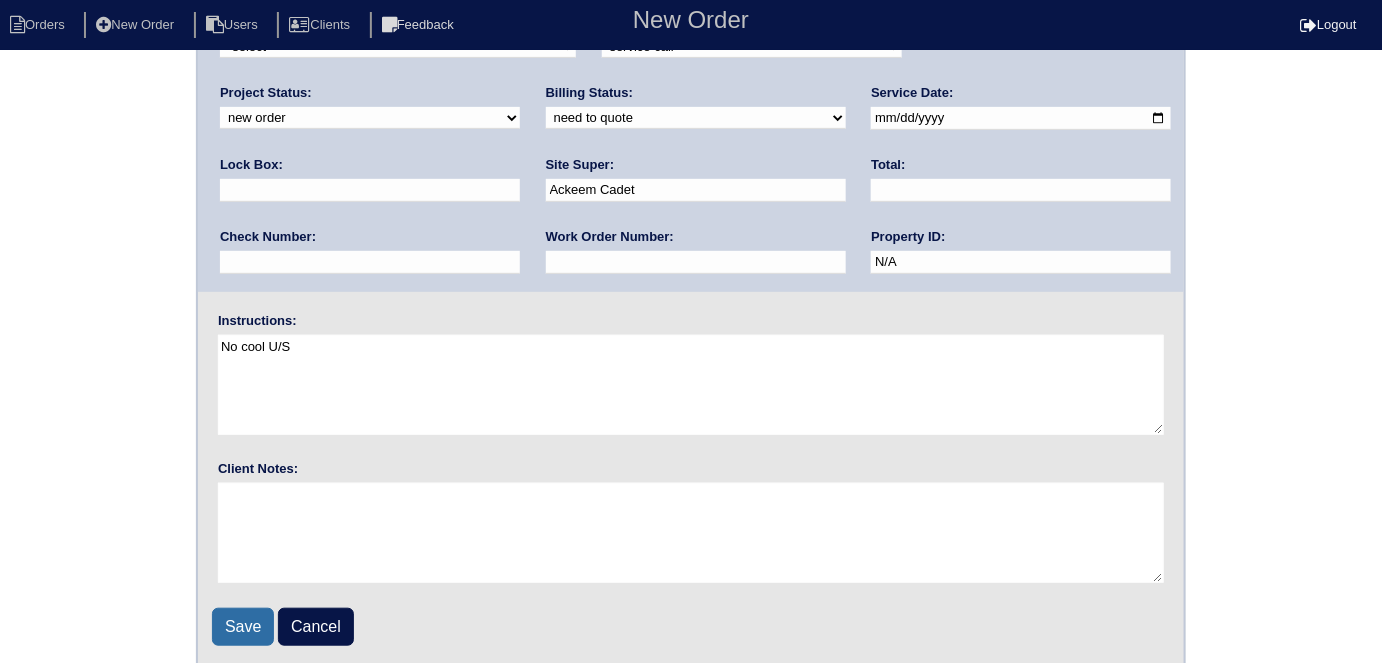 click on "Save" at bounding box center (243, 627) 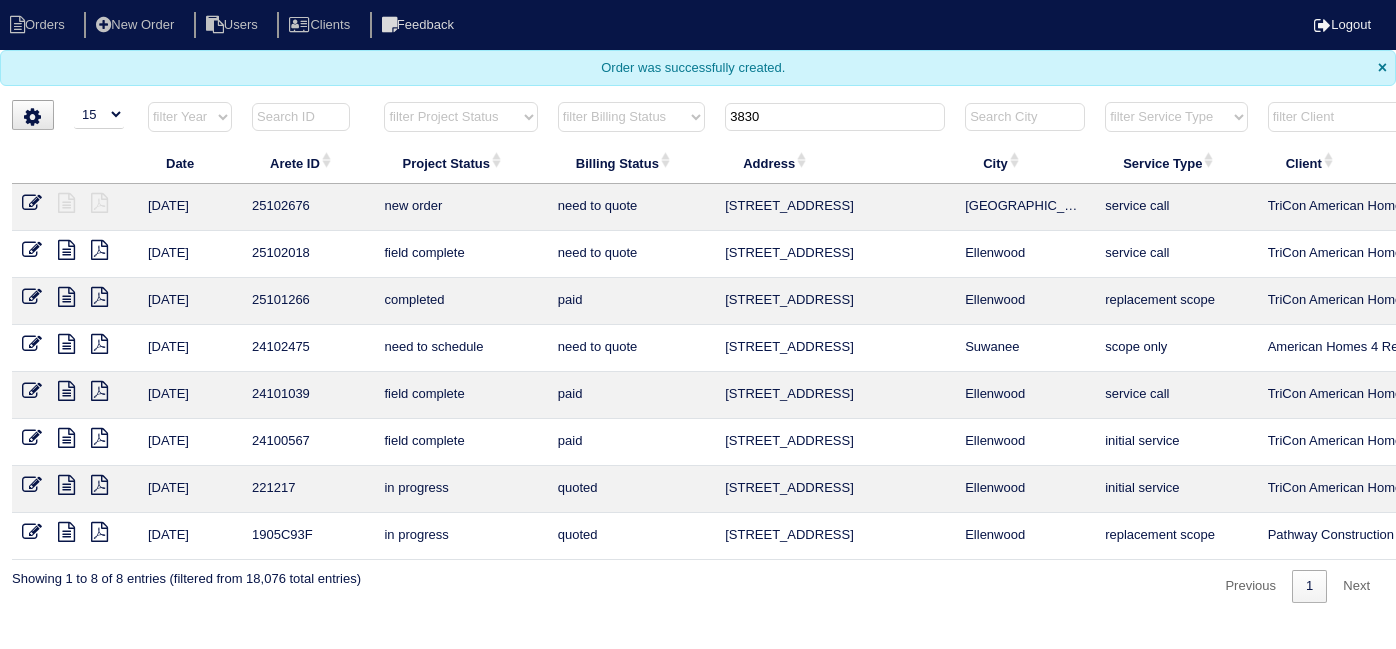select on "15" 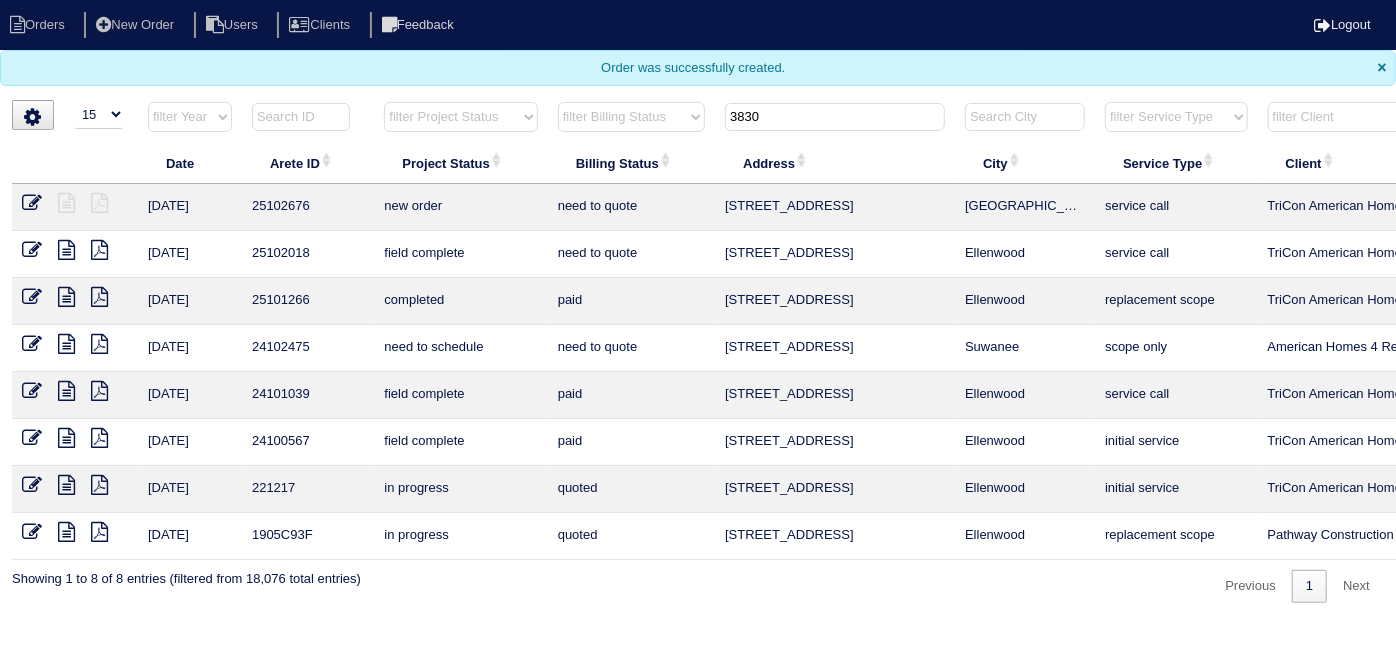 drag, startPoint x: 783, startPoint y: 114, endPoint x: 683, endPoint y: 107, distance: 100.2447 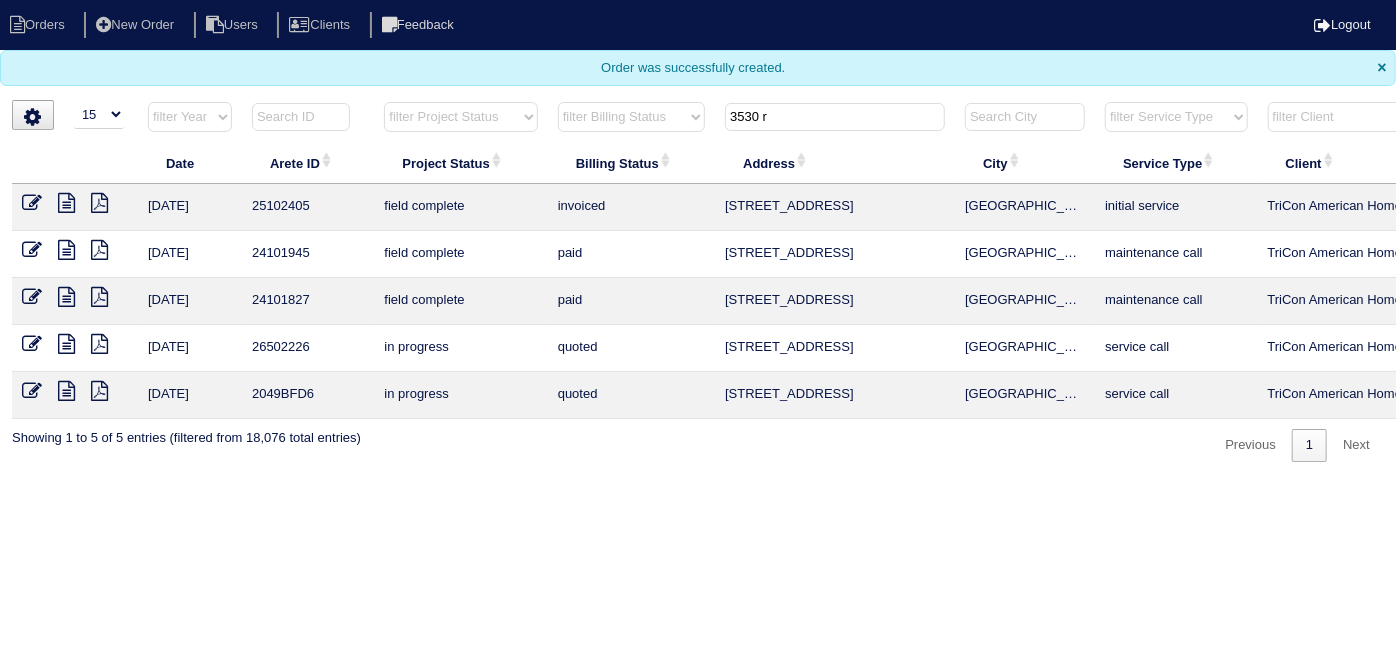 drag, startPoint x: 809, startPoint y: 115, endPoint x: 517, endPoint y: 67, distance: 295.9189 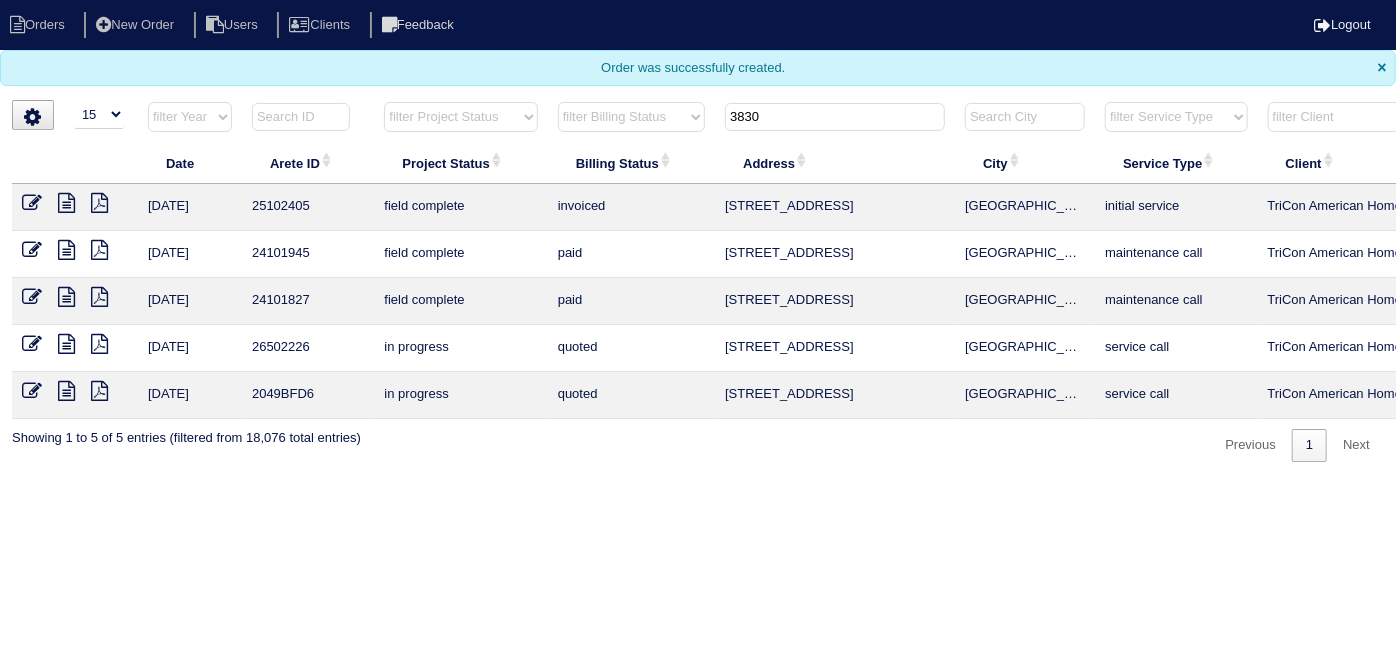 type on "3830" 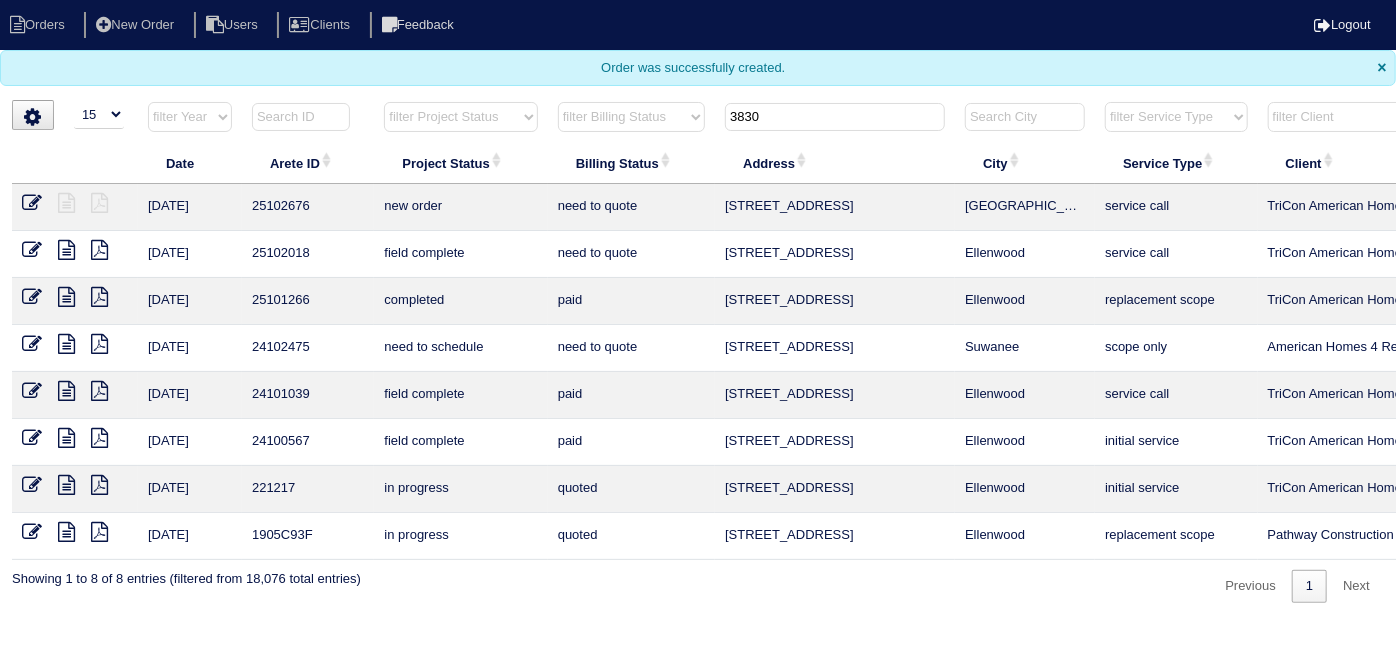 click at bounding box center [32, 203] 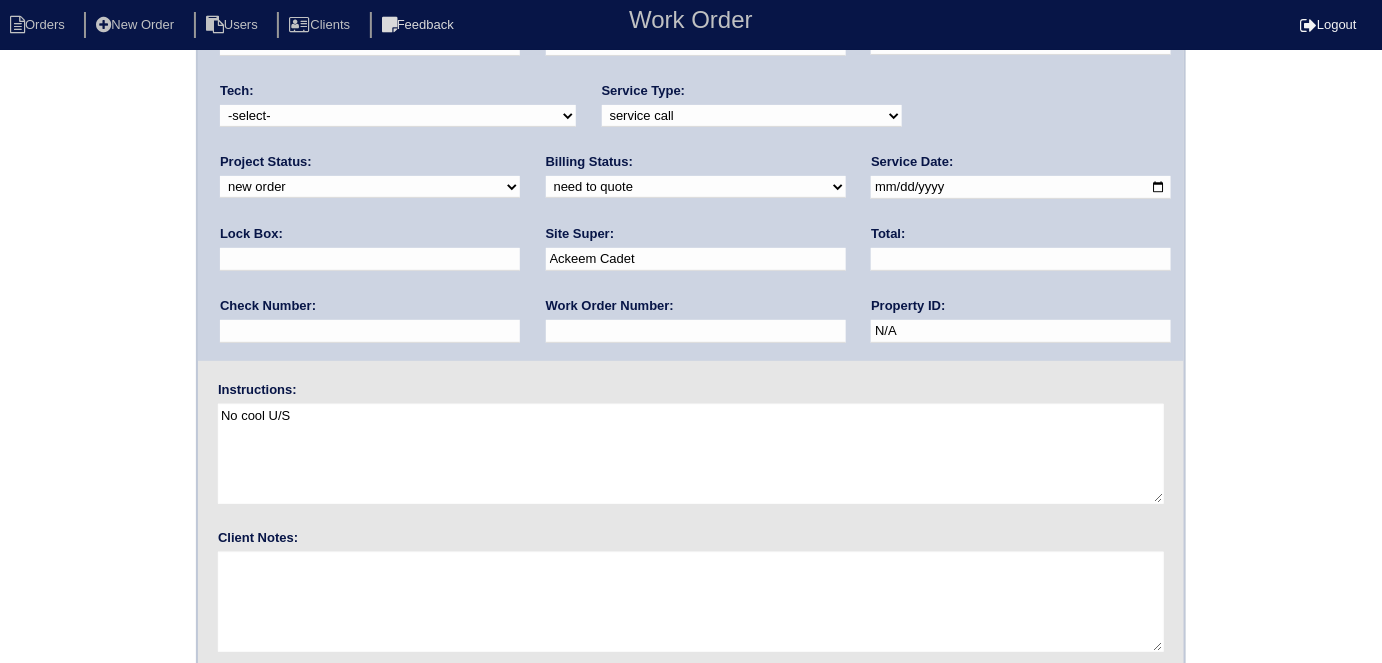 scroll, scrollTop: 205, scrollLeft: 0, axis: vertical 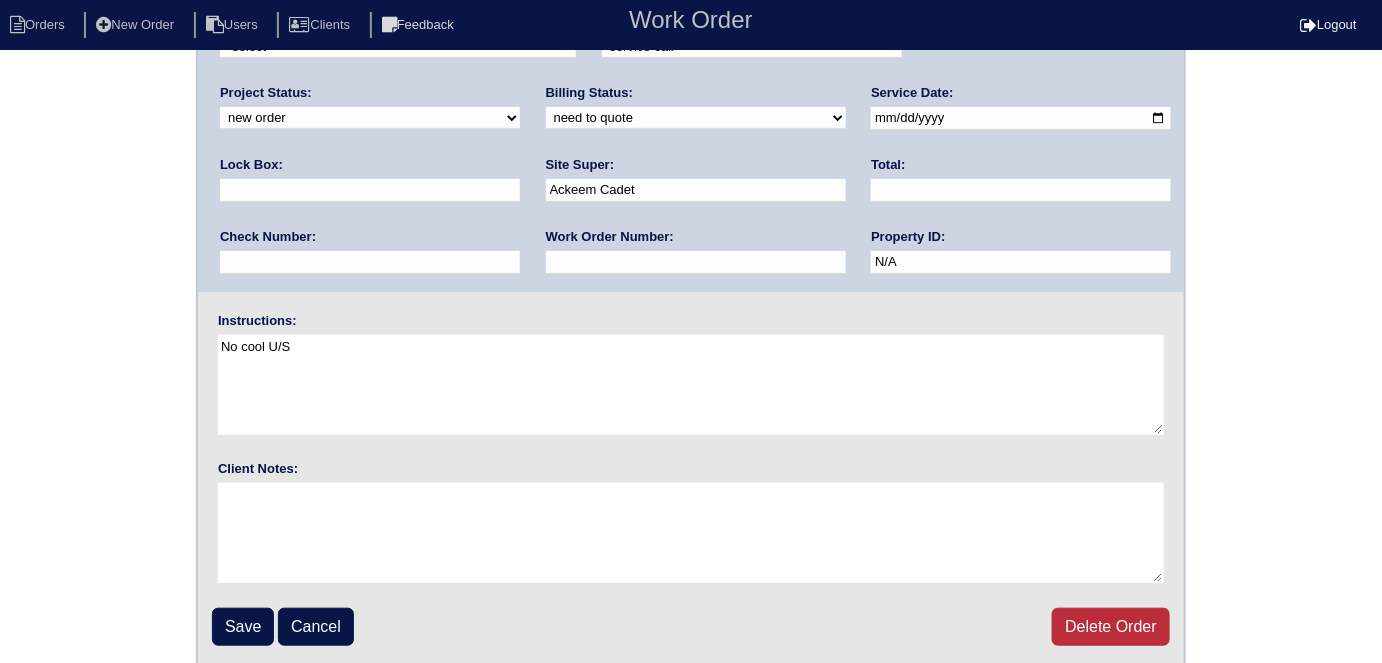 click on "Delete Order" at bounding box center (1111, 627) 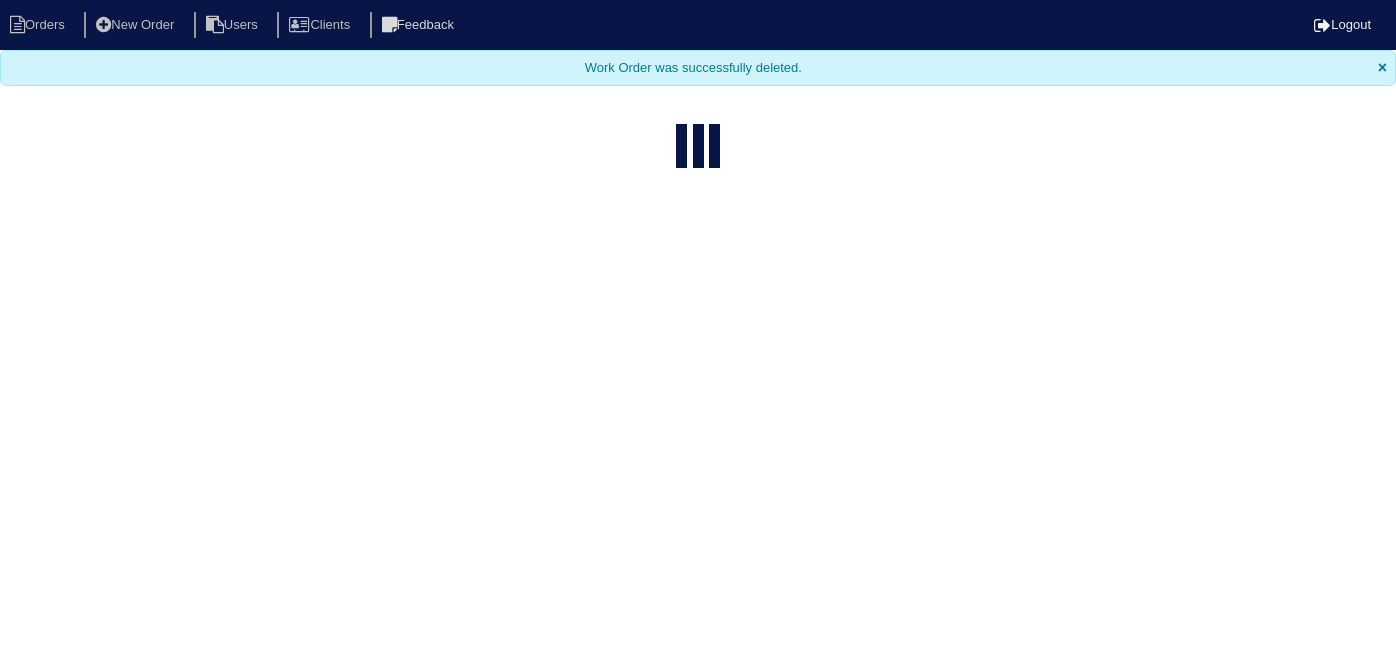 select on "15" 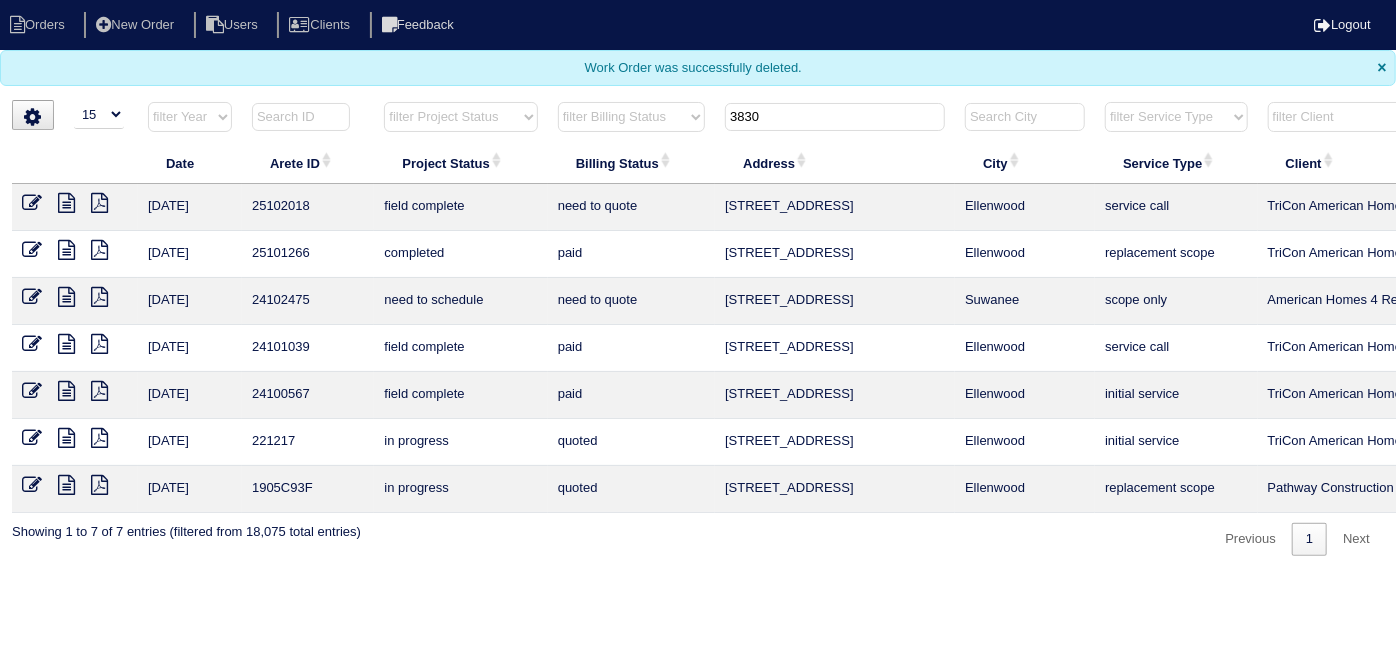 drag, startPoint x: 689, startPoint y: 117, endPoint x: 543, endPoint y: 72, distance: 152.77762 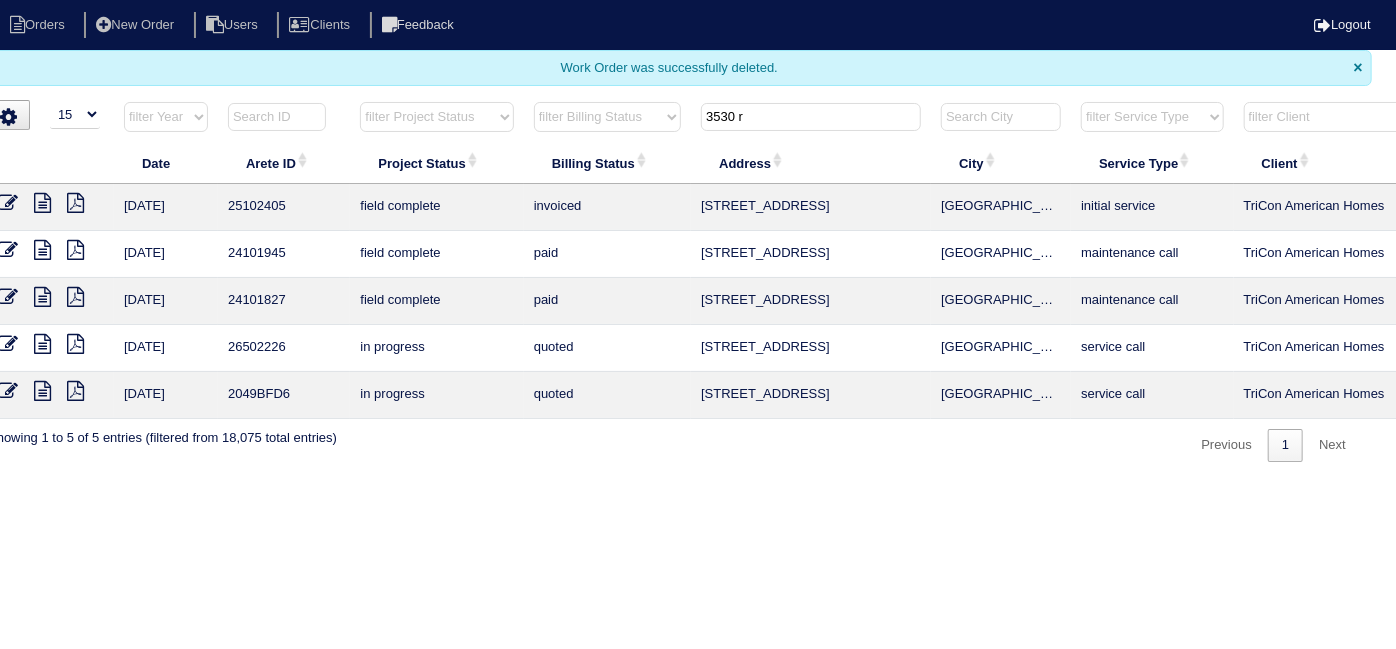 scroll, scrollTop: 0, scrollLeft: 348, axis: horizontal 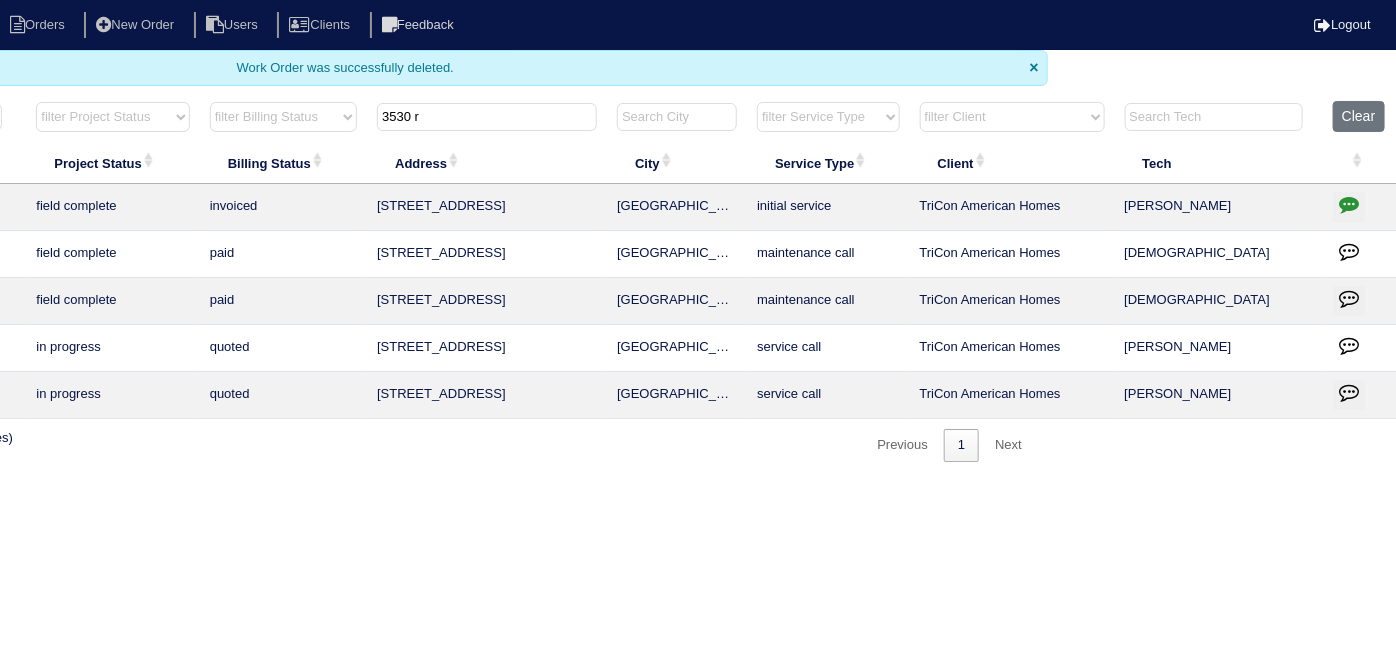 type on "3530 r" 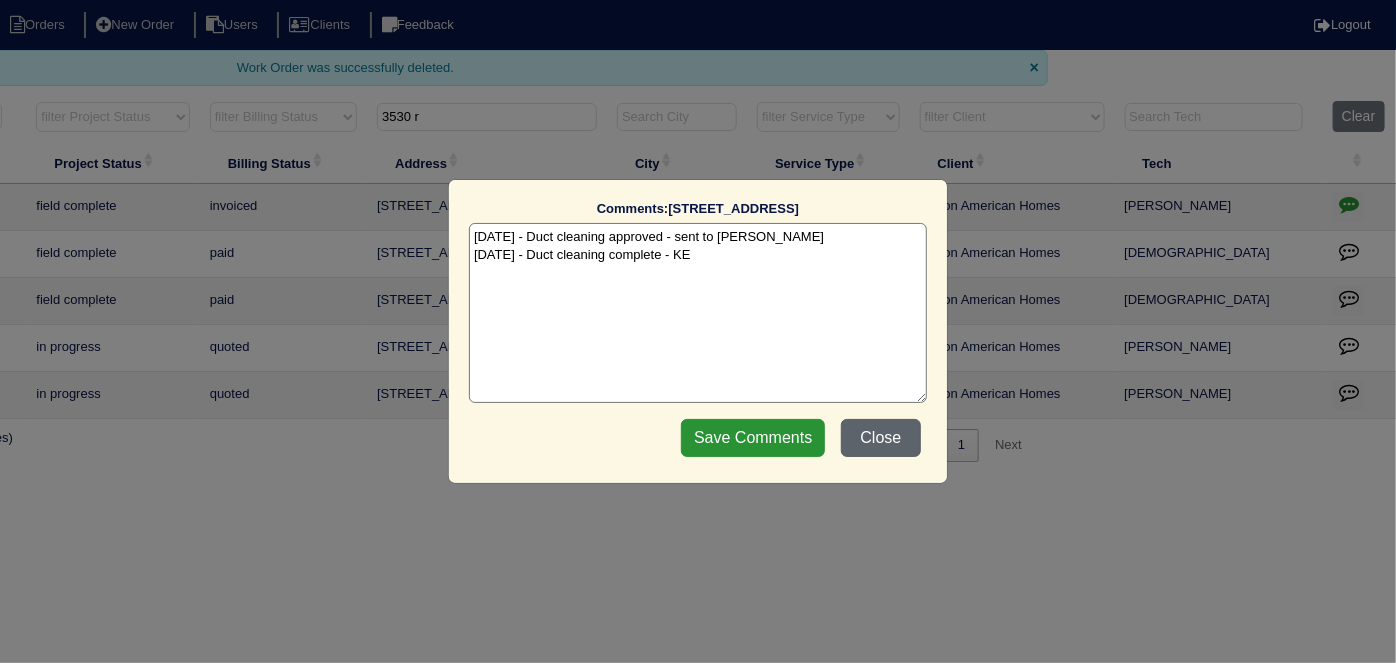 click on "Close" at bounding box center (881, 438) 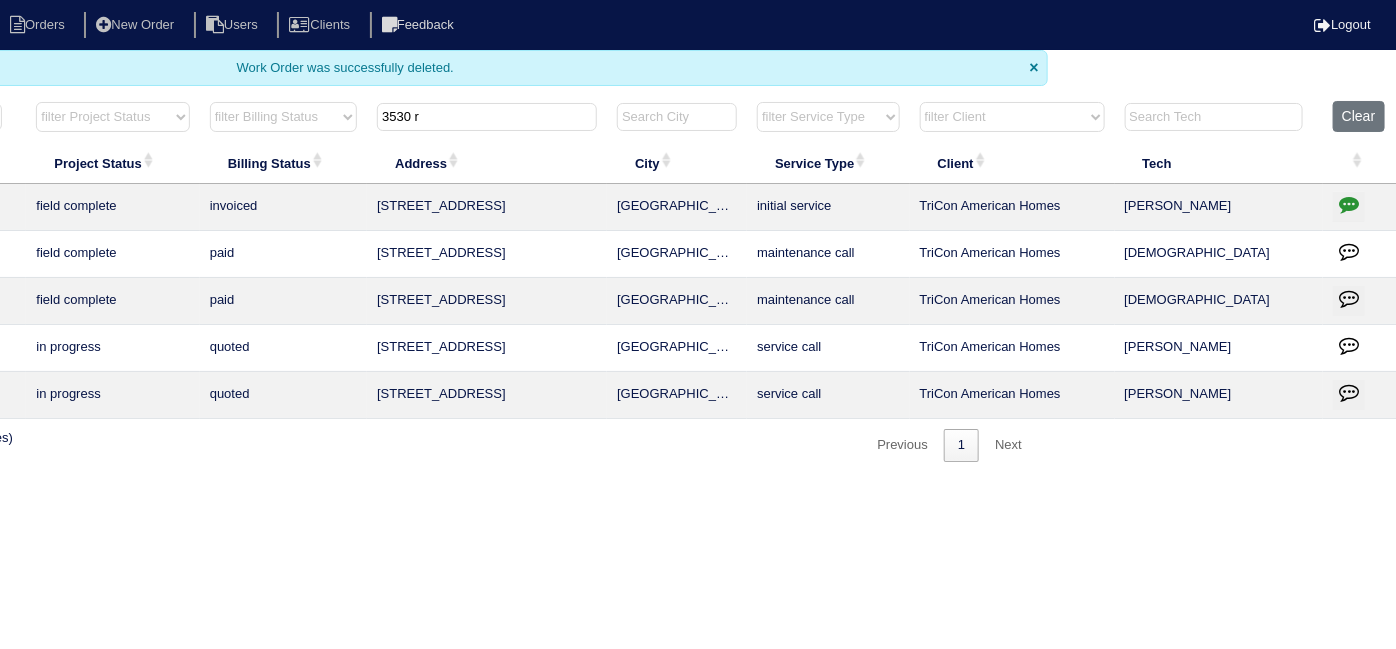 click on "Orders
New Order
Users
Clients
Feedback
Logout
Orders
New Order
Users
Clients
Message is blank.  Please add text or cancel.
Send Feedback
Cancel" at bounding box center [350, 241] 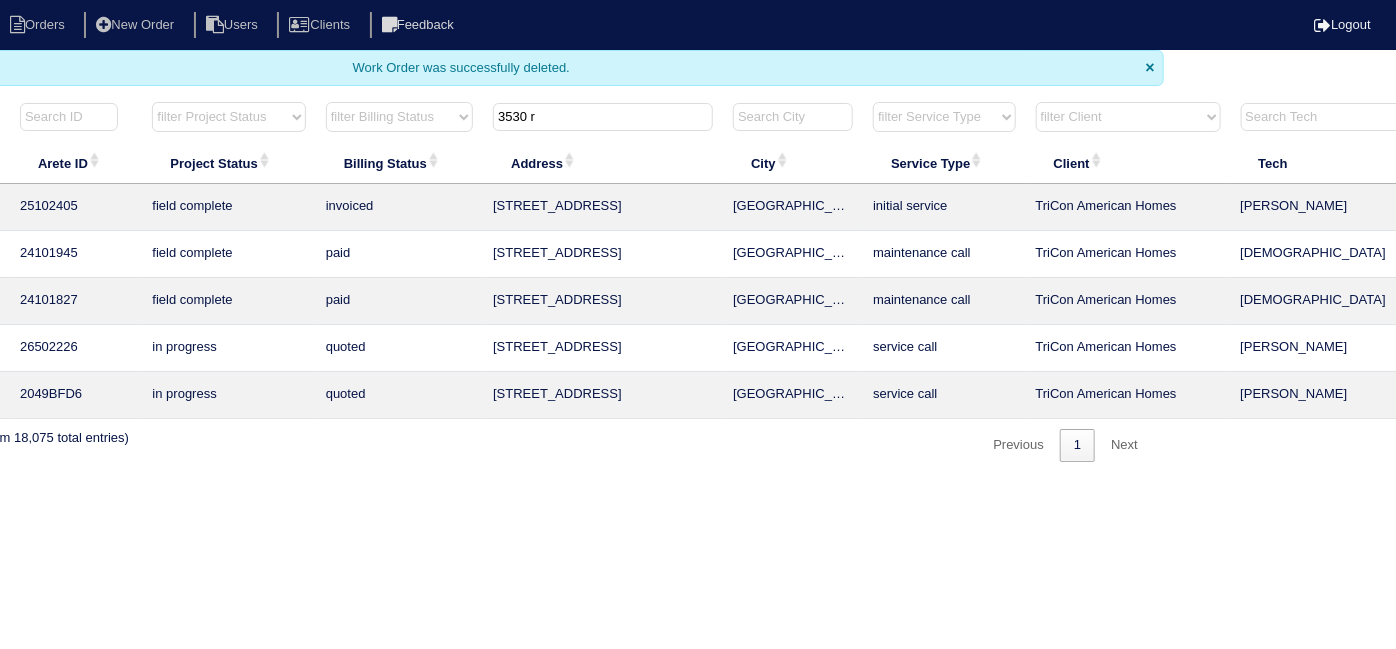 scroll, scrollTop: 0, scrollLeft: 0, axis: both 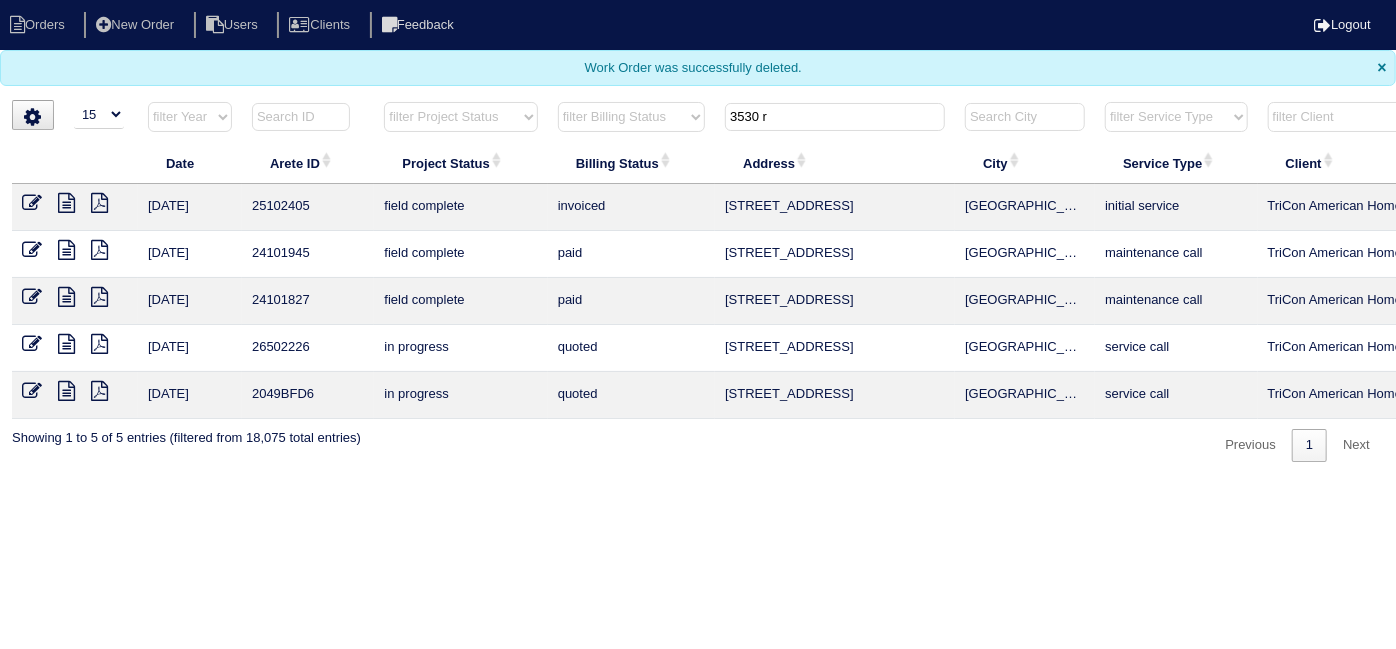 click at bounding box center [66, 203] 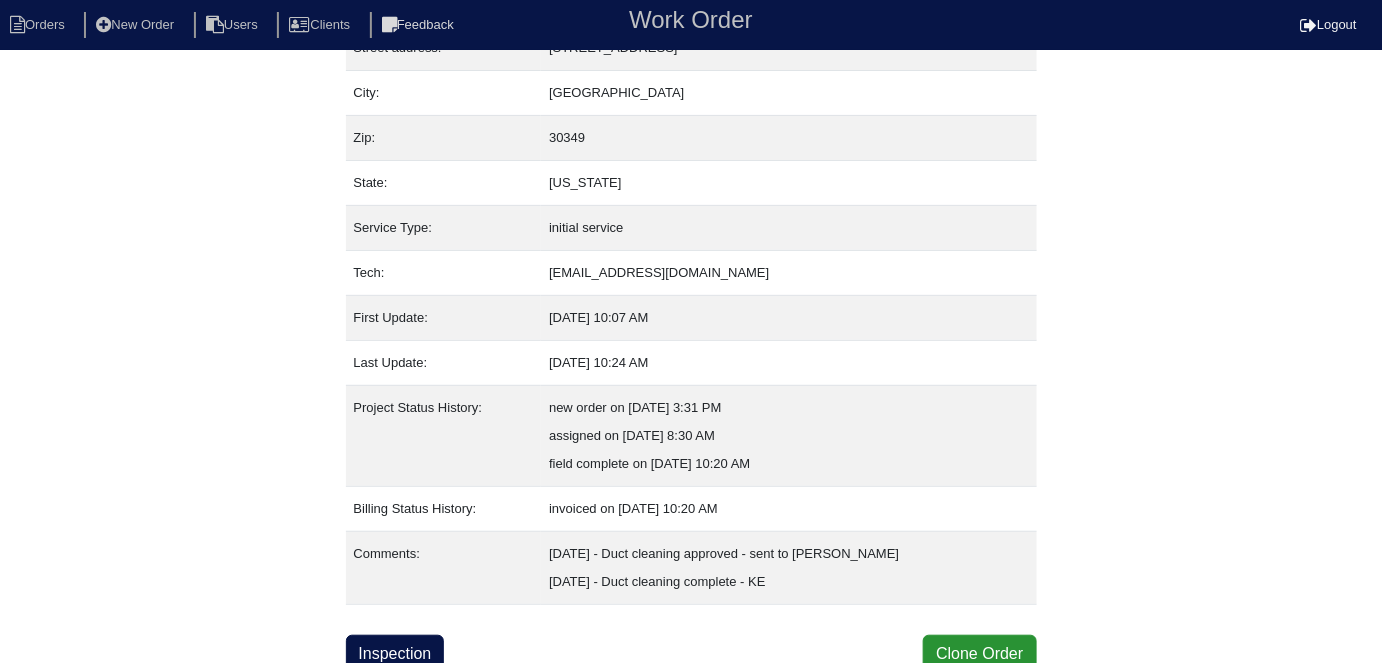 scroll, scrollTop: 133, scrollLeft: 0, axis: vertical 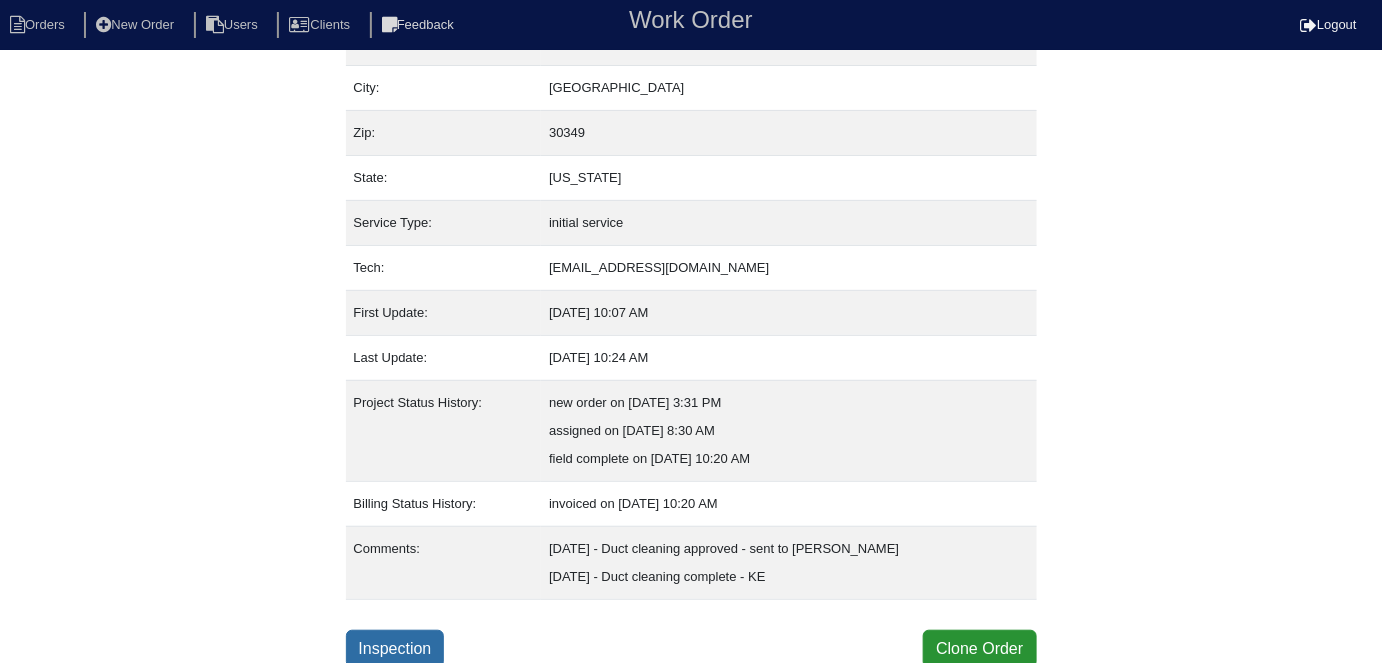 click on "Inspection" at bounding box center [395, 649] 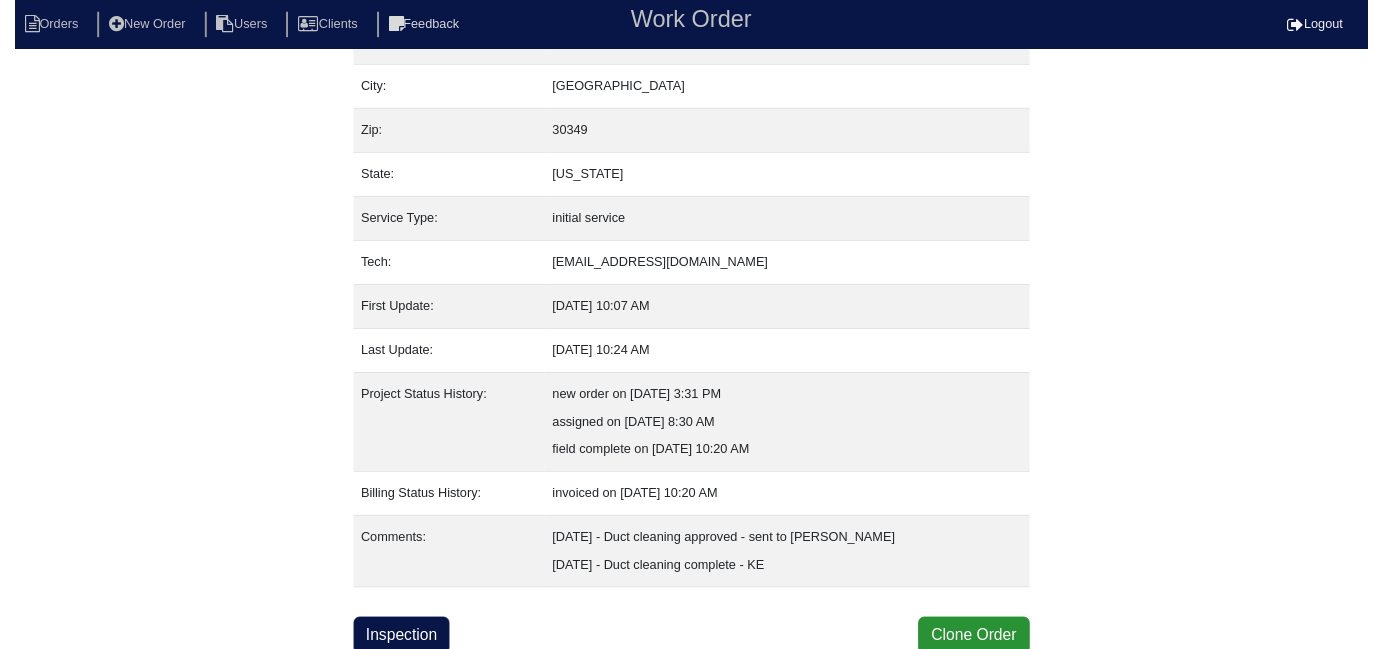 scroll, scrollTop: 0, scrollLeft: 0, axis: both 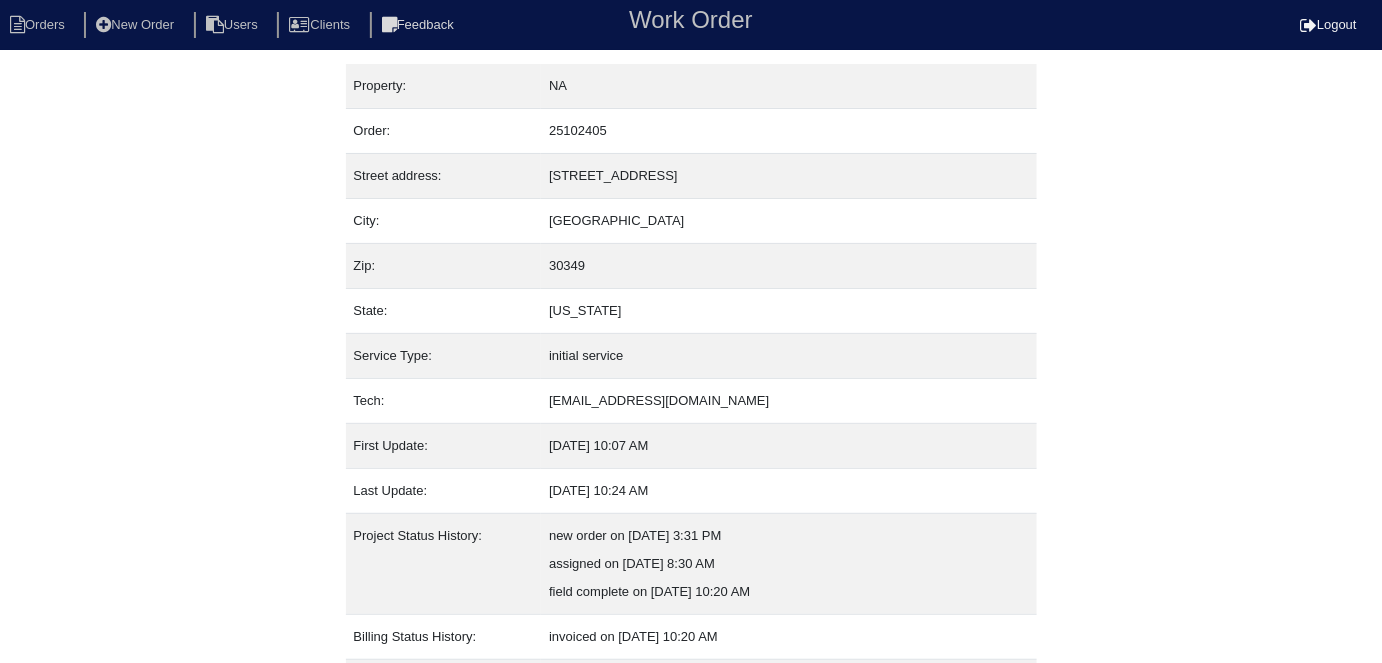 select on "0" 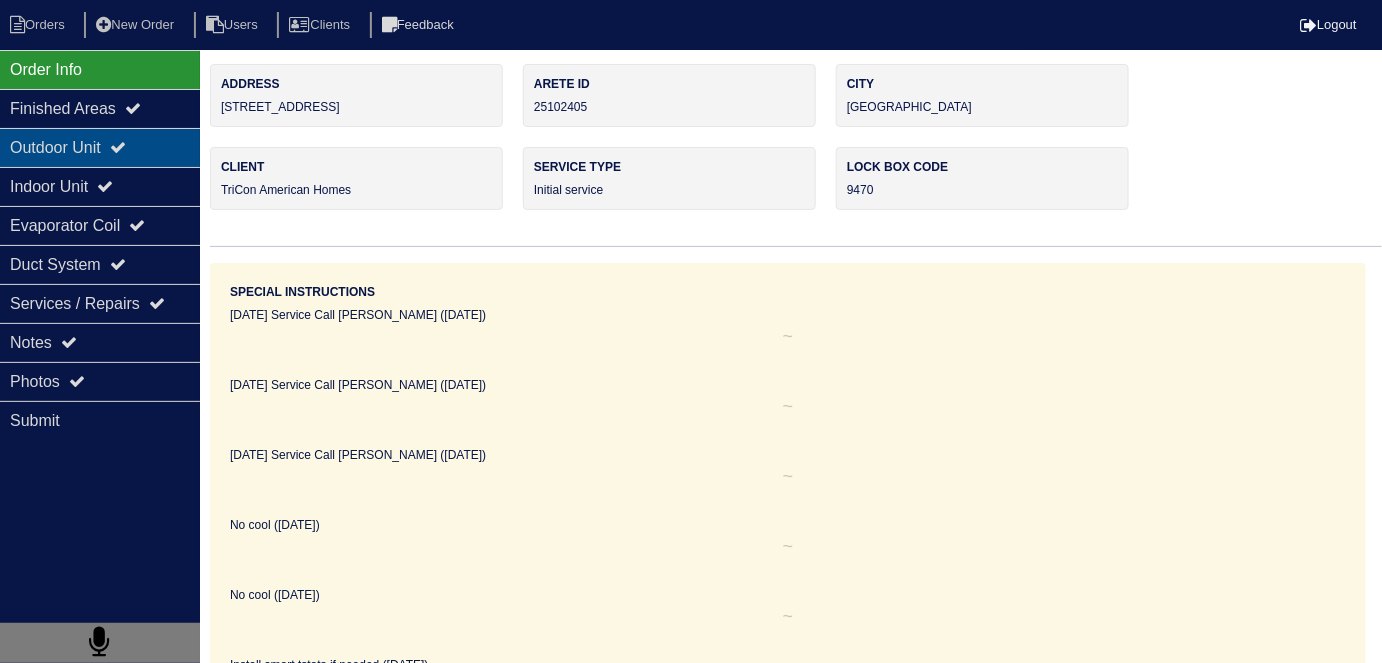 click on "Outdoor Unit" at bounding box center (100, 147) 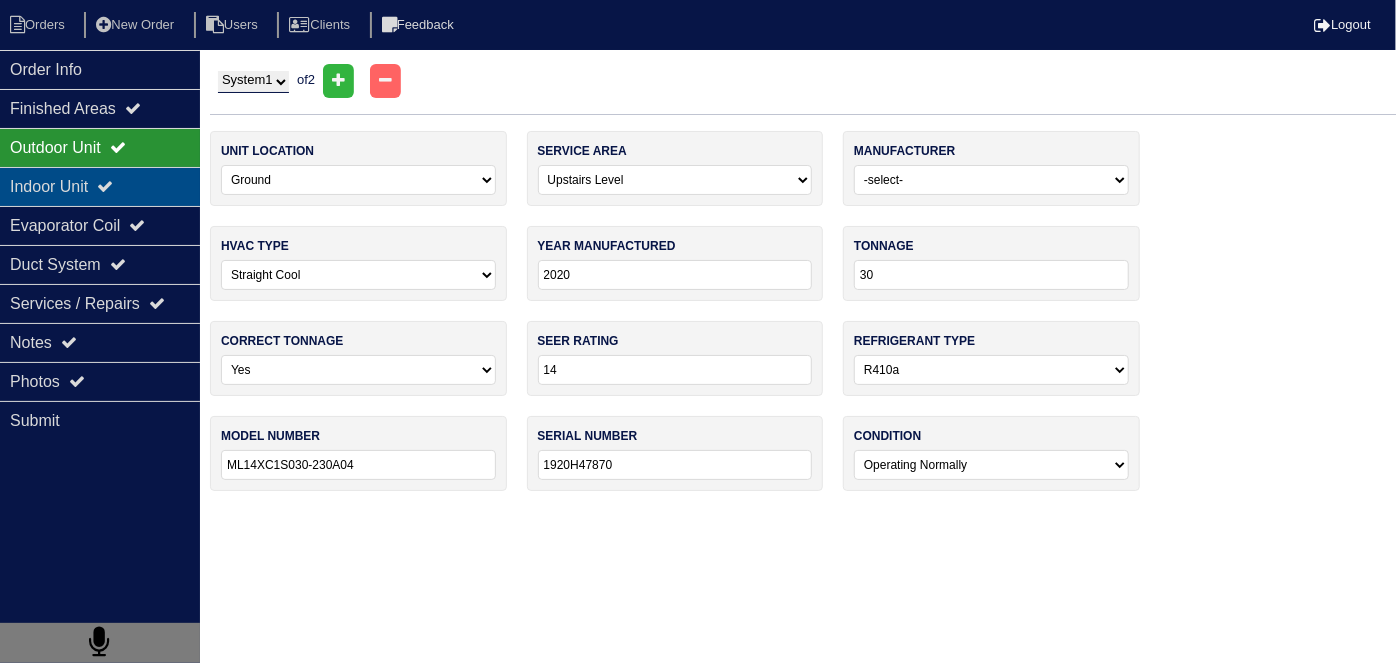 click on "Indoor Unit" at bounding box center [100, 186] 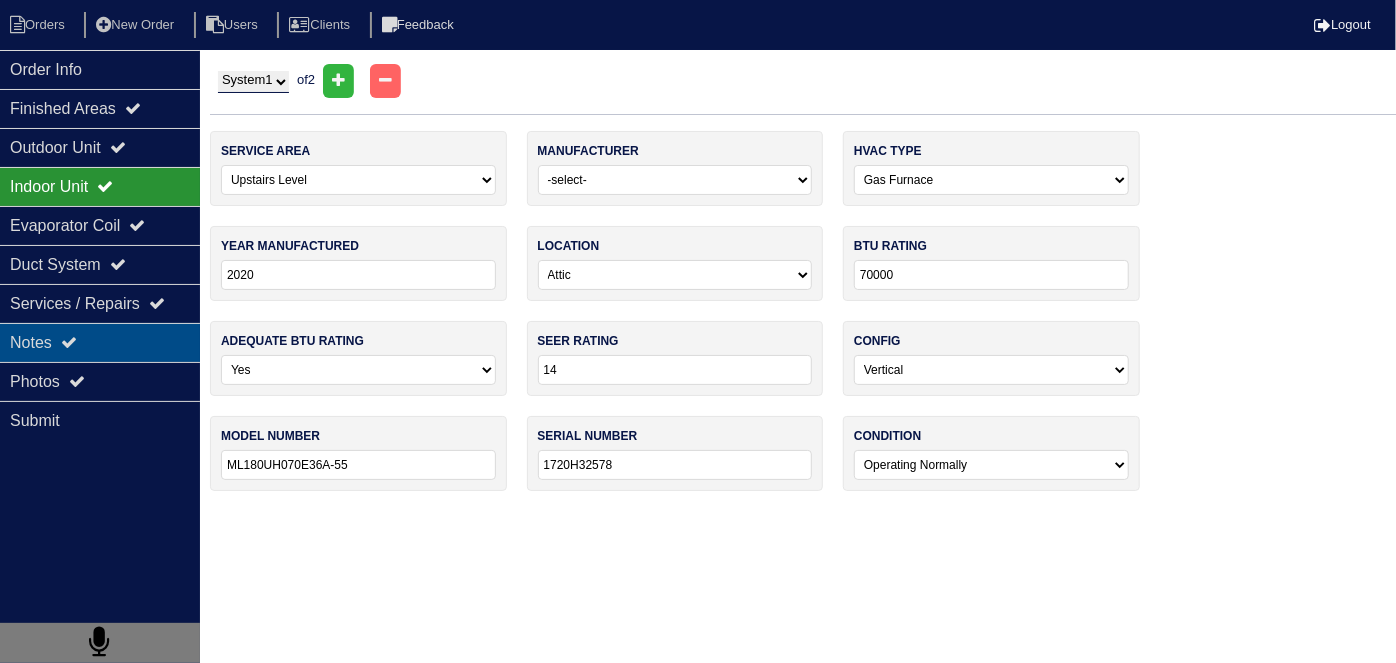 click on "Notes" at bounding box center [100, 342] 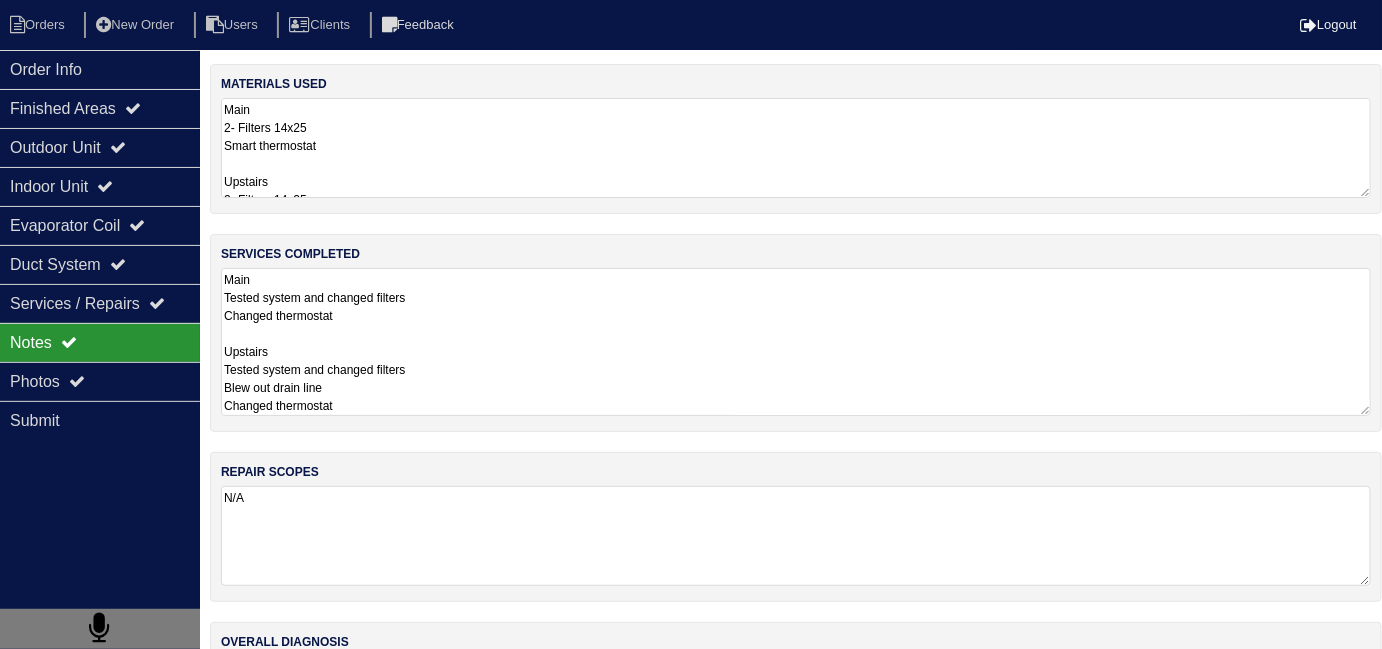 drag, startPoint x: 538, startPoint y: 365, endPoint x: 546, endPoint y: 354, distance: 13.601471 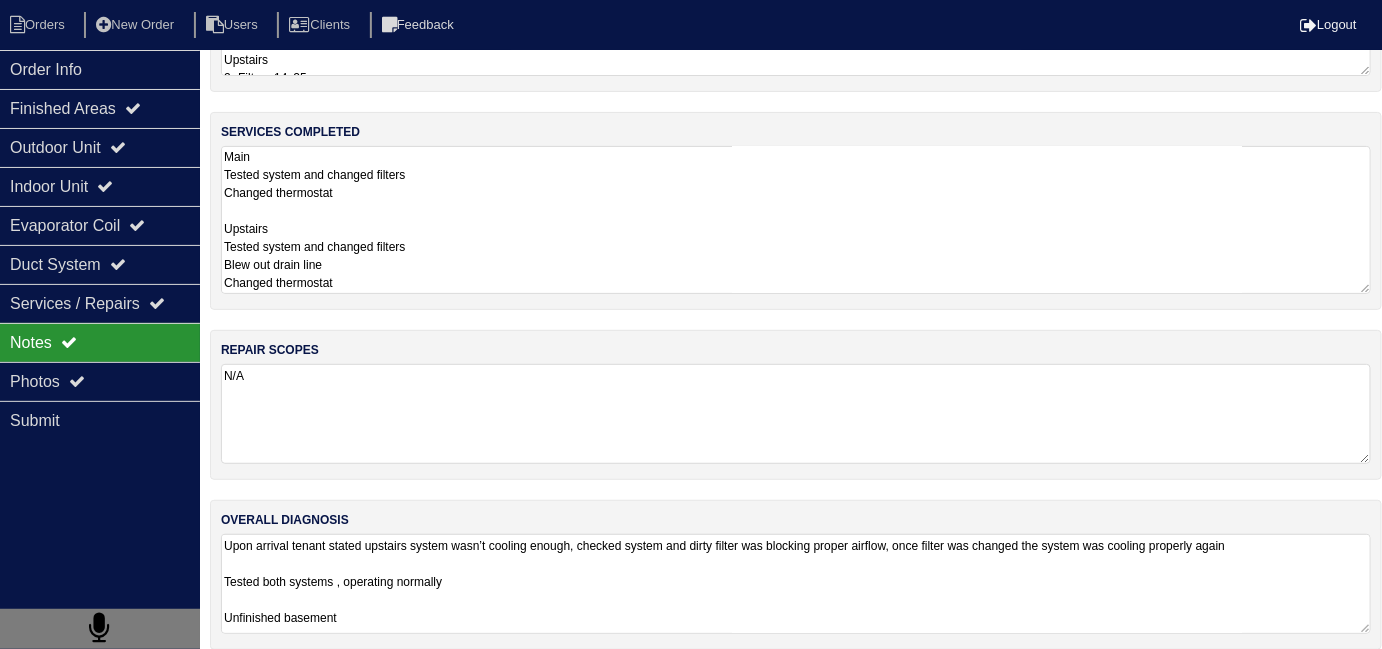 scroll, scrollTop: 137, scrollLeft: 0, axis: vertical 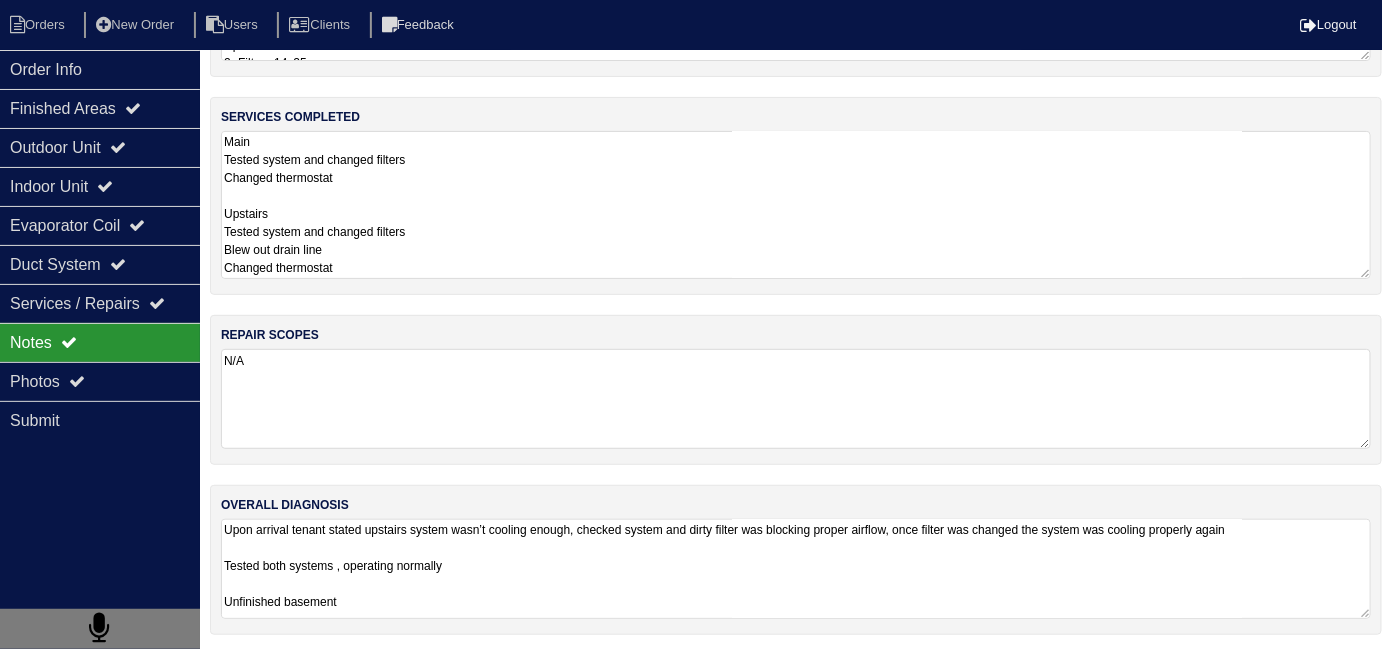 drag, startPoint x: 752, startPoint y: 607, endPoint x: 750, endPoint y: 596, distance: 11.18034 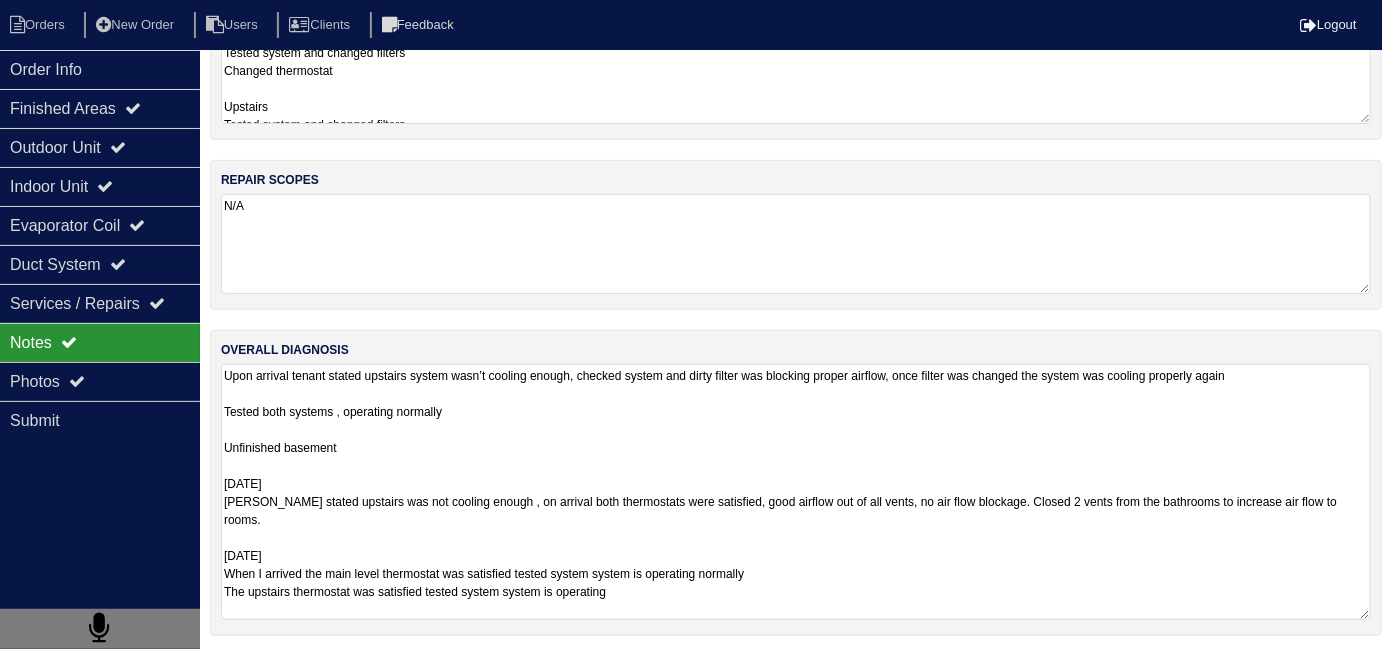 scroll, scrollTop: 245, scrollLeft: 0, axis: vertical 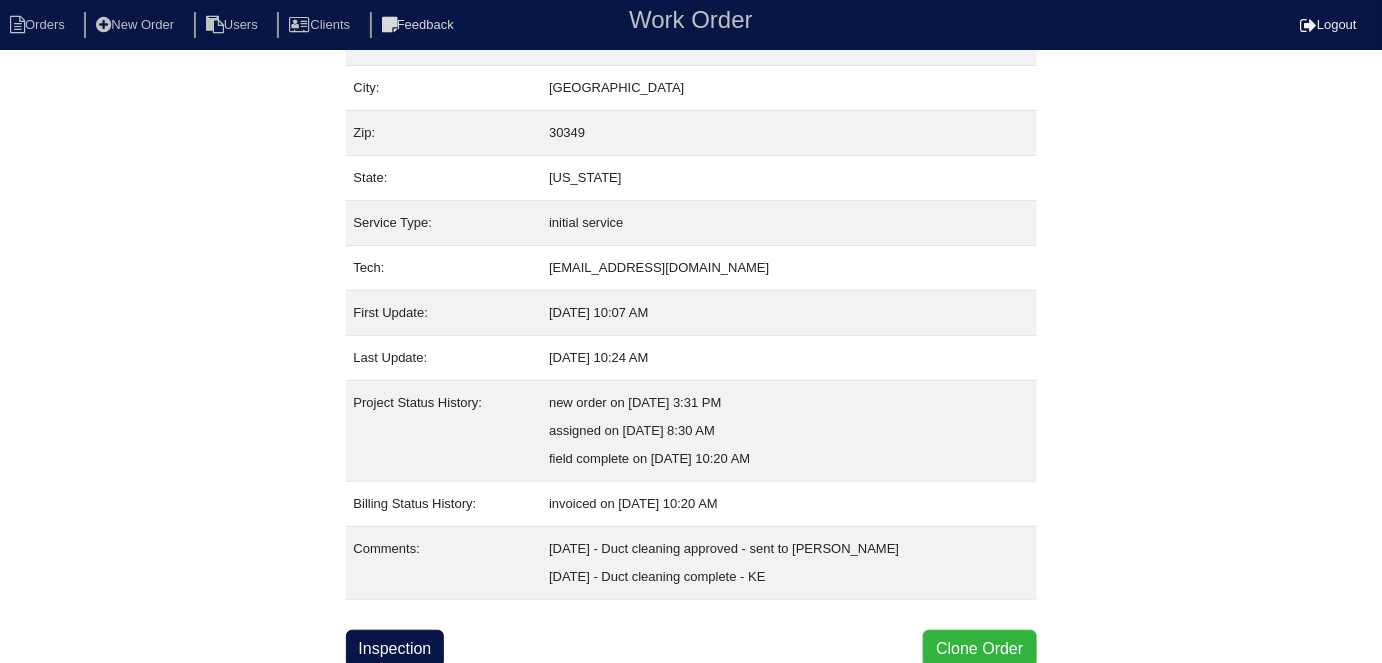 click on "Clone Order" at bounding box center (979, 649) 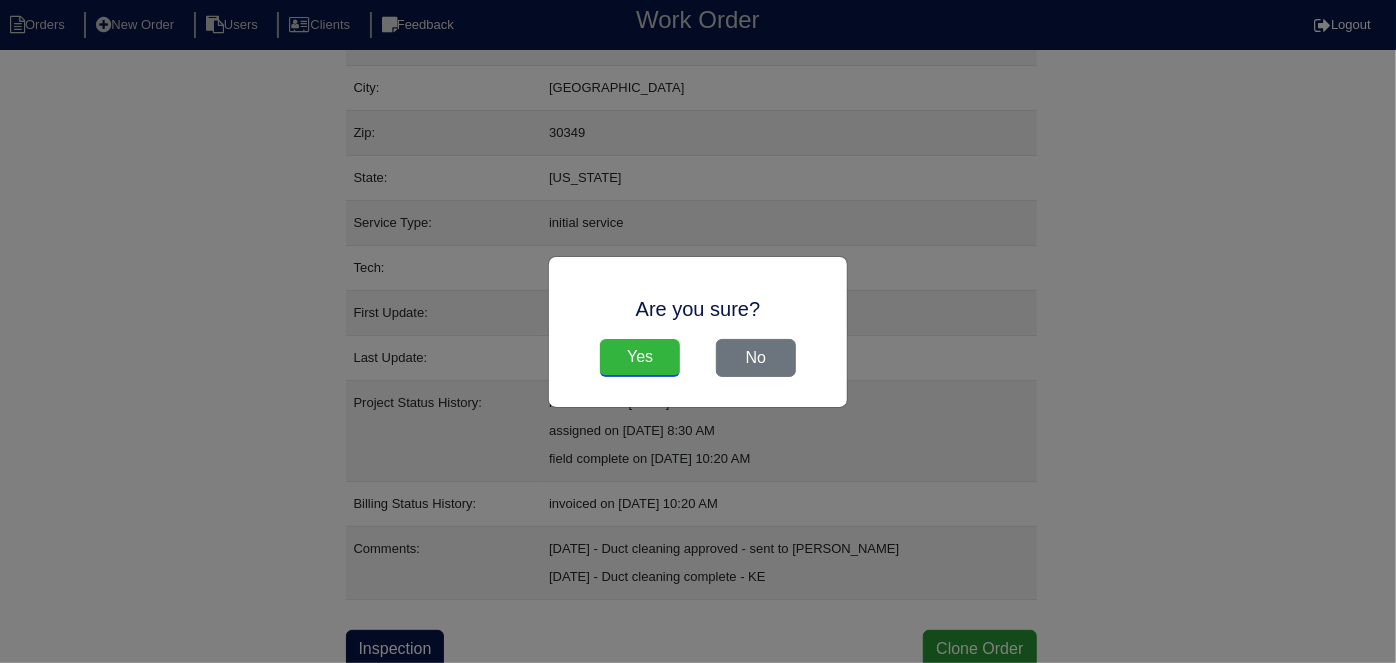 click on "Yes" at bounding box center [640, 358] 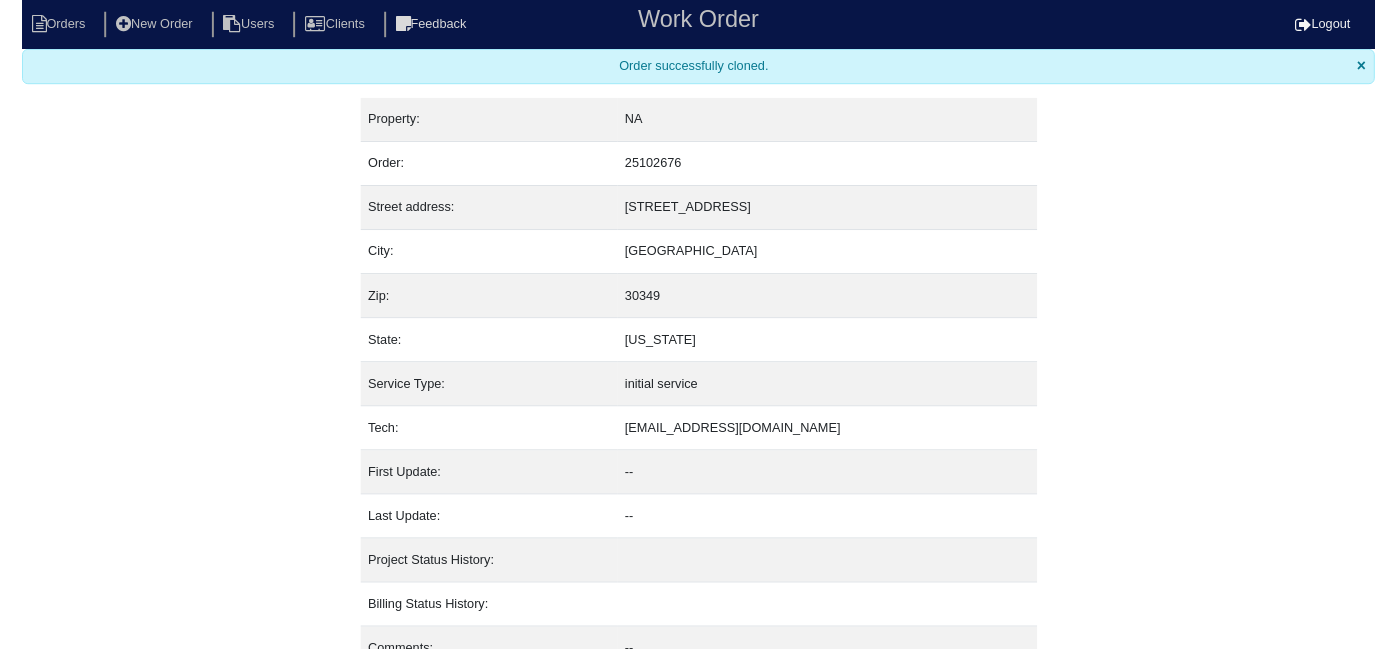 scroll, scrollTop: 0, scrollLeft: 0, axis: both 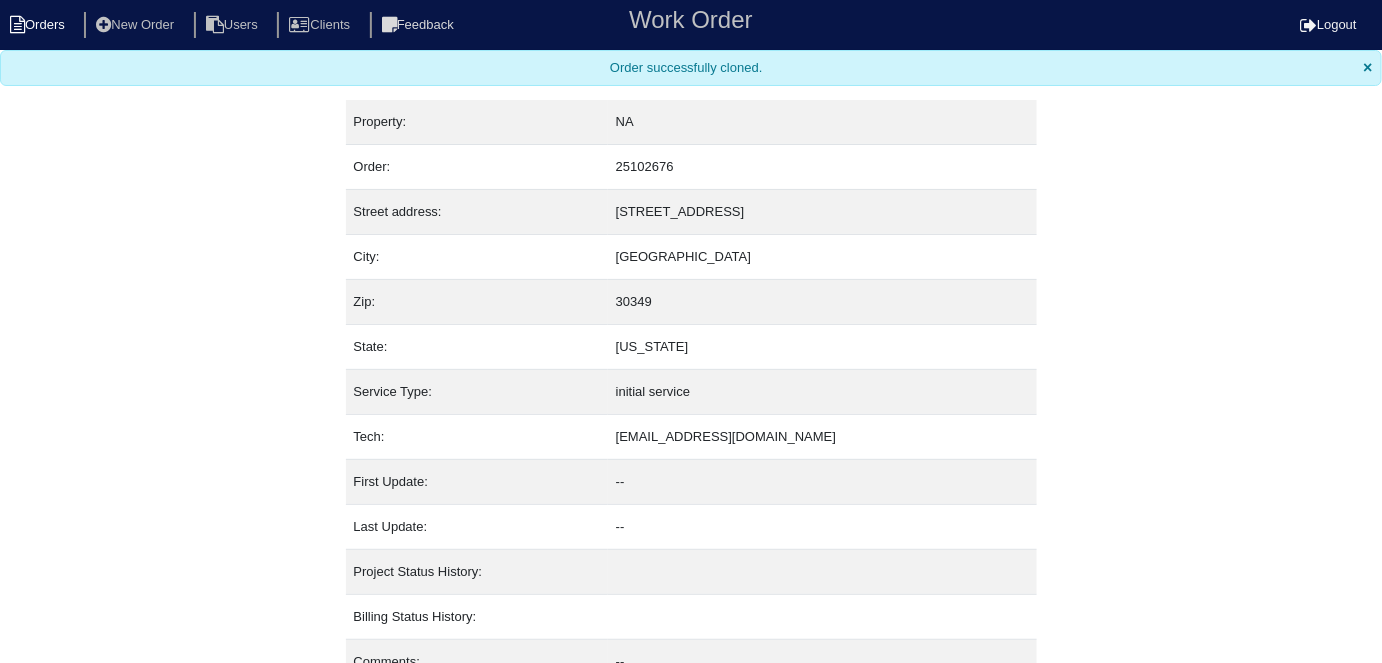 click on "Orders" at bounding box center (40, 25) 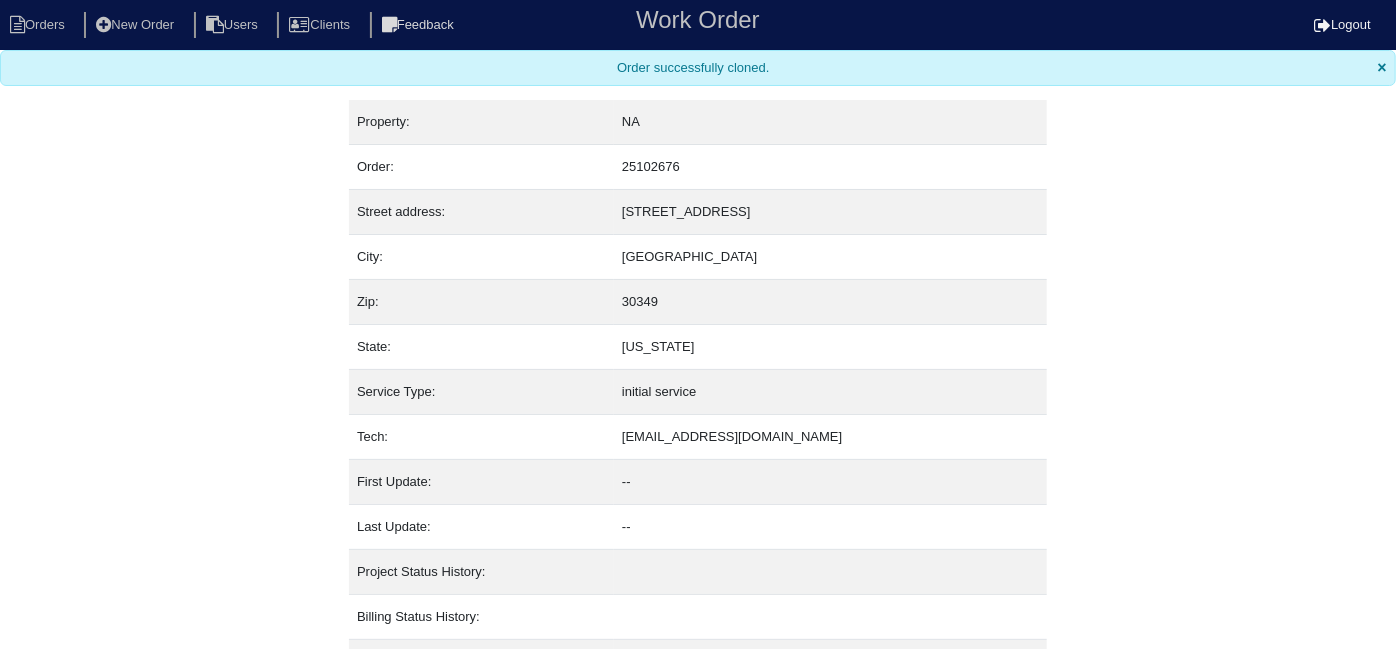 select on "15" 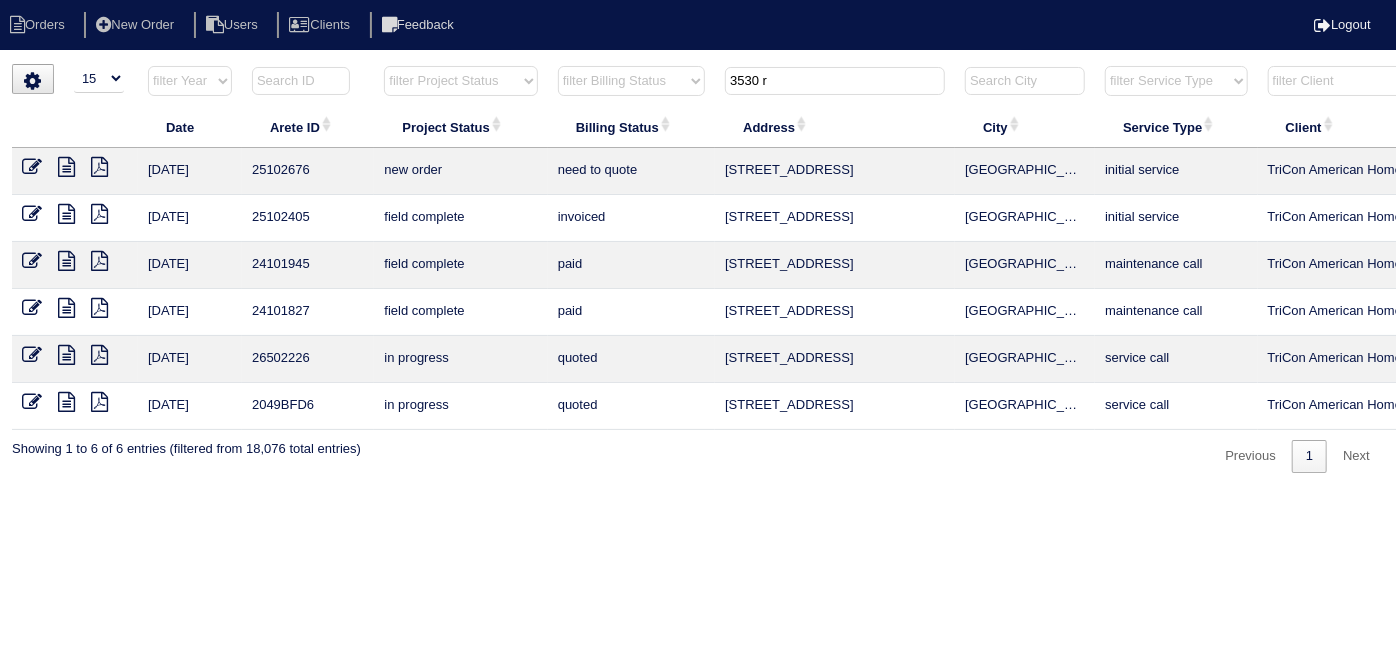 click at bounding box center (32, 167) 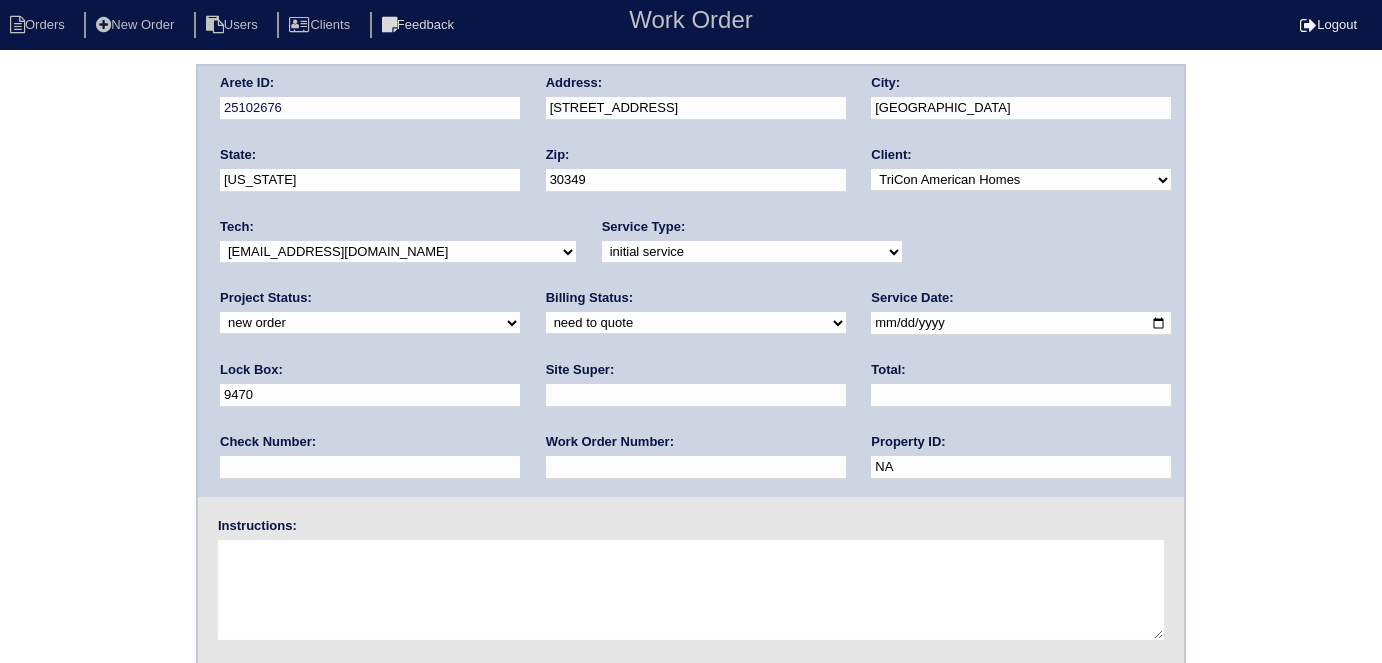scroll, scrollTop: 0, scrollLeft: 0, axis: both 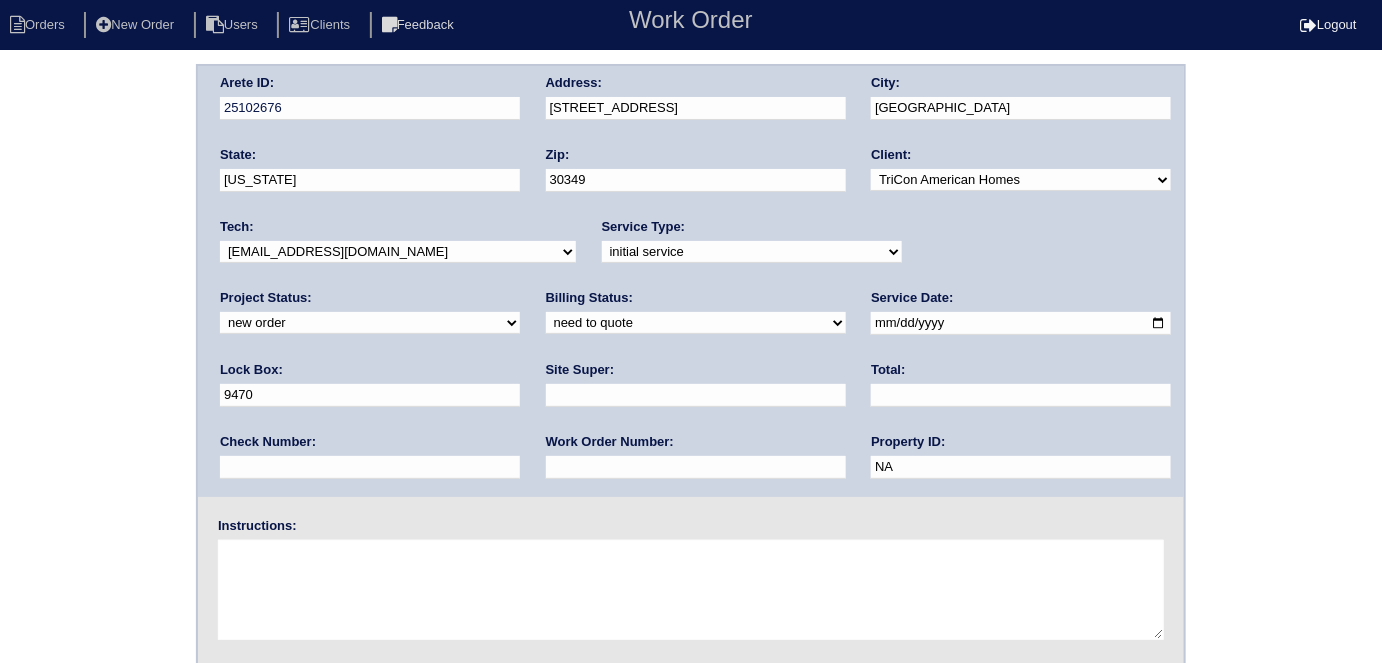click on "-select-
initial service
basic service
maintenance call
replacement scope
service call
scope only" at bounding box center (752, 252) 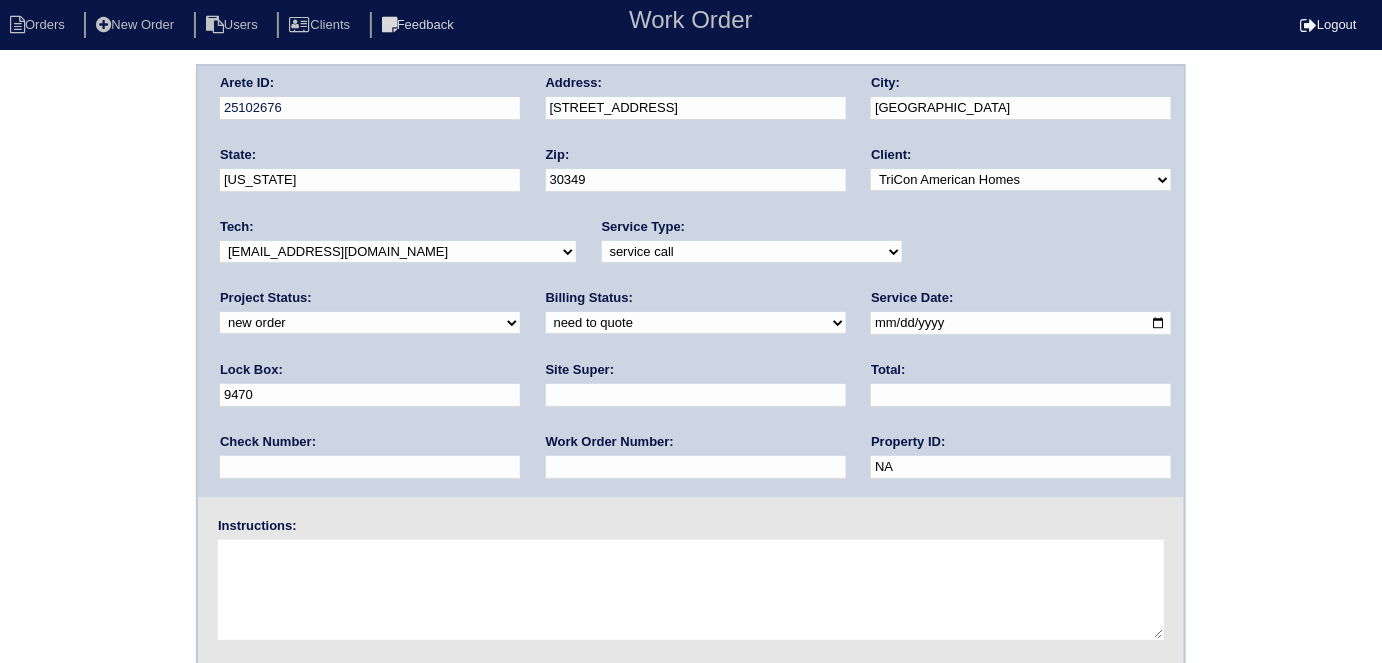 click at bounding box center [696, 395] 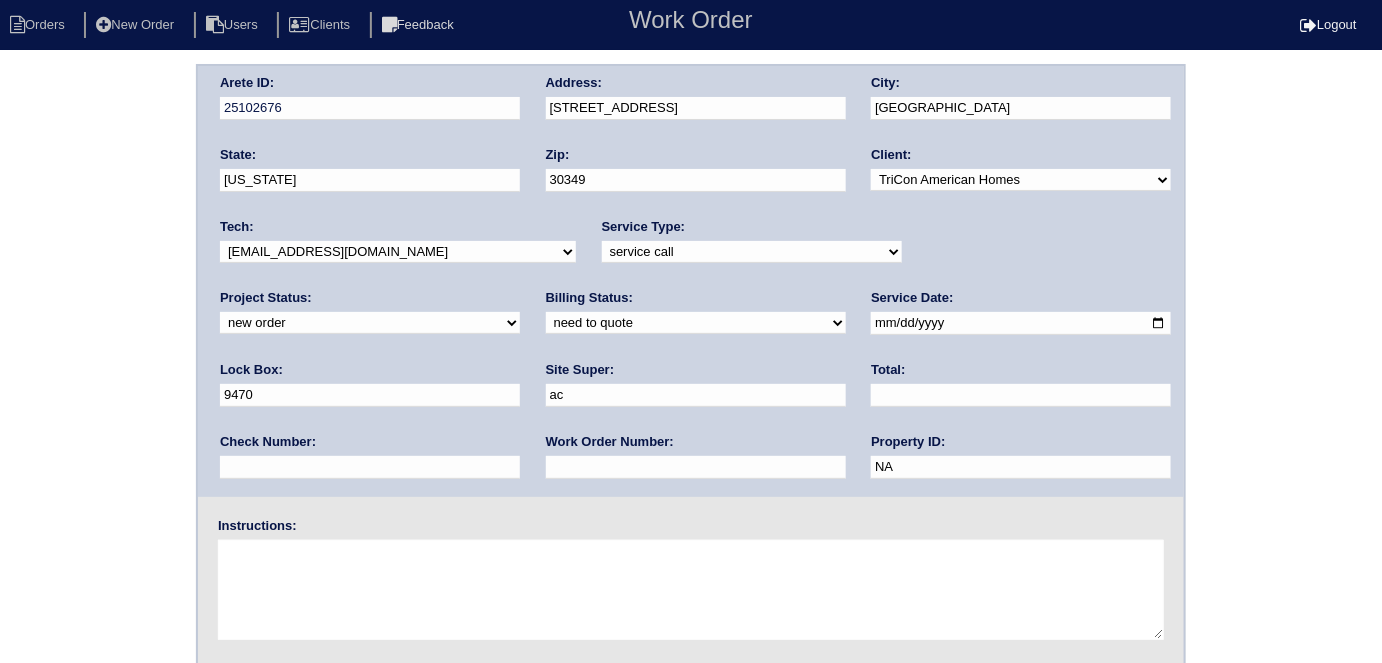 type on "Ackeem Cadet" 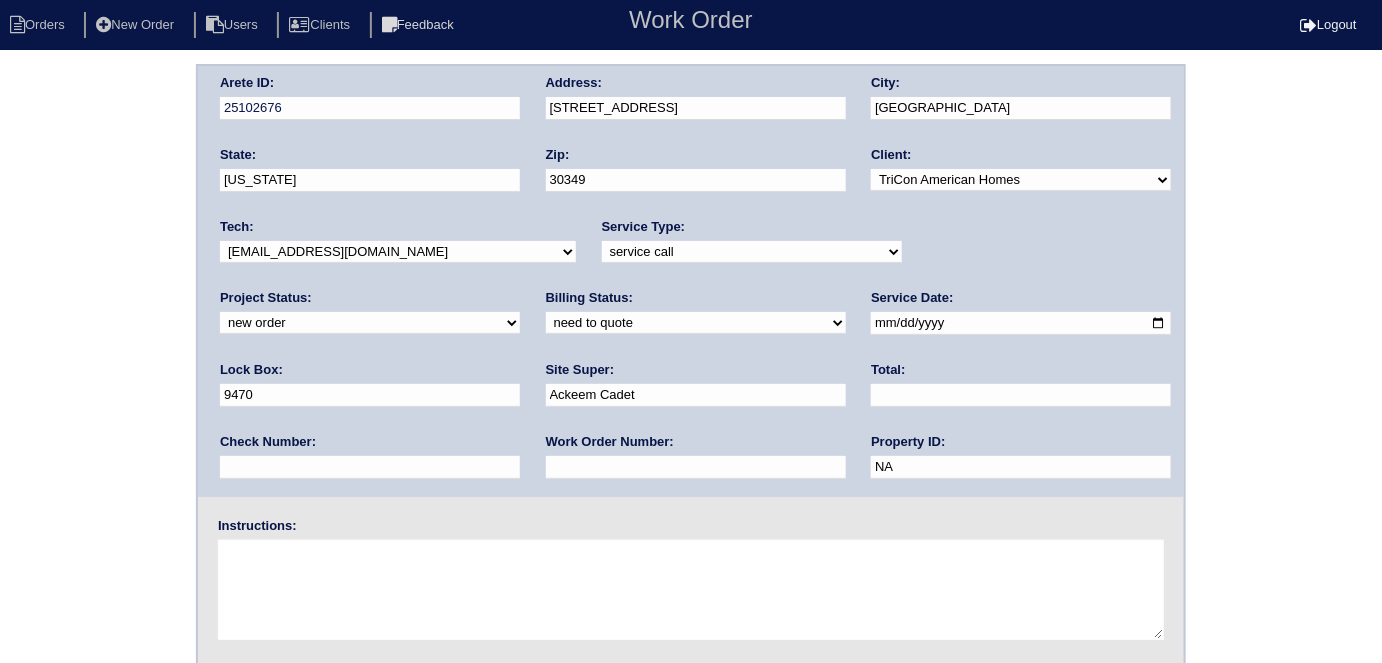 drag, startPoint x: 306, startPoint y: 619, endPoint x: 299, endPoint y: 607, distance: 13.892444 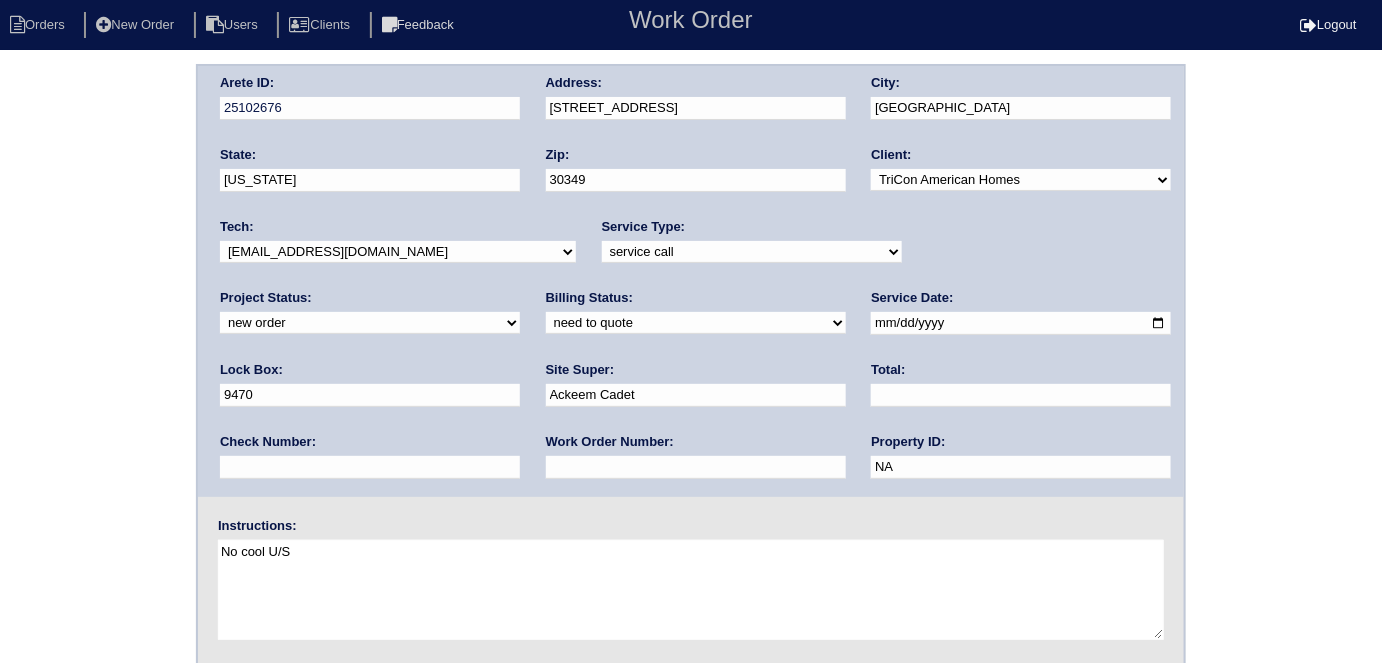 type on "No cool U/S" 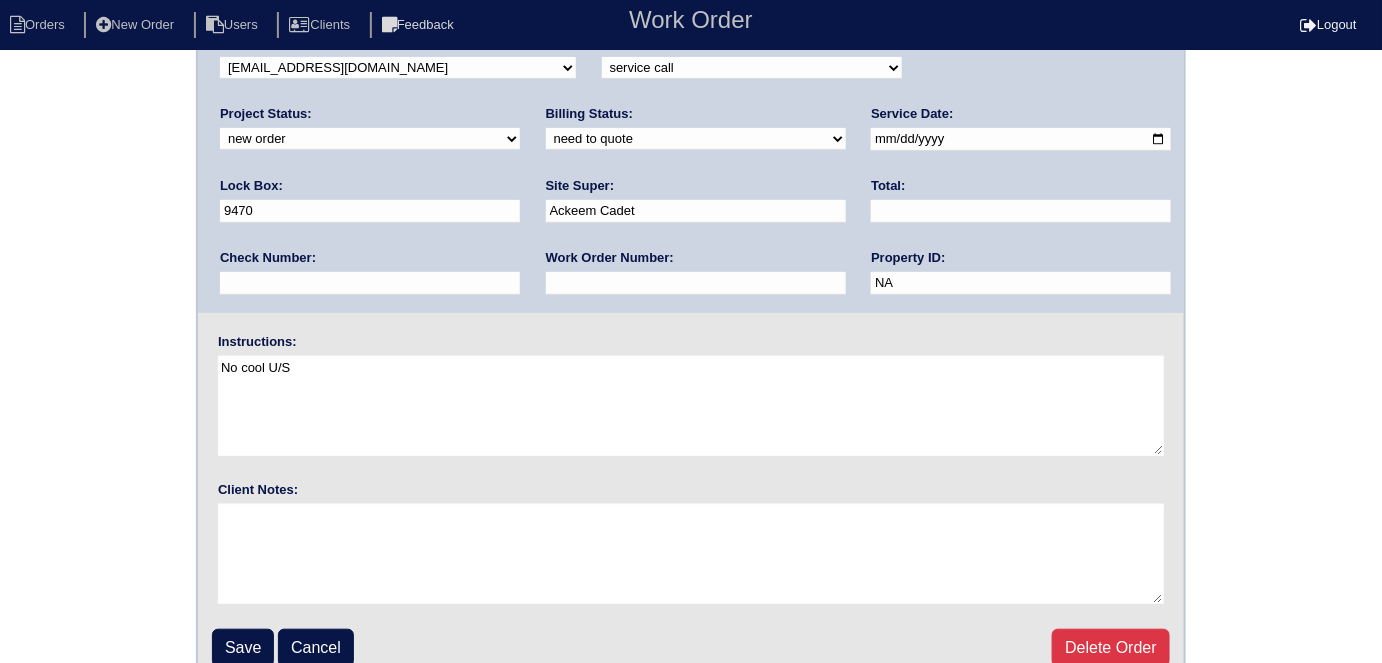 scroll, scrollTop: 205, scrollLeft: 0, axis: vertical 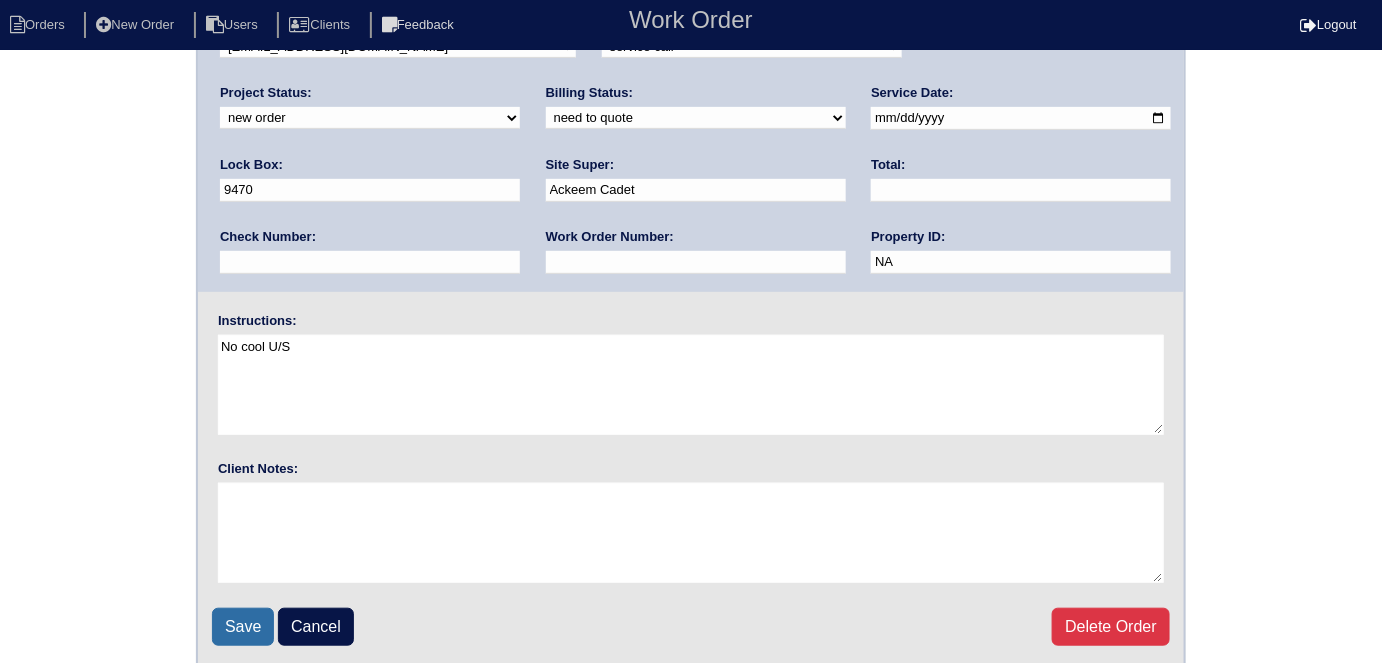 click on "Save" at bounding box center (243, 627) 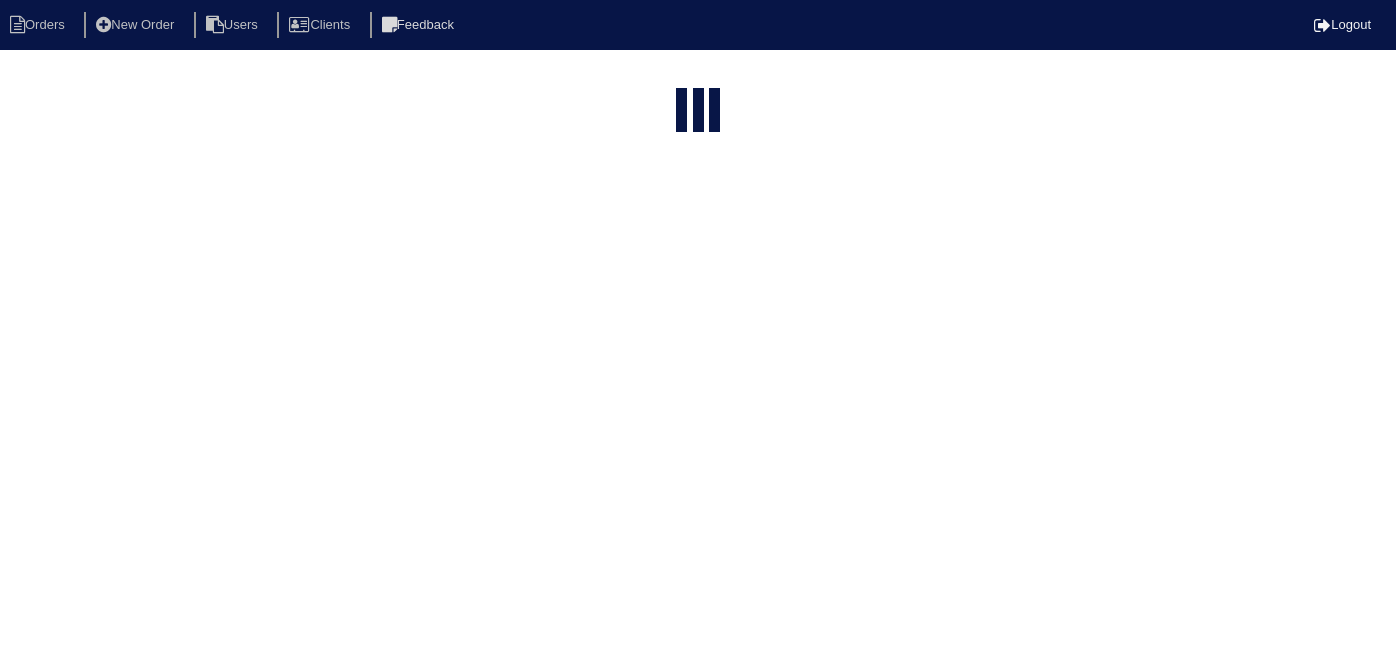 select on "15" 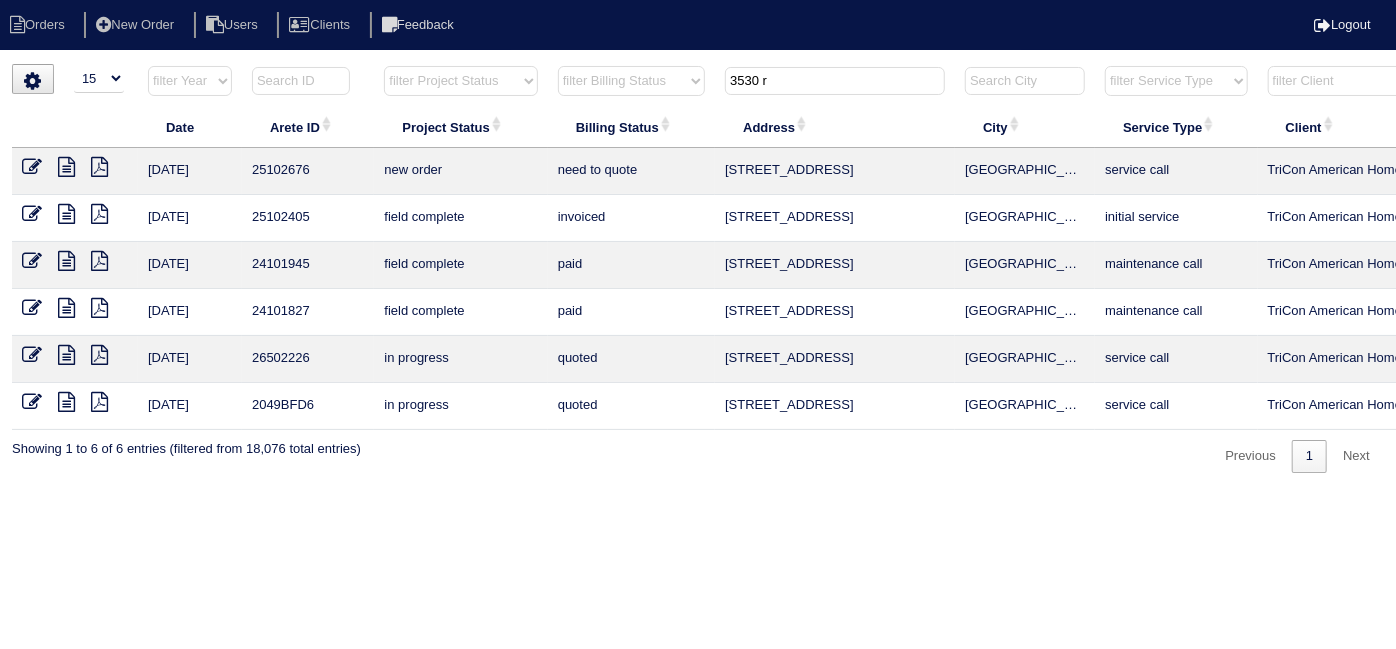 click at bounding box center (66, 214) 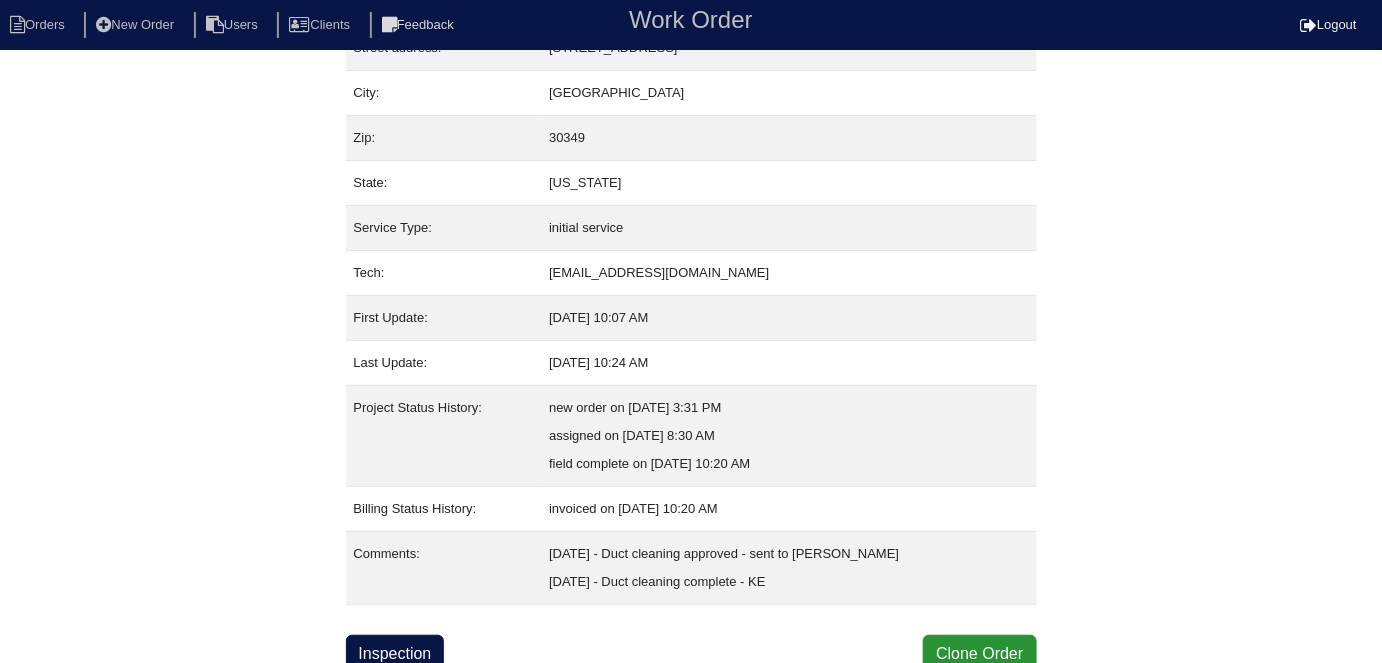 scroll, scrollTop: 133, scrollLeft: 0, axis: vertical 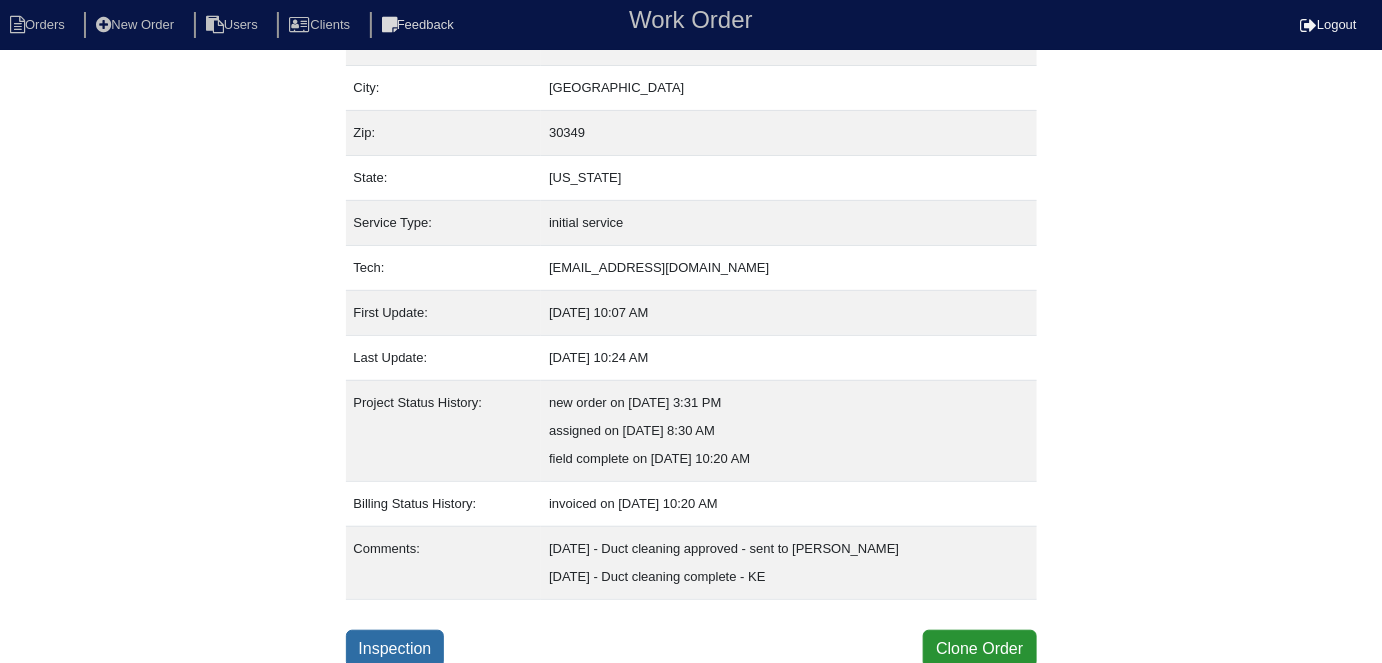 click on "Inspection" at bounding box center (395, 649) 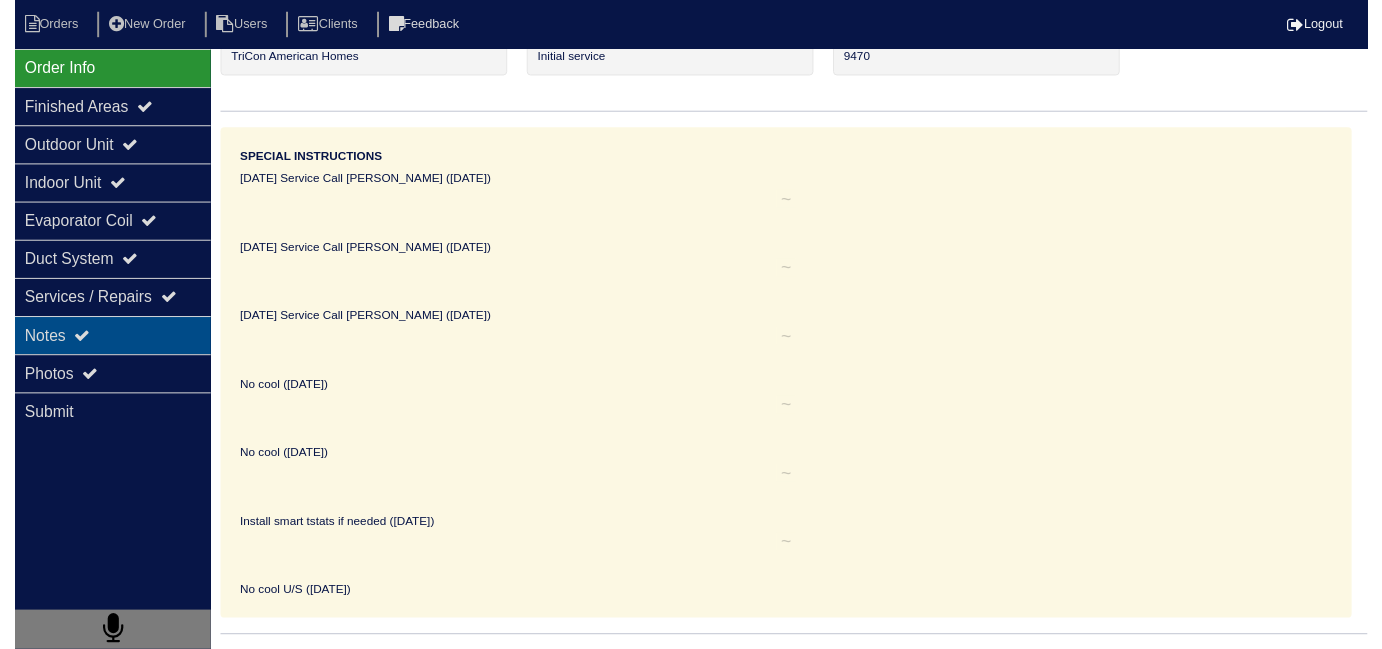 scroll, scrollTop: 0, scrollLeft: 0, axis: both 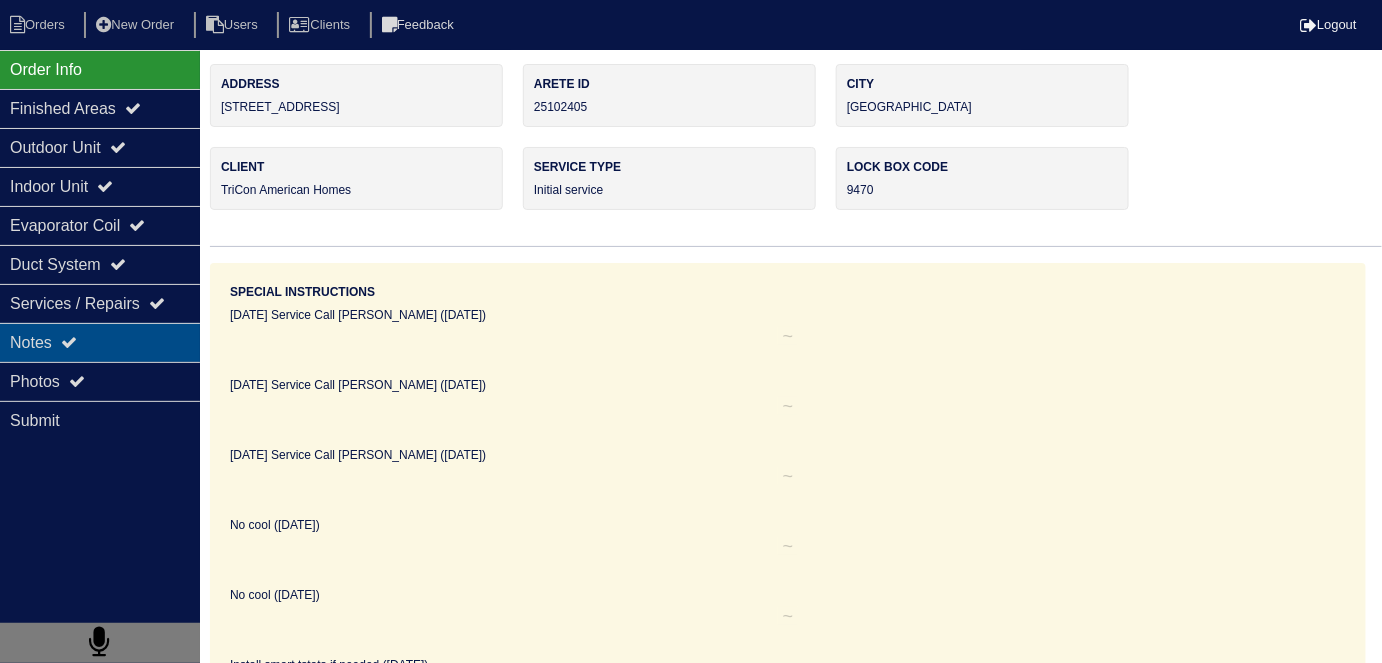 click on "Notes" at bounding box center [100, 342] 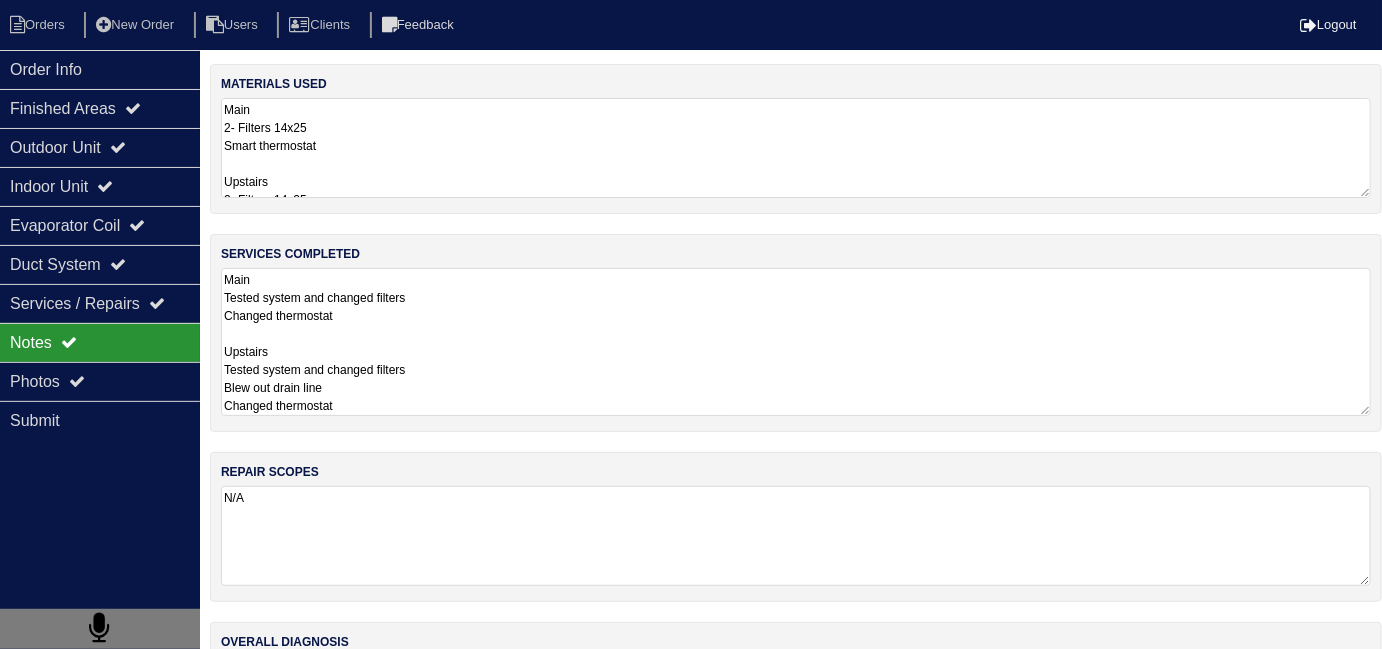 click on "Main
Tested system and changed filters
Changed thermostat
Upstairs
Tested system and changed filters
Blew out drain line
Changed thermostat" at bounding box center (796, 342) 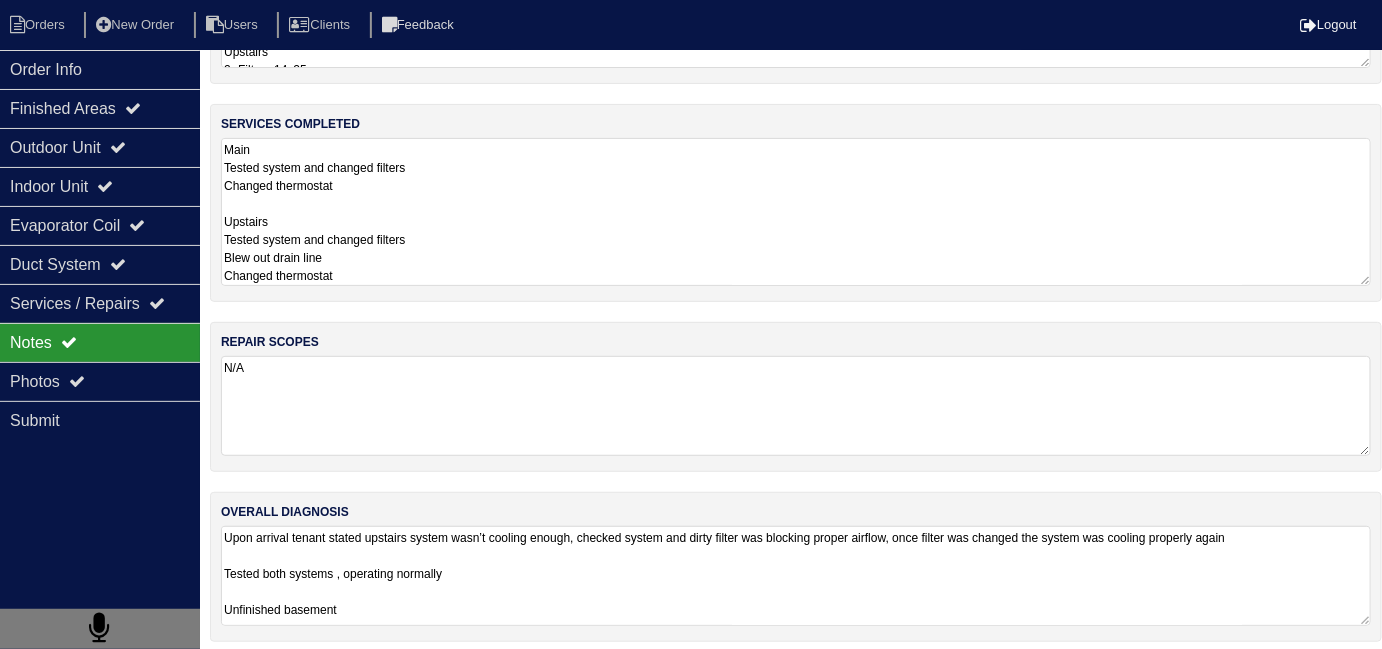 scroll, scrollTop: 137, scrollLeft: 0, axis: vertical 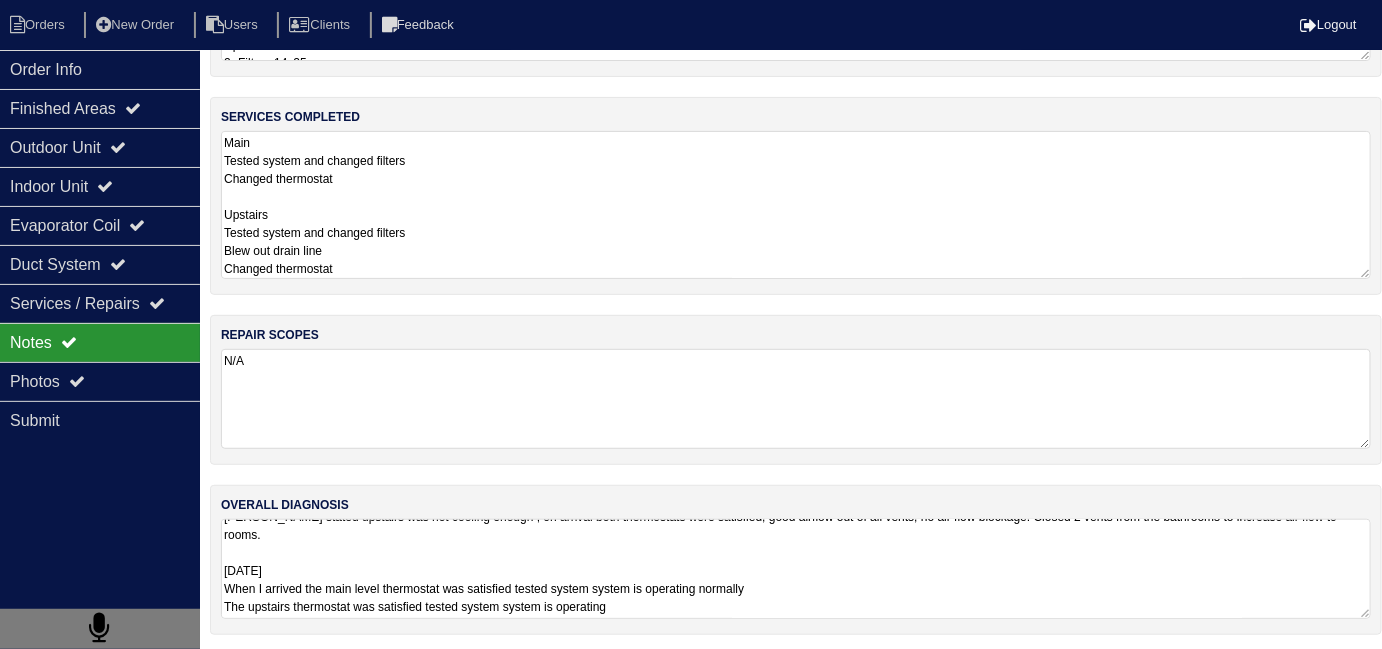 click on "Upon arrival tenant stated upstairs system wasn’t cooling enough, checked system and dirty filter was blocking proper airflow, once filter was changed the system was cooling properly again
Tested both systems , operating normally
Unfinished basement
8/6/2024
Tenant stated upstairs was not cooling enough , on arrival both thermostats were satisfied, good airflow out of all vents, no air flow blockage. Closed 2 vents from the bathrooms to increase air flow to rooms.
07-11-25
When I arrived the main level thermostat was satisfied tested system system is operating normally
The upstairs thermostat was satisfied tested system system is operating" at bounding box center (796, 569) 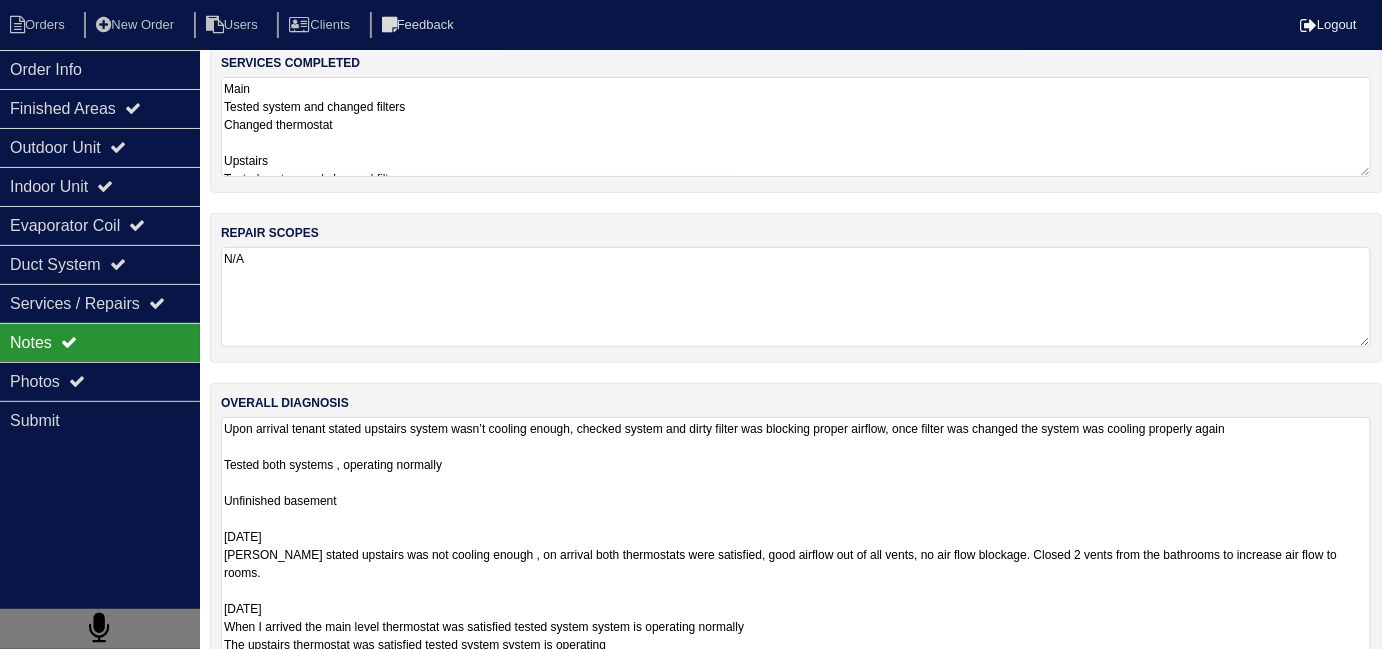 scroll, scrollTop: 245, scrollLeft: 0, axis: vertical 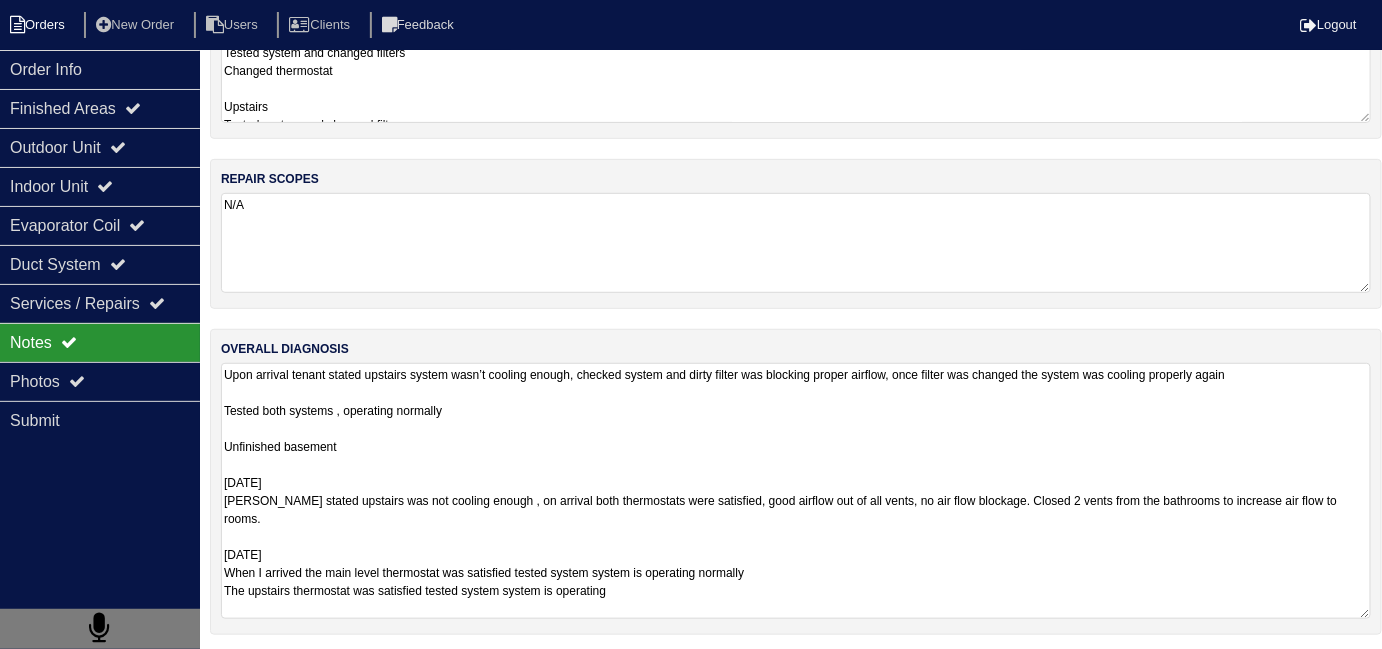 click on "Orders" at bounding box center [40, 25] 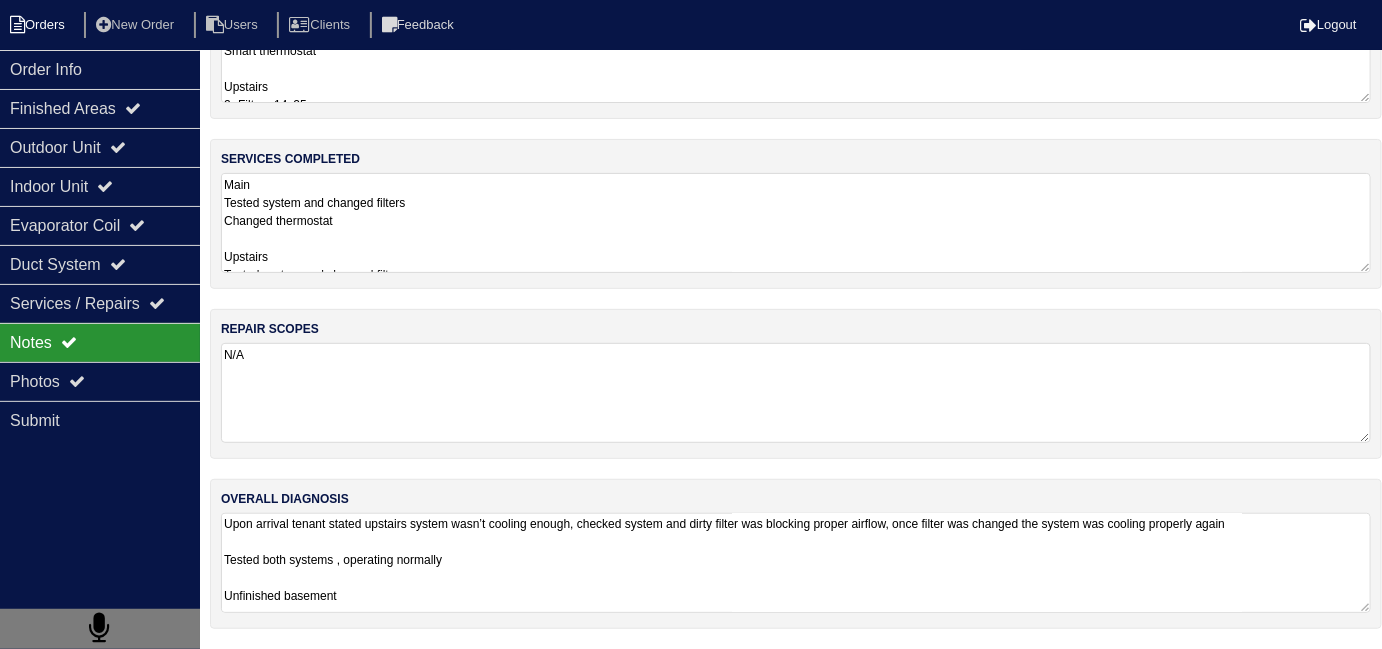 scroll, scrollTop: 89, scrollLeft: 0, axis: vertical 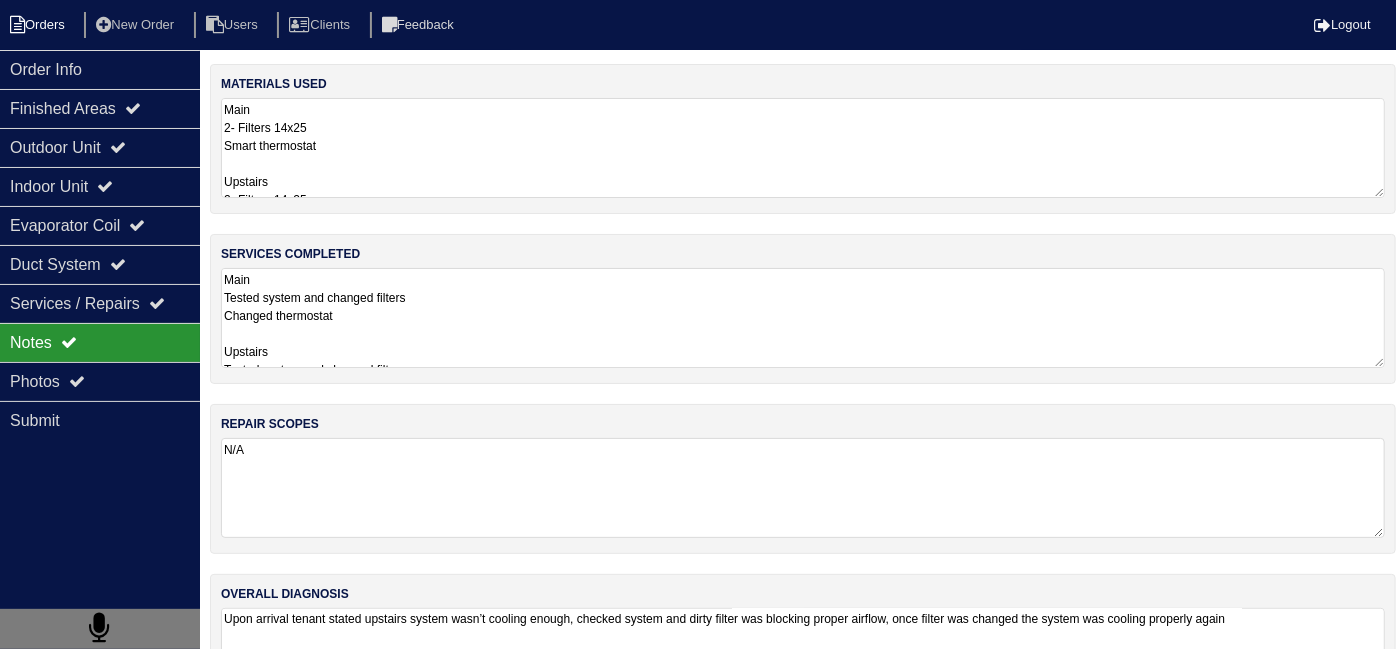 select on "15" 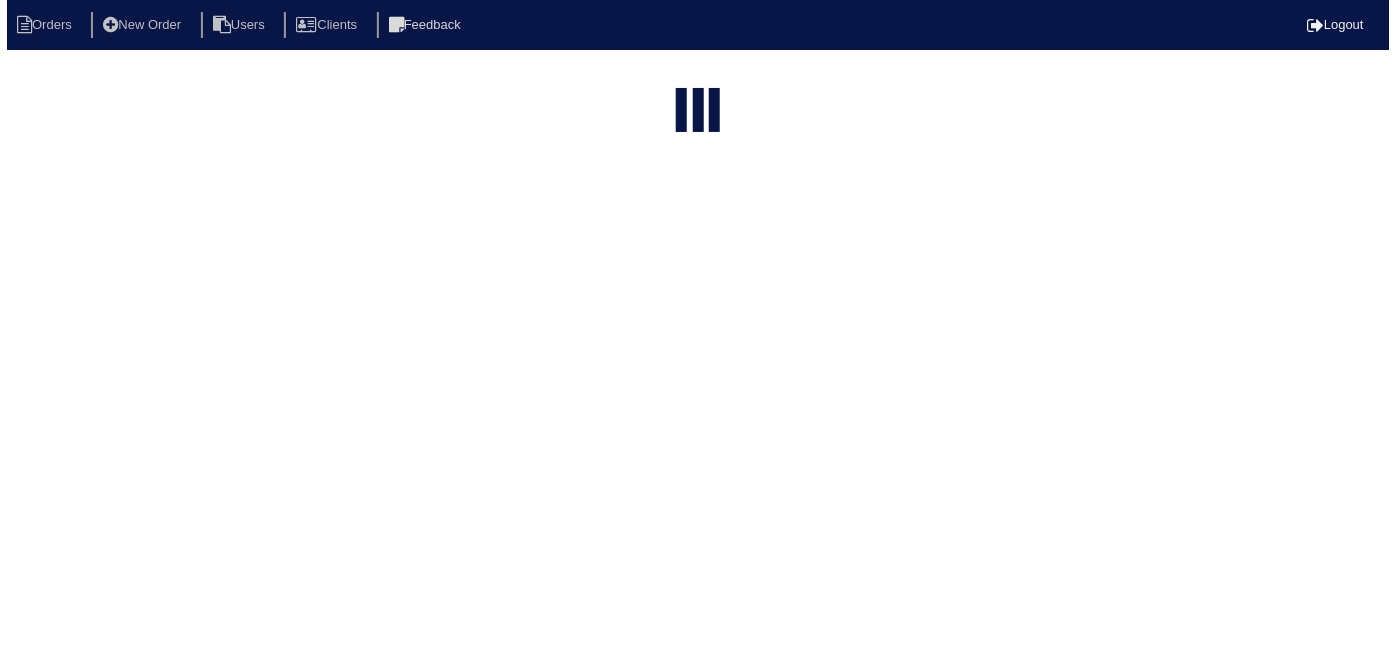 scroll, scrollTop: 0, scrollLeft: 0, axis: both 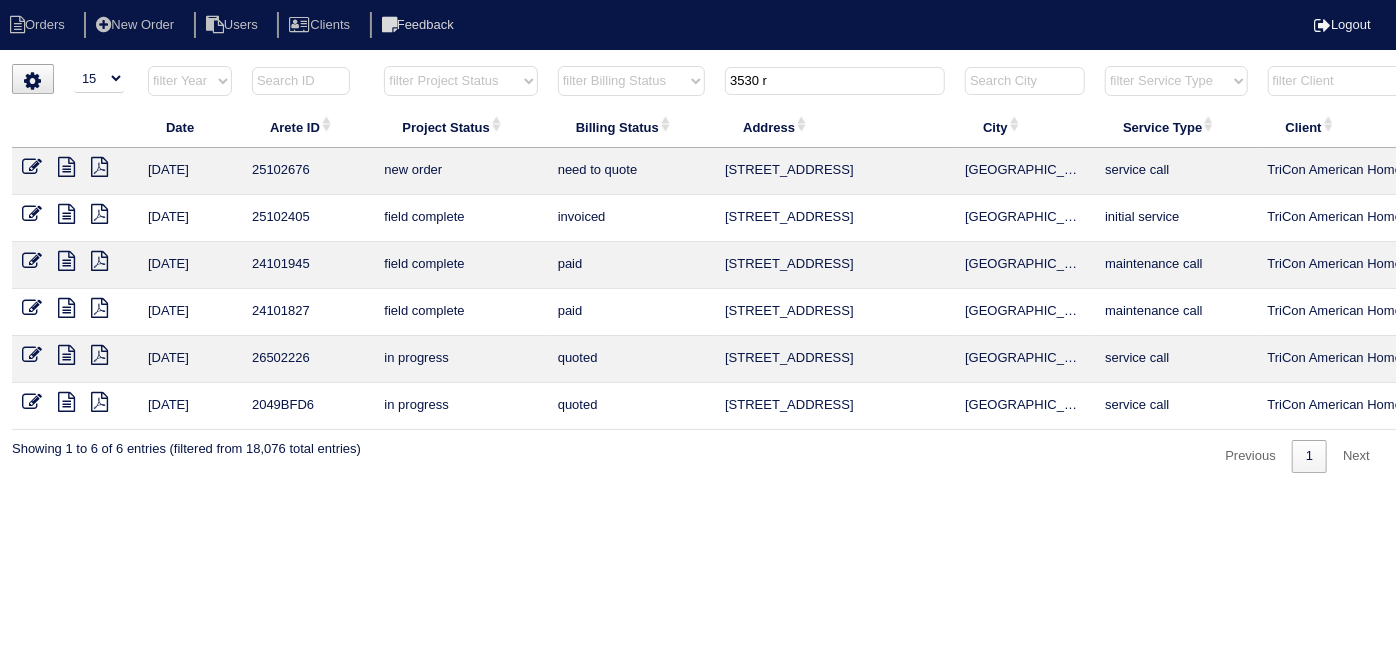 click at bounding box center (32, 167) 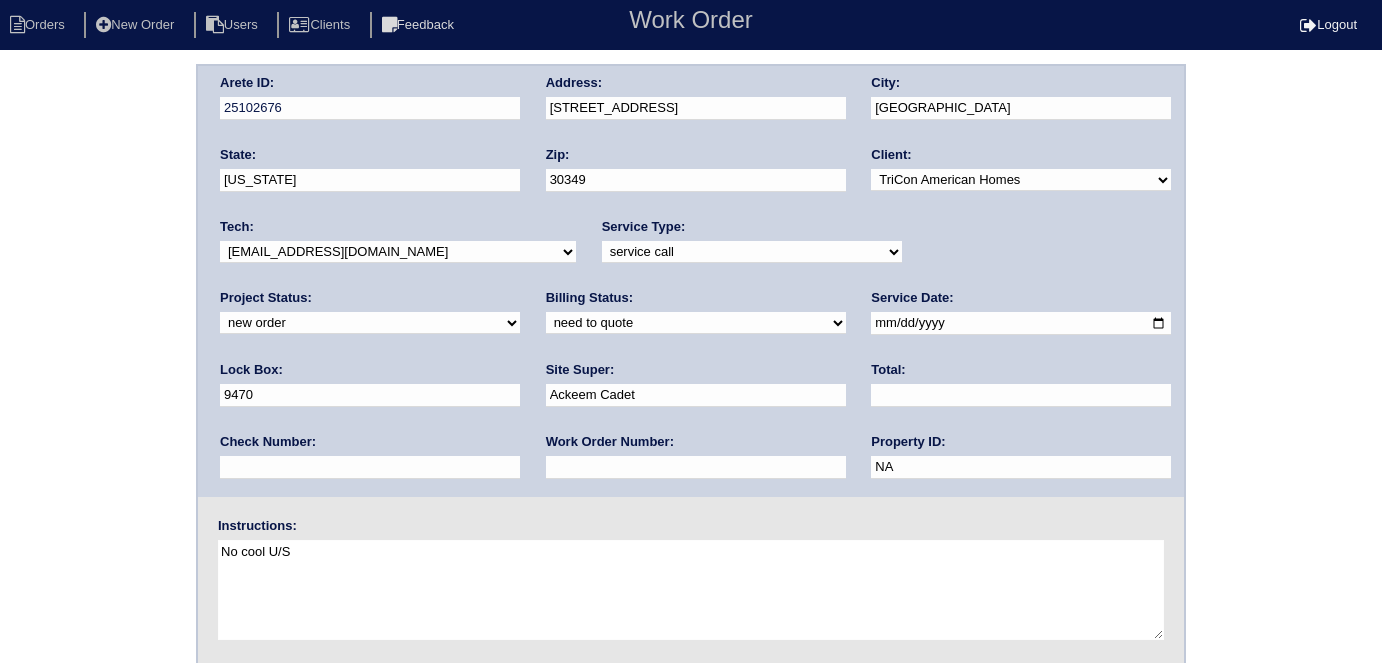 scroll, scrollTop: 0, scrollLeft: 0, axis: both 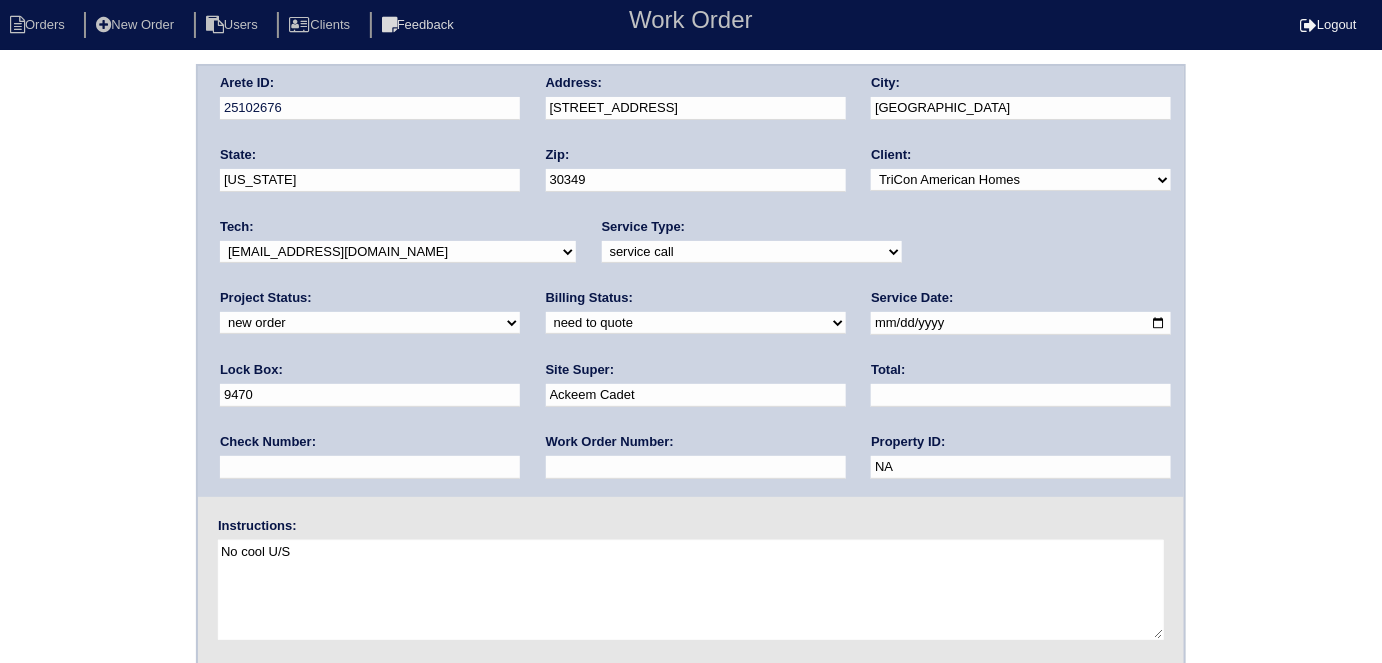 click on "No cool U/S" at bounding box center (691, 590) 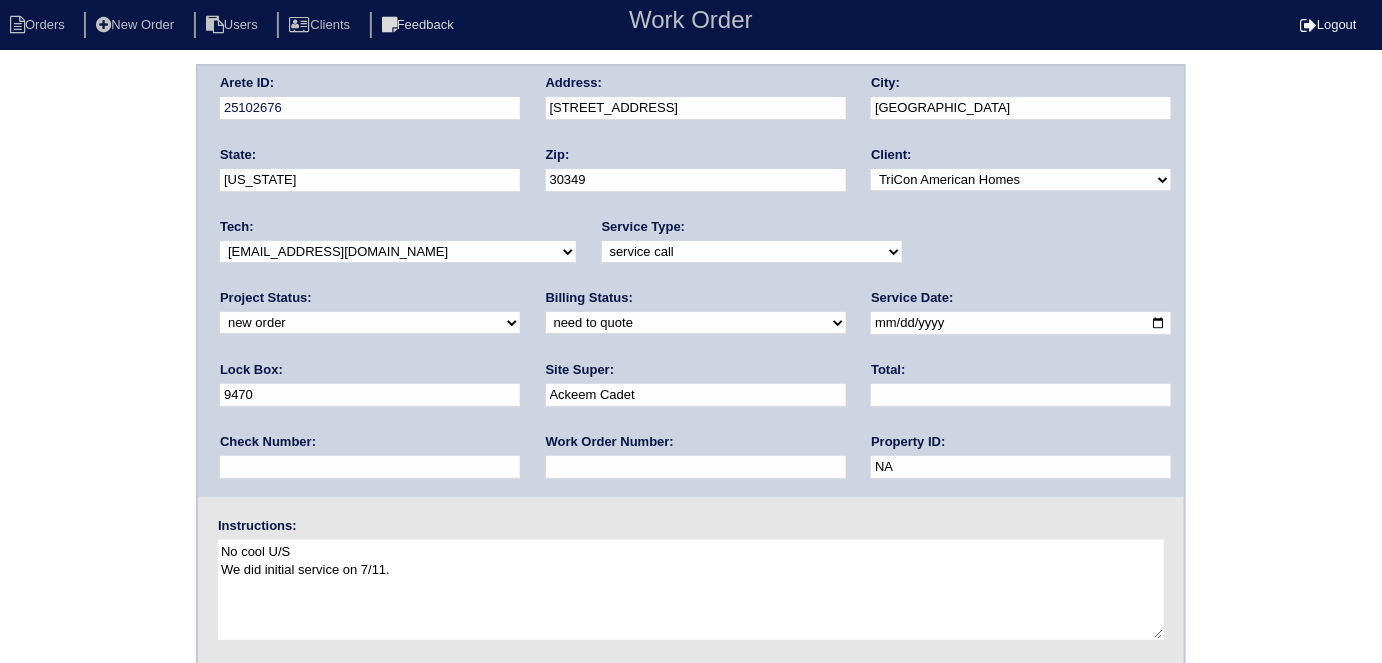 type on "No cool U/S
We did initial service on 7/11." 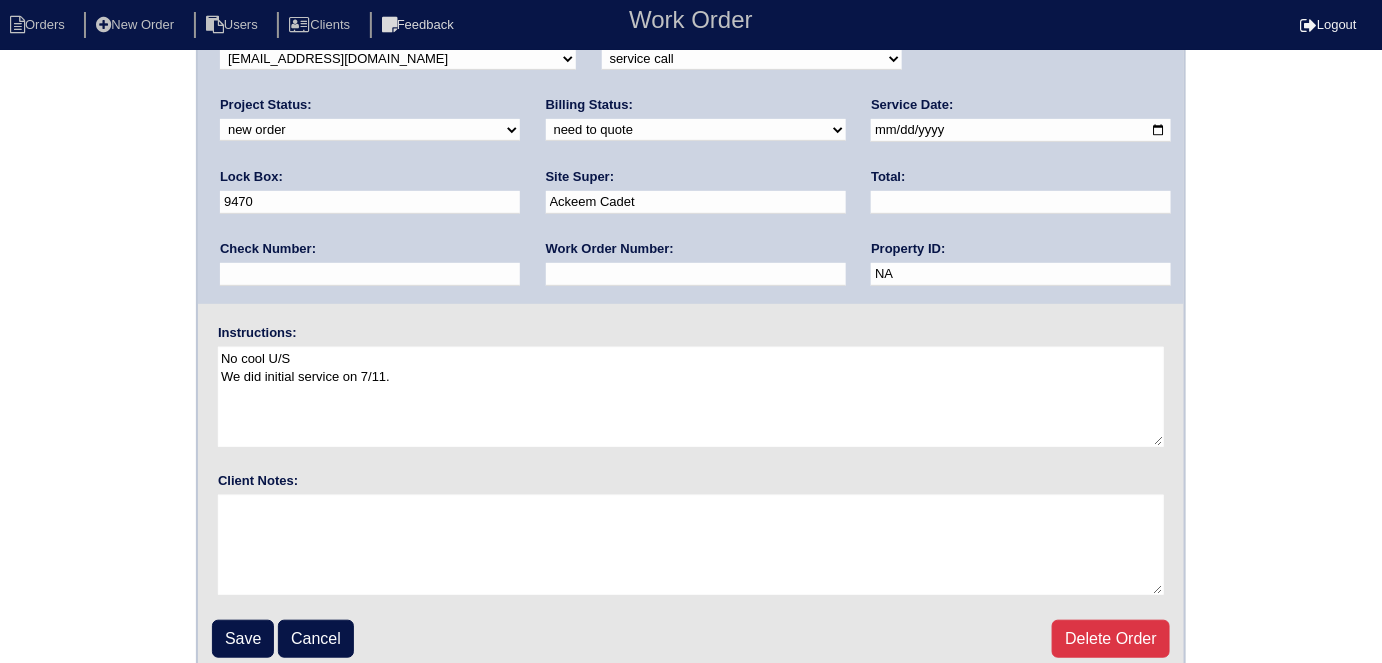 scroll, scrollTop: 205, scrollLeft: 0, axis: vertical 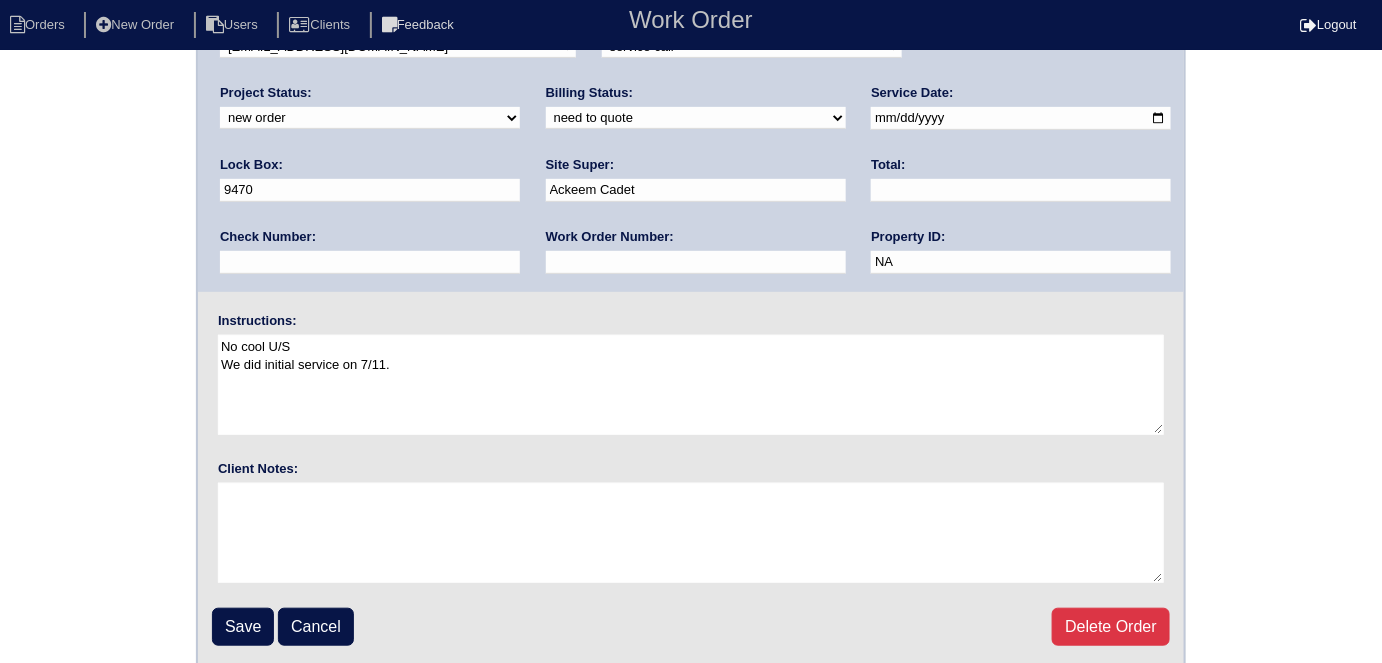 click on "Save" at bounding box center (243, 627) 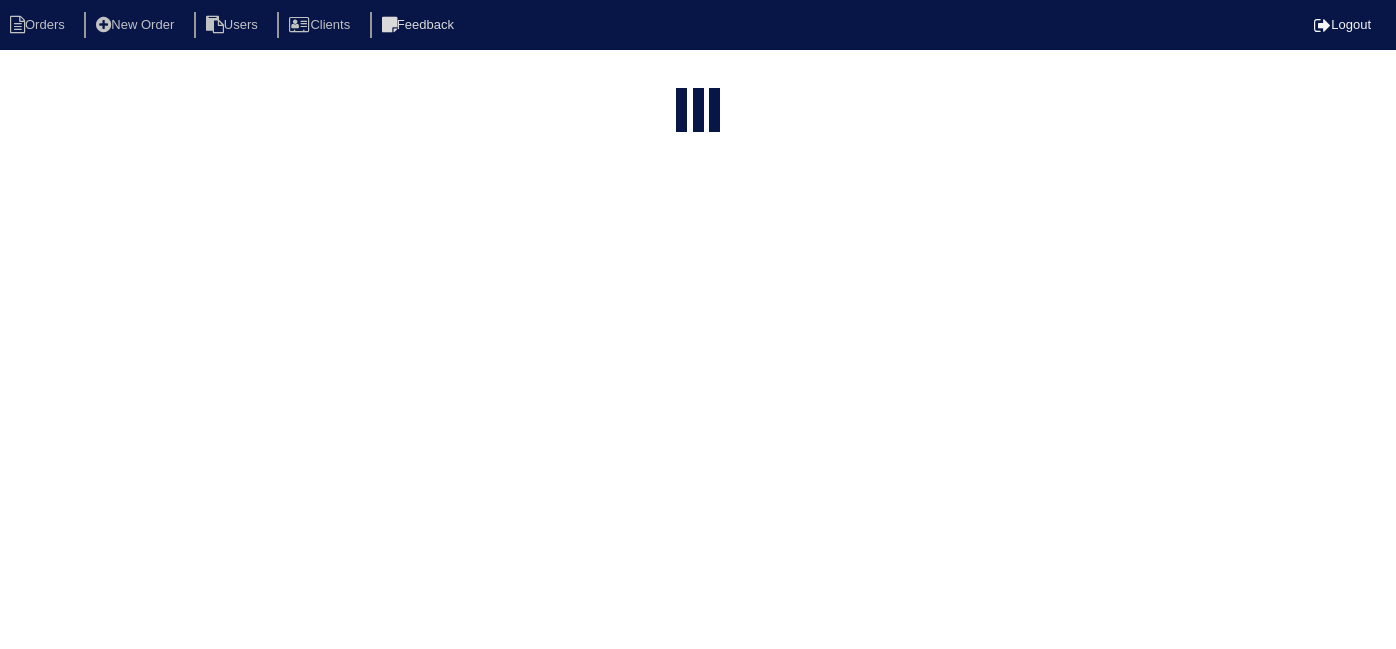 select on "15" 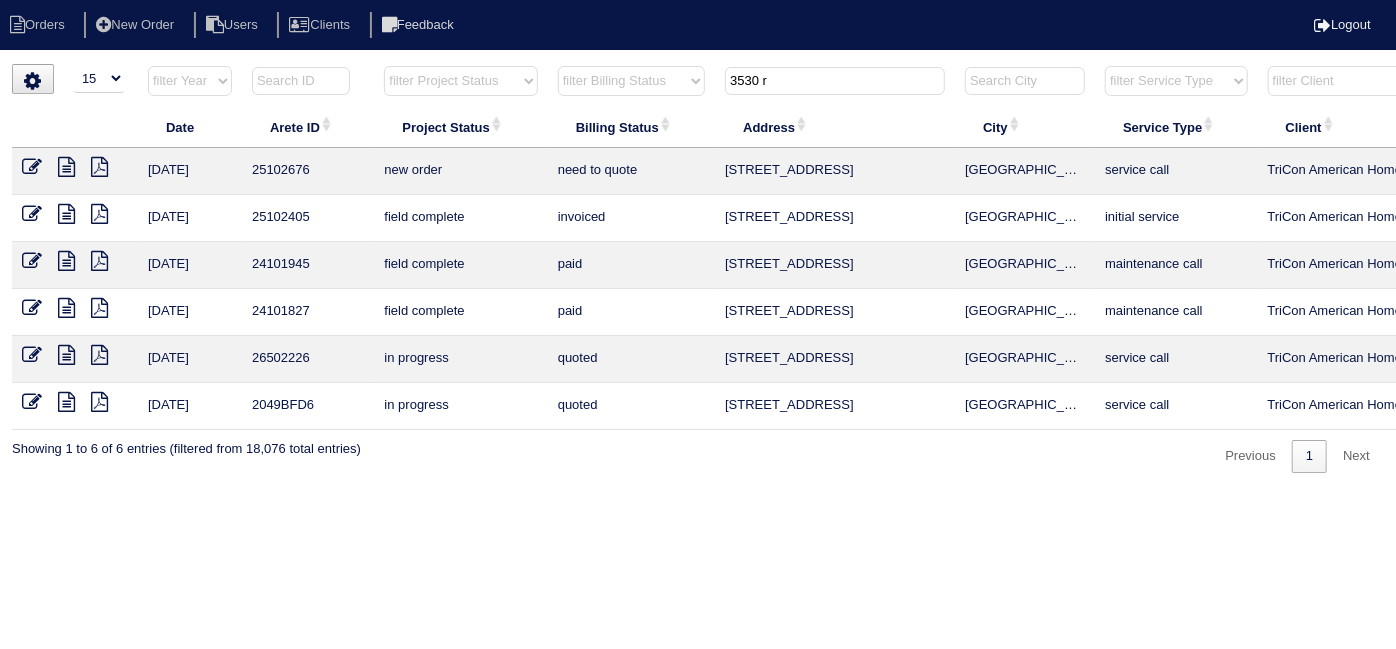click at bounding box center [66, 214] 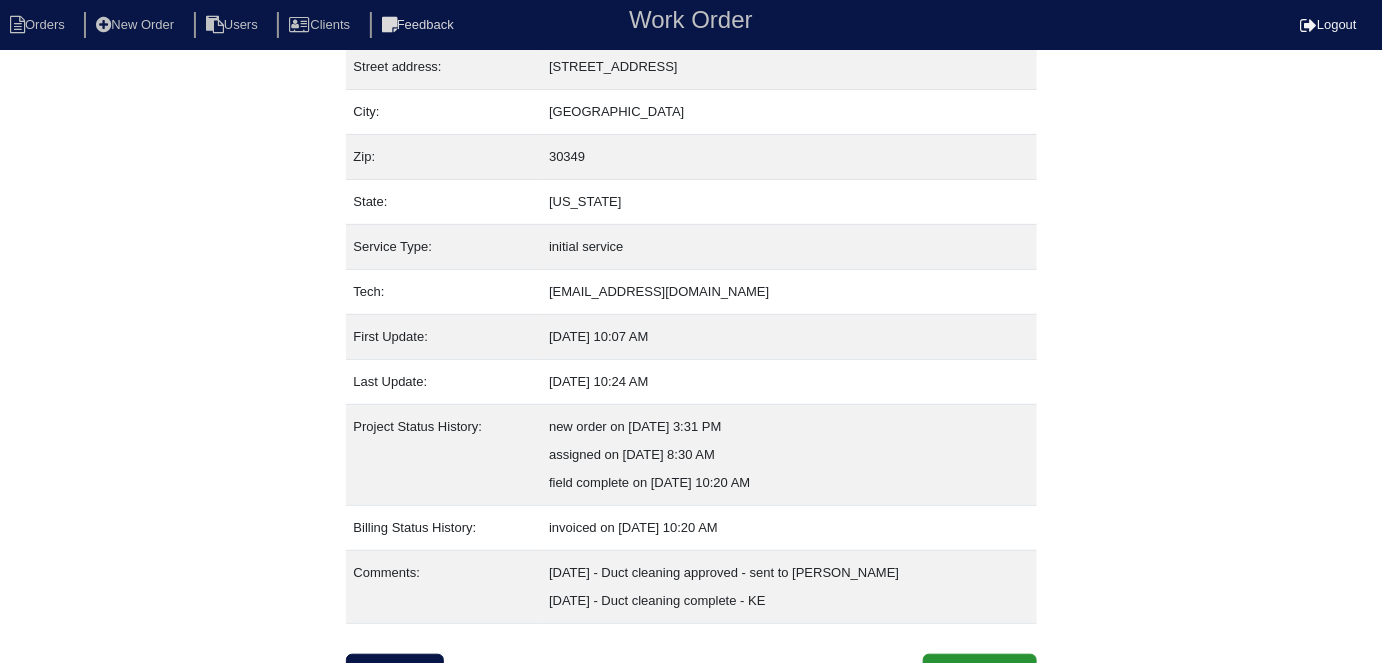 scroll, scrollTop: 133, scrollLeft: 0, axis: vertical 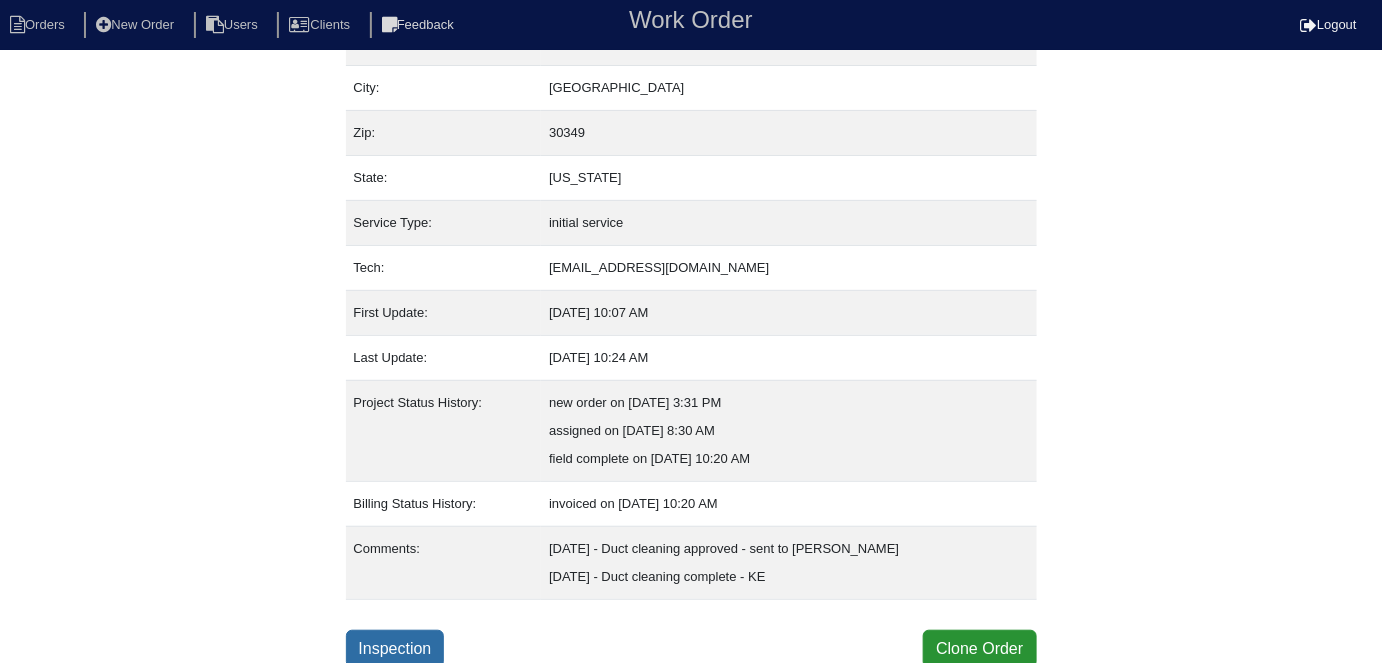 click on "Inspection" at bounding box center (395, 649) 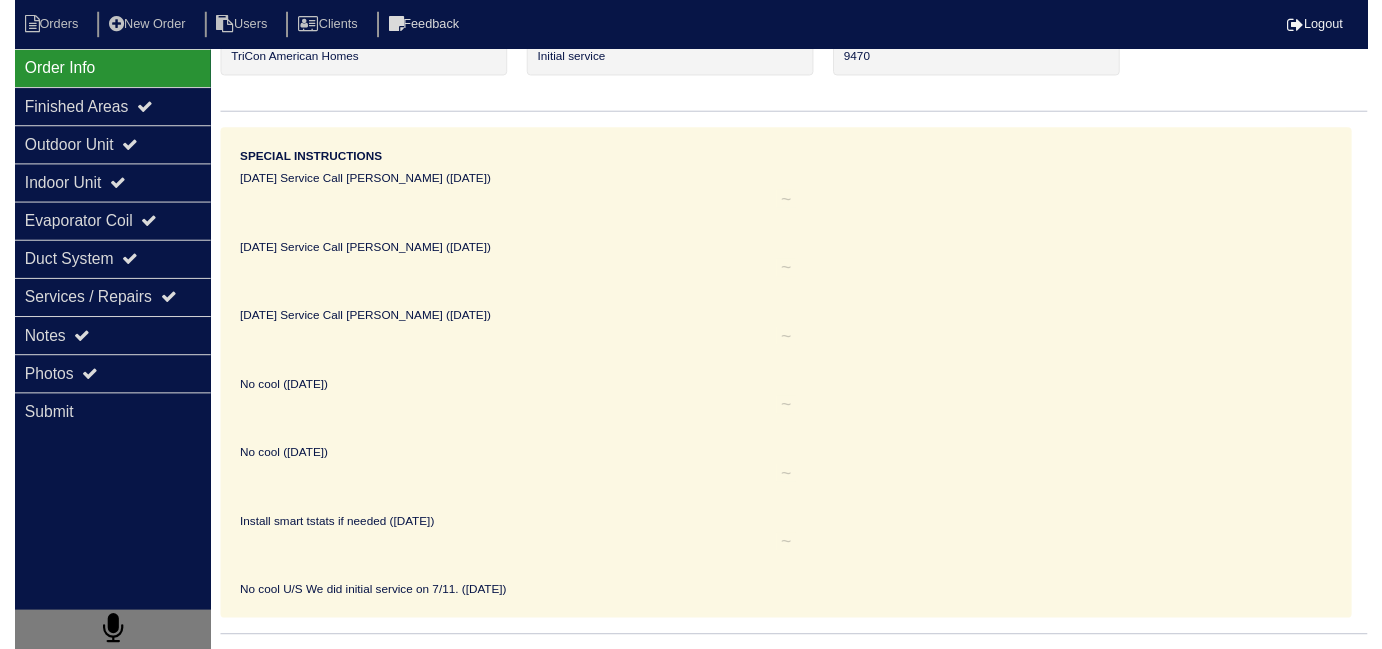 scroll, scrollTop: 0, scrollLeft: 0, axis: both 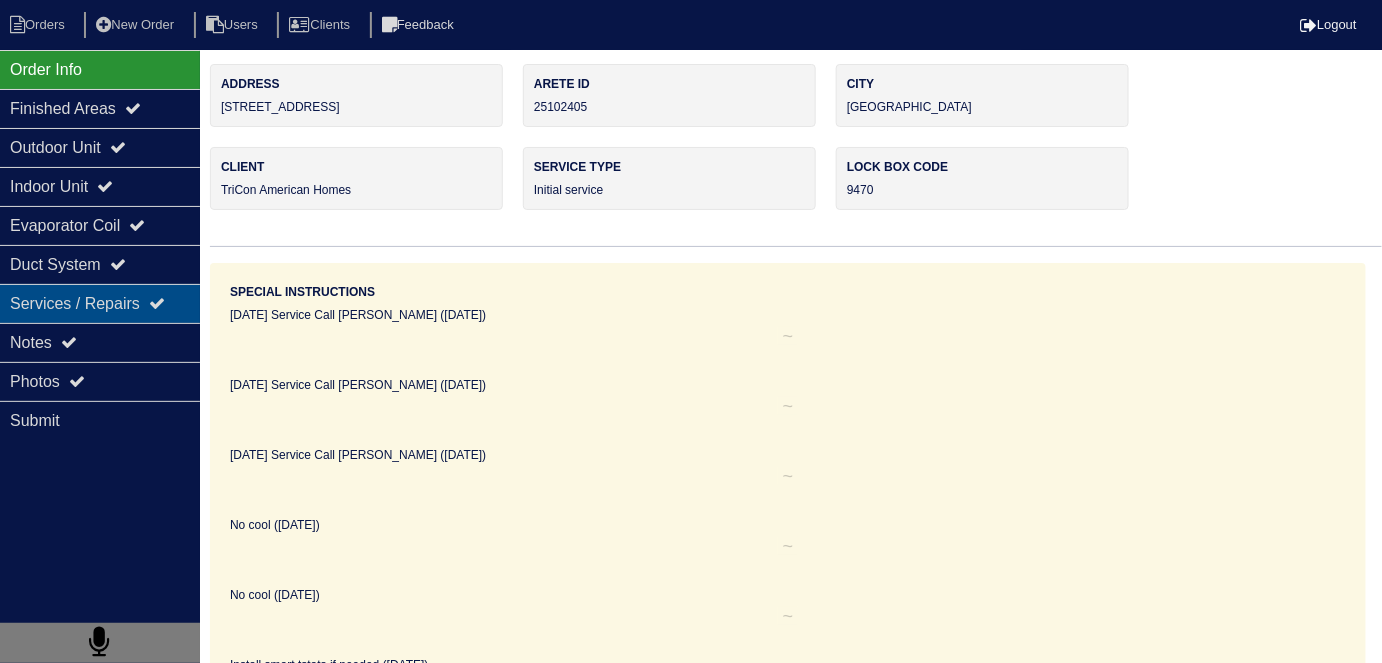 click on "Services / Repairs" at bounding box center [100, 303] 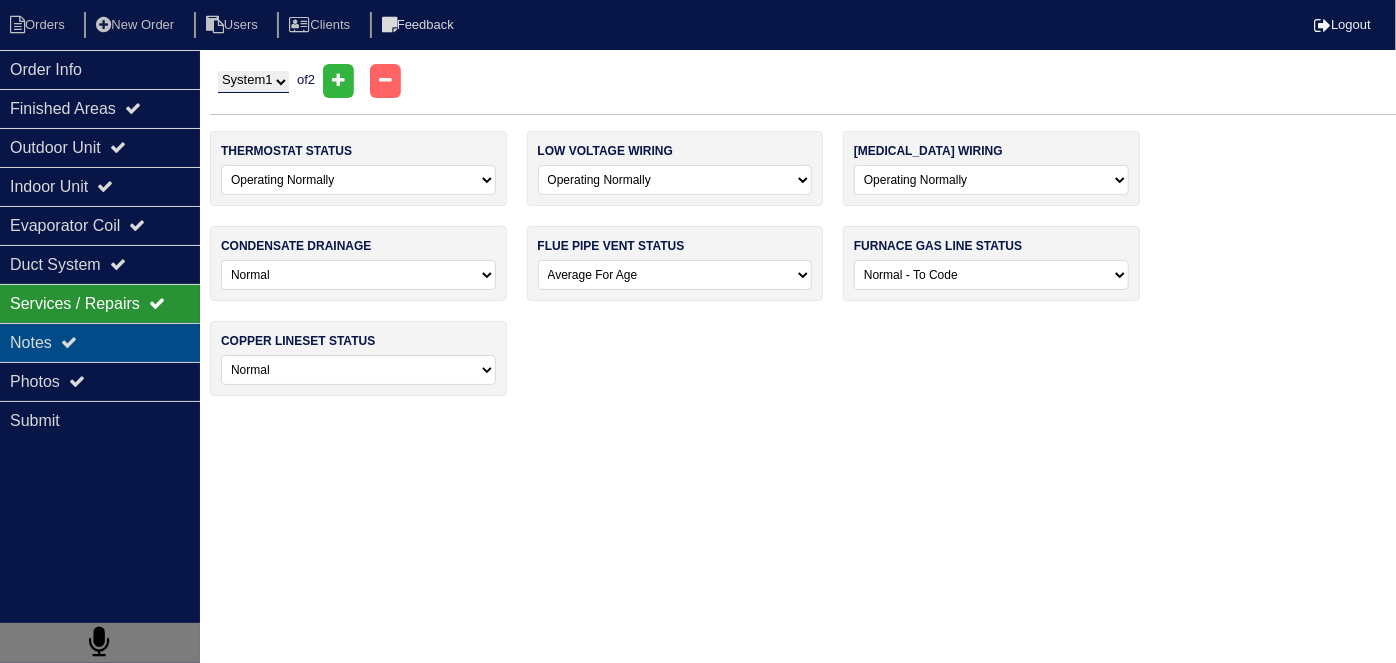 click at bounding box center [69, 342] 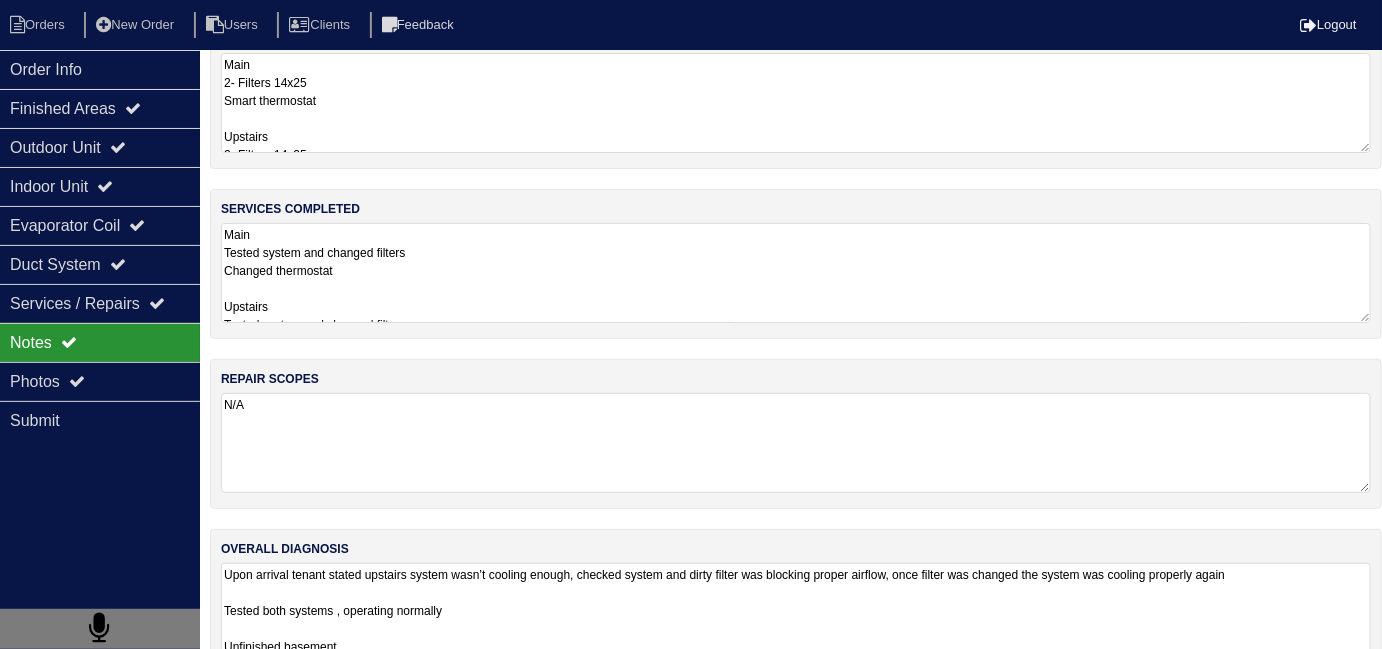 scroll, scrollTop: 89, scrollLeft: 0, axis: vertical 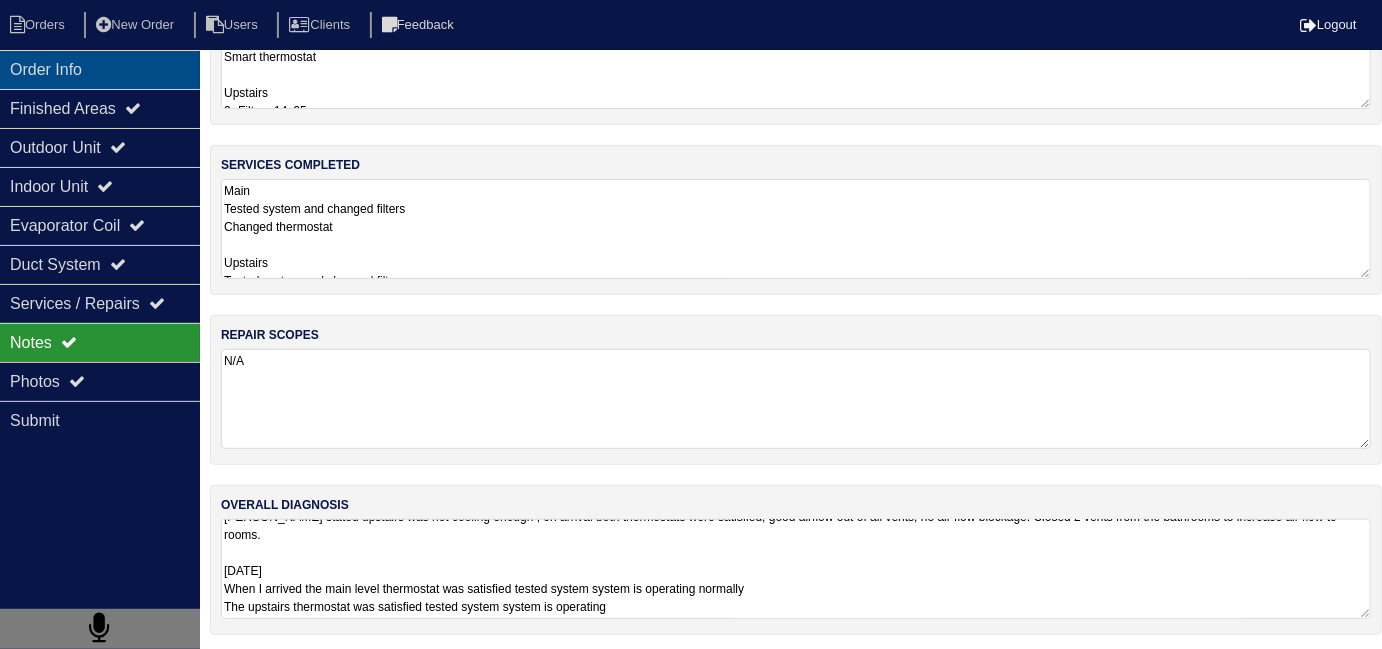 click on "Order Info" at bounding box center [100, 69] 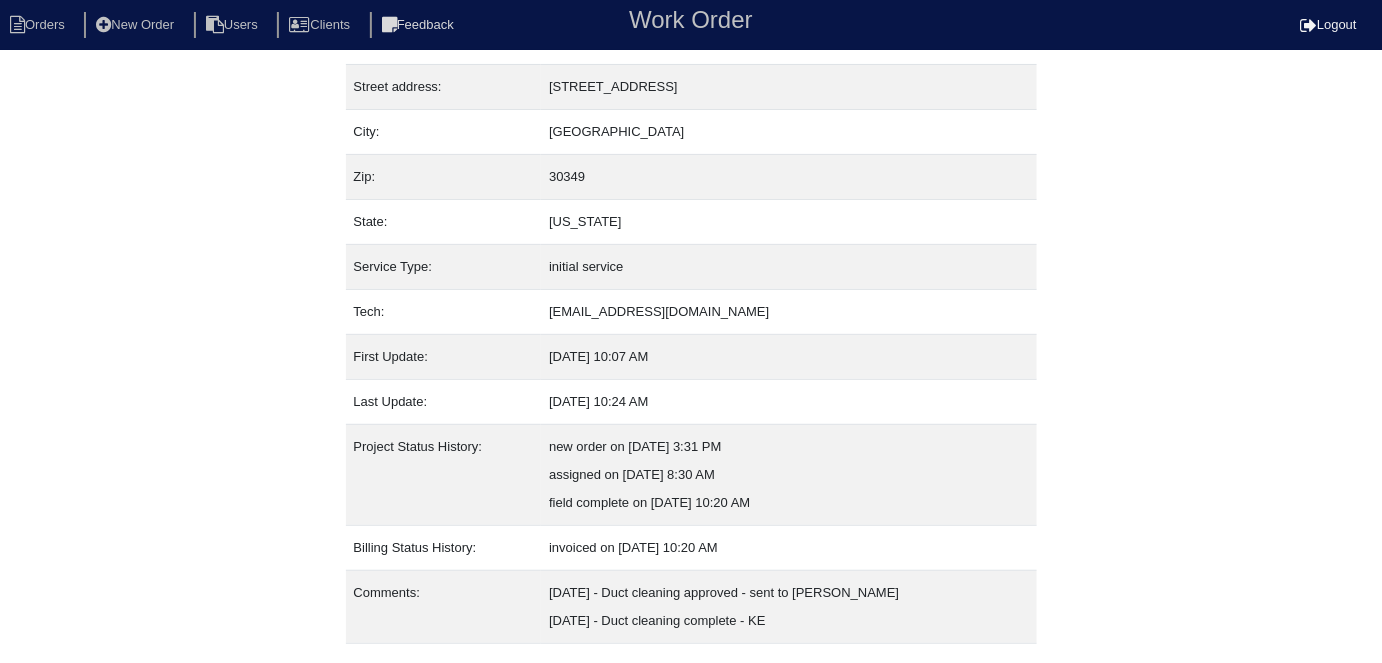 scroll, scrollTop: 133, scrollLeft: 0, axis: vertical 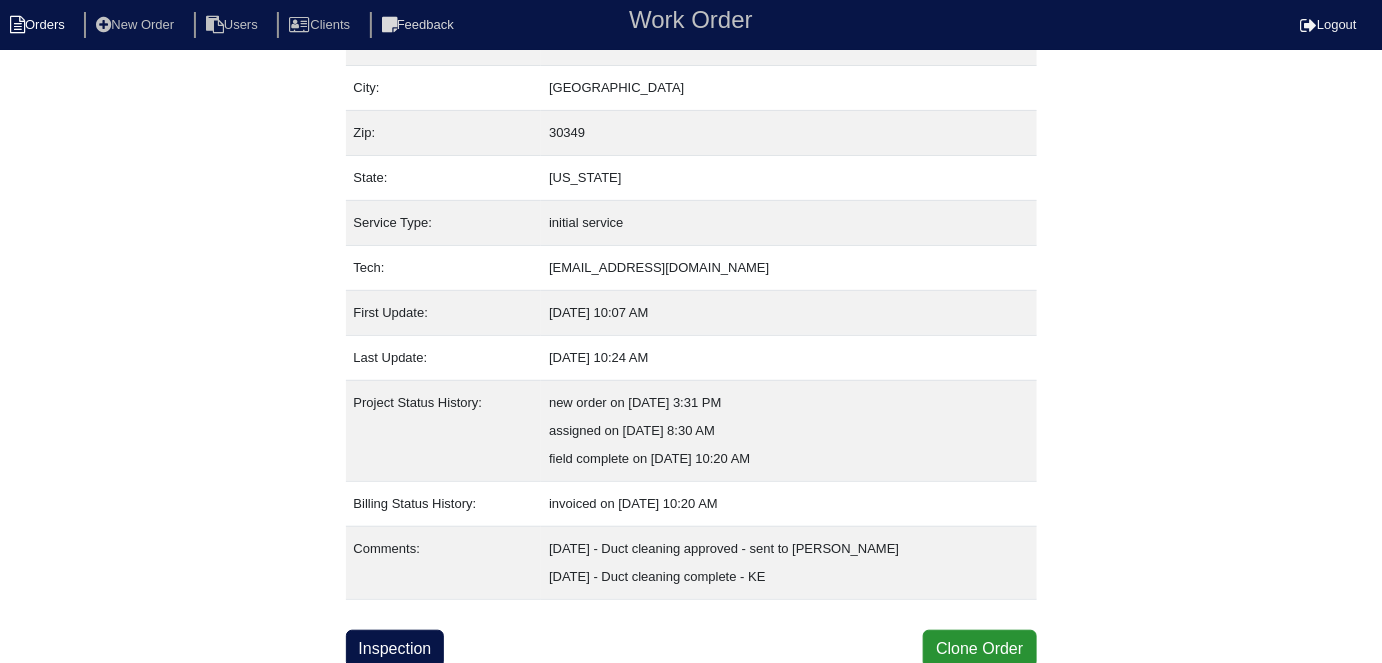 click on "Orders" at bounding box center (40, 25) 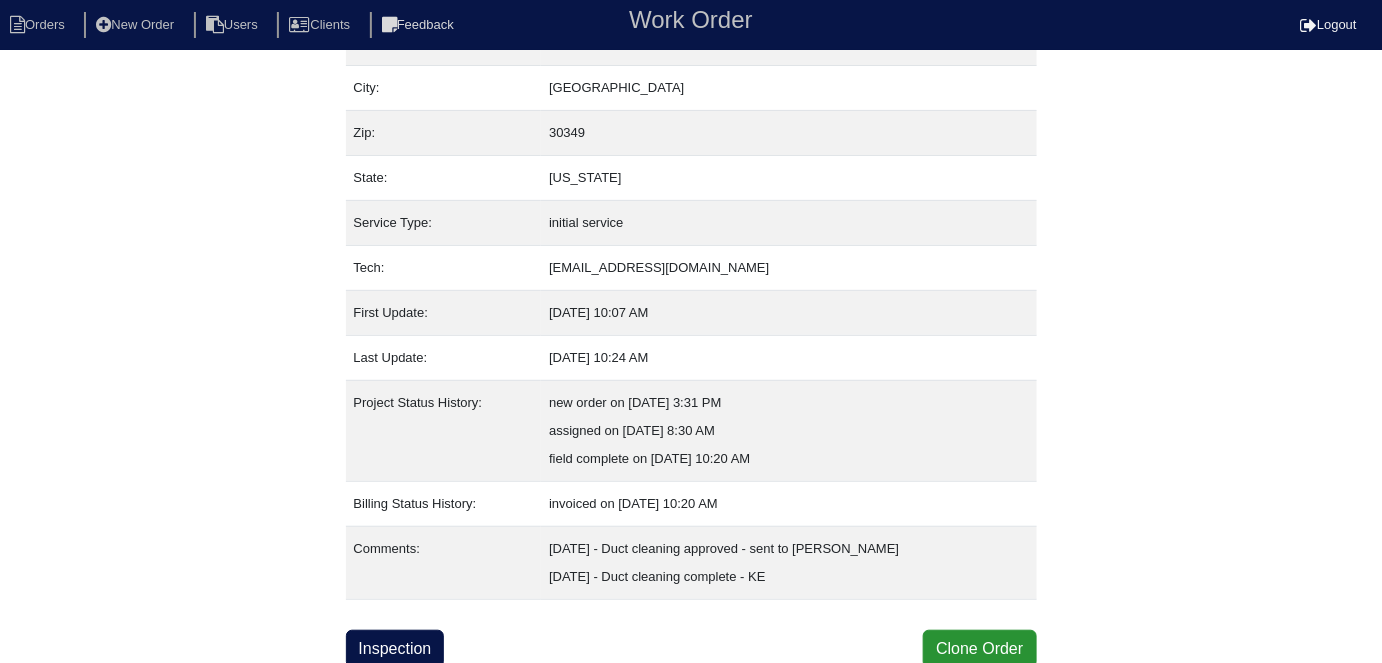 select on "15" 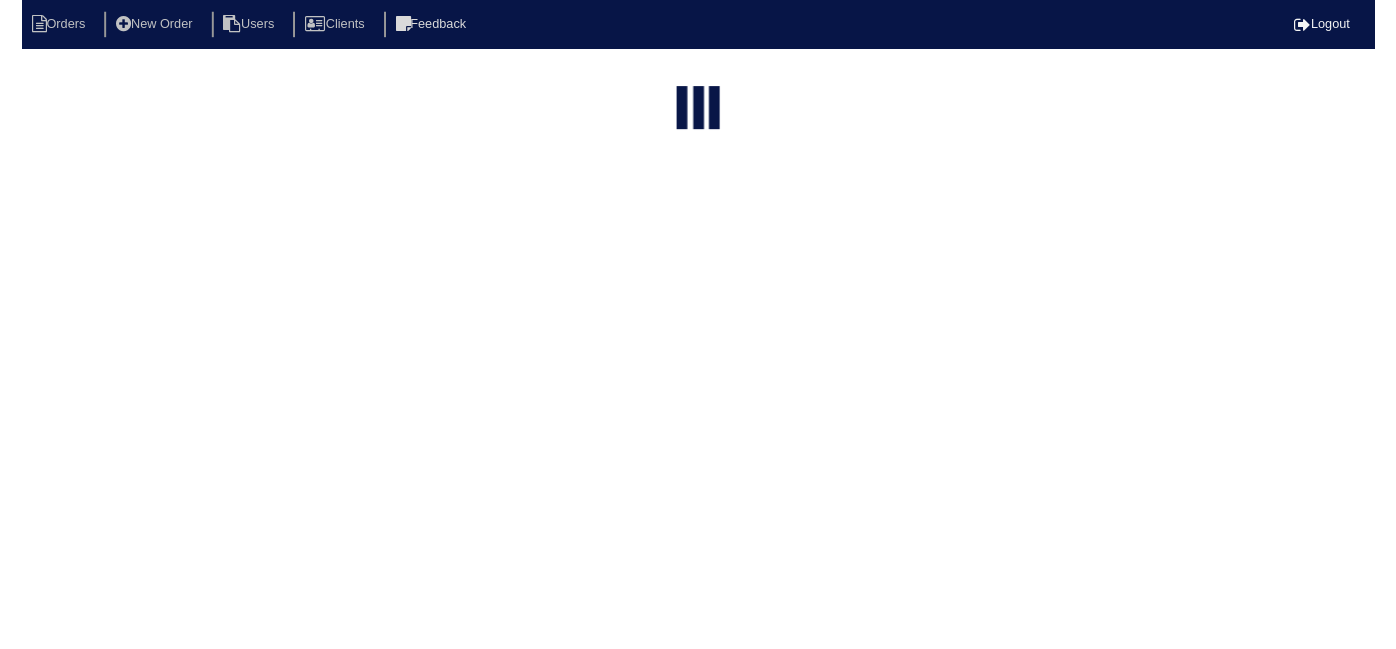 scroll, scrollTop: 0, scrollLeft: 0, axis: both 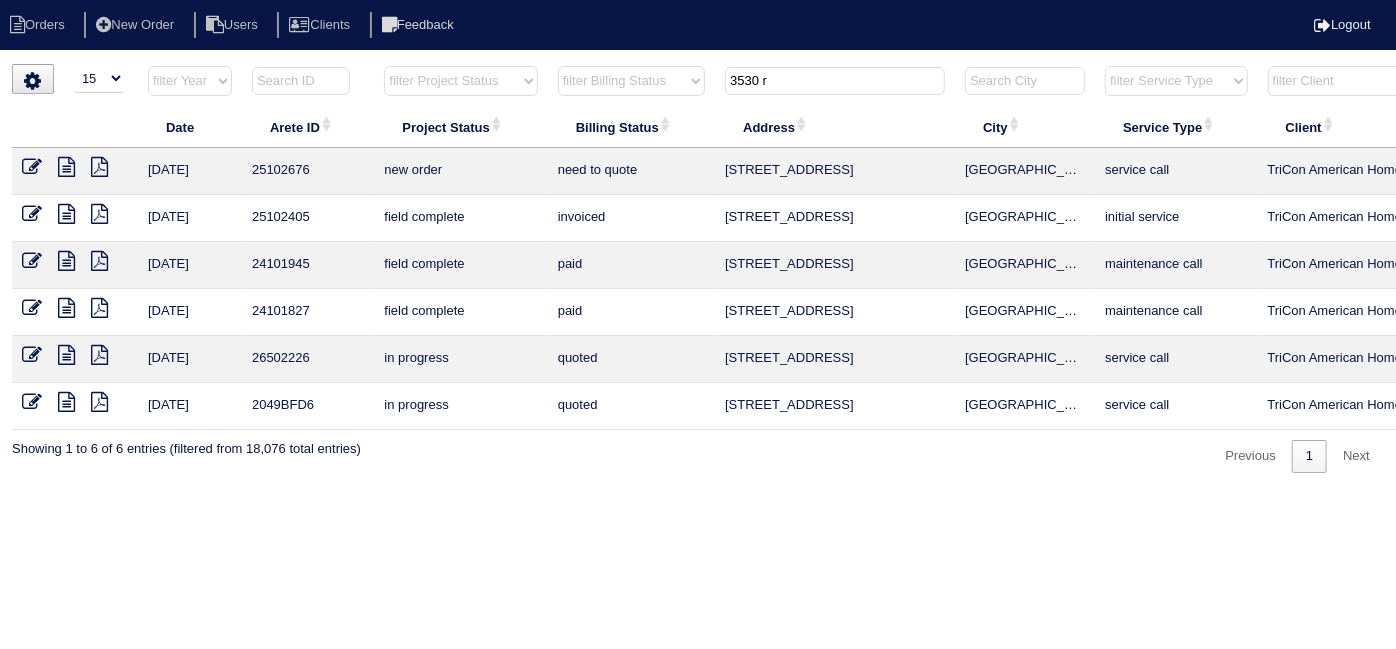 drag, startPoint x: 847, startPoint y: 79, endPoint x: 529, endPoint y: 23, distance: 322.89316 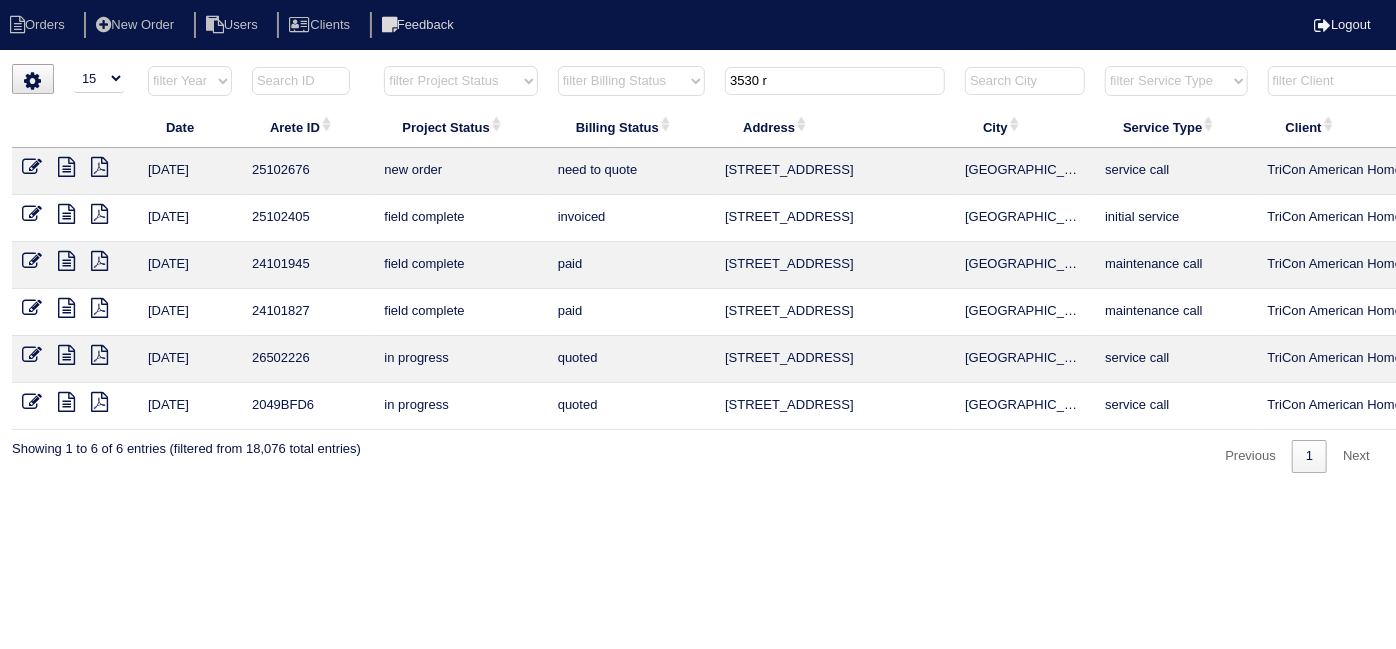 click on "Orders
New Order
Users
Clients
Feedback
Logout
Orders
New Order
Users
Clients
Message is blank.  Please add text or cancel.
Send Feedback
Cancel" at bounding box center (698, 268) 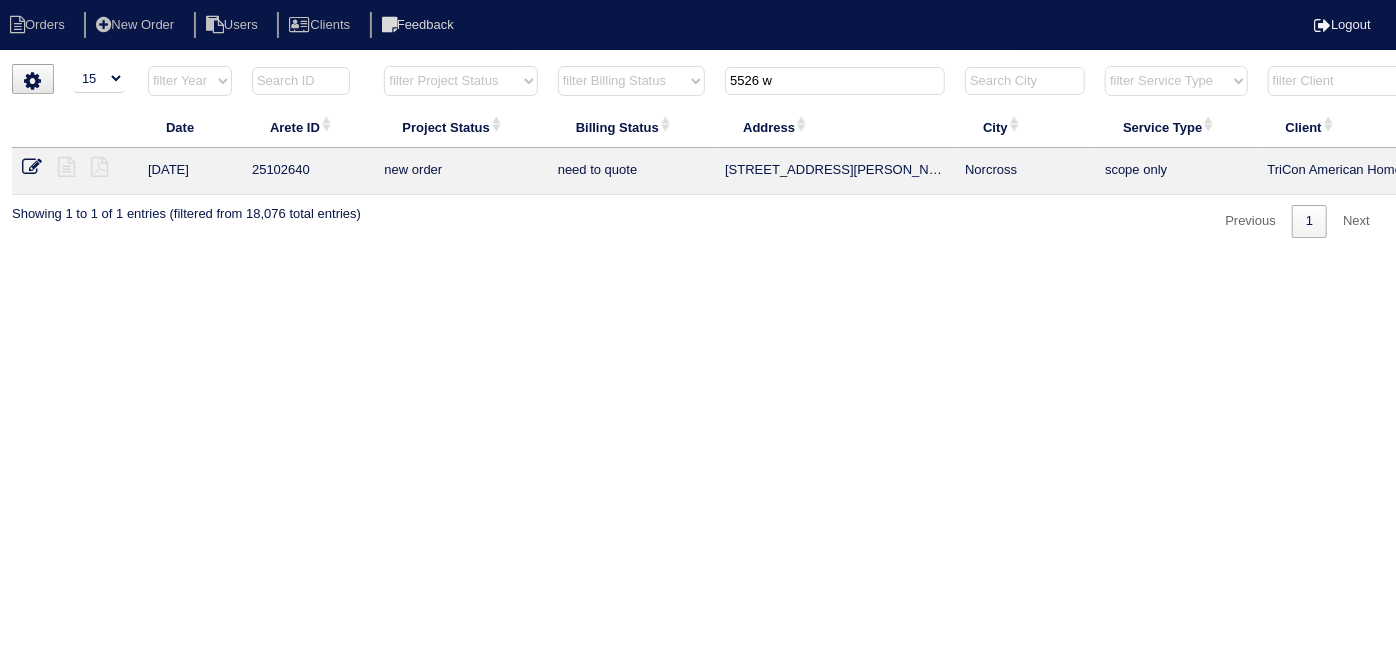 type on "5526 w" 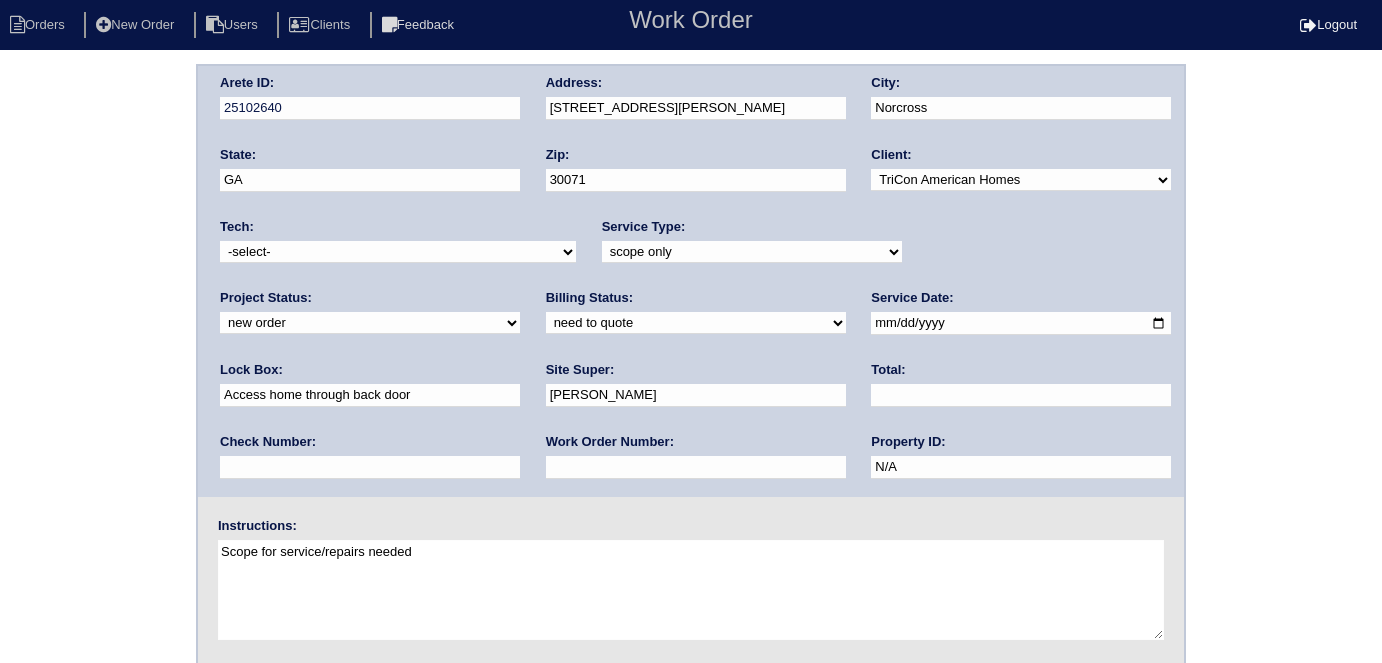 scroll, scrollTop: 0, scrollLeft: 0, axis: both 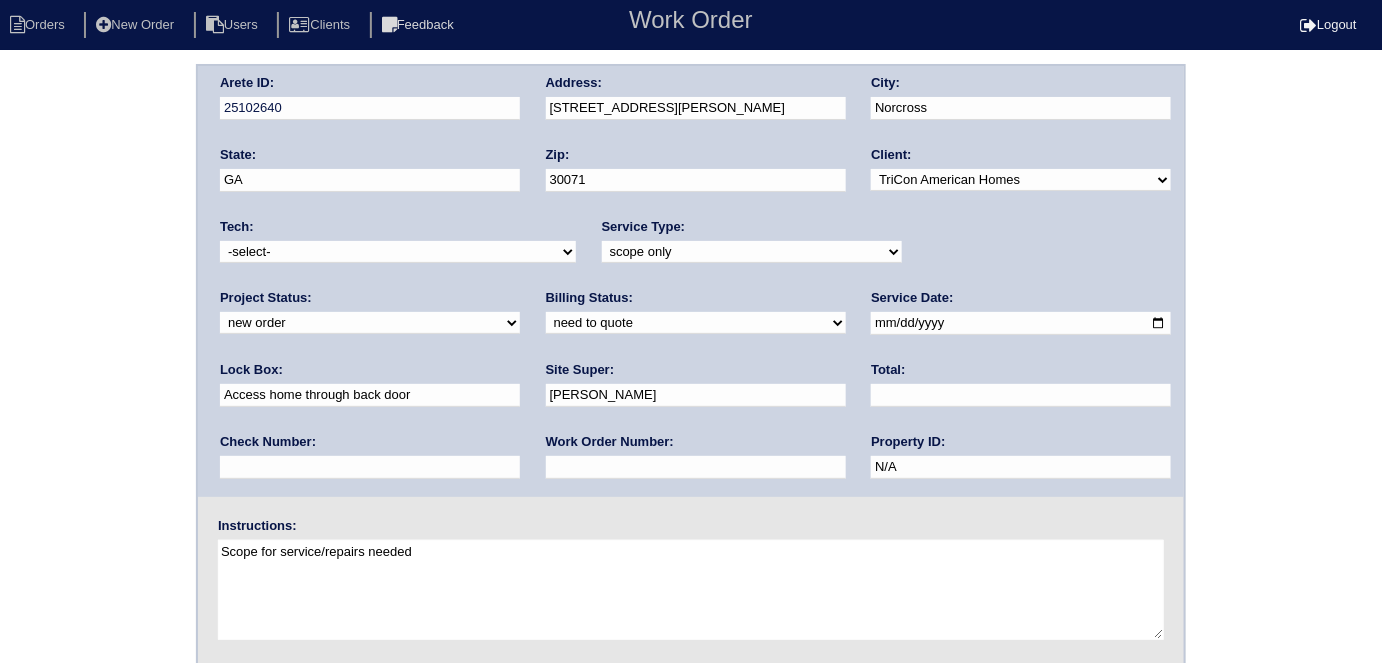 click on "Work Order Number:" at bounding box center [696, 461] 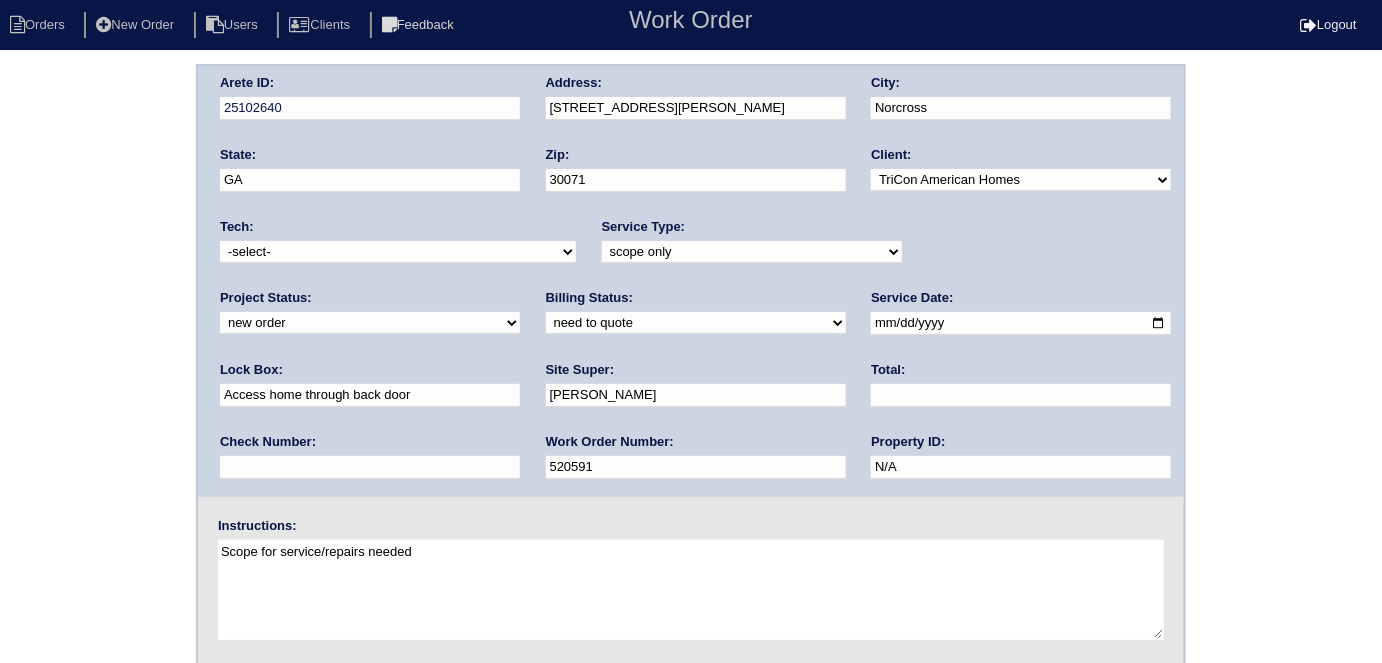 type on "520591" 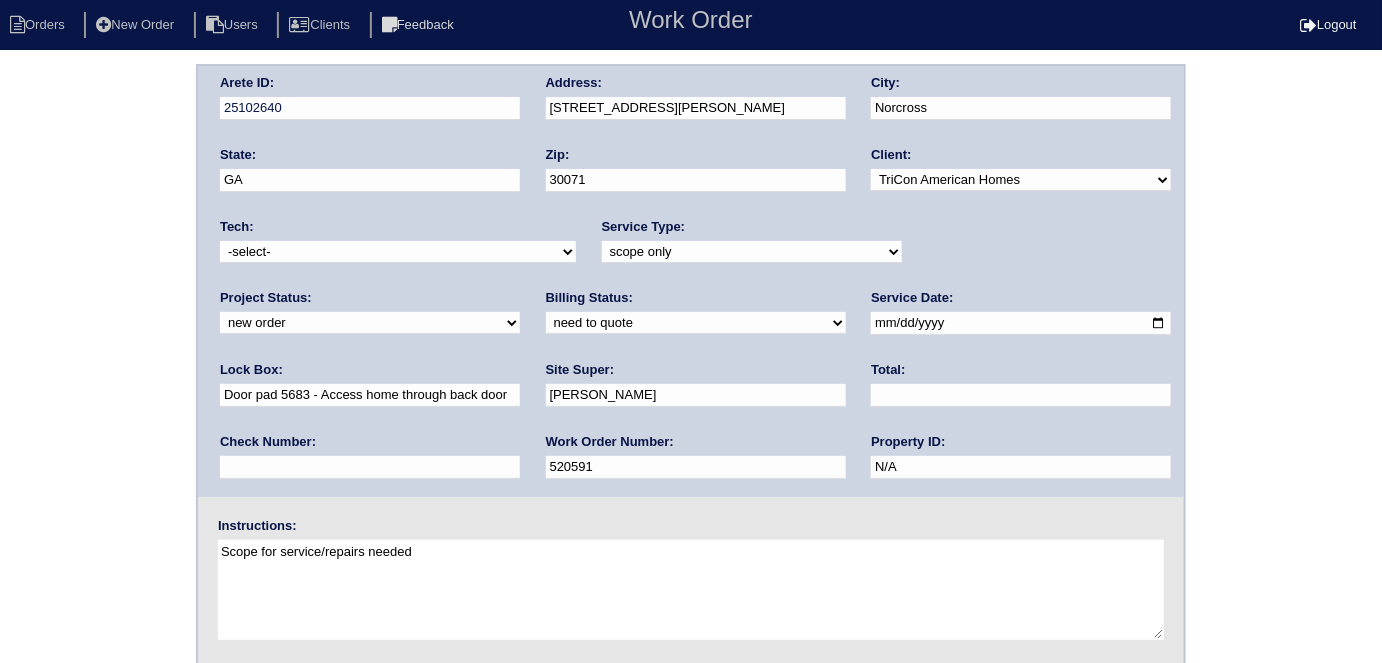 click on "Check Number:" at bounding box center [370, 461] 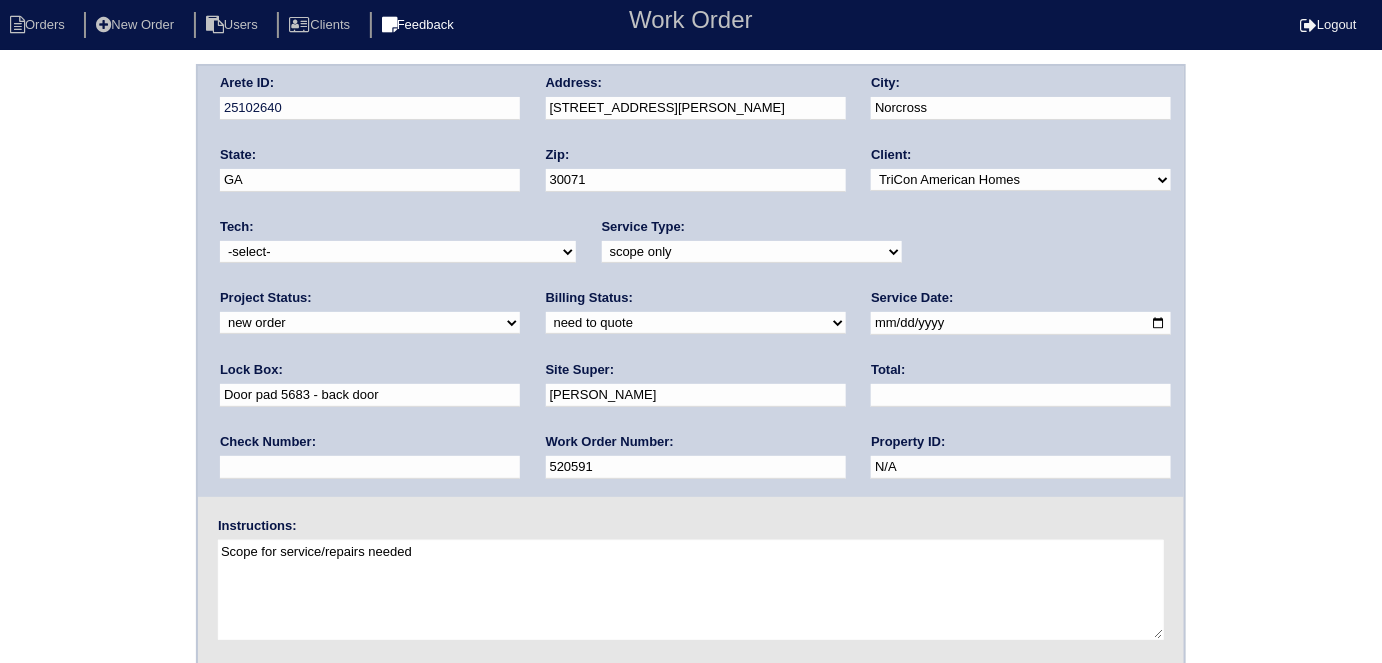 type on "Door pad 5683 - back door" 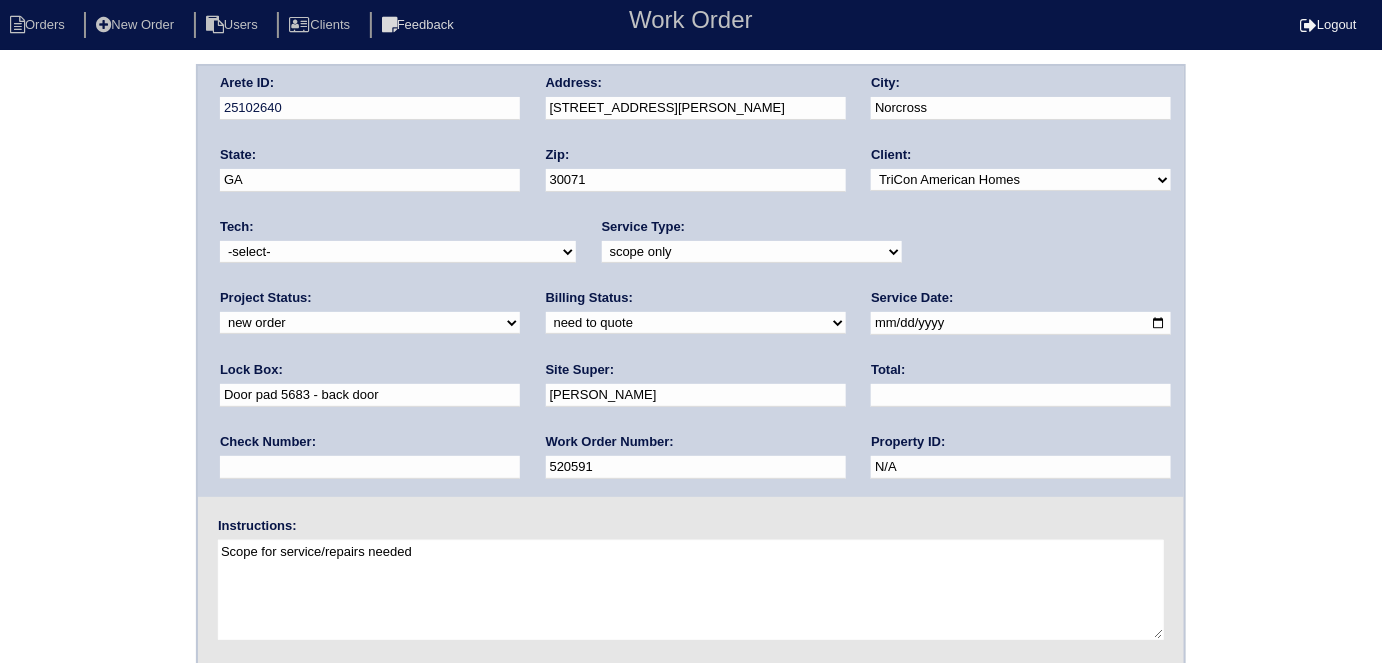 click on "Arete ID:
25102640
Address:
[STREET_ADDRESS][PERSON_NAME]
City:
[GEOGRAPHIC_DATA]
State:
[GEOGRAPHIC_DATA]
Zip:
30071
Client:
-select-
TriCon American Homes
American Homes 4 Rent
First Key Homes
Zillow
The Renovation Company
On The Level Development Group
[PERSON_NAME] Exposition Group
Sylvan Homes
Pathway Construction
Arete Personal
Arete SMG
Tiber Capital
Tiber Realty
Divvy
Rave
[PERSON_NAME] Construction
[PERSON_NAME]
HomeRiver Group
Test Client
Rasmus Real Estate
Padly
Buffalo Homes
[PERSON_NAME]
Maymont Homes
Tech:" at bounding box center (691, 468) 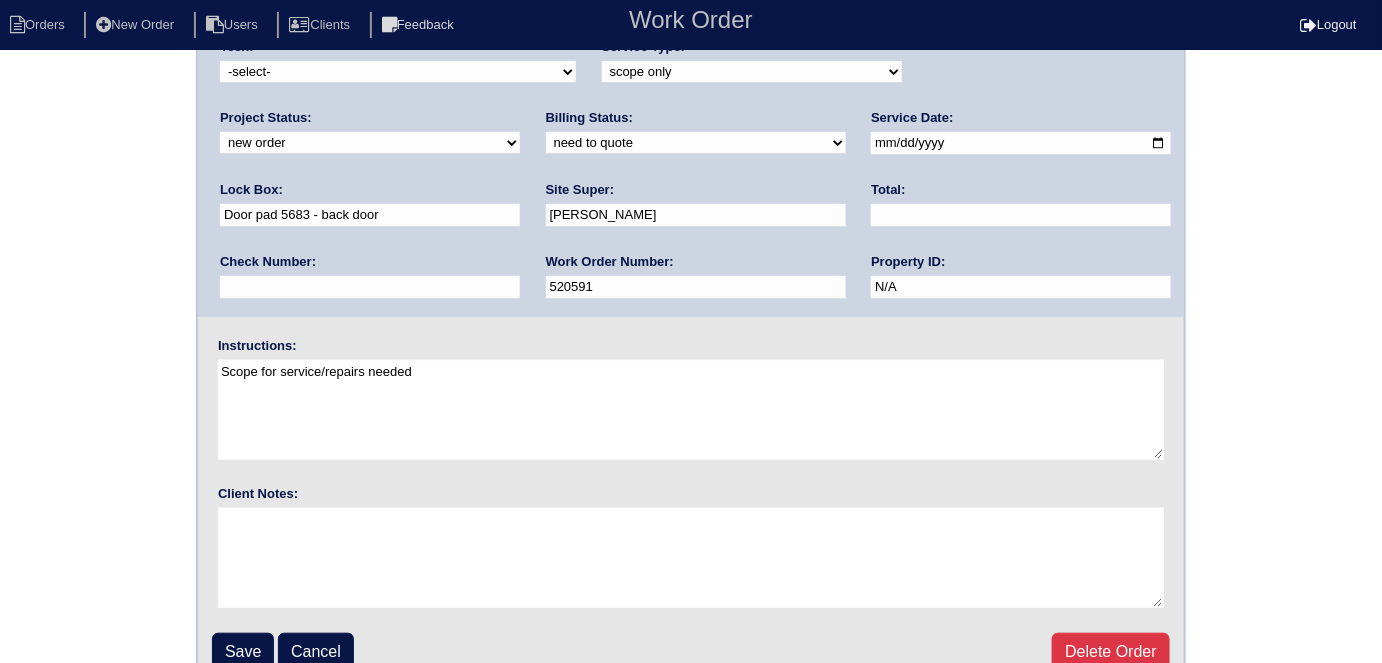 scroll, scrollTop: 205, scrollLeft: 0, axis: vertical 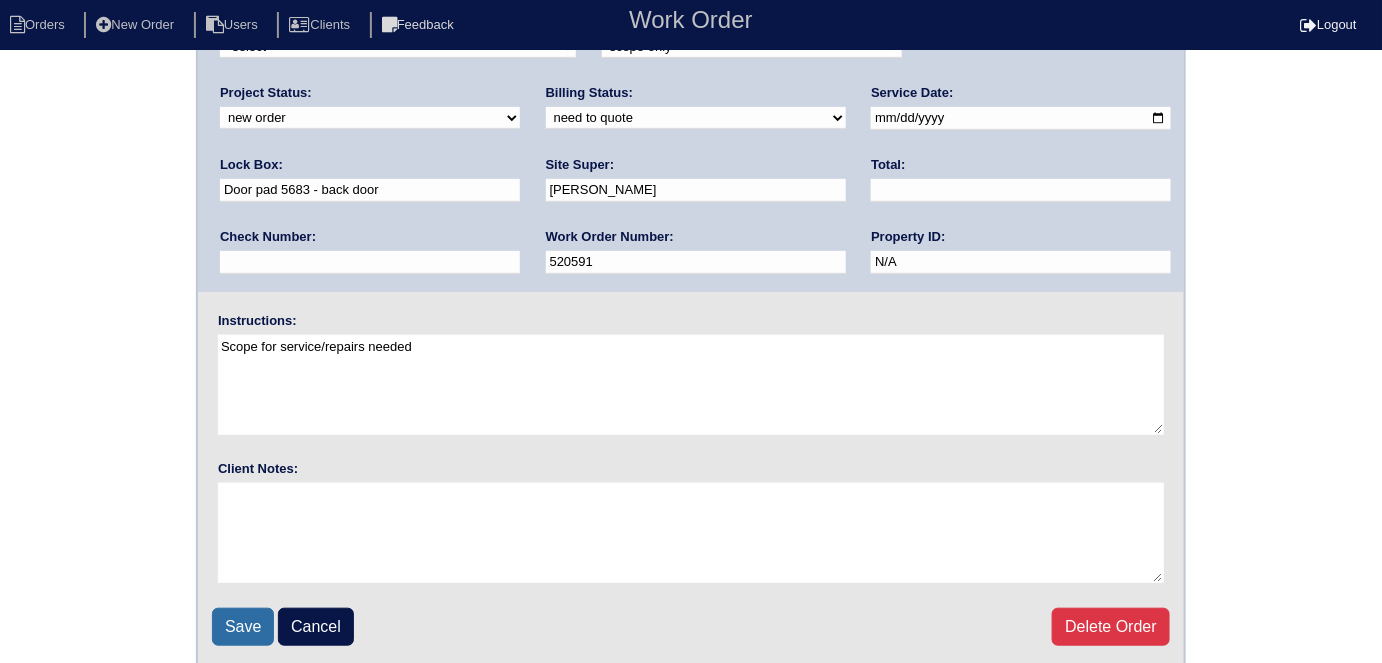 click on "Save" at bounding box center (243, 627) 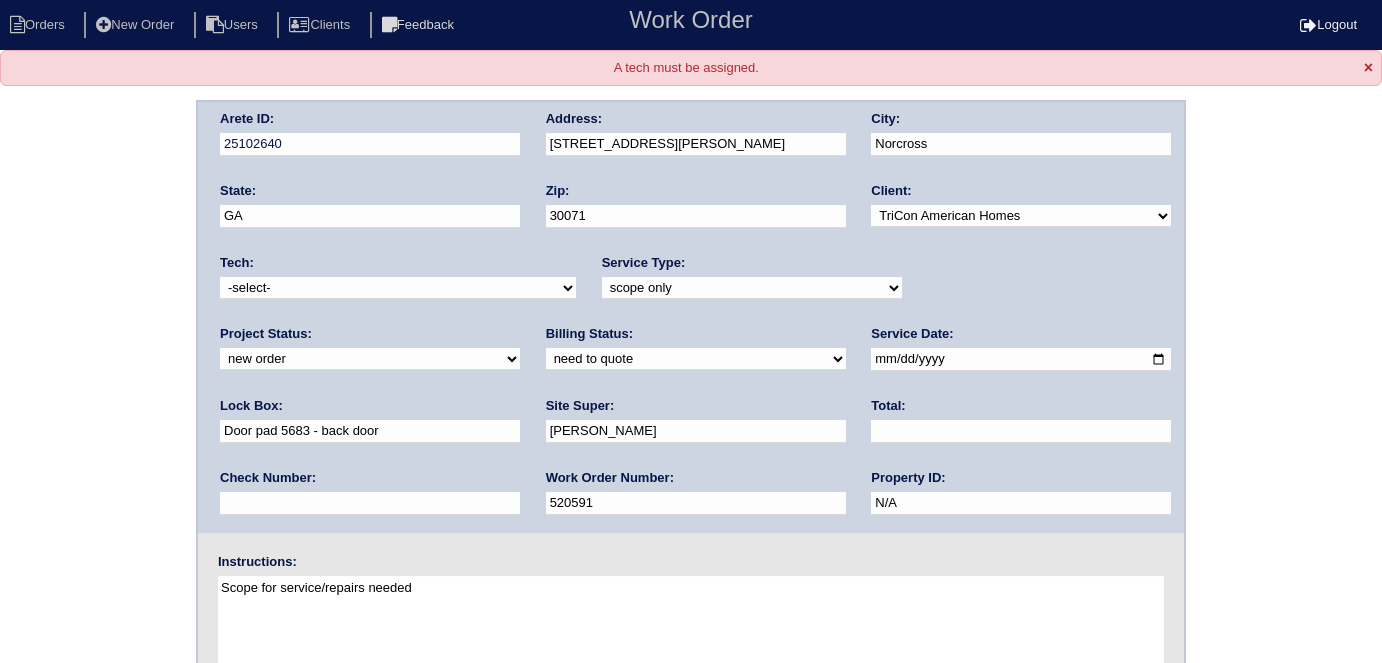 scroll, scrollTop: 0, scrollLeft: 0, axis: both 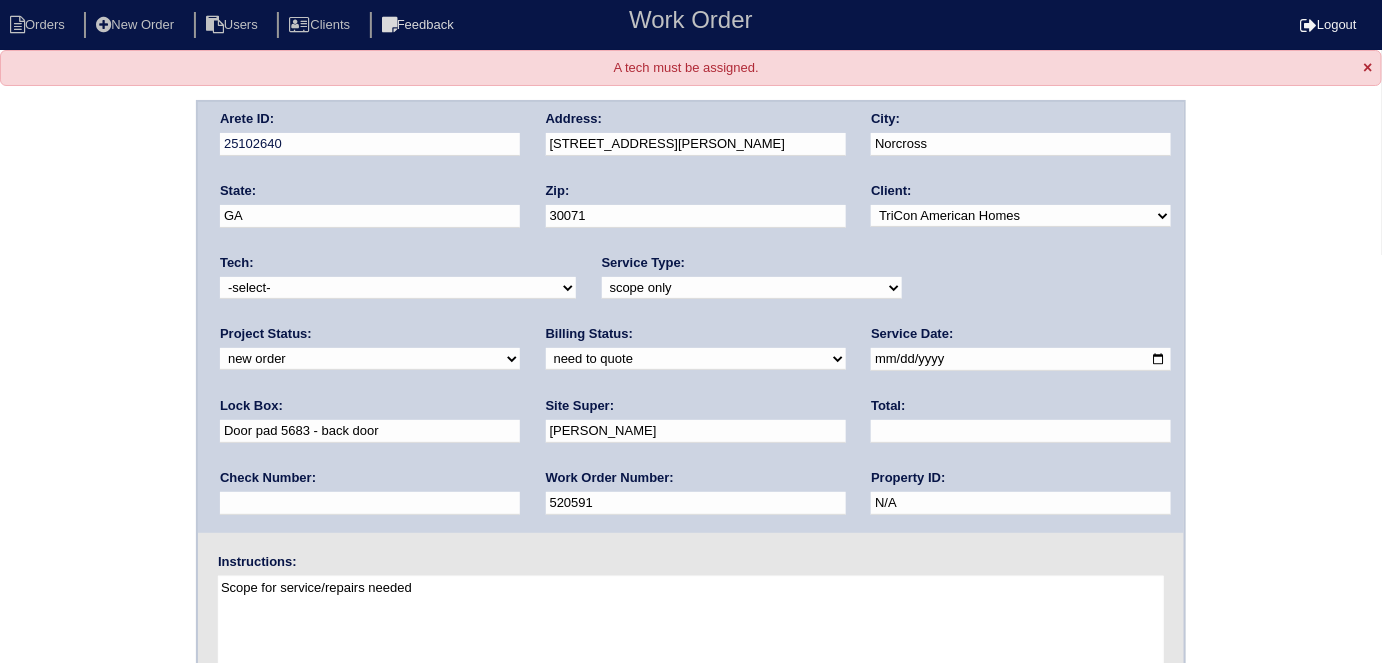 click on "-select- [EMAIL_ADDRESS][DOMAIN_NAME]
[EMAIL_ADDRESS][DOMAIN_NAME]
[EMAIL_ADDRESS][DOMAIN_NAME]
[EMAIL_ADDRESS][DOMAIN_NAME]
[EMAIL_ADDRESS][DOMAIN_NAME]
[EMAIL_ADDRESS][DOMAIN_NAME]
[EMAIL_ADDRESS][DOMAIN_NAME]
[PERSON_NAME][DOMAIN_NAME][EMAIL_ADDRESS][DOMAIN_NAME]
[EMAIL_ADDRESS][DOMAIN_NAME]
[EMAIL_ADDRESS][DOMAIN_NAME]" at bounding box center (398, 288) 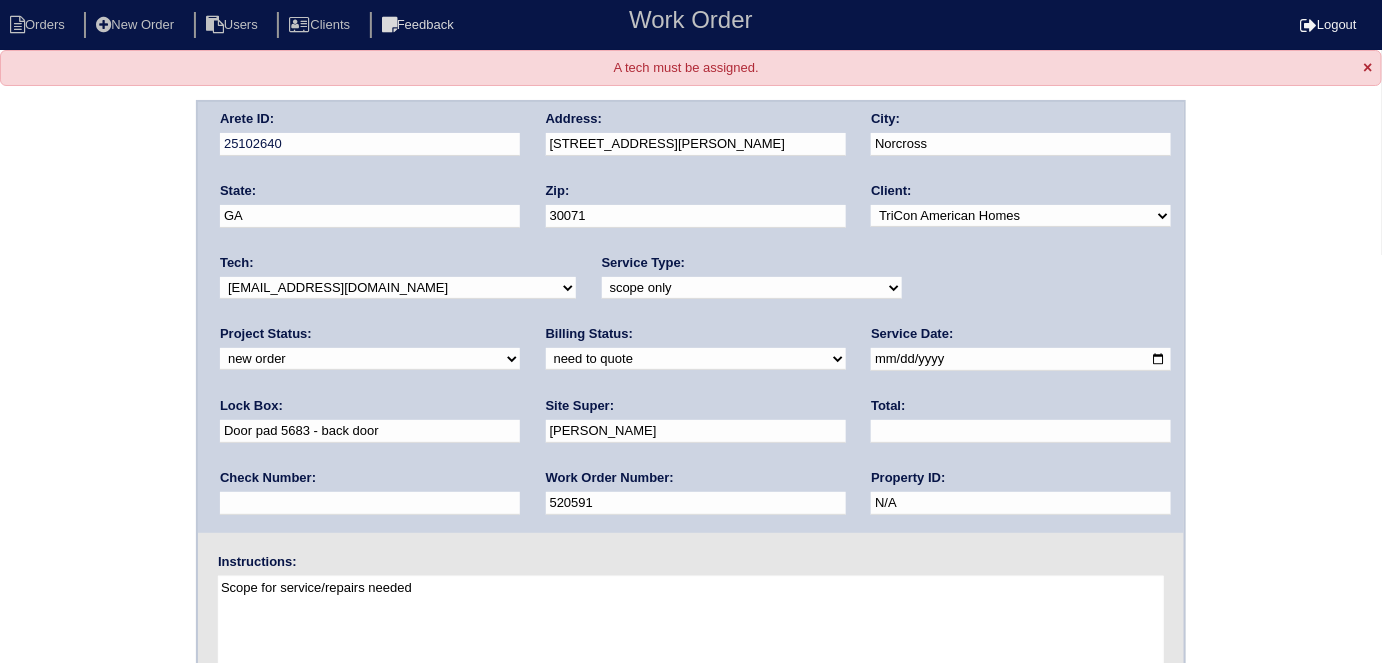 click on "Arete ID:
25102640
Address:
[STREET_ADDRESS][PERSON_NAME]
City:
[GEOGRAPHIC_DATA]
State:
[GEOGRAPHIC_DATA]
Zip:
30071
Client:
-select-
TriCon American Homes
American Homes 4 Rent
First Key Homes
Zillow
The Renovation Company
On The Level Development Group
[PERSON_NAME] Exposition Group
Sylvan Homes
Pathway Construction
Arete Personal
Arete SMG
Tiber Capital
Tiber Realty
Divvy
Rave
[PERSON_NAME] Construction
[PERSON_NAME]
HomeRiver Group
Test Client
Rasmus Real Estate
Padly
Buffalo Homes
[PERSON_NAME]
Maymont Homes
Tech:" at bounding box center (691, 504) 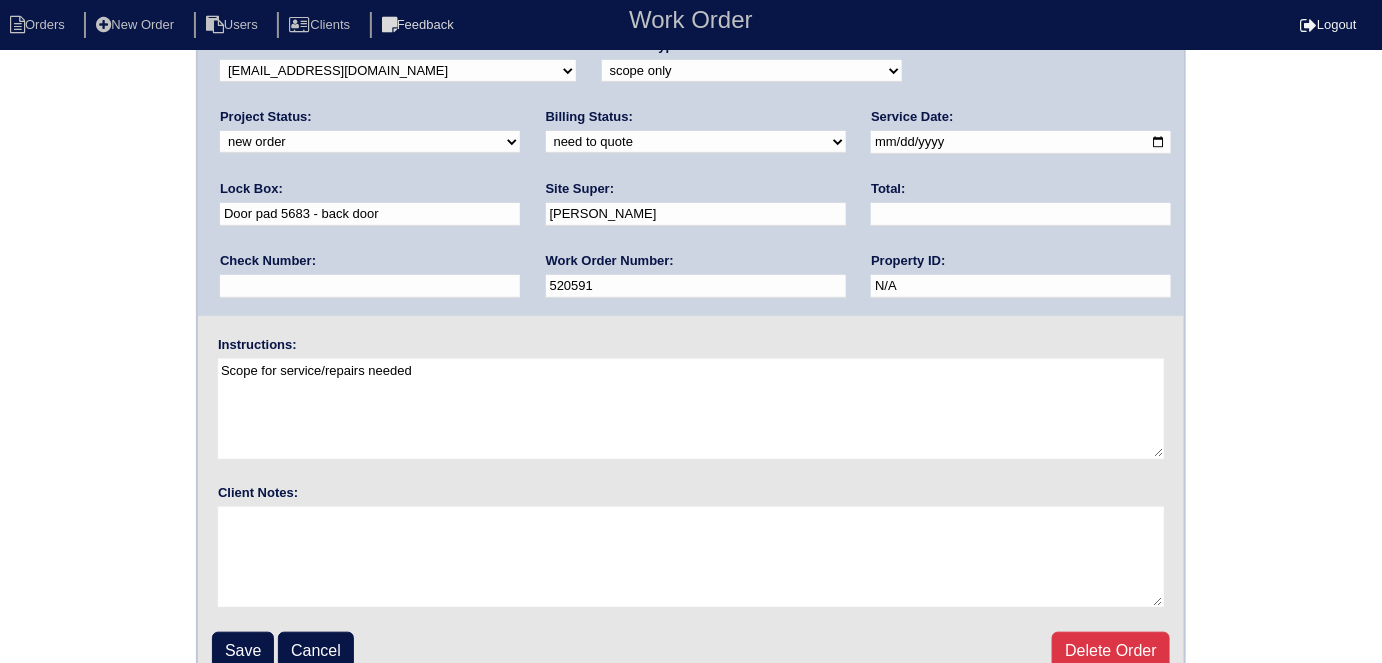 scroll, scrollTop: 240, scrollLeft: 0, axis: vertical 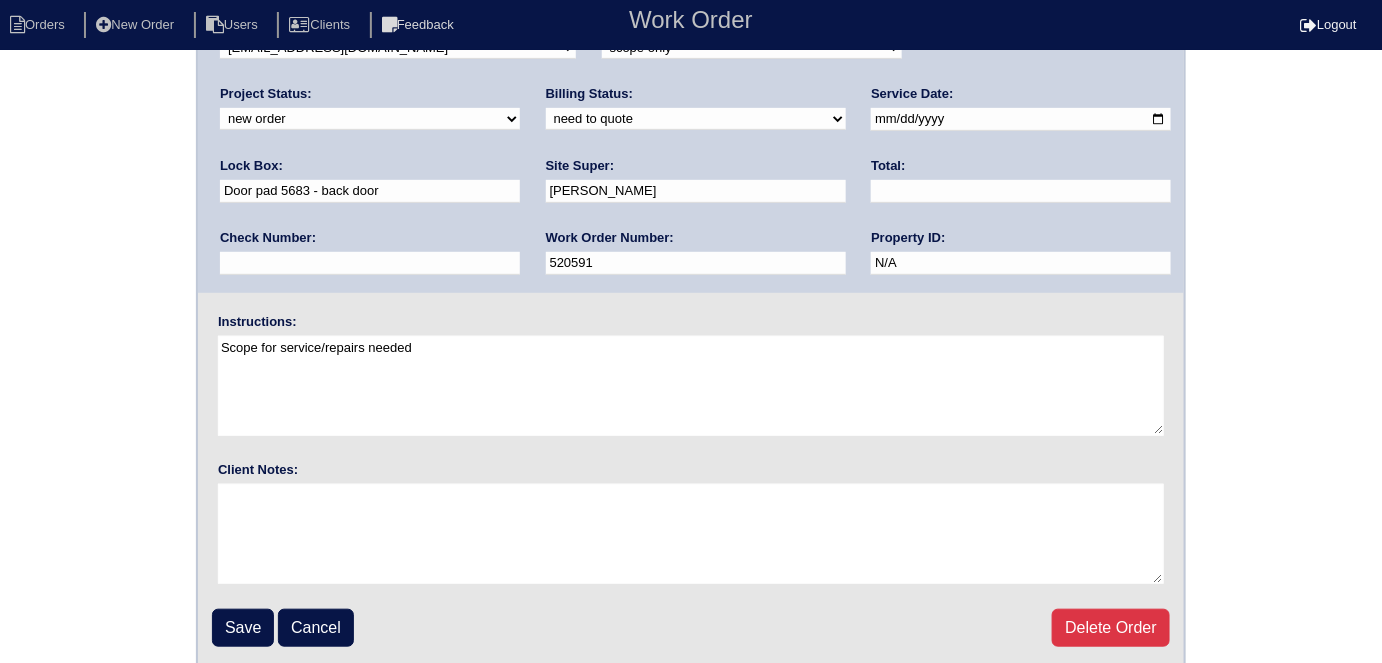 click on "Save" at bounding box center [243, 628] 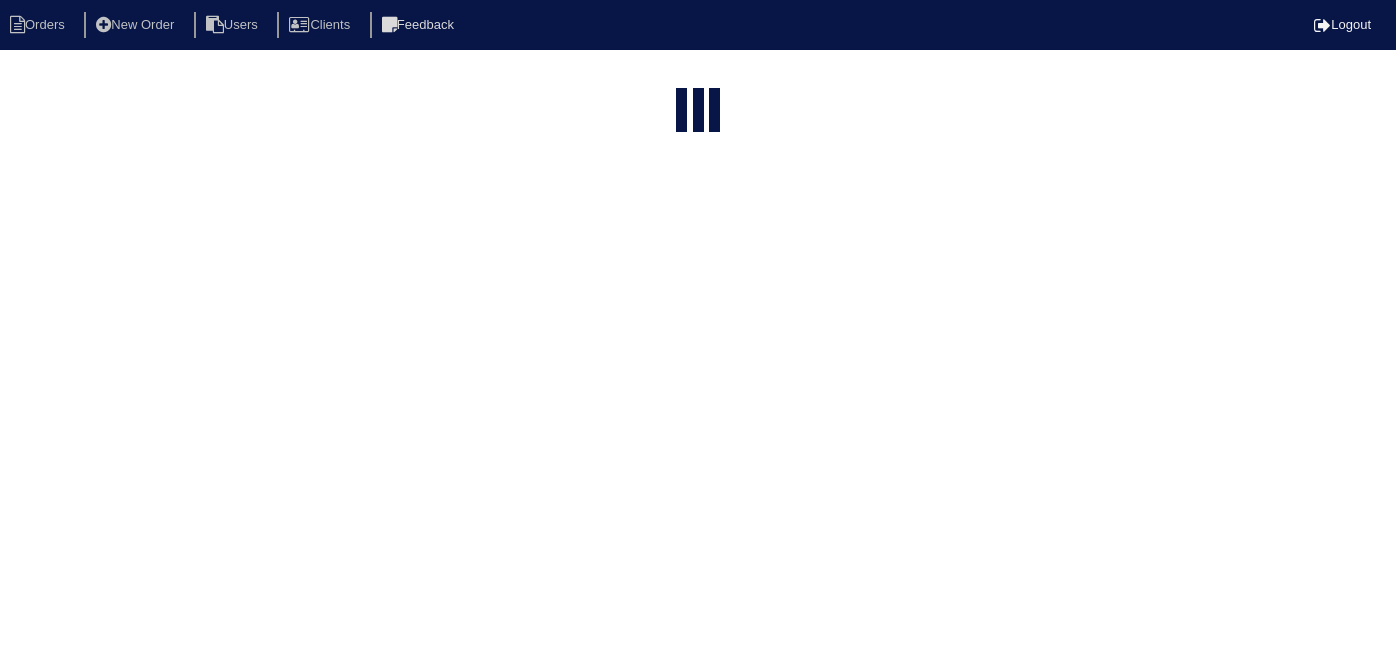 select on "15" 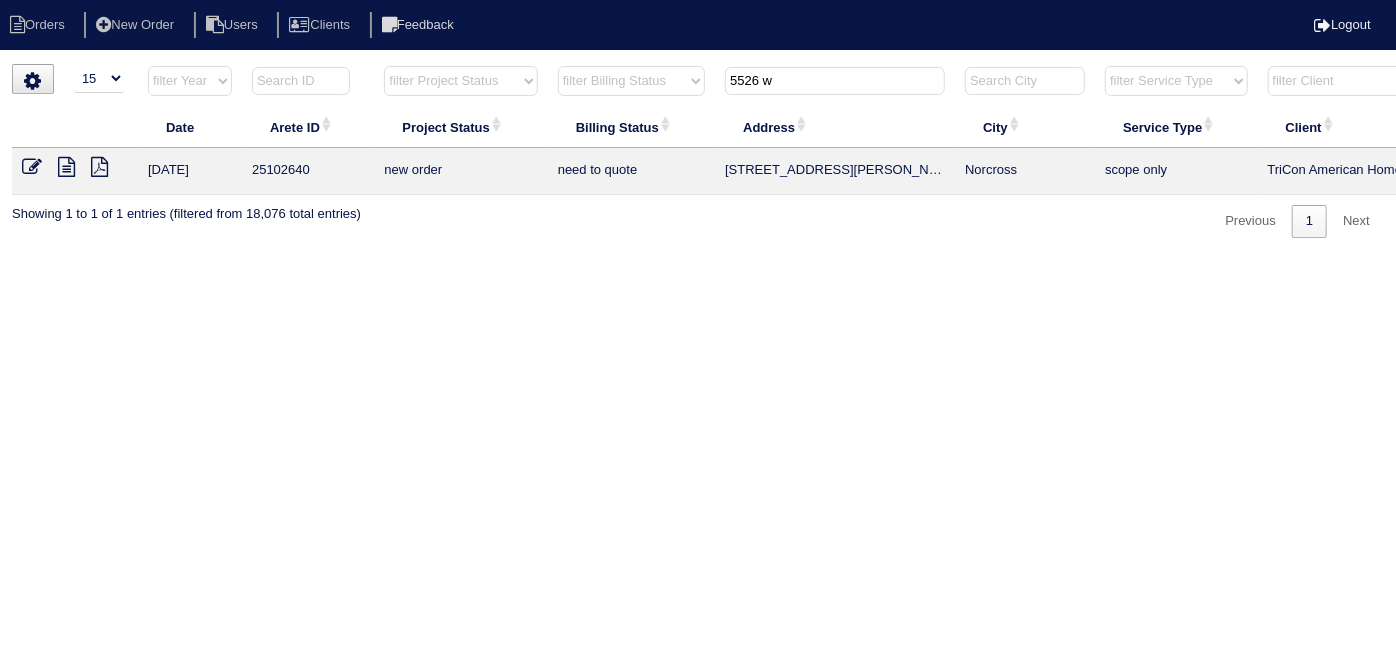drag, startPoint x: 805, startPoint y: 75, endPoint x: 487, endPoint y: 0, distance: 326.72464 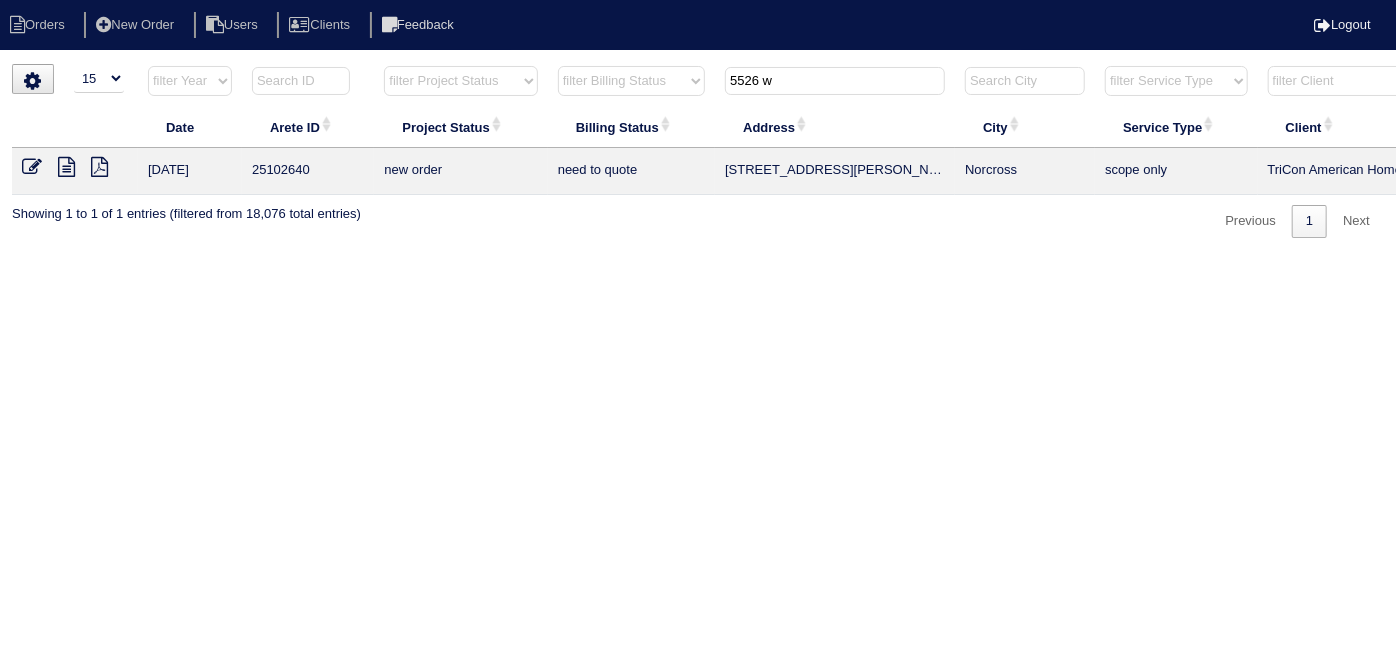 click on "Orders
New Order
Users
Clients
Feedback
Logout
Orders
New Order
Users
Clients
Message is blank.  Please add text or cancel.
Send Feedback
Cancel" at bounding box center (698, 151) 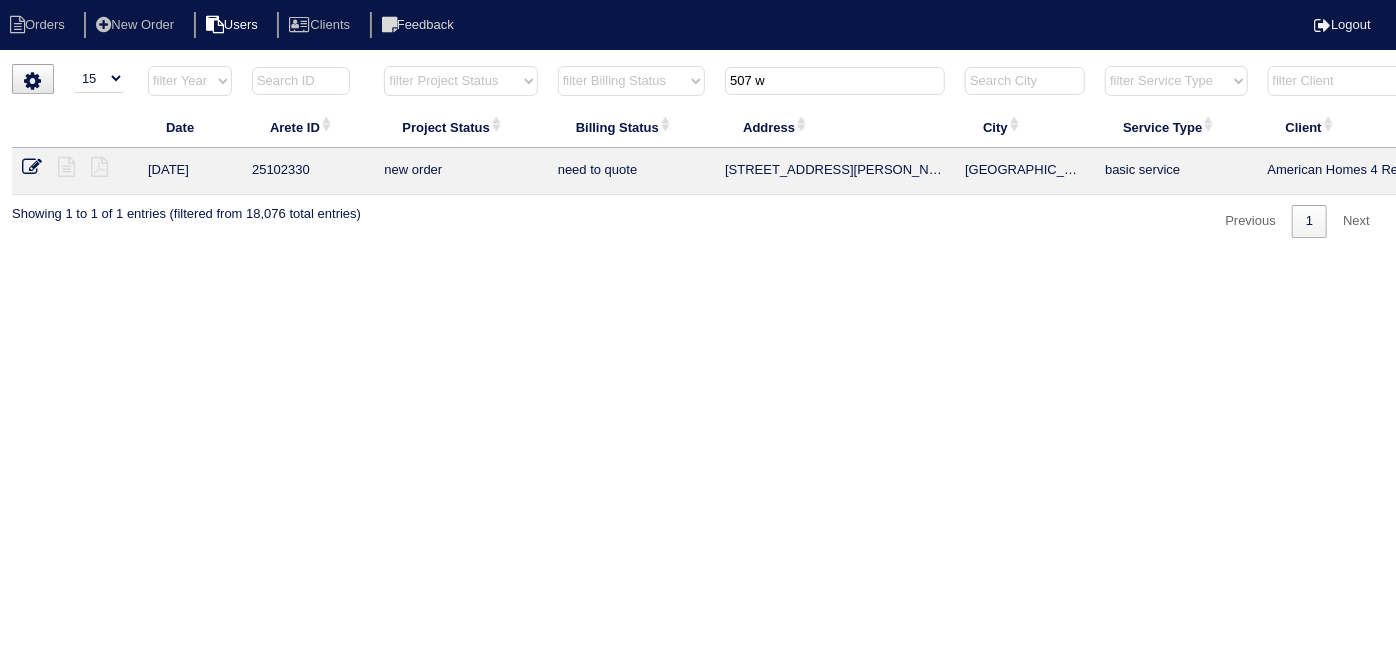 drag, startPoint x: 846, startPoint y: 86, endPoint x: 224, endPoint y: 19, distance: 625.5981 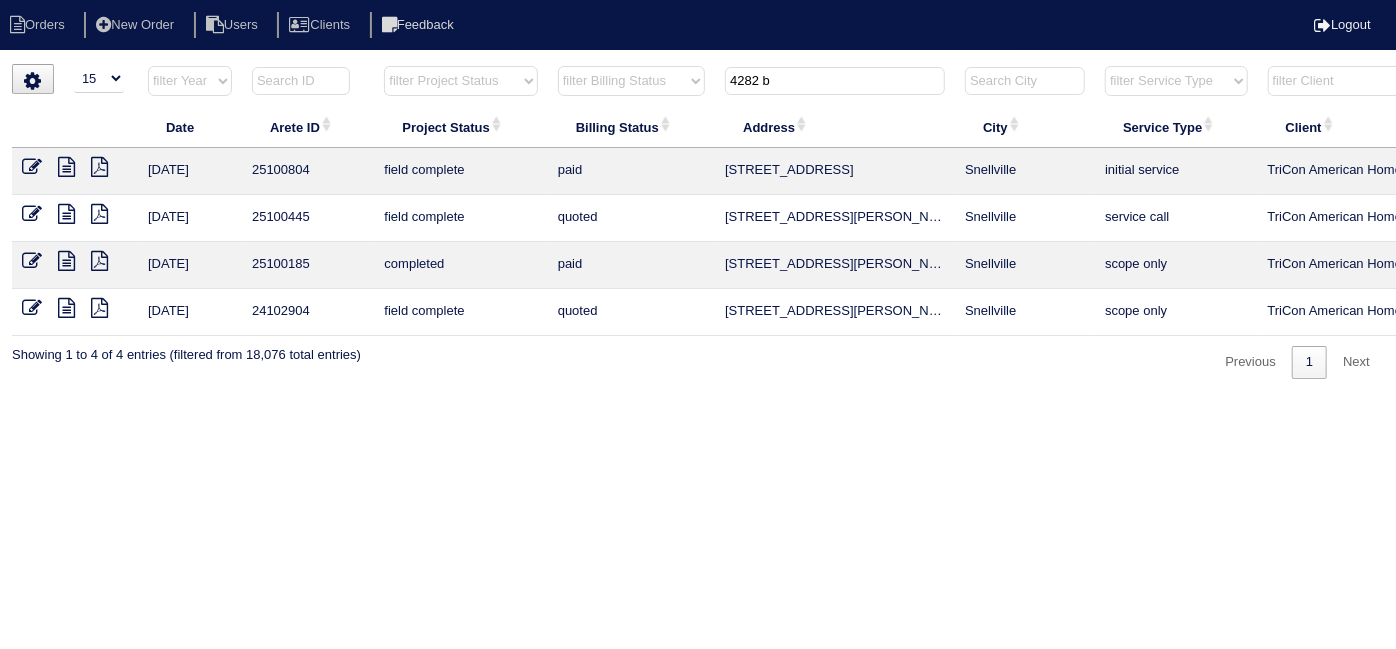 type on "4282 b" 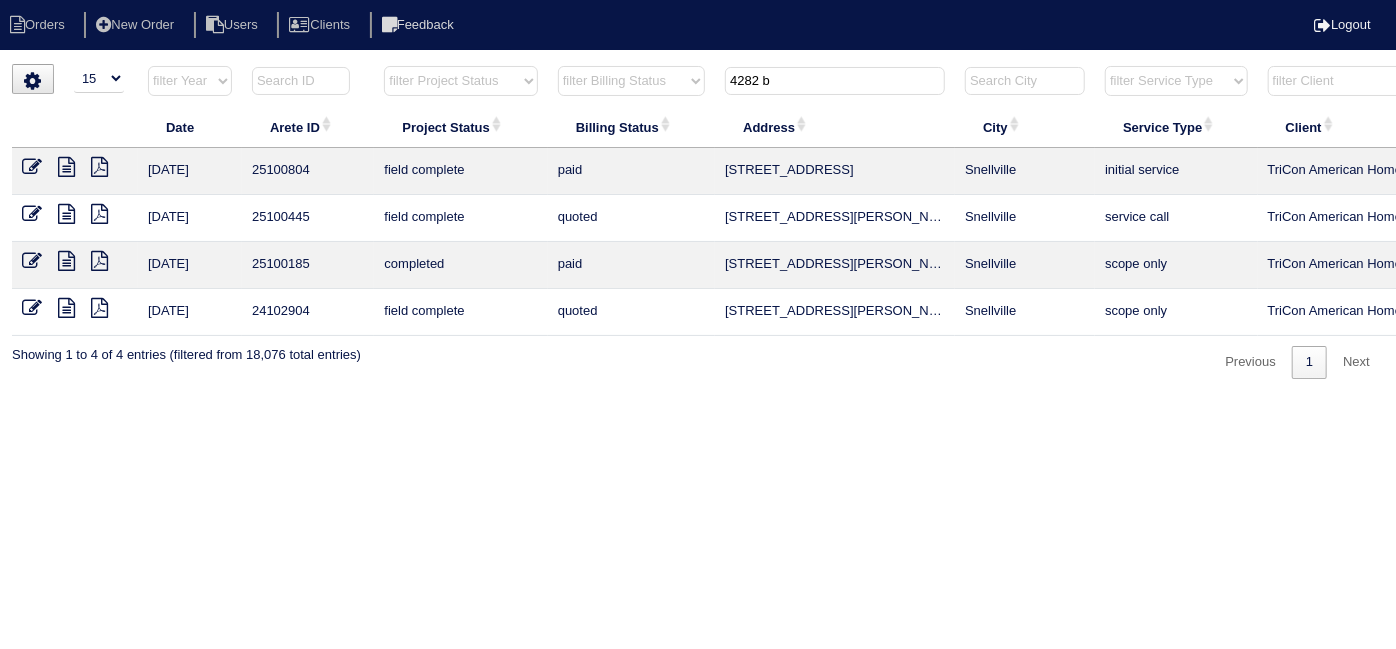 click at bounding box center [32, 214] 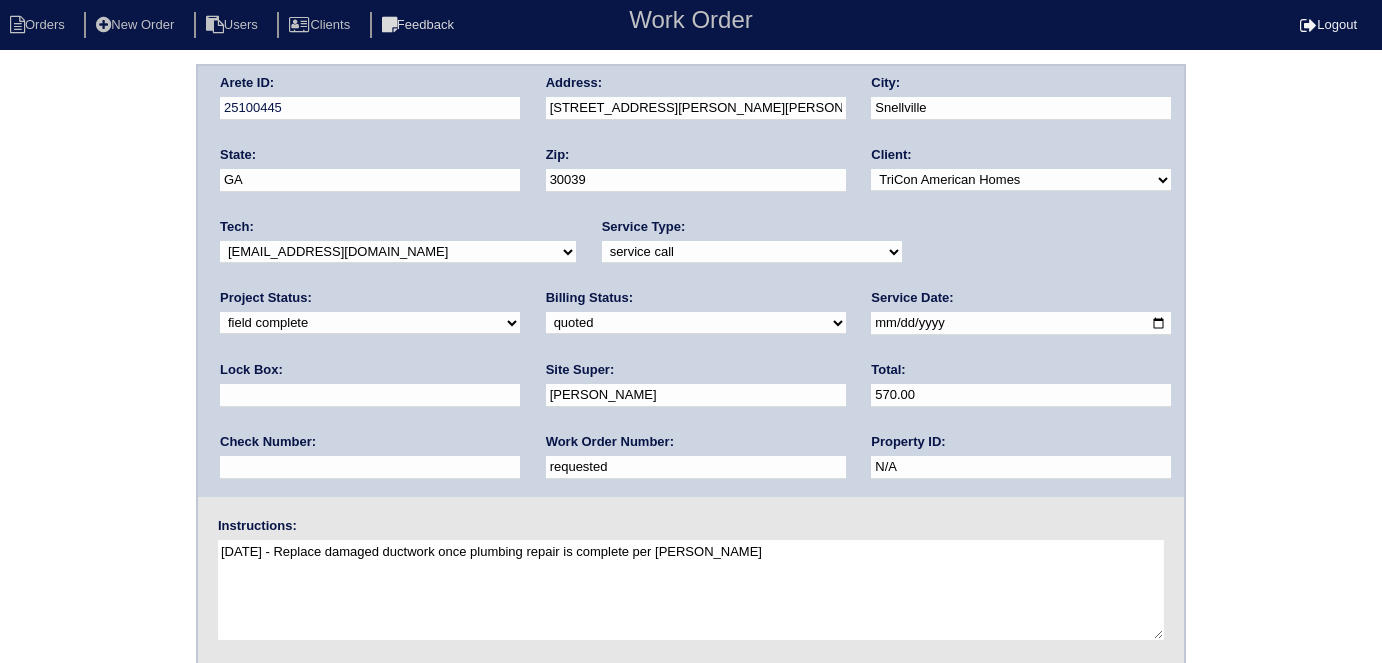 scroll, scrollTop: 0, scrollLeft: 0, axis: both 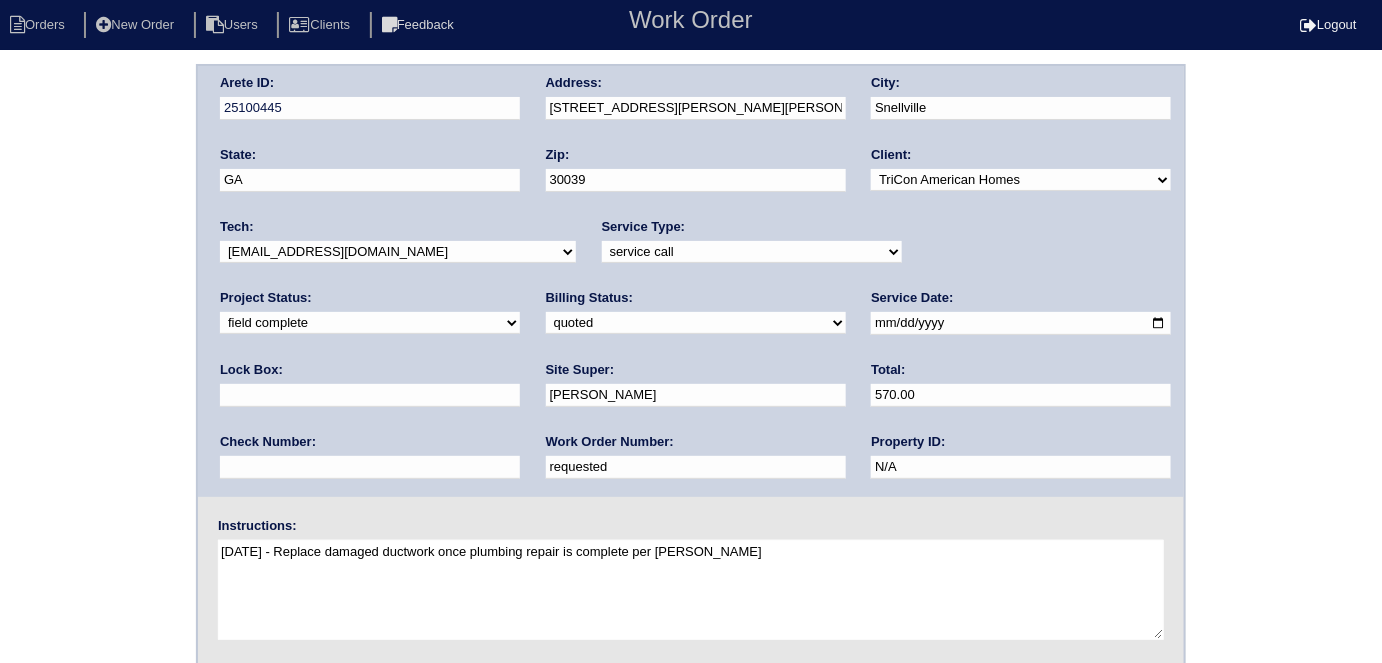 drag, startPoint x: 305, startPoint y: 469, endPoint x: 0, endPoint y: 271, distance: 363.63306 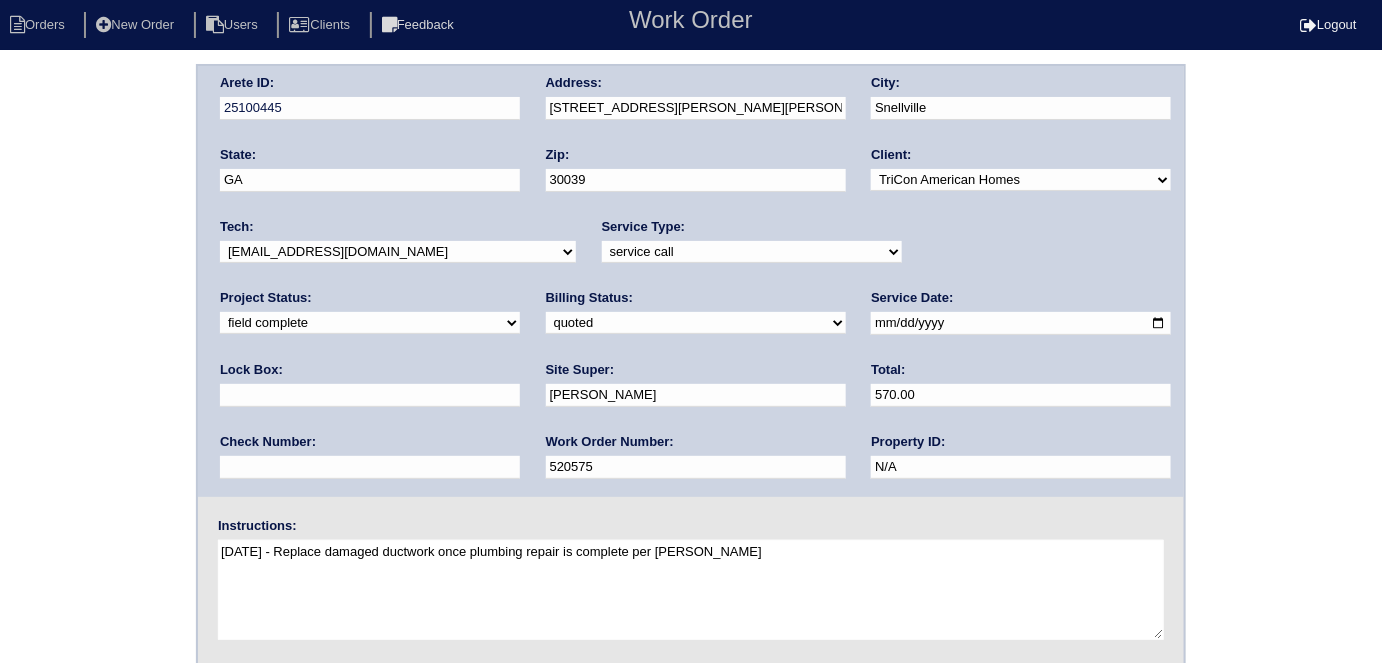 type on "520575" 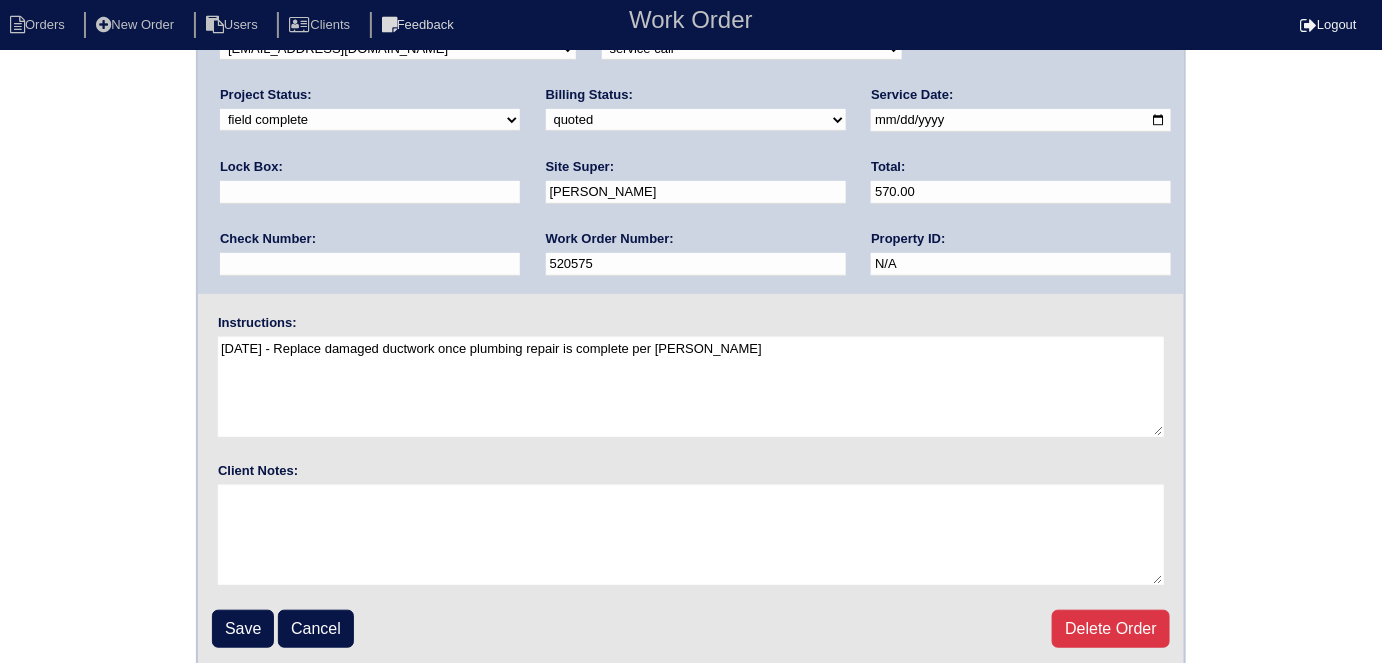 scroll, scrollTop: 205, scrollLeft: 0, axis: vertical 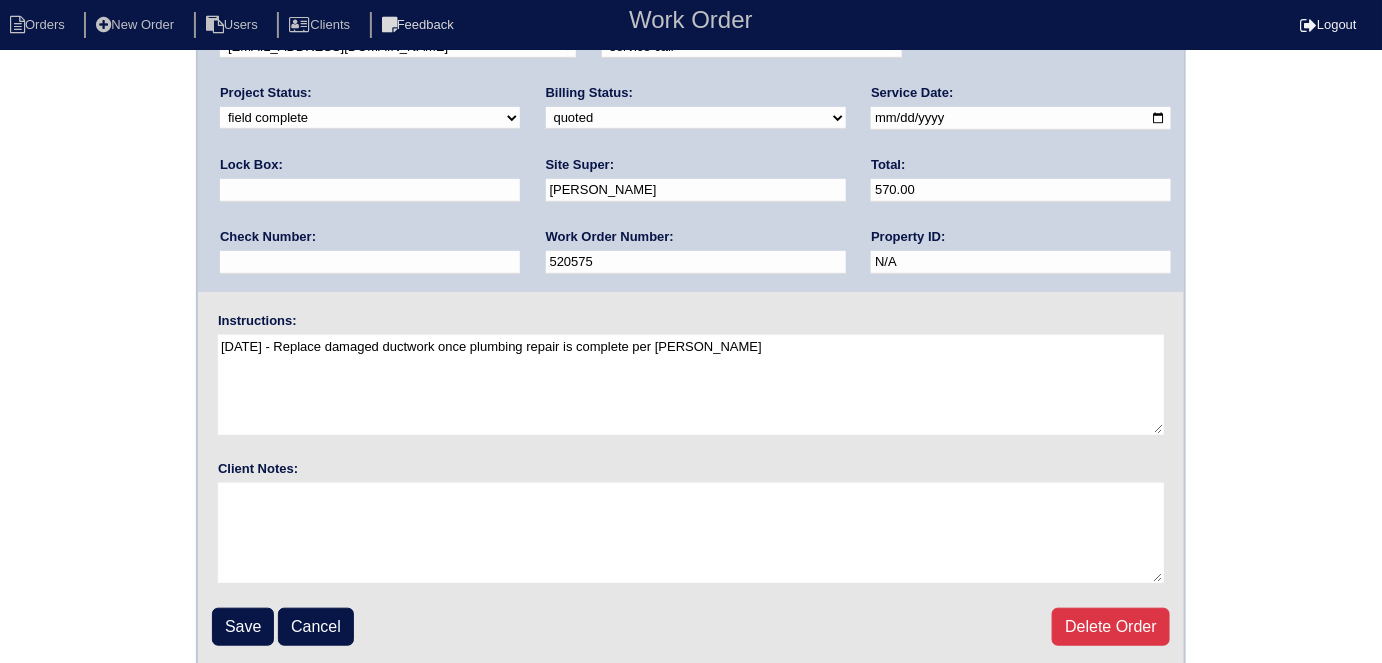 click on "Arete ID:
25100445
Address:
4282 Bradley Dr SW
City:
Snellville
State:
GA
Zip:
30039
Client:
-select-
TriCon American Homes
American Homes 4 Rent
First Key Homes
Zillow
The Renovation Company
On The Level Development Group
Shepard Exposition Group
Sylvan Homes
Pathway Construction
Arete Personal
Arete SMG
Tiber Capital
Tiber Realty
Divvy
Rave
Stine Construction
Alan Luther
HomeRiver Group
Test Client
Rasmus Real Estate
Padly
Buffalo Homes
Phillip Brothers
Maymont Homes
Tech: -select-" at bounding box center (691, 263) 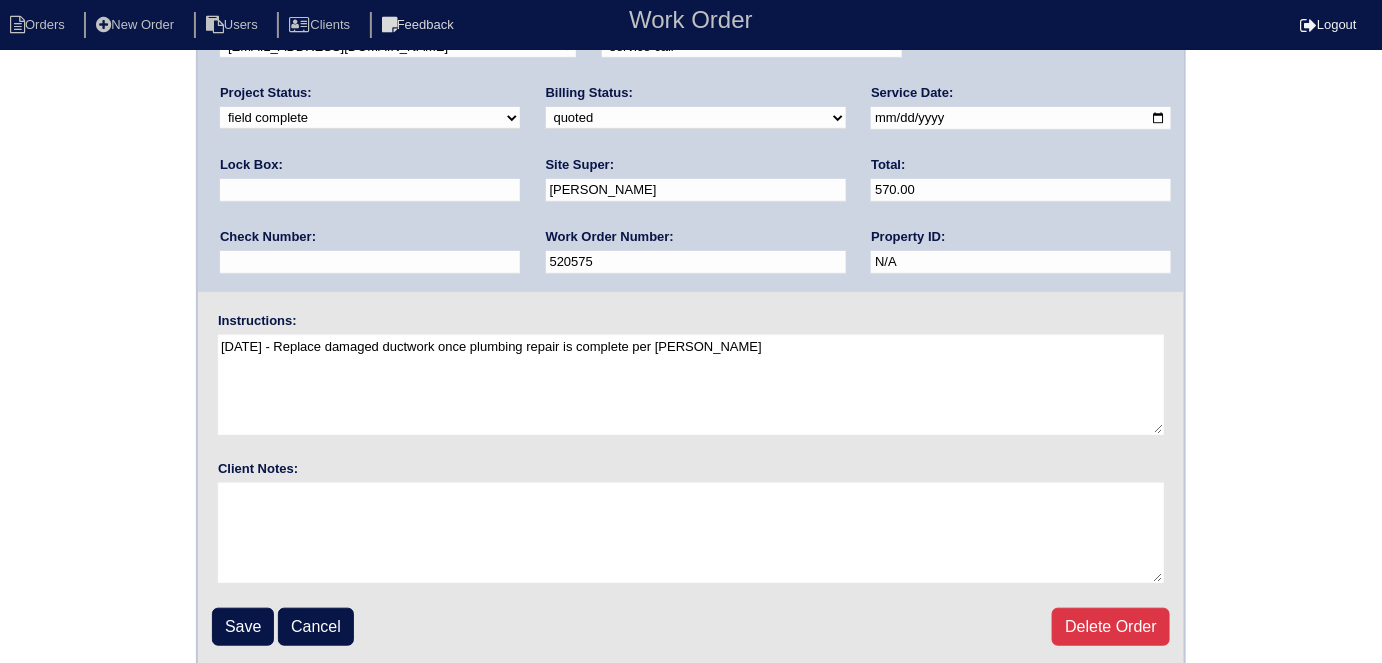 drag, startPoint x: 247, startPoint y: 615, endPoint x: 235, endPoint y: 606, distance: 15 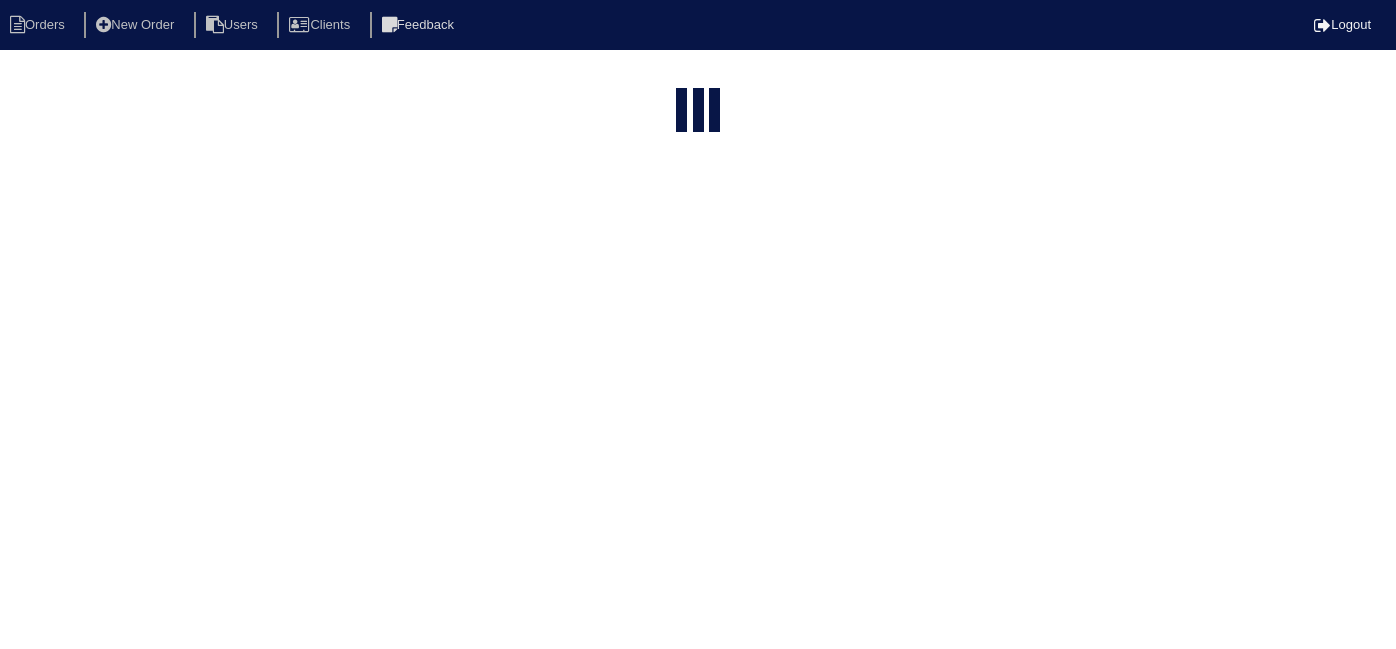 select on "15" 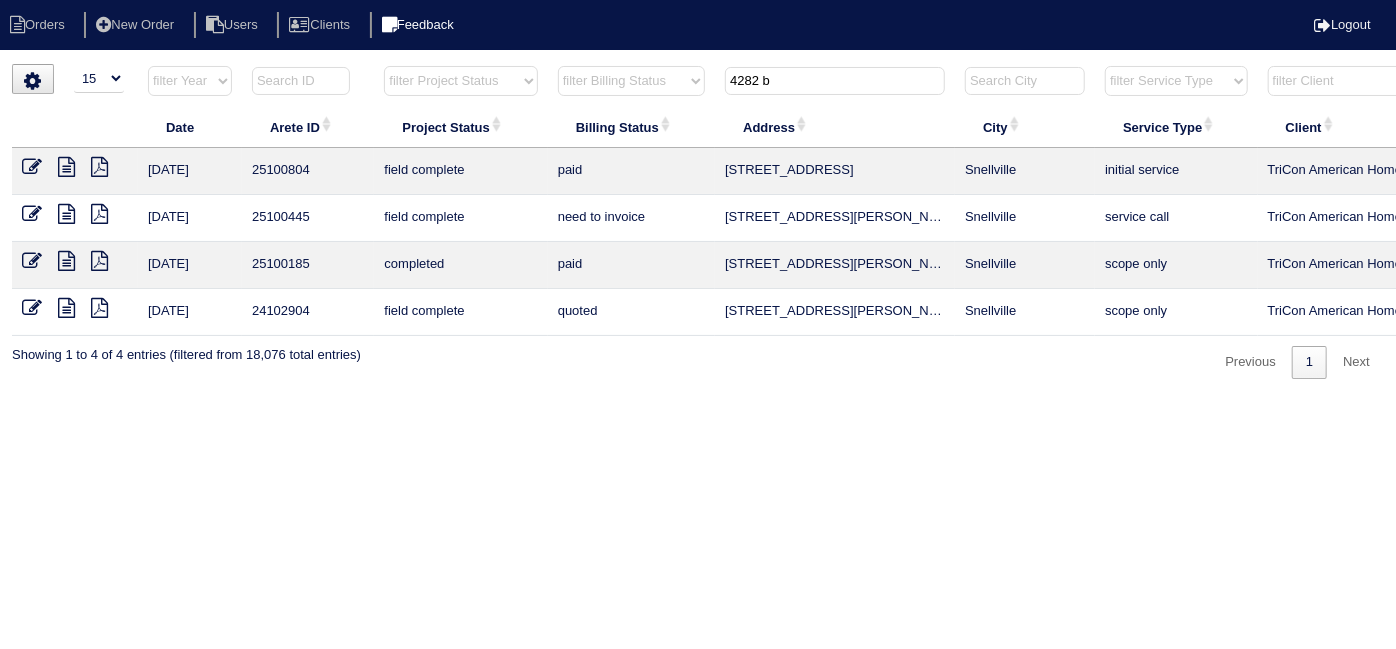 drag, startPoint x: 786, startPoint y: 81, endPoint x: 474, endPoint y: 35, distance: 315.3728 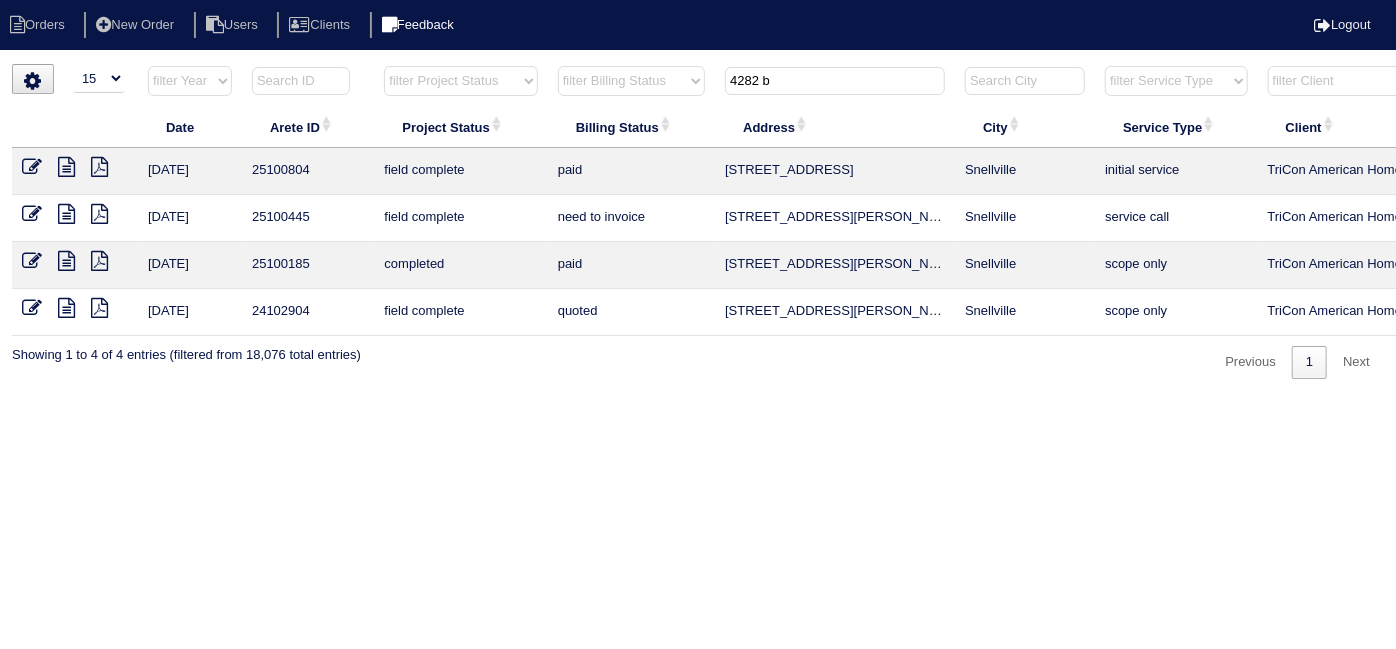 click on "Orders
New Order
Users
Clients
Feedback
Logout
Orders
New Order
Users
Clients
Message is blank.  Please add text or cancel.
Send Feedback
Cancel" at bounding box center [698, 221] 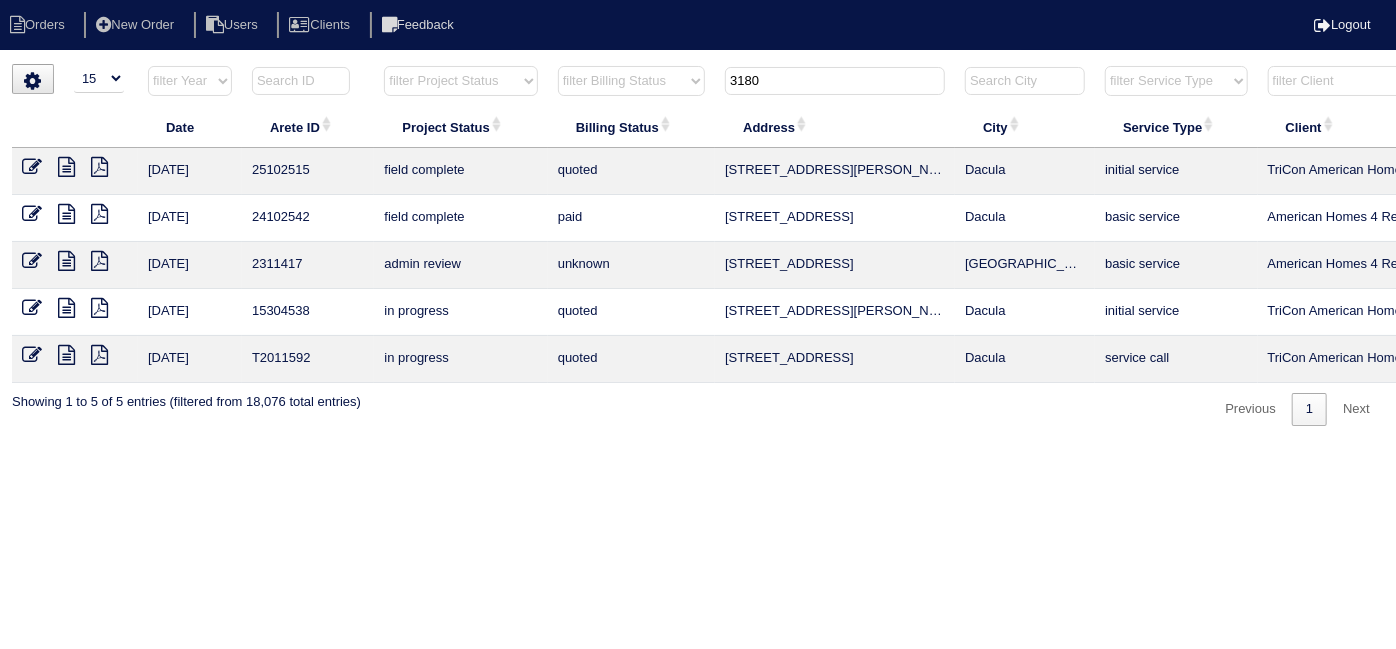 type on "3180" 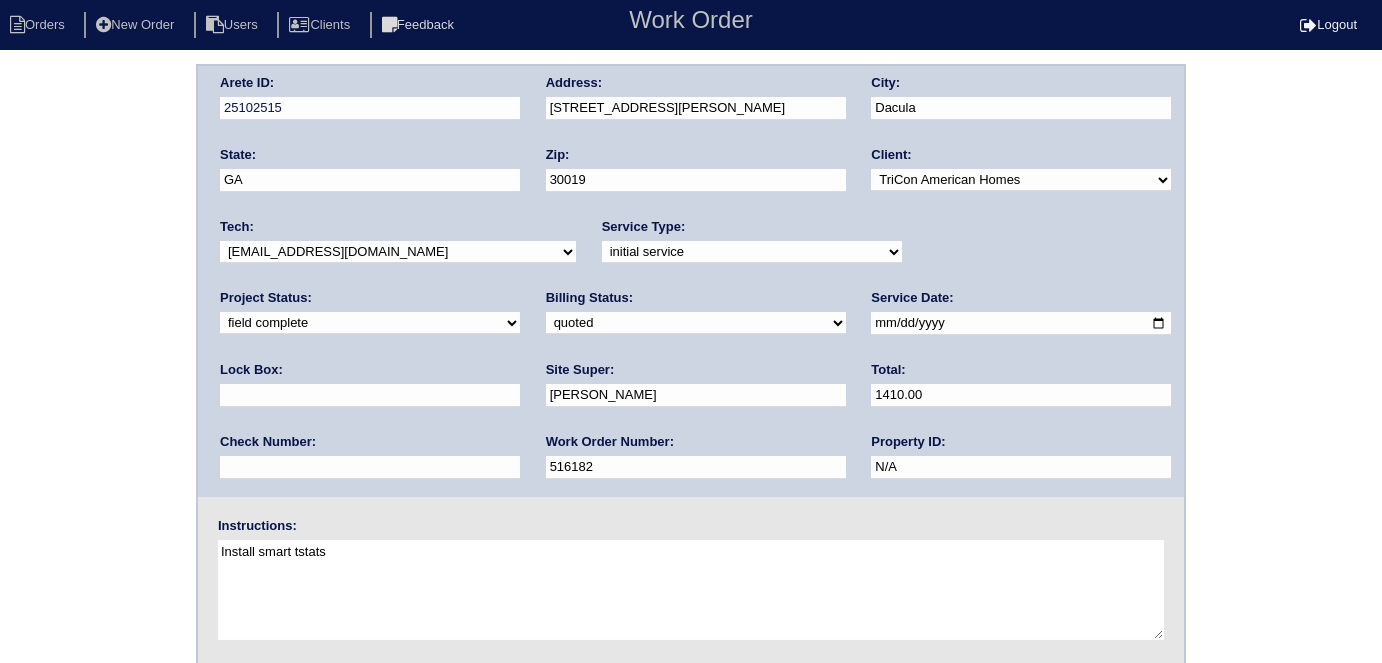 scroll, scrollTop: 0, scrollLeft: 0, axis: both 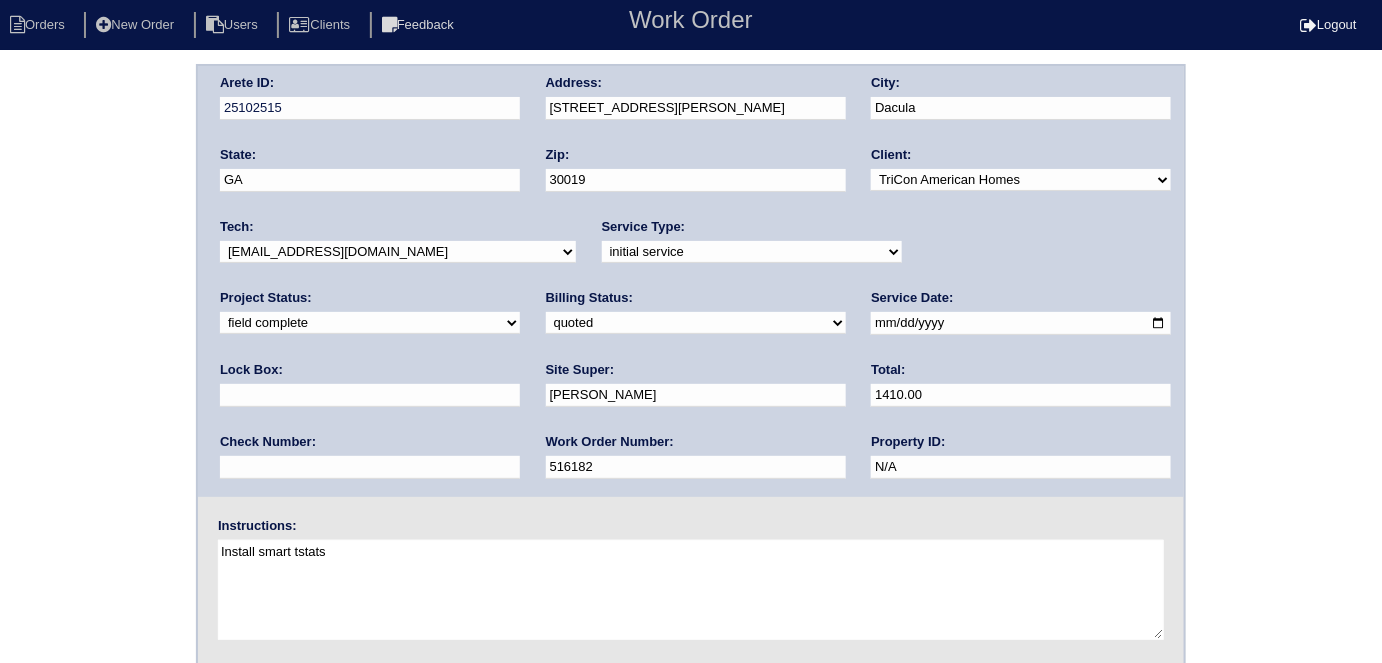 click on "1410.00" at bounding box center [1021, 395] 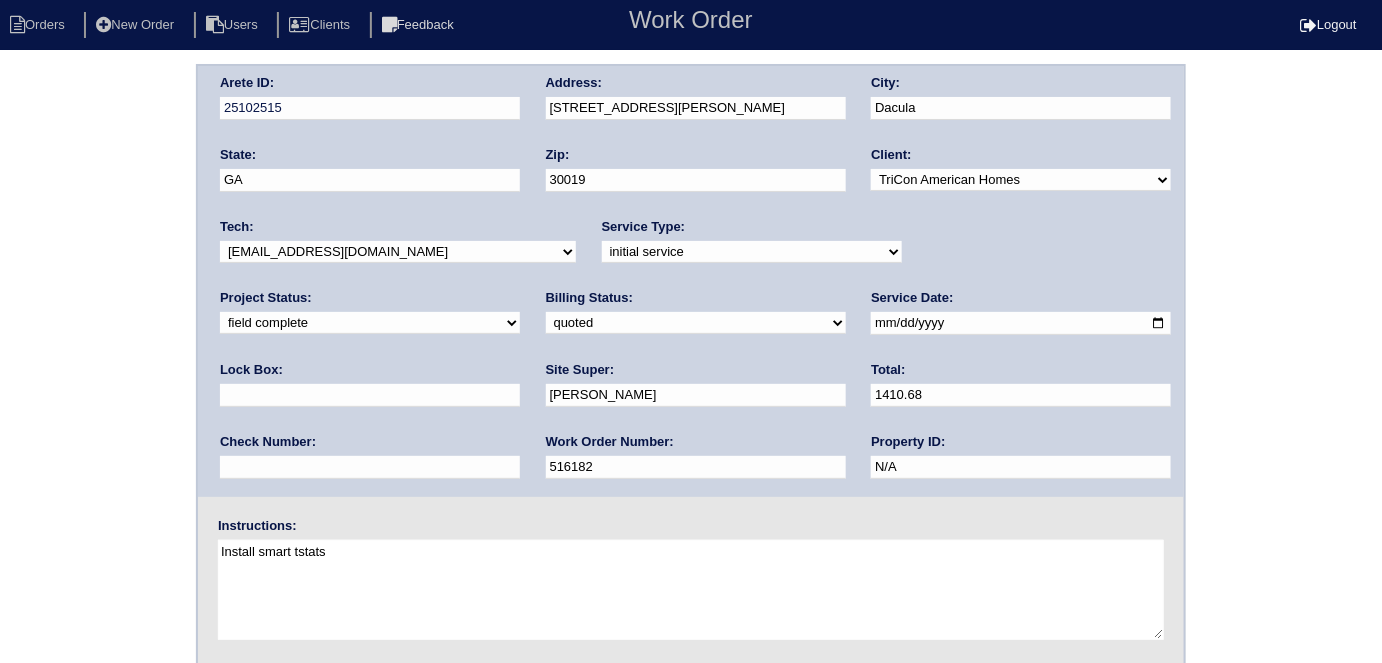 type on "1410.68" 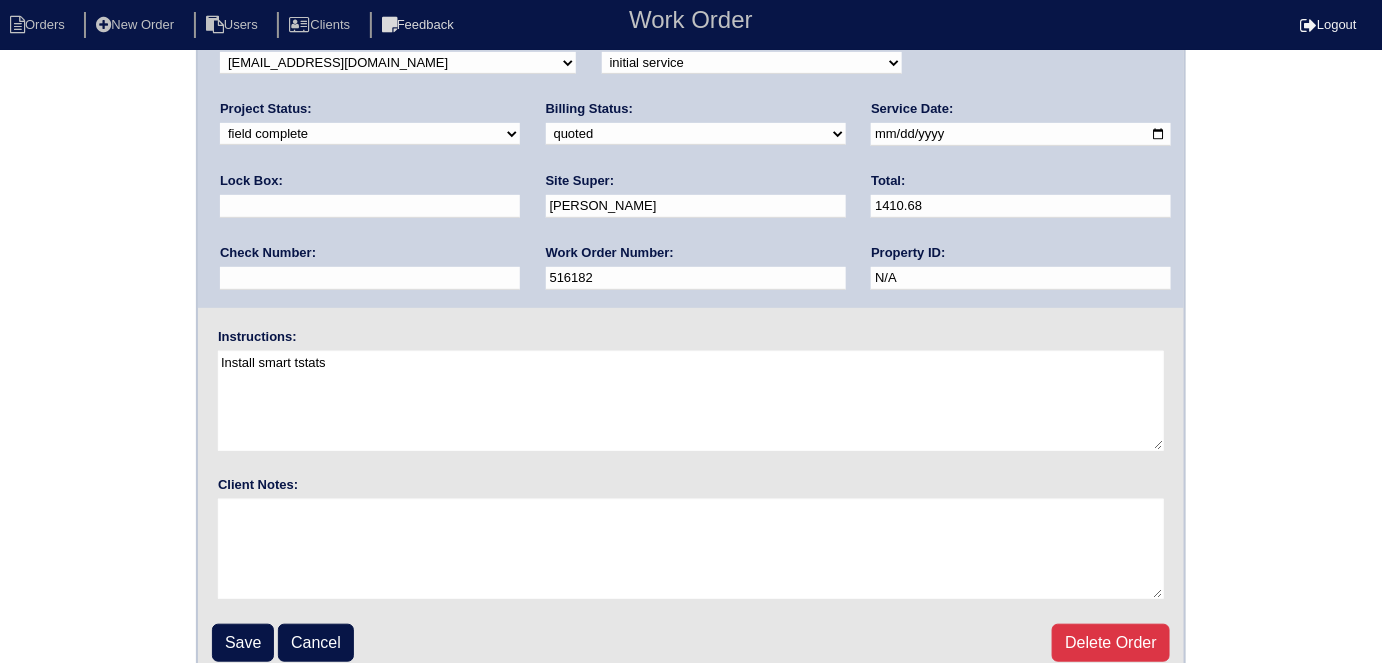 scroll, scrollTop: 205, scrollLeft: 0, axis: vertical 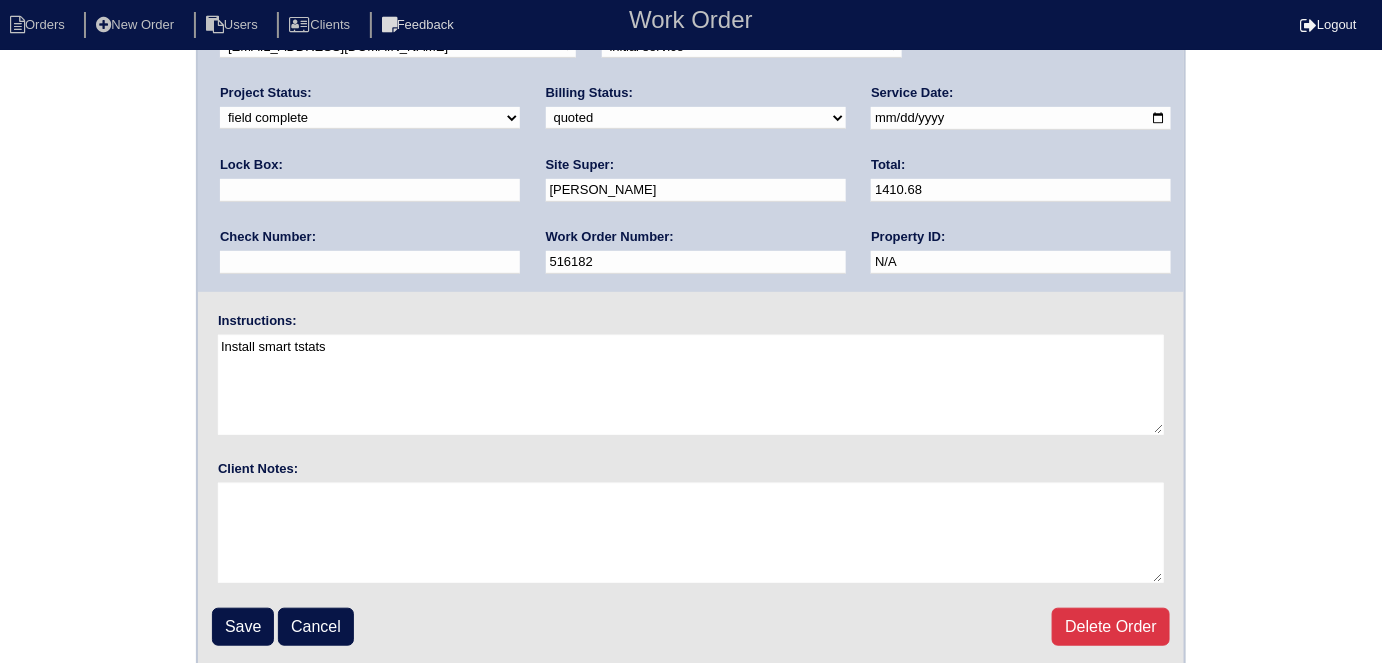click on "need to quote
quoted
need to invoice
invoiced
paid
warranty
purchase order needed
unknown
in quickbooks" at bounding box center [696, 118] 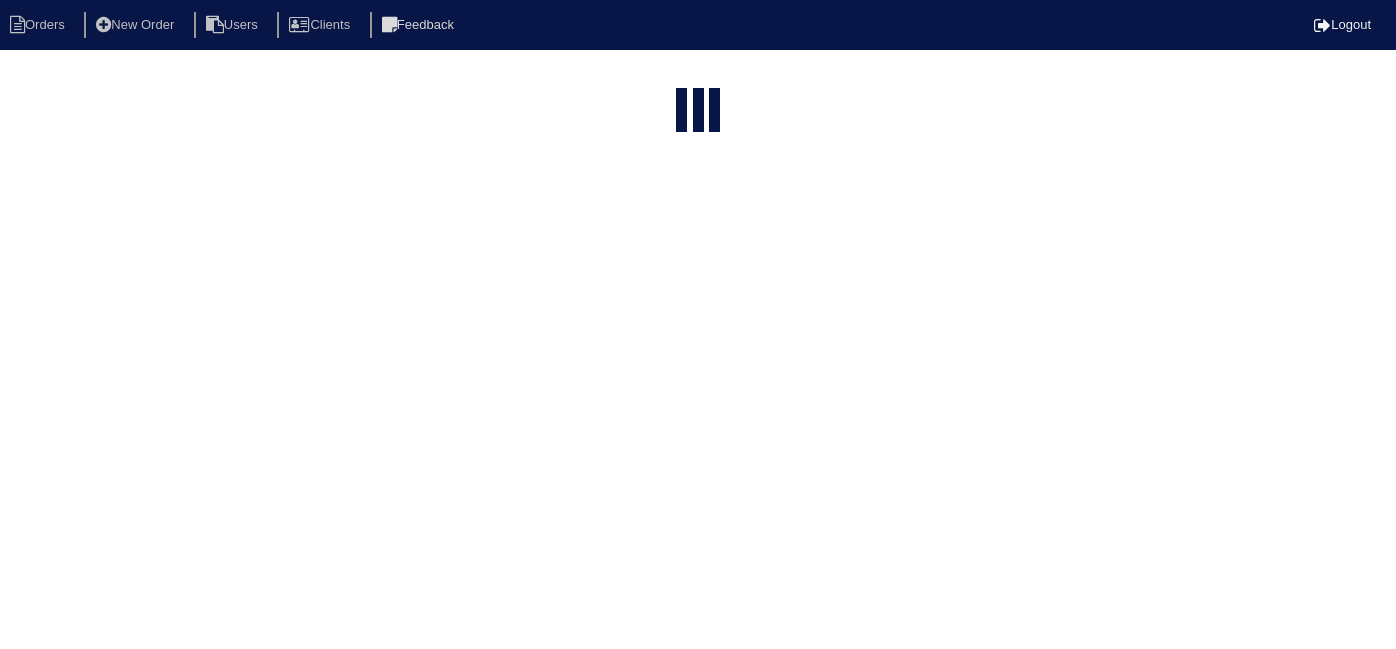 select on "15" 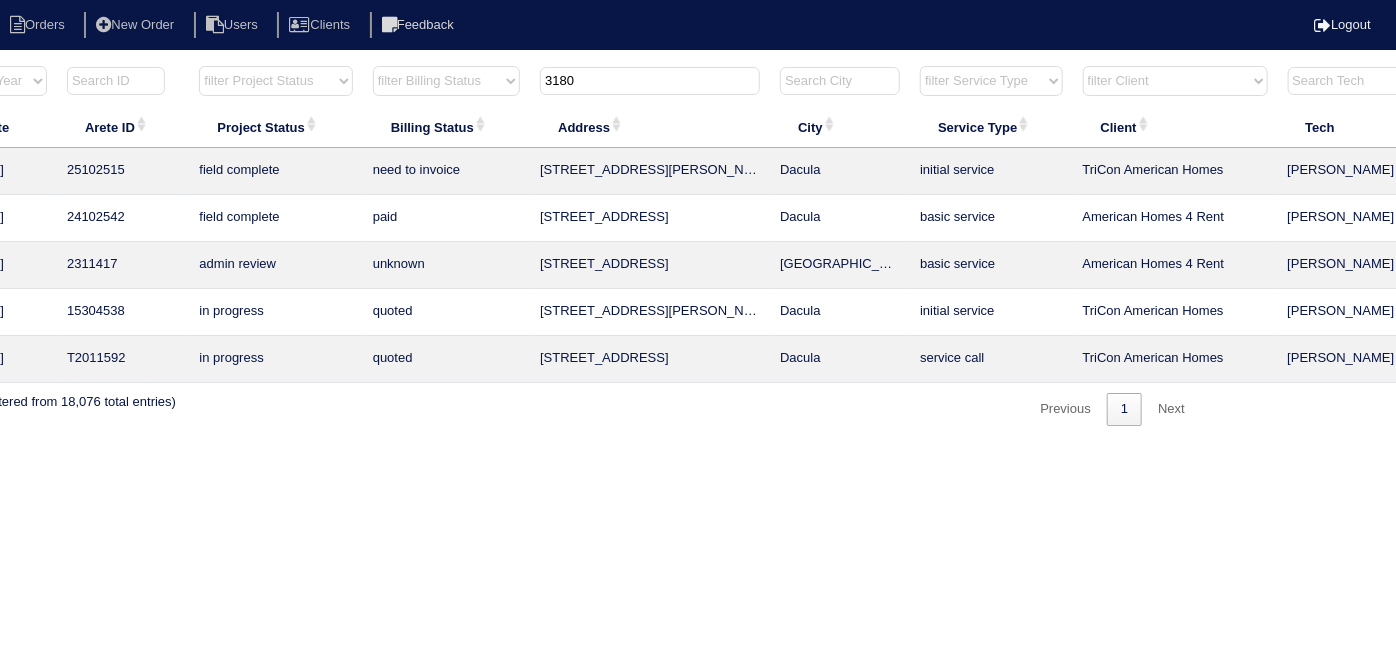 scroll, scrollTop: 0, scrollLeft: 348, axis: horizontal 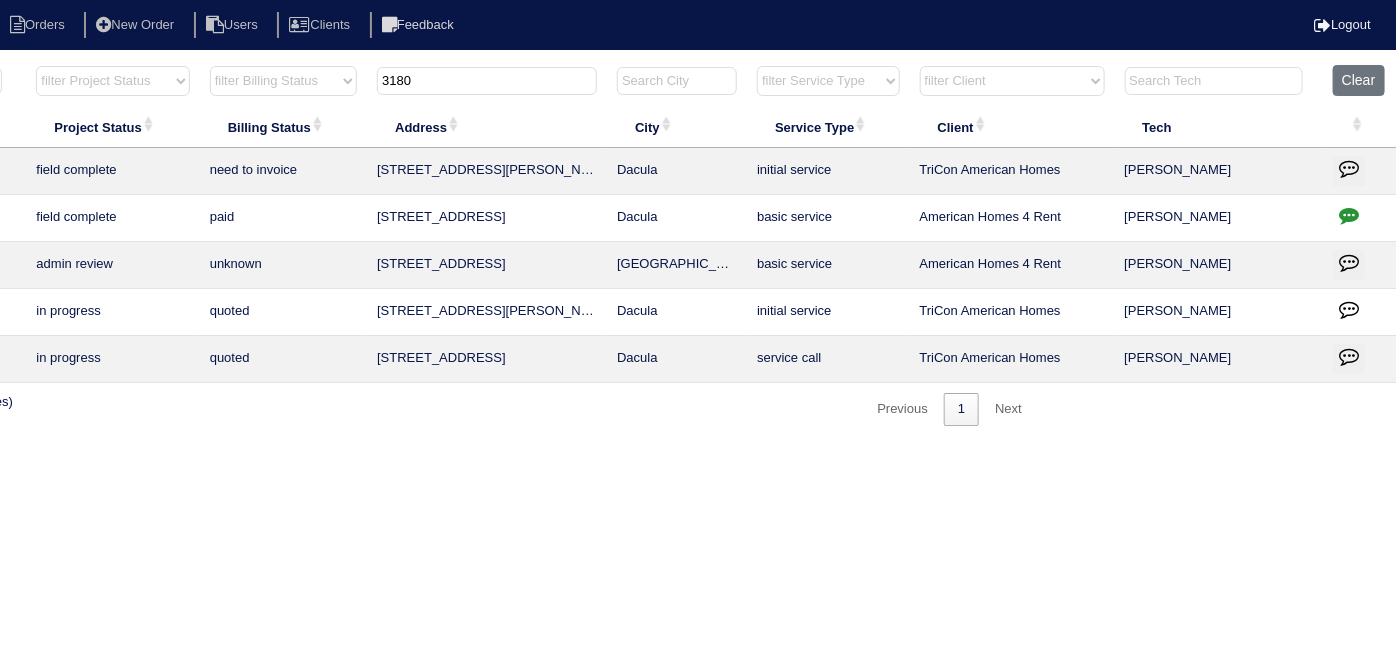 click at bounding box center (1360, 171) 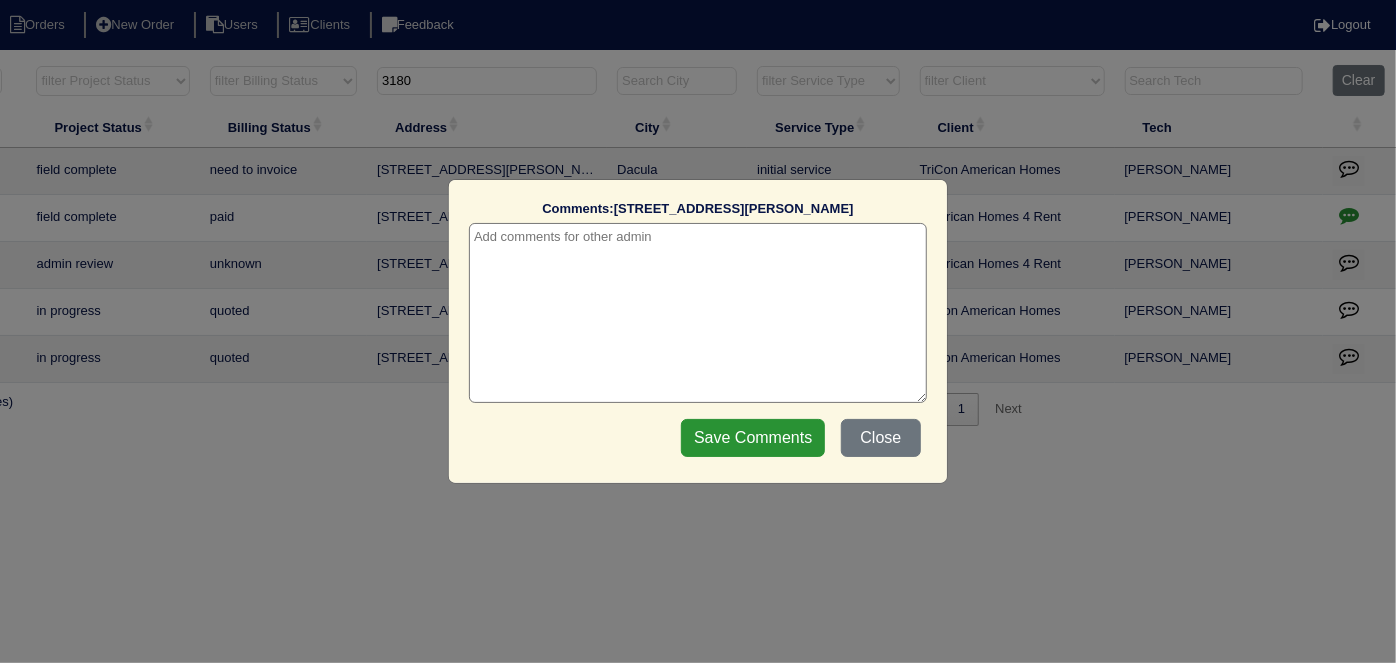 click at bounding box center [698, 313] 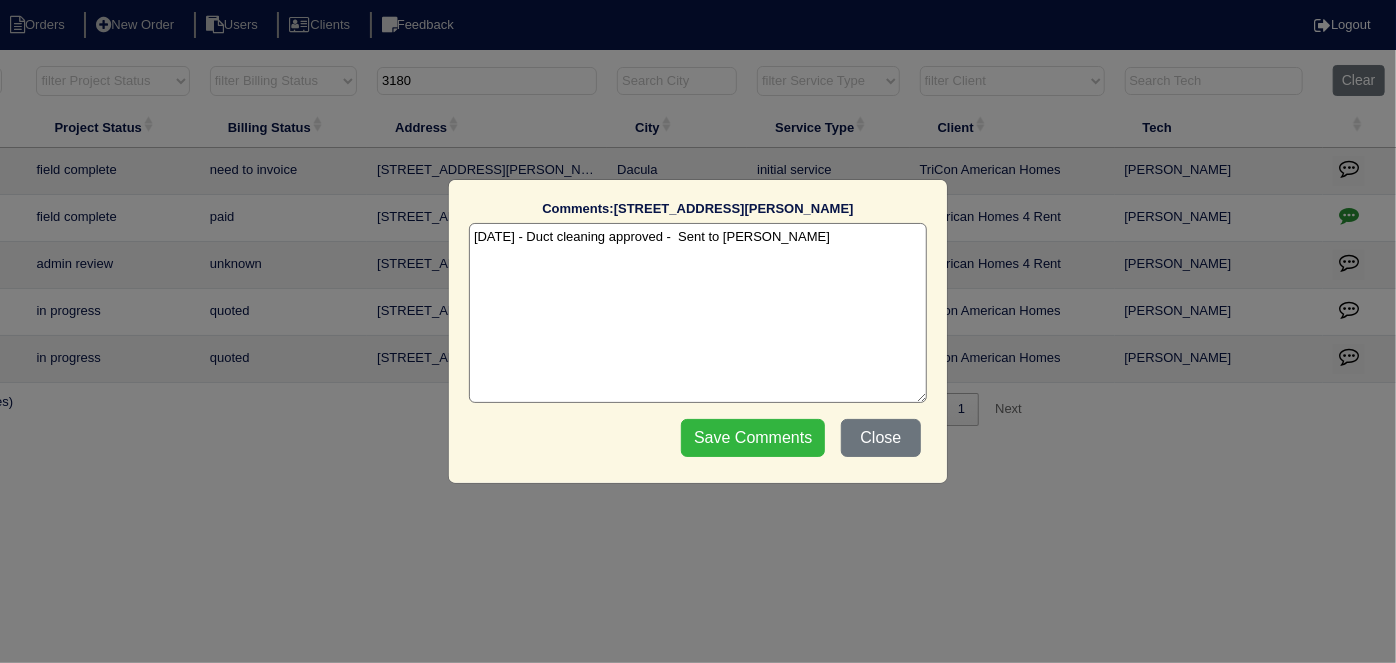 type on "[DATE] - Duct cleaning approved -  Sent to [PERSON_NAME]" 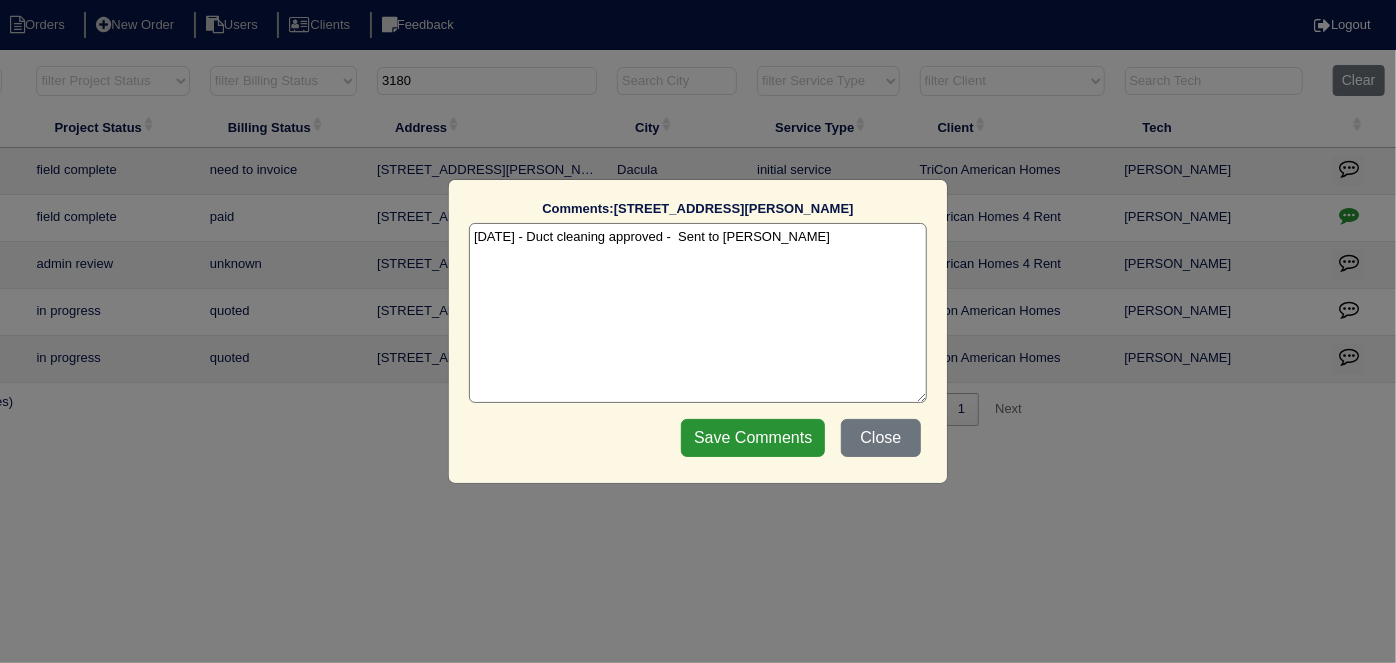 drag, startPoint x: 731, startPoint y: 430, endPoint x: 712, endPoint y: 422, distance: 20.615528 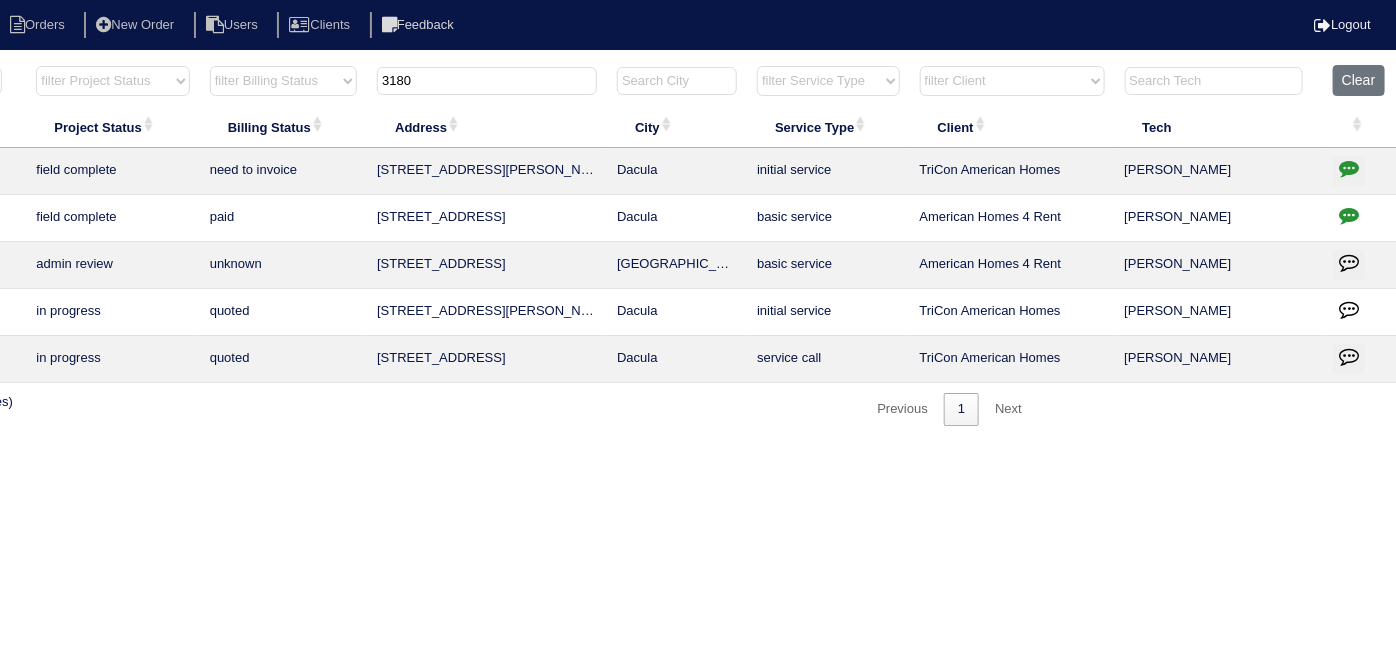 scroll, scrollTop: 0, scrollLeft: 0, axis: both 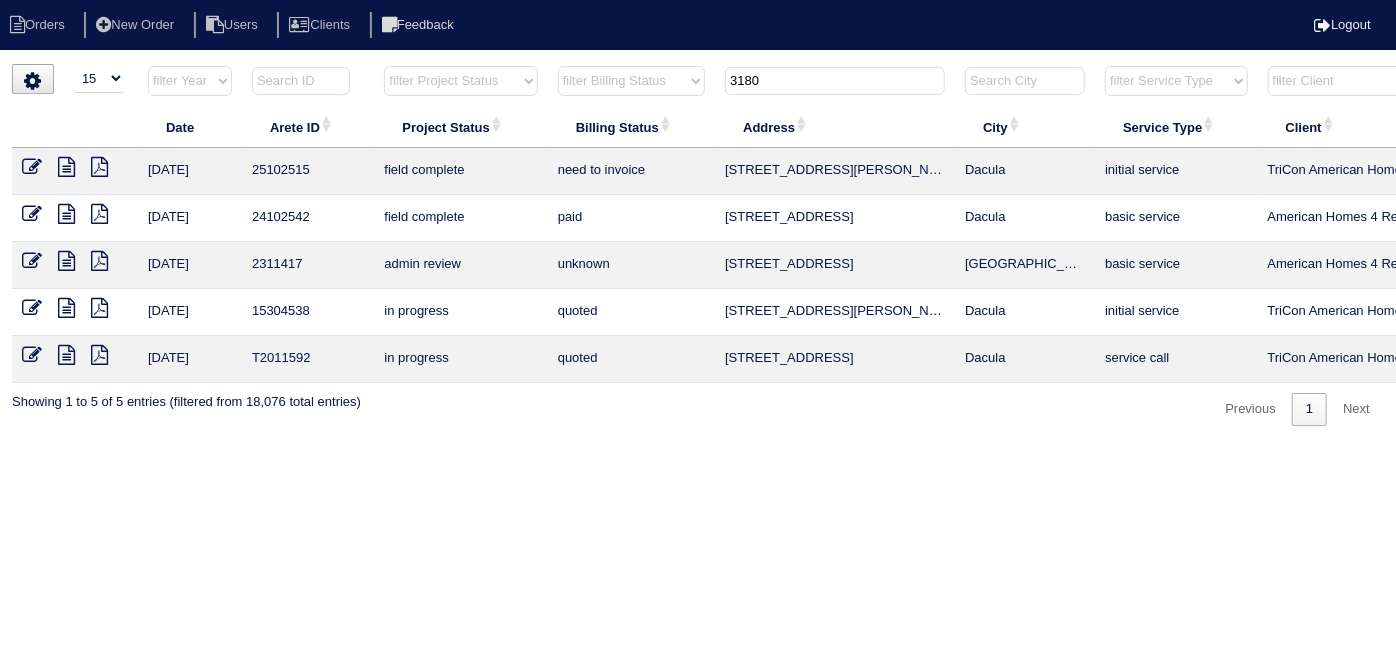 click at bounding box center [32, 167] 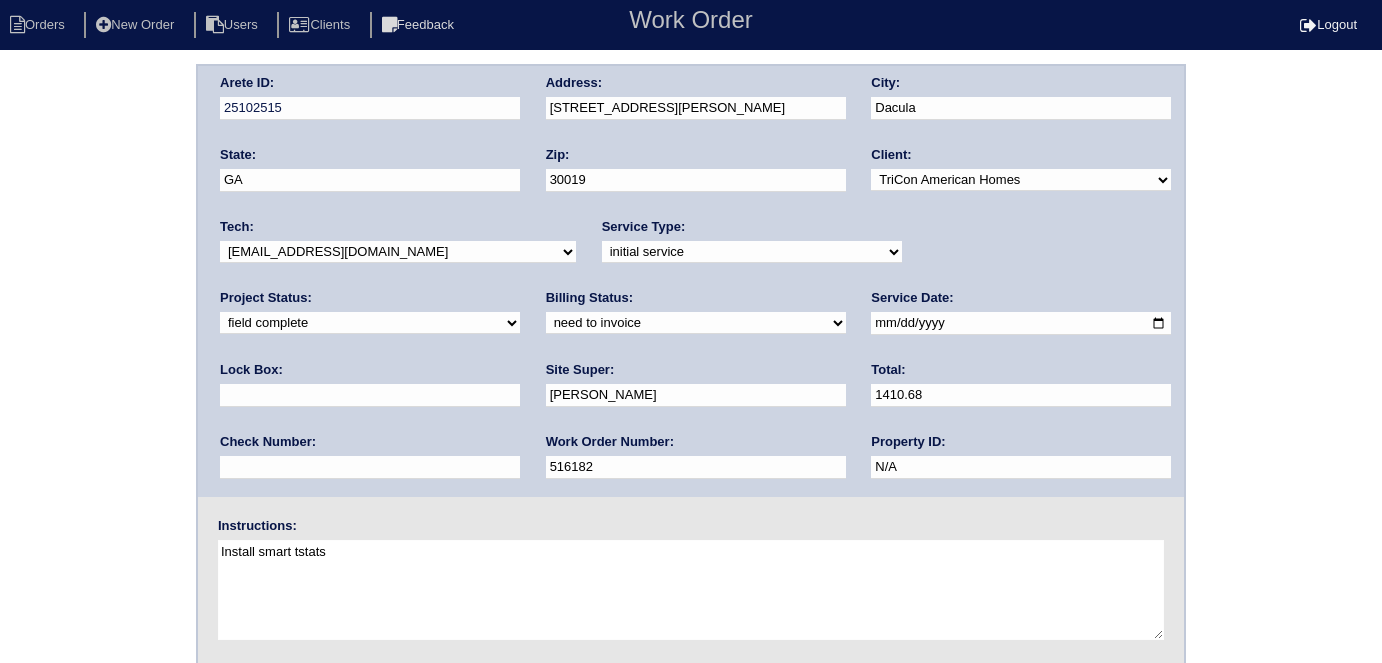 scroll, scrollTop: 0, scrollLeft: 0, axis: both 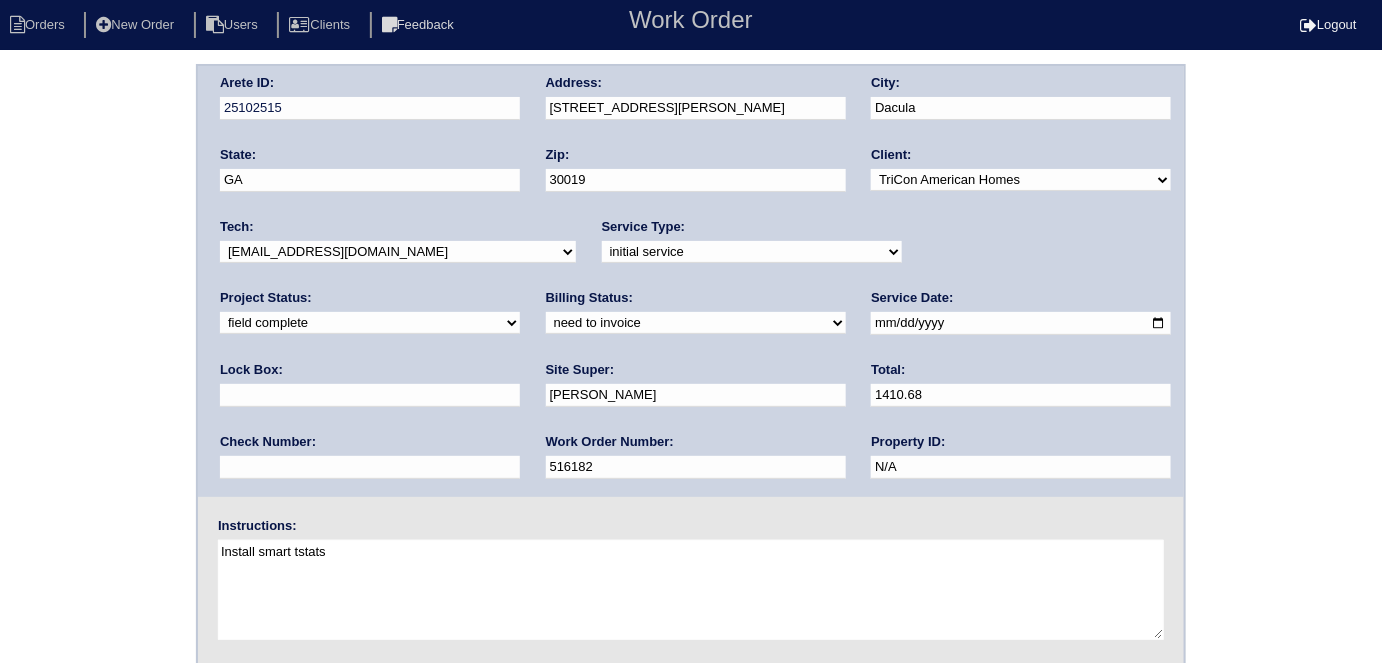 click on "Arete ID:
25102515
Address:
3180 Willow Park Dr NE
City:
Dacula
State:
GA
Zip:
30019
Client:
-select-
TriCon American Homes
American Homes 4 Rent
First Key Homes
Zillow
The Renovation Company
On The Level Development Group
Shepard Exposition Group
Sylvan Homes
Pathway Construction
Arete Personal
Arete SMG
Tiber Capital
Tiber Realty
Divvy
Rave
Stine Construction
Alan Luther
HomeRiver Group
Test Client
Rasmus Real Estate
Padly
Buffalo Homes
Phillip Brothers
Maymont Homes
Tech:" at bounding box center (691, 468) 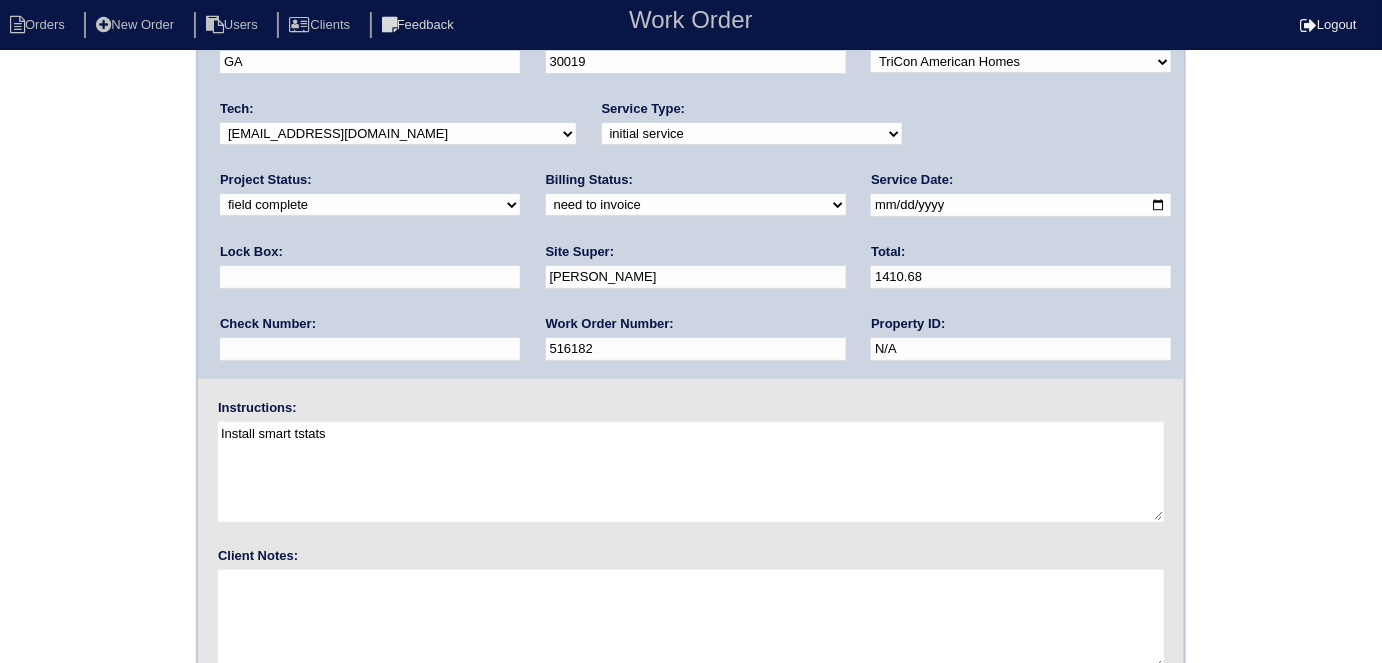 scroll, scrollTop: 205, scrollLeft: 0, axis: vertical 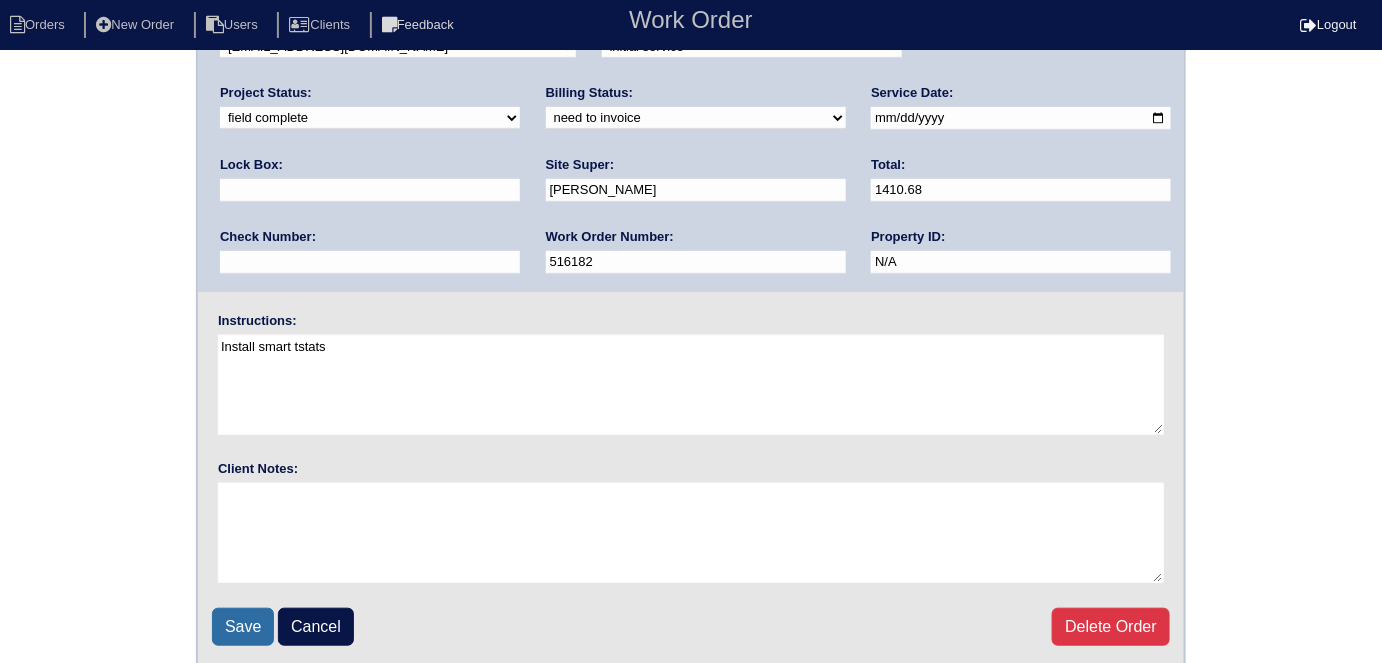 click on "Save" at bounding box center [243, 627] 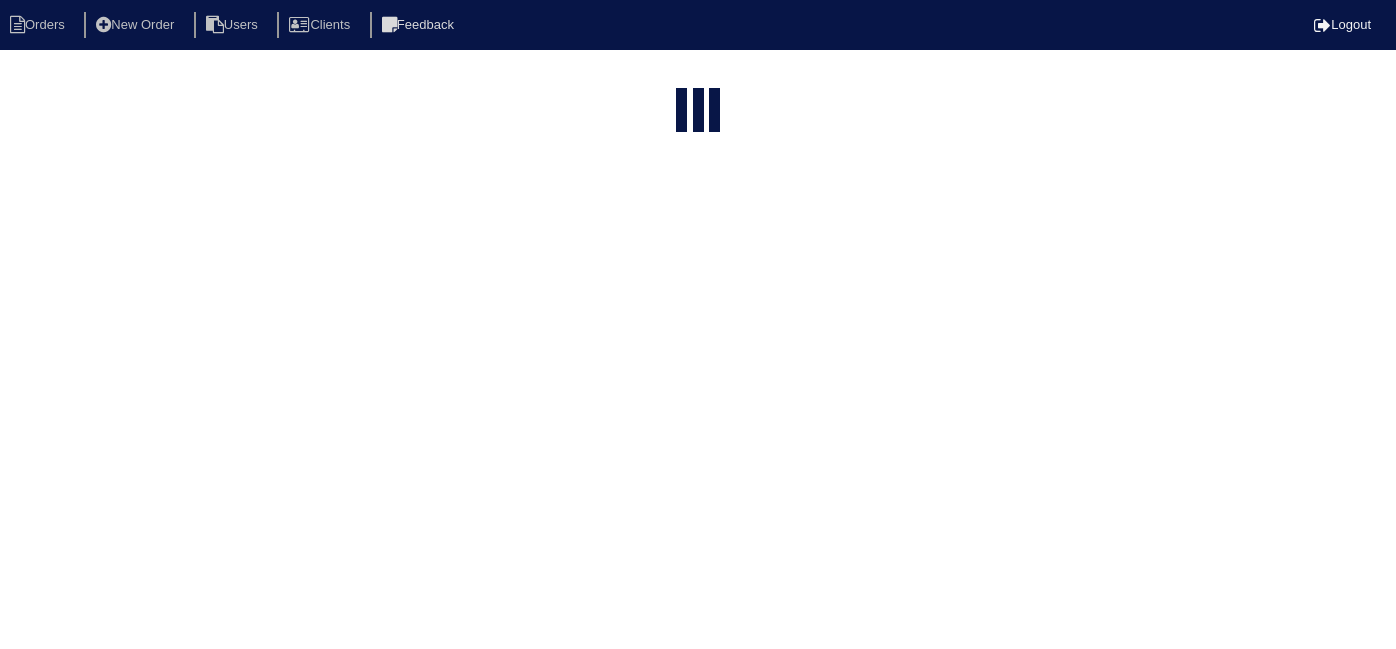 select on "15" 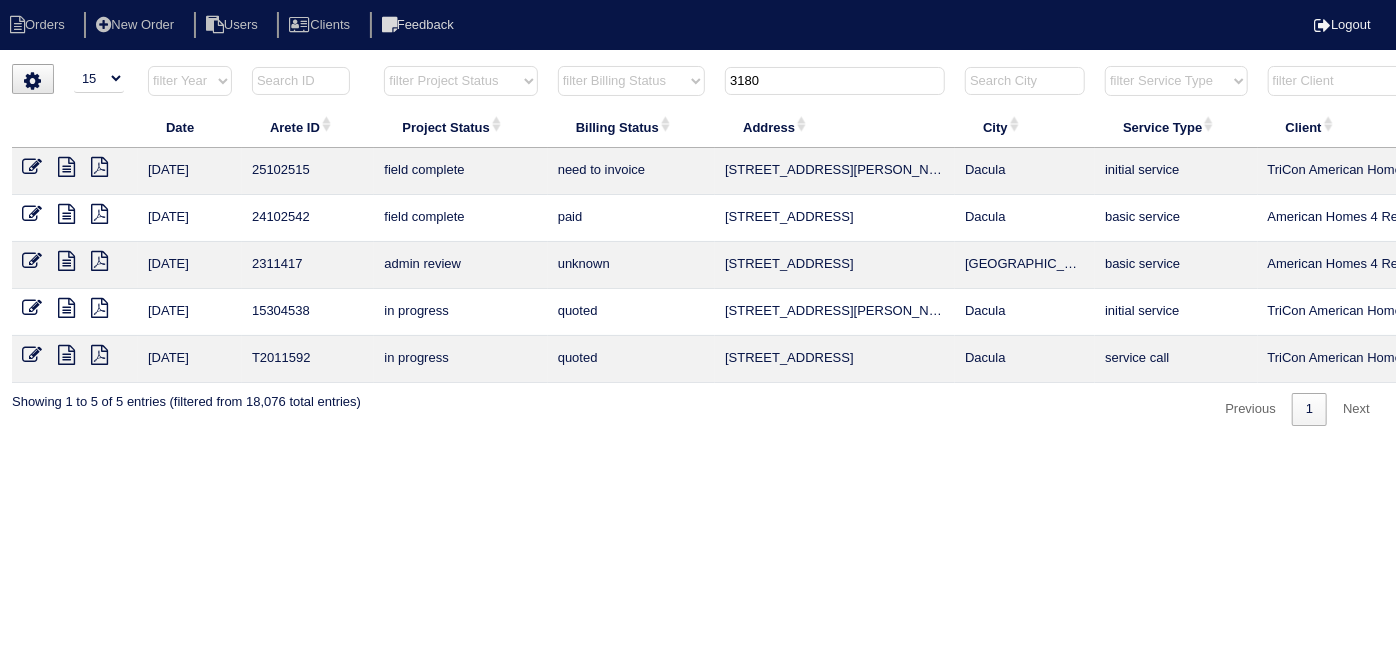 drag, startPoint x: 765, startPoint y: 81, endPoint x: 559, endPoint y: 43, distance: 209.47554 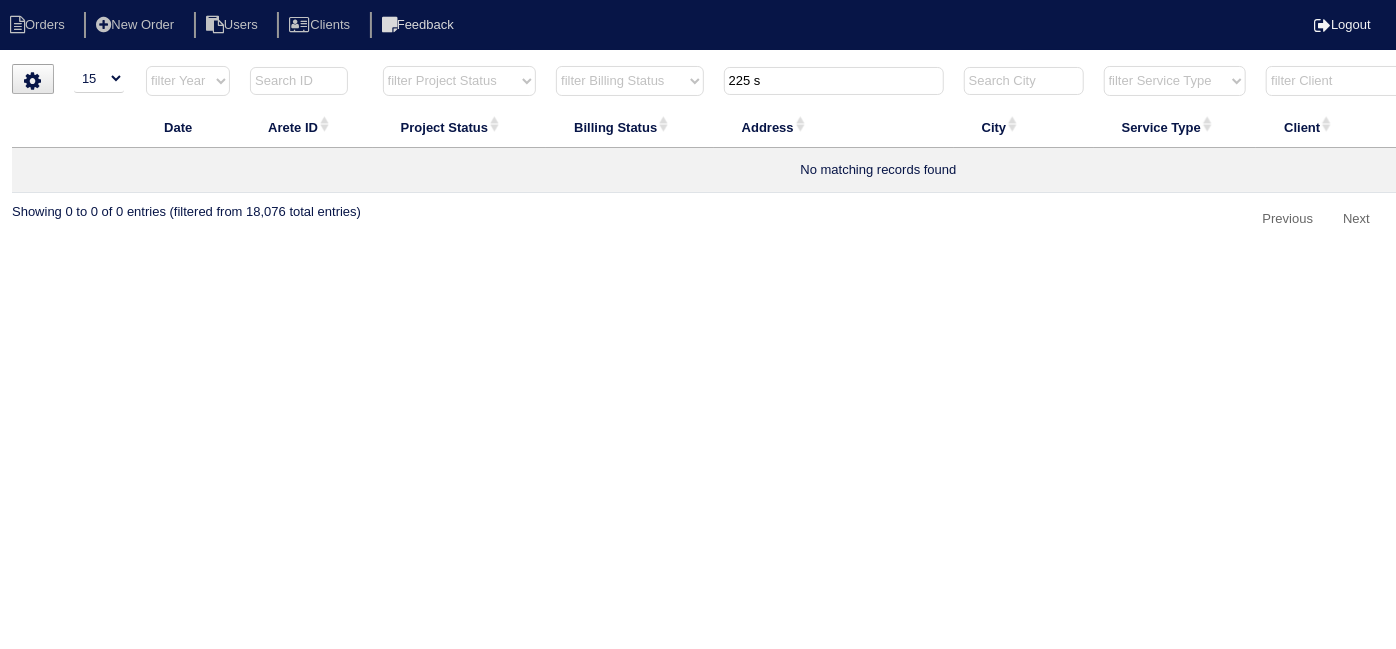 click on "225 s" at bounding box center (834, 81) 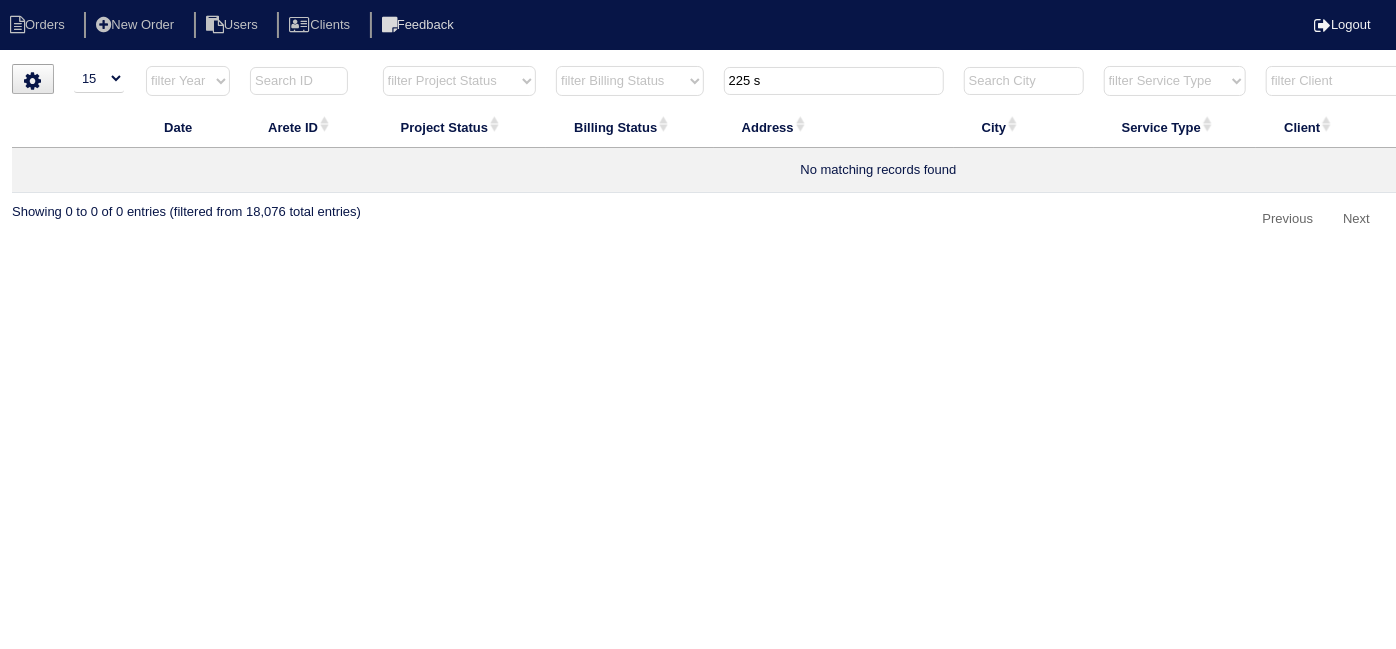 drag, startPoint x: 784, startPoint y: 90, endPoint x: 648, endPoint y: 87, distance: 136.03308 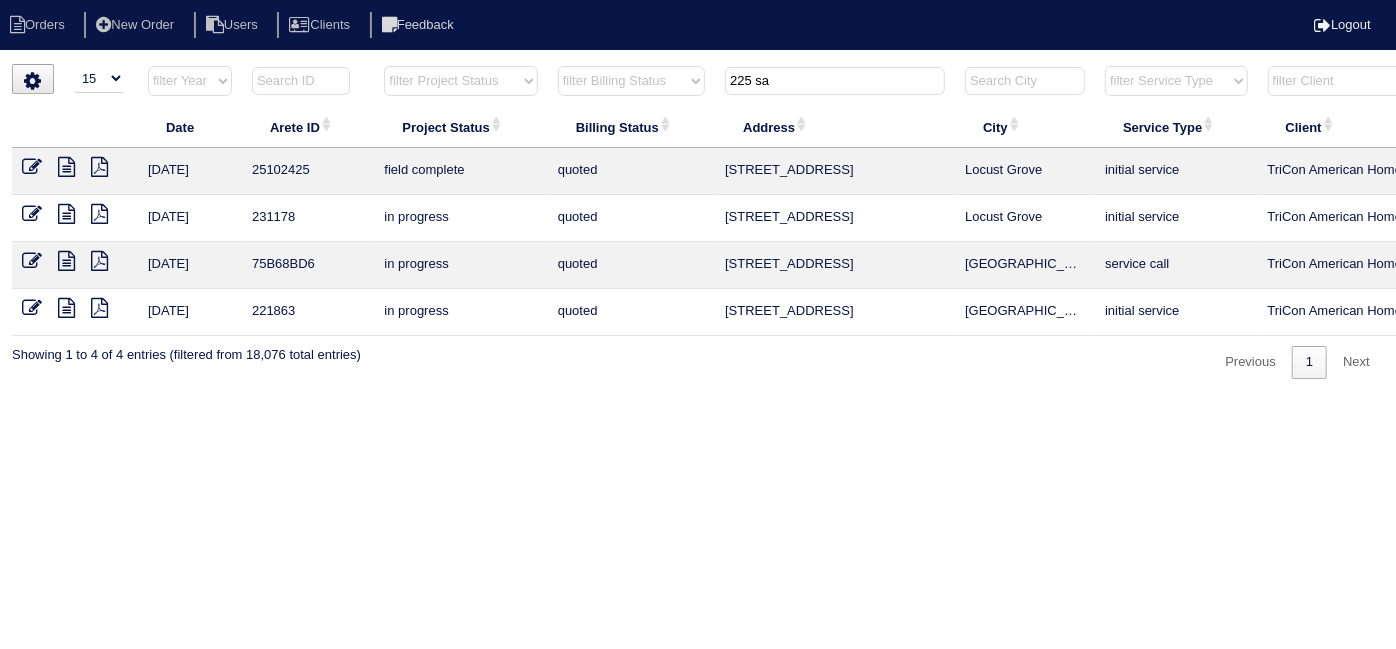 type on "225 sa" 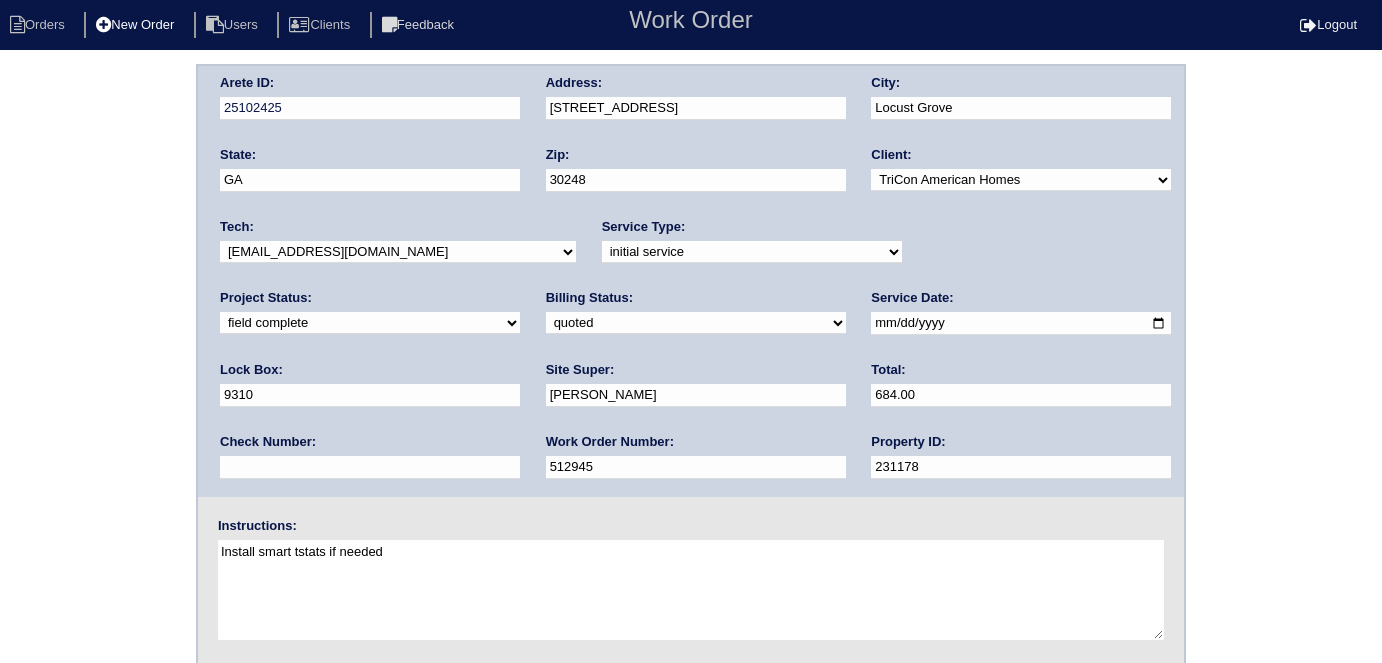 scroll, scrollTop: 0, scrollLeft: 0, axis: both 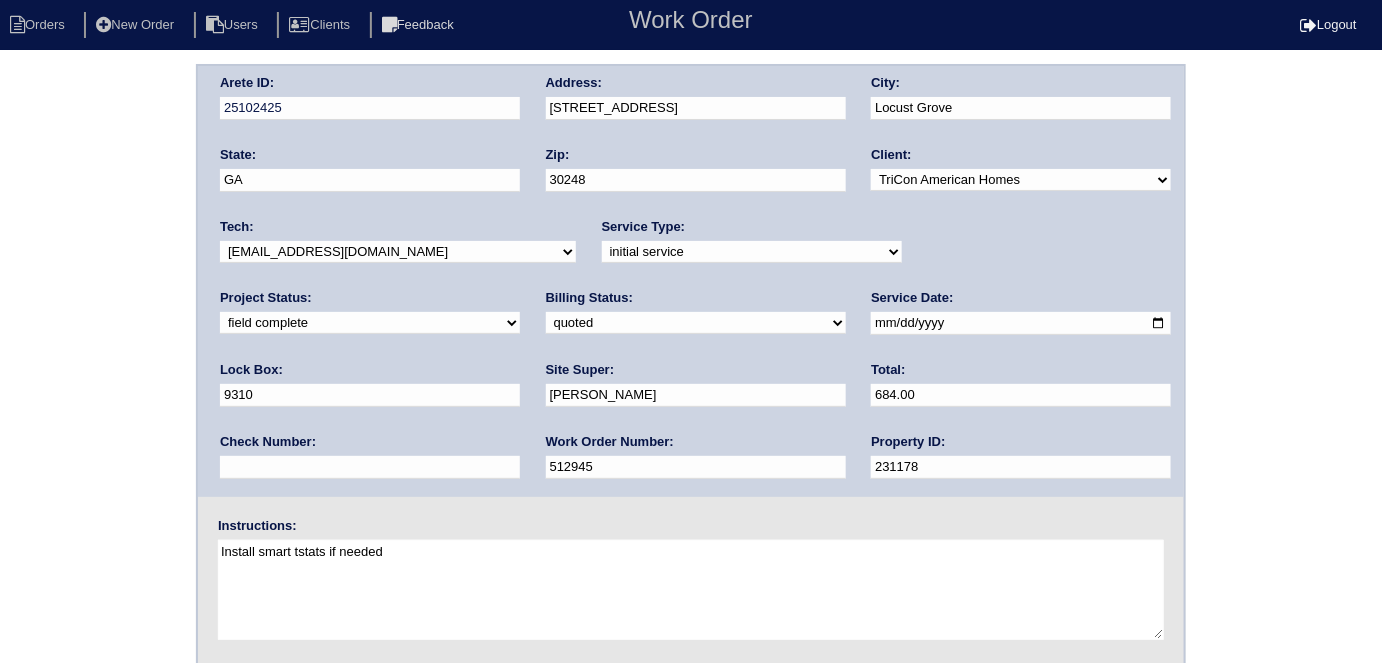 click on "need to quote
quoted
need to invoice
invoiced
paid
warranty
purchase order needed
unknown
in quickbooks" at bounding box center [696, 323] 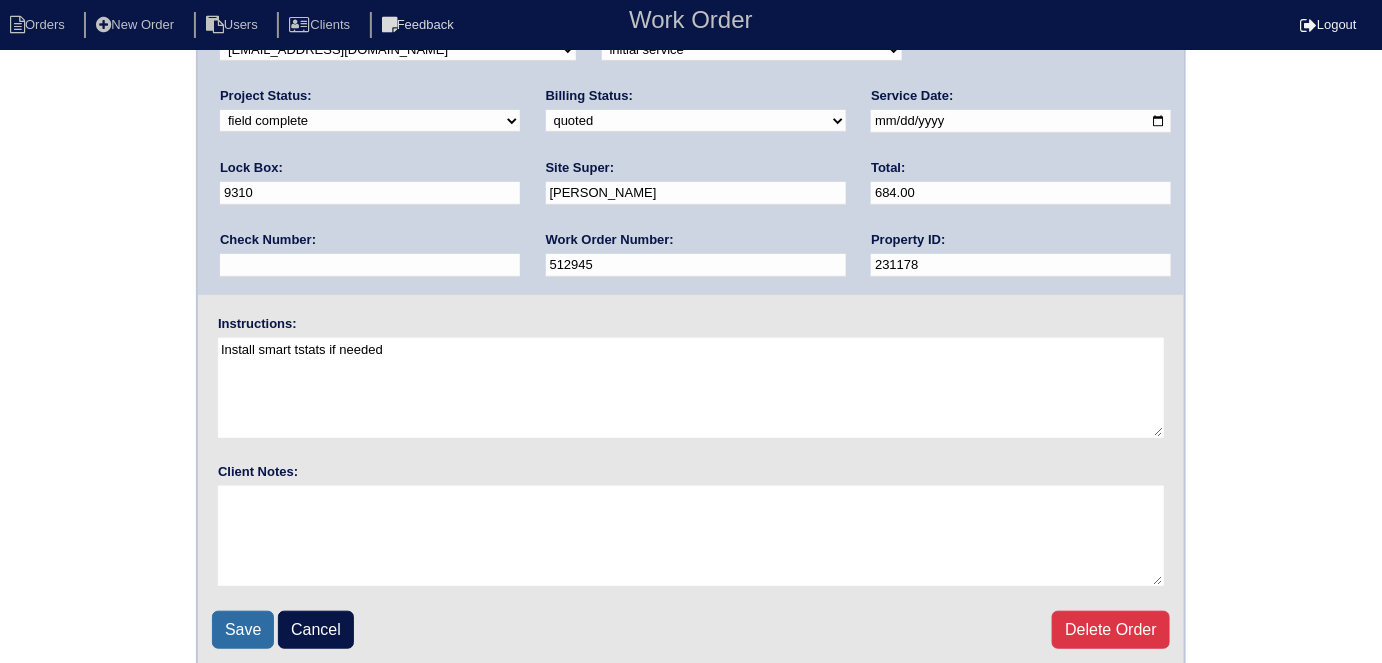 scroll, scrollTop: 205, scrollLeft: 0, axis: vertical 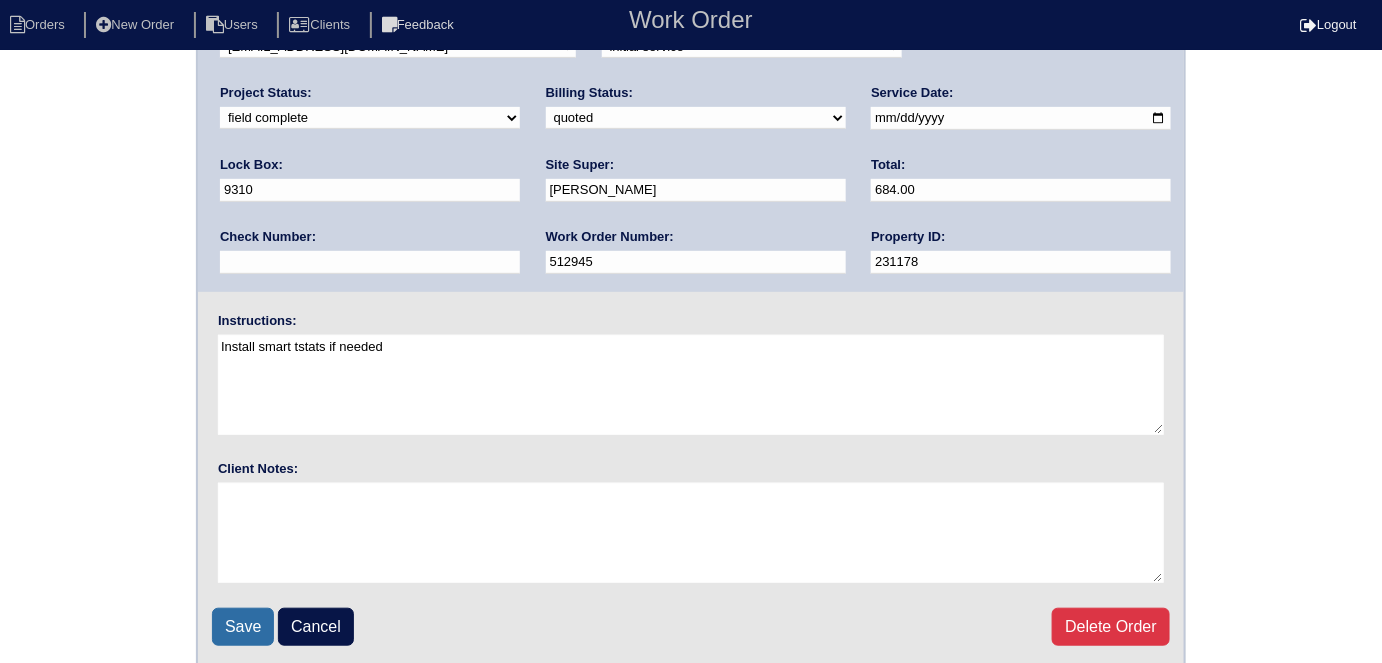 click on "Save" at bounding box center [243, 627] 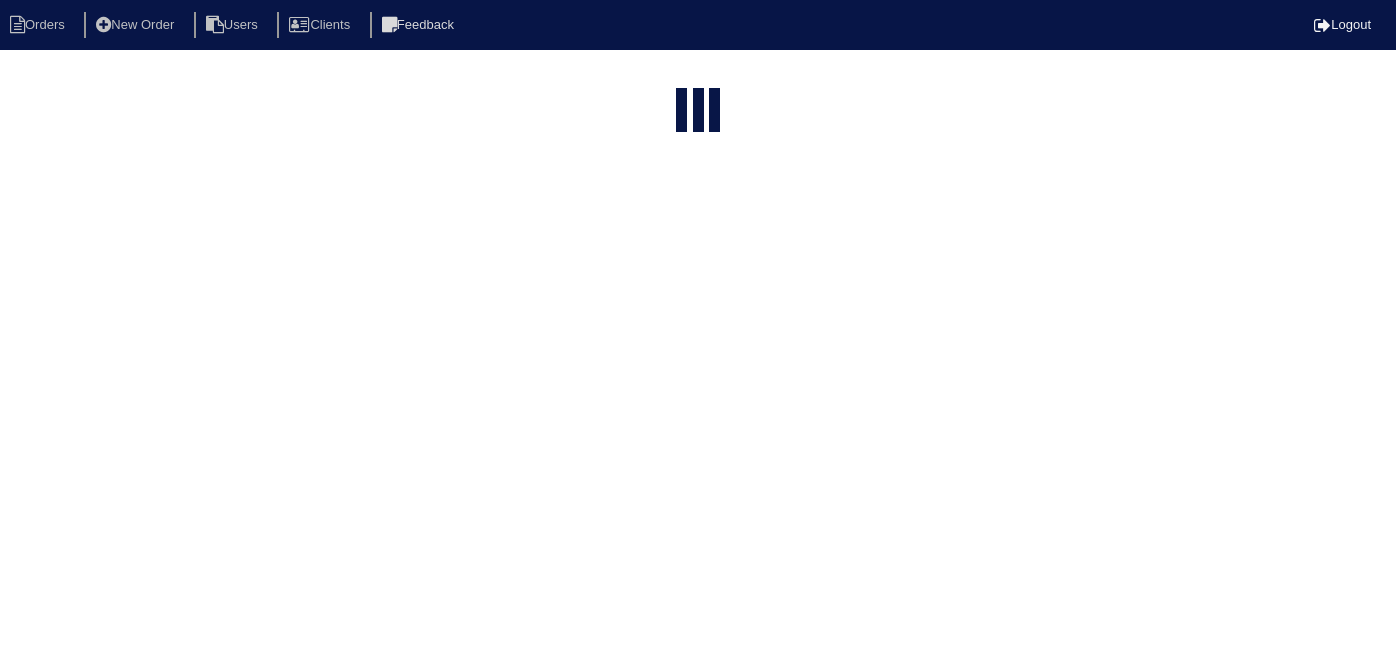 select on "15" 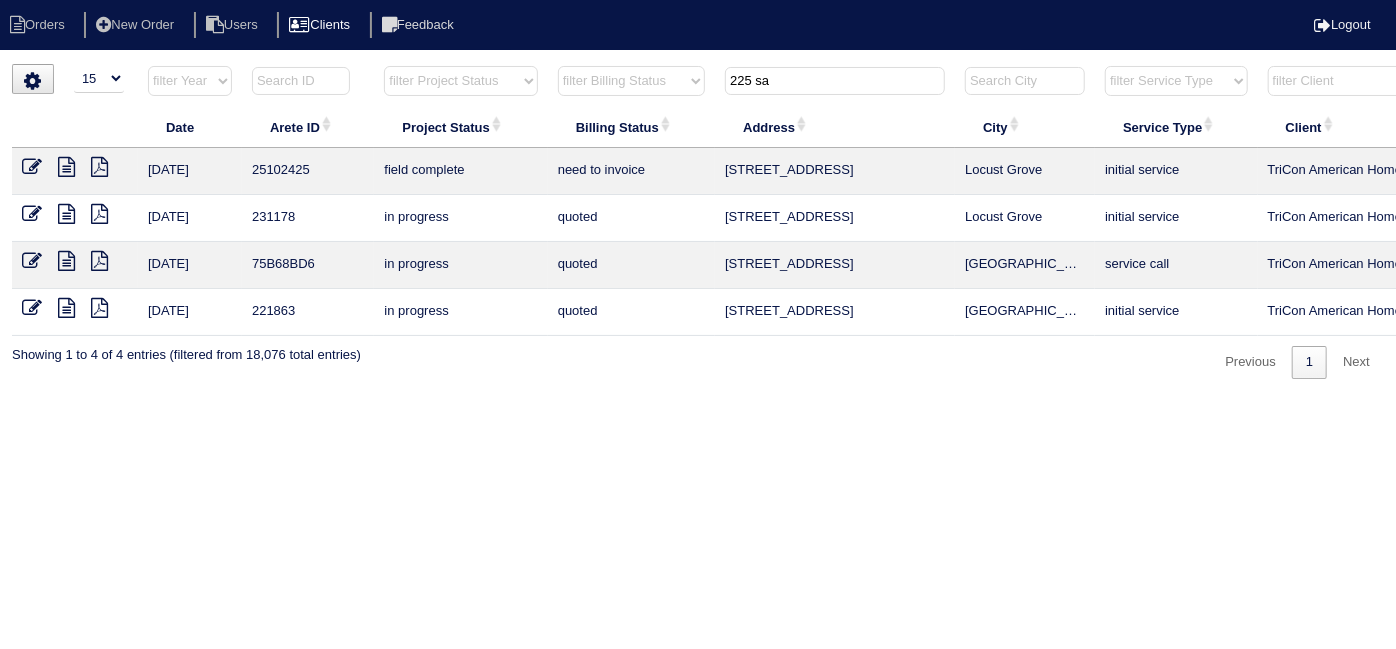 drag, startPoint x: 797, startPoint y: 77, endPoint x: 389, endPoint y: 16, distance: 412.53485 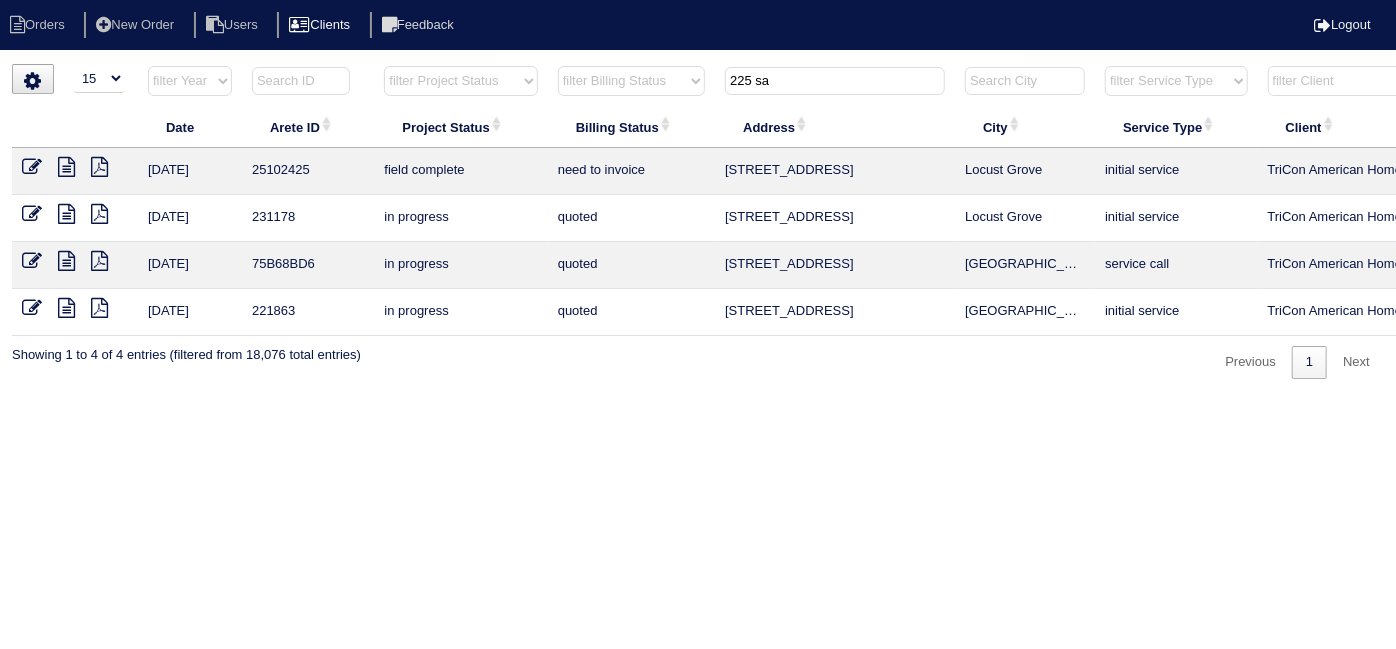 click on "Orders
New Order
Users
Clients
Feedback
Logout
Orders
New Order
Users
Clients
Message is blank.  Please add text or cancel.
Send Feedback
Cancel" at bounding box center [698, 221] 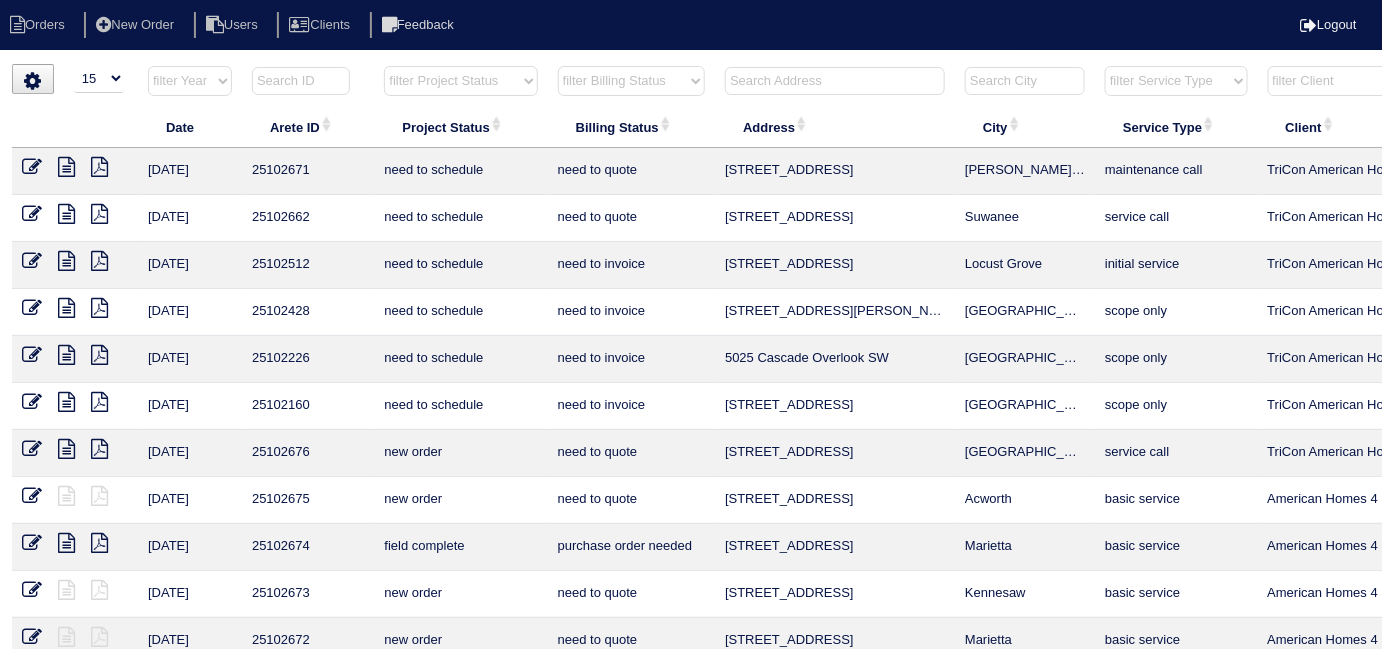 click at bounding box center (835, 81) 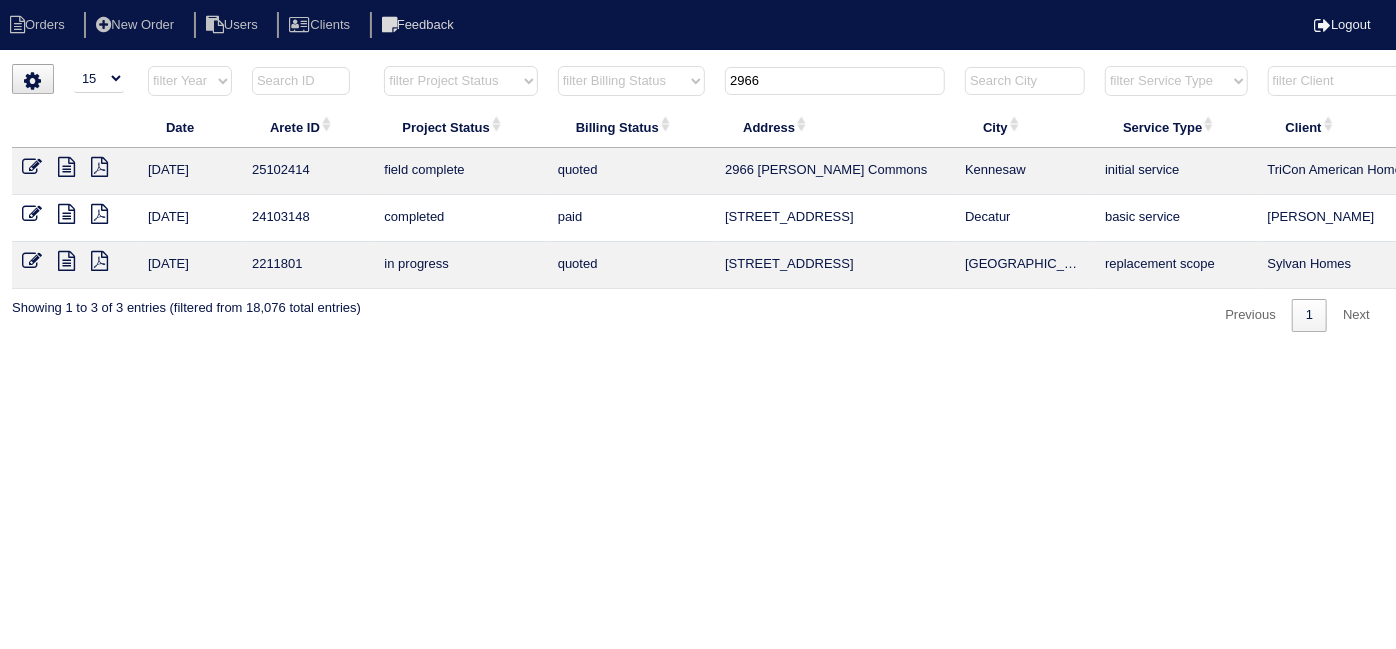 type on "2966" 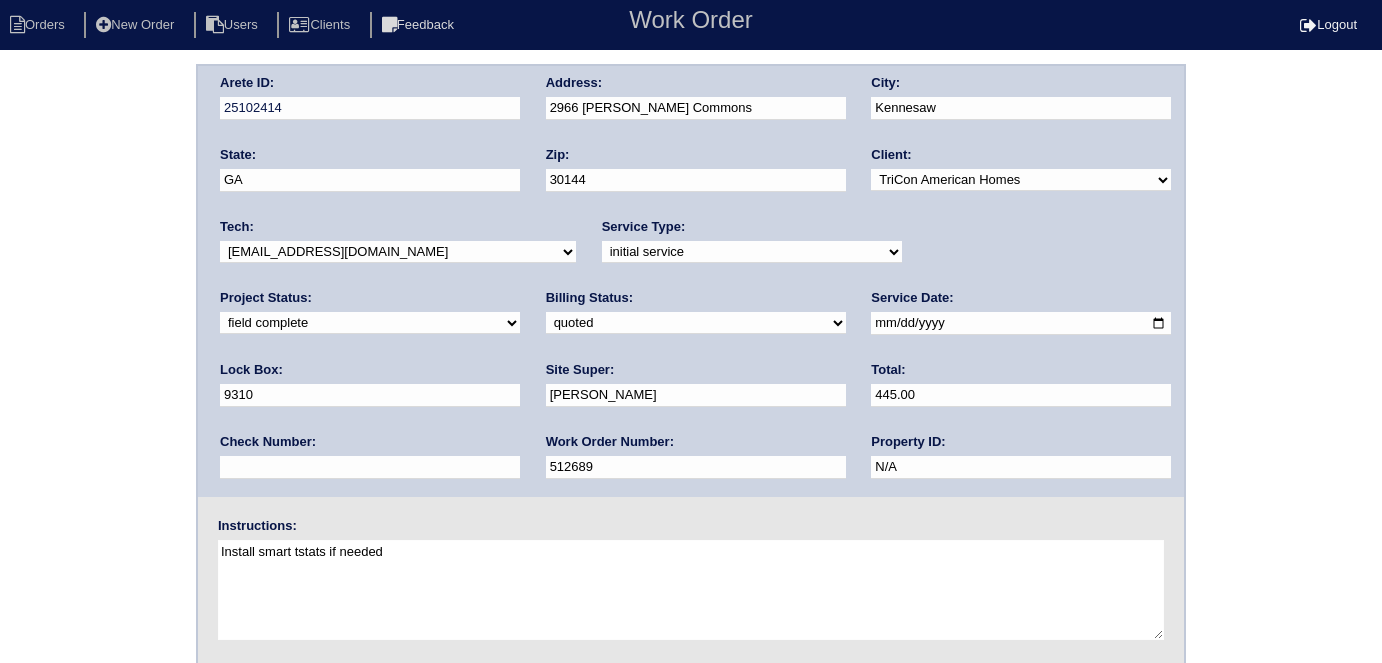 scroll, scrollTop: 0, scrollLeft: 0, axis: both 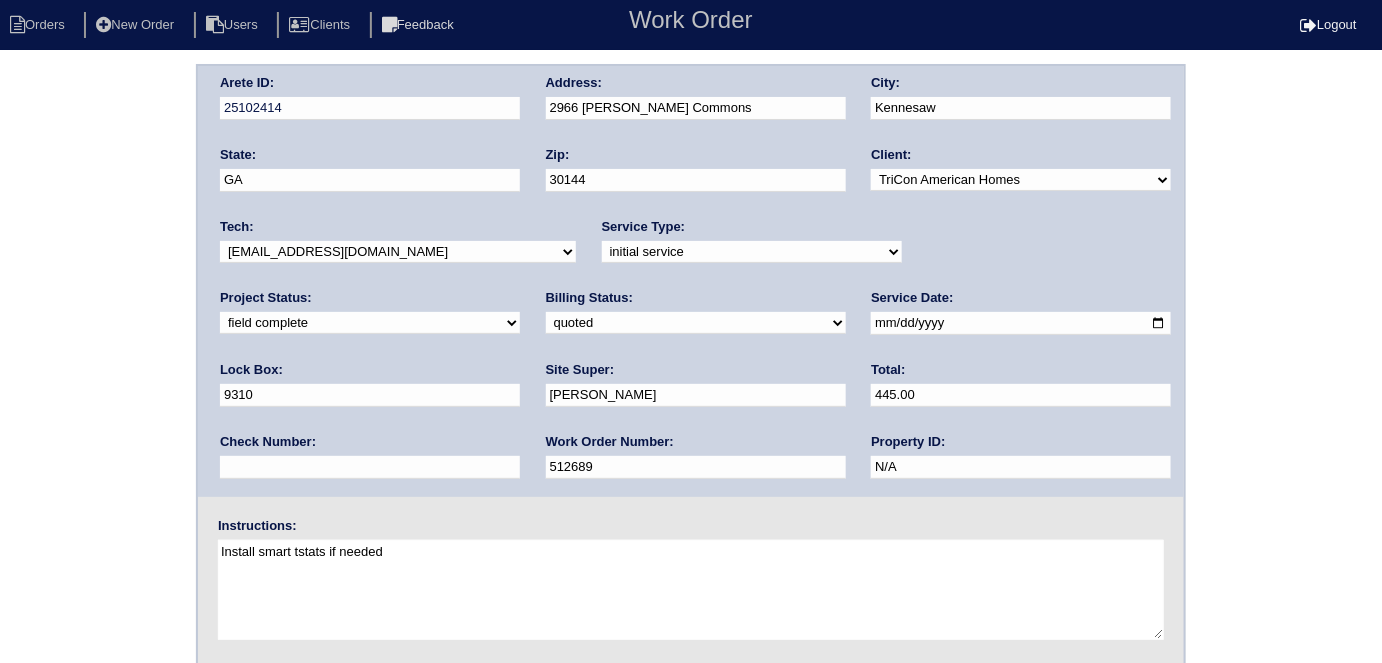 click on "need to quote
quoted
need to invoice
invoiced
paid
warranty
purchase order needed
unknown
in quickbooks" at bounding box center [696, 323] 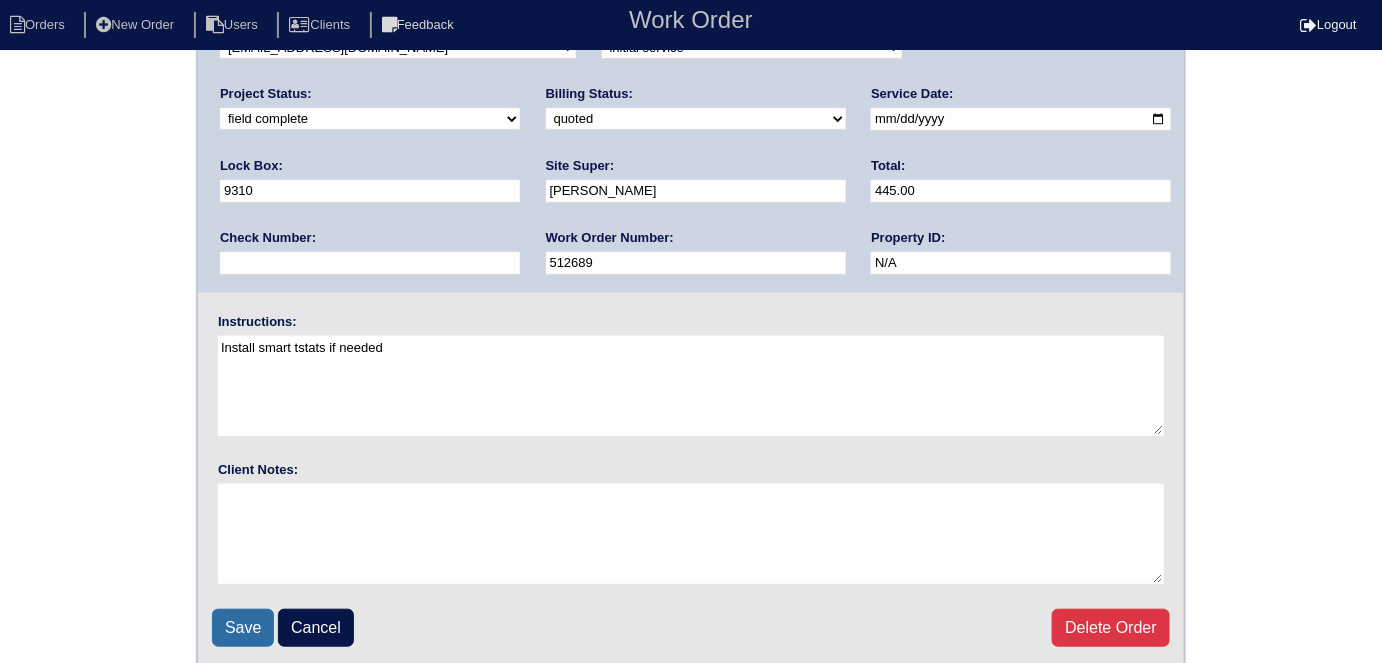 scroll, scrollTop: 205, scrollLeft: 0, axis: vertical 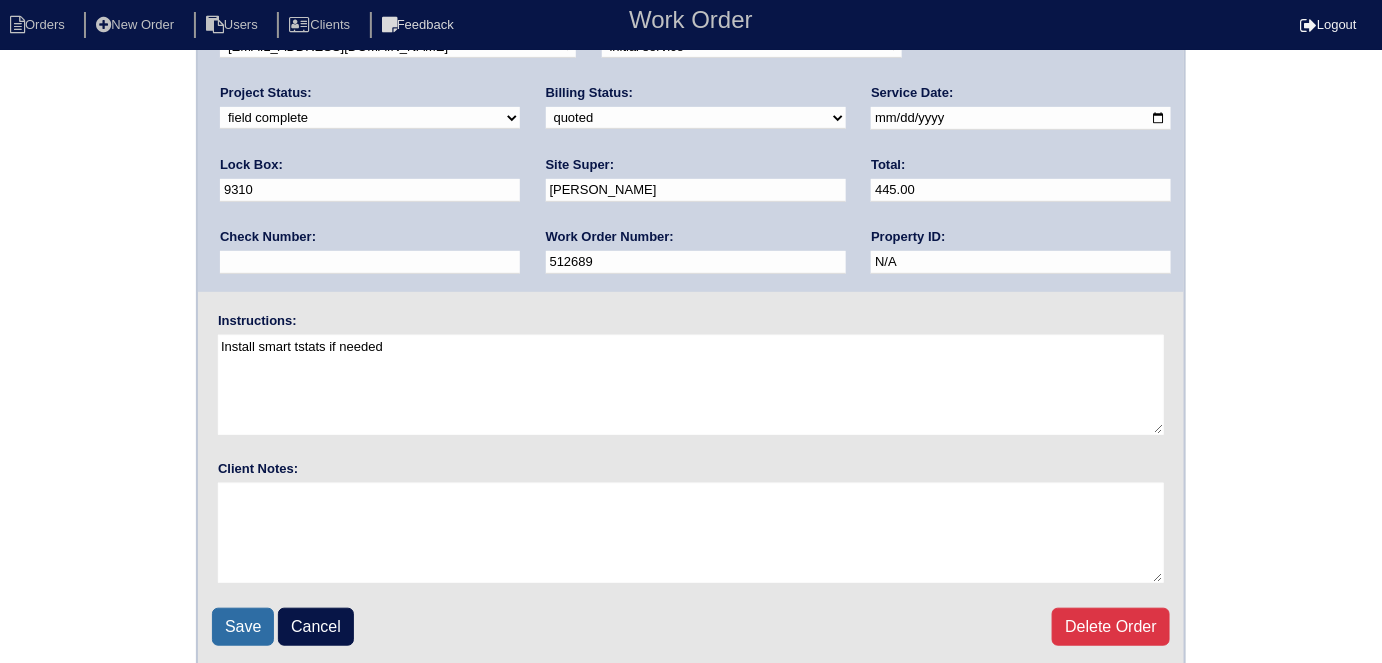 click on "Save" at bounding box center [243, 627] 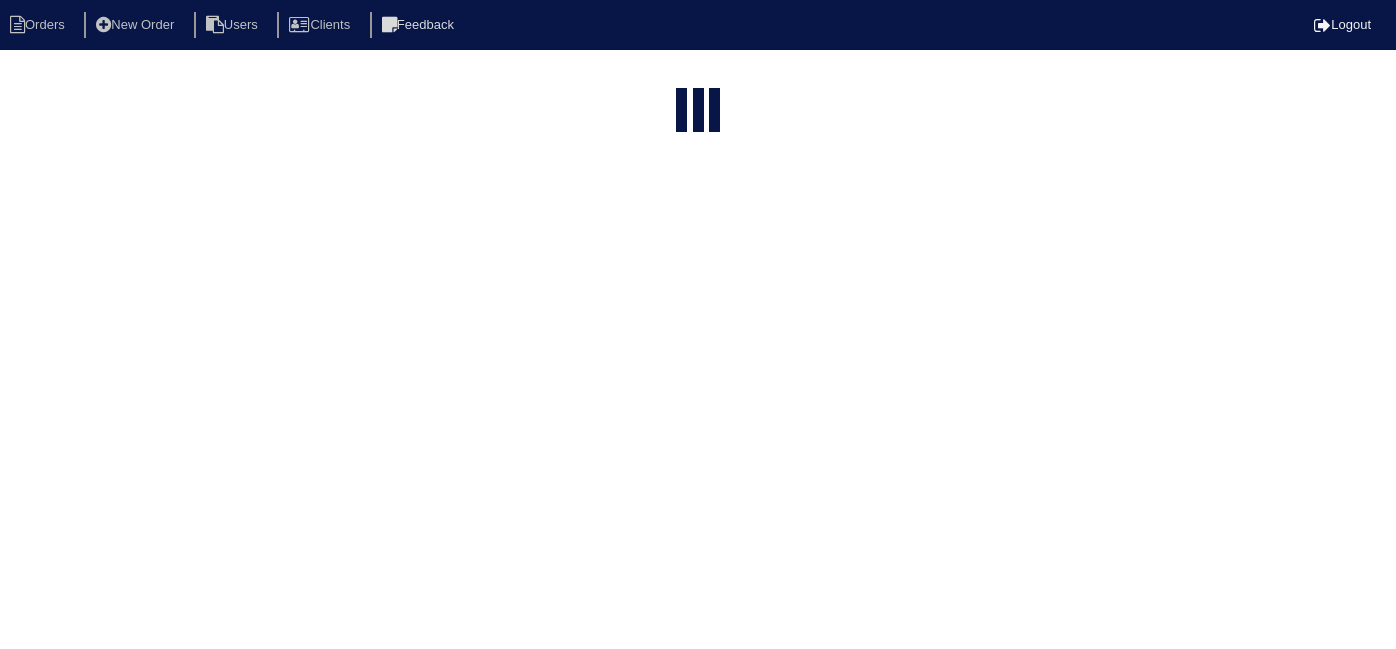 select on "15" 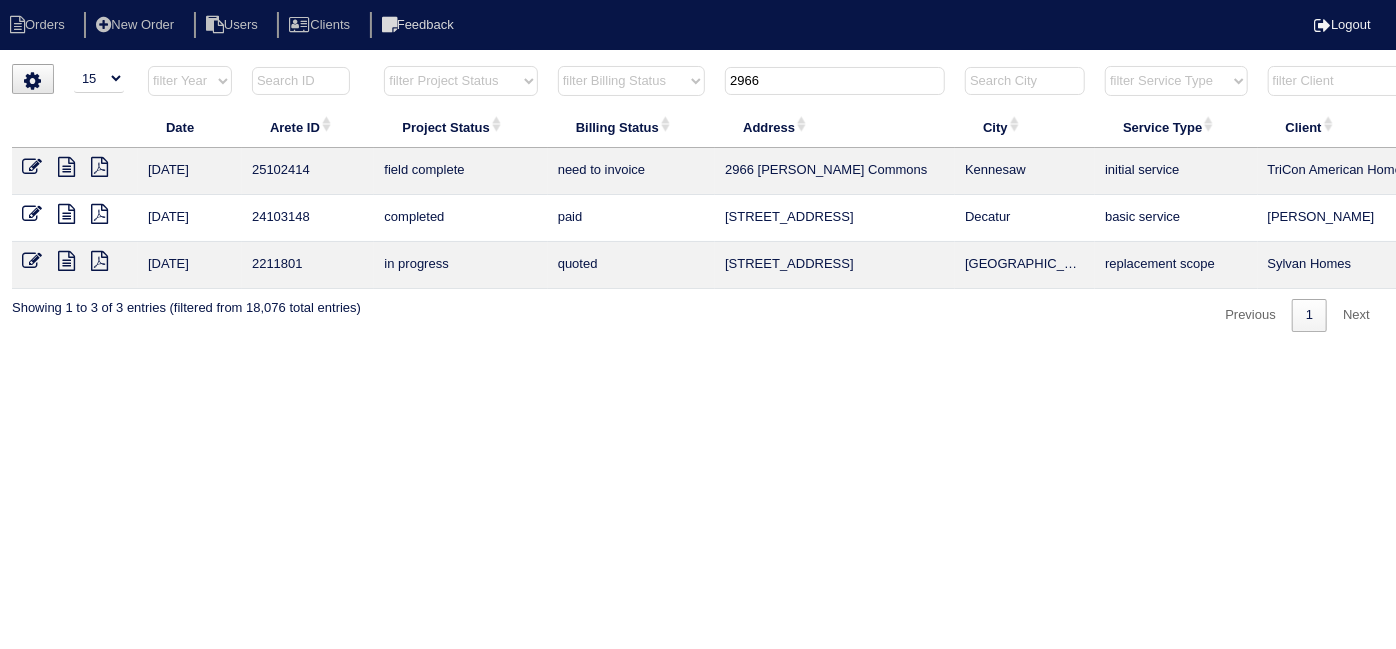 drag, startPoint x: 777, startPoint y: 82, endPoint x: 402, endPoint y: 54, distance: 376.04388 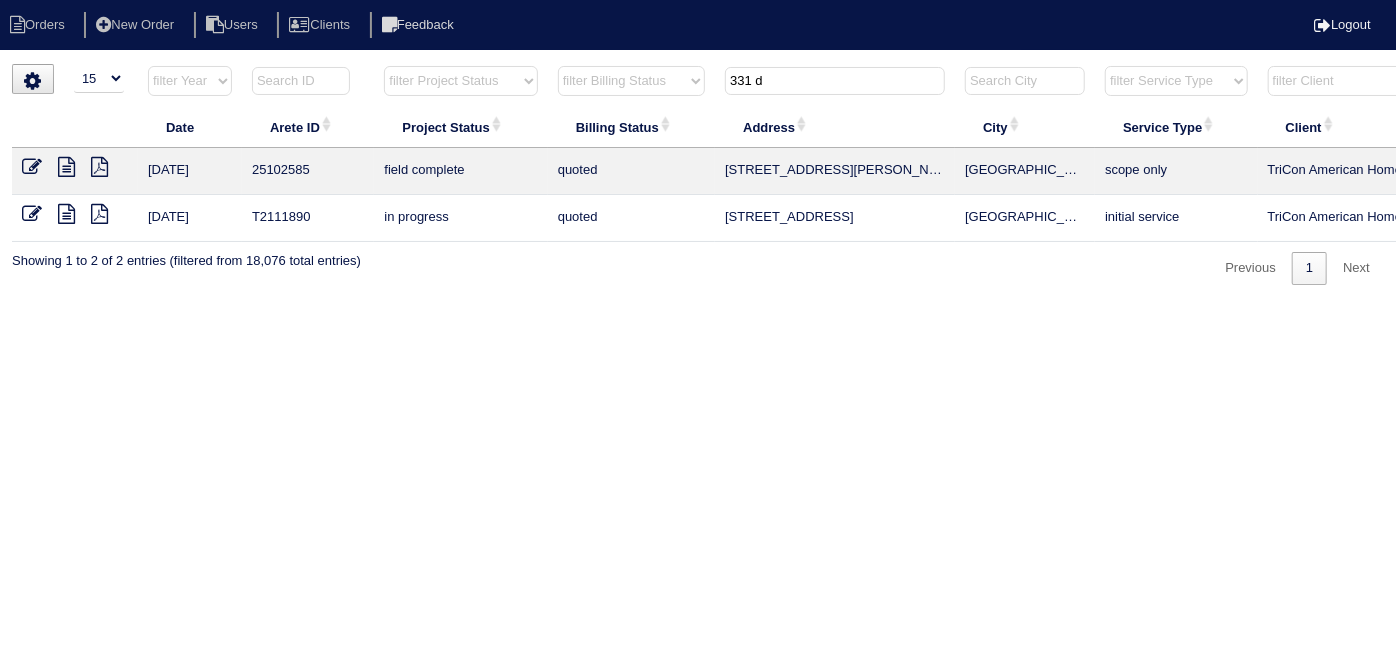 type on "331 d" 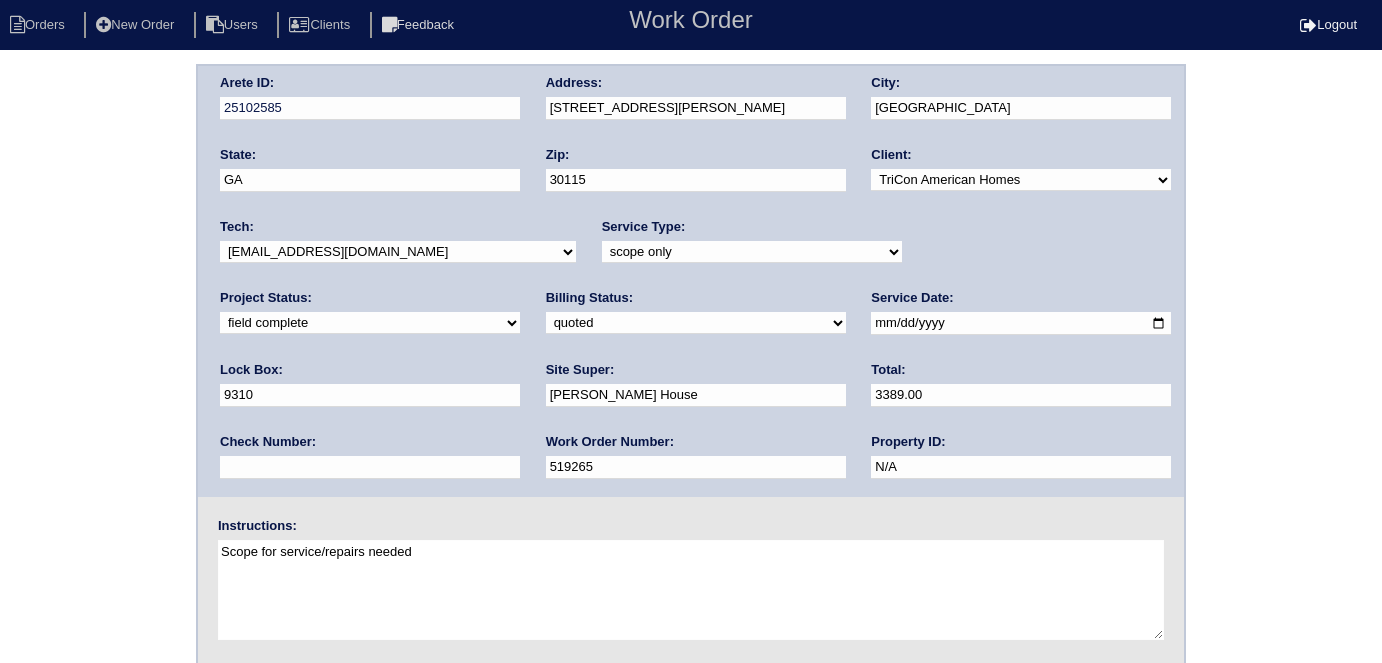 scroll, scrollTop: 0, scrollLeft: 0, axis: both 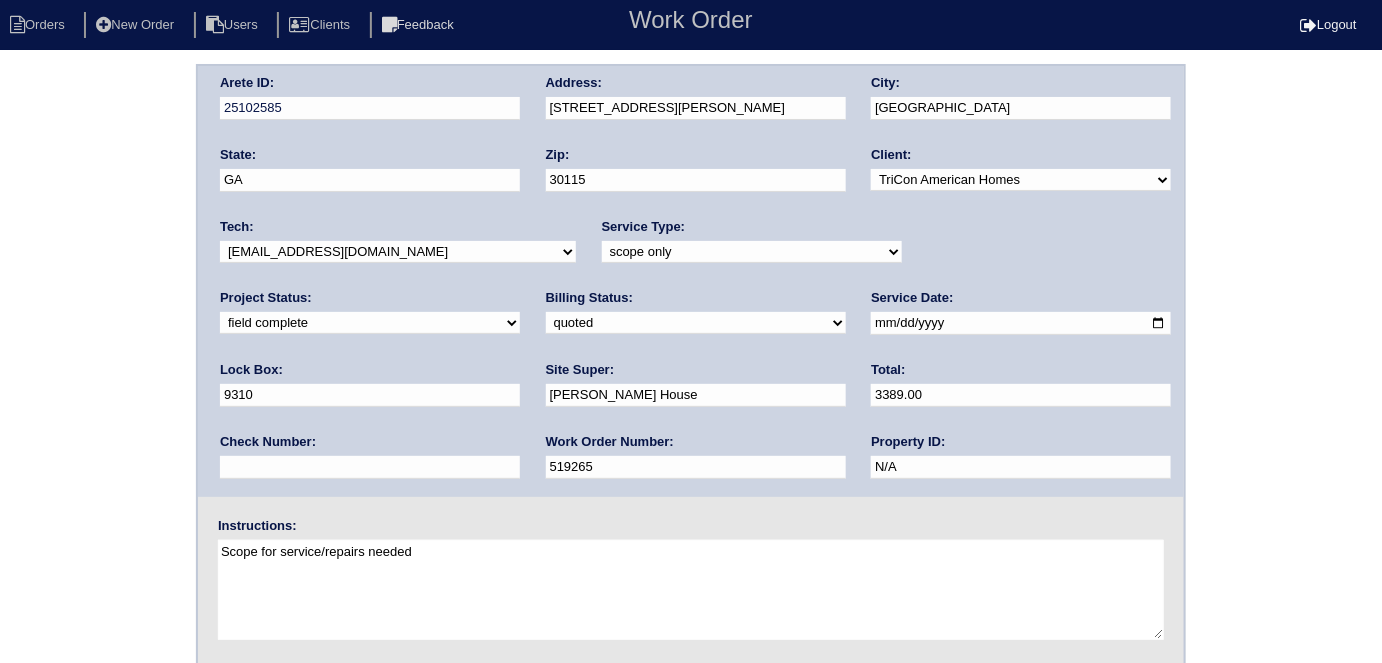 click on "need to quote
quoted
need to invoice
invoiced
paid
warranty
purchase order needed
unknown
in quickbooks" at bounding box center (696, 323) 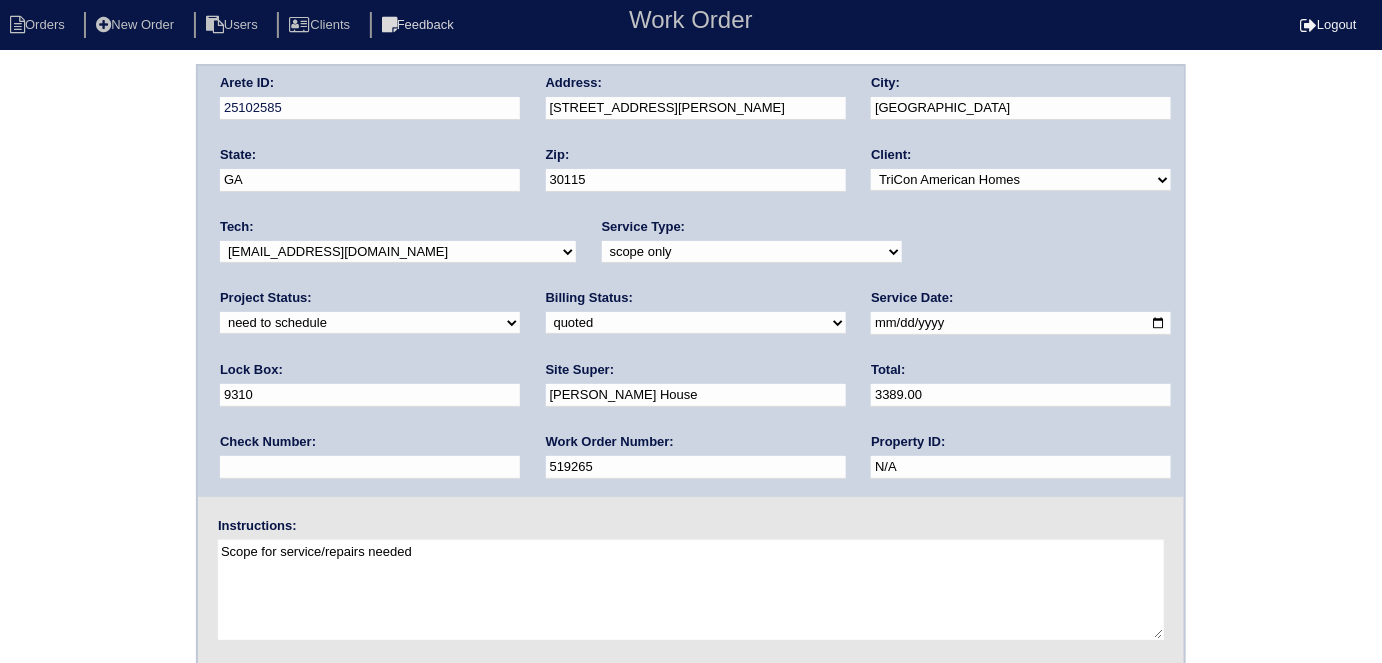 click on "2025-07-21" at bounding box center (1021, 323) 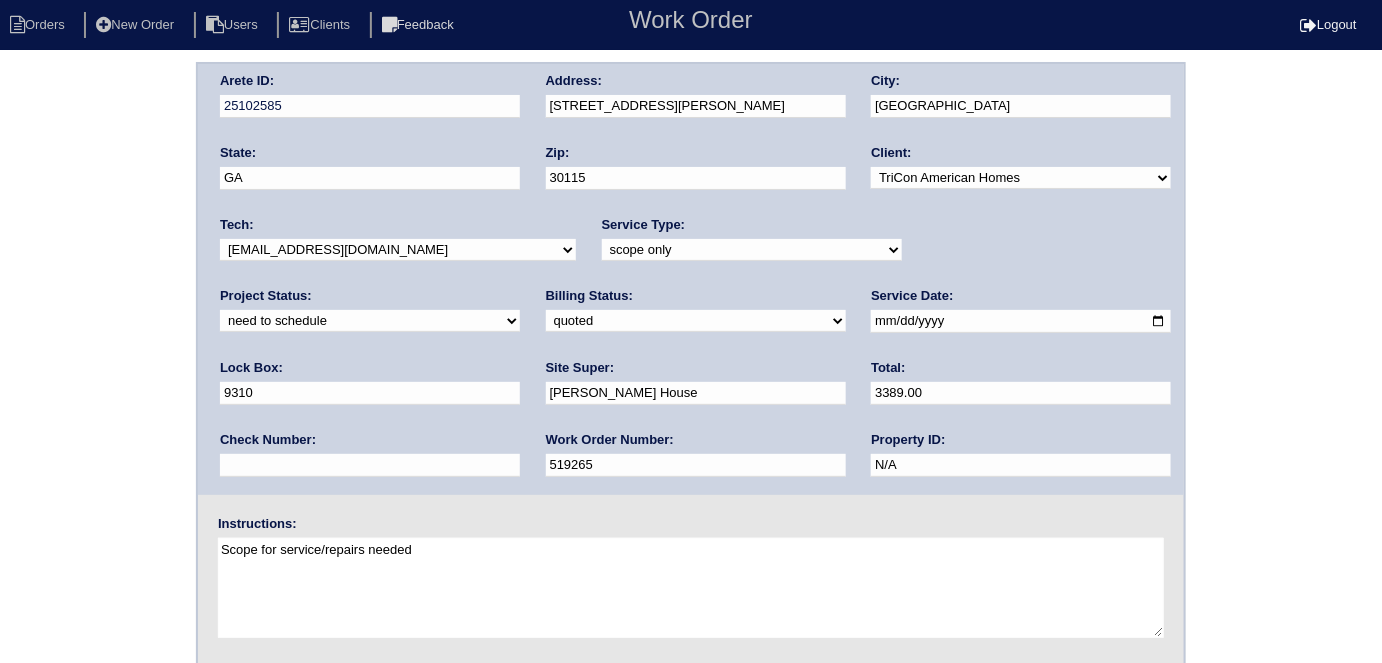 click on "Arete ID:
25102585
Address:
331 Denae Ct
City:
Canton
State:
GA
Zip:
30115
Client:
-select-
TriCon American Homes
American Homes 4 Rent
First Key Homes
Zillow
The Renovation Company
On The Level Development Group
Shepard Exposition Group
Sylvan Homes
Pathway Construction
Arete Personal
Arete SMG
Tiber Capital
Tiber Realty
Divvy
Rave
Stine Construction
Alan Luther
HomeRiver Group
Test Client
Rasmus Real Estate
Padly
Buffalo Homes
Phillip Brothers
Maymont Homes
Tech: -select-" at bounding box center [691, 466] 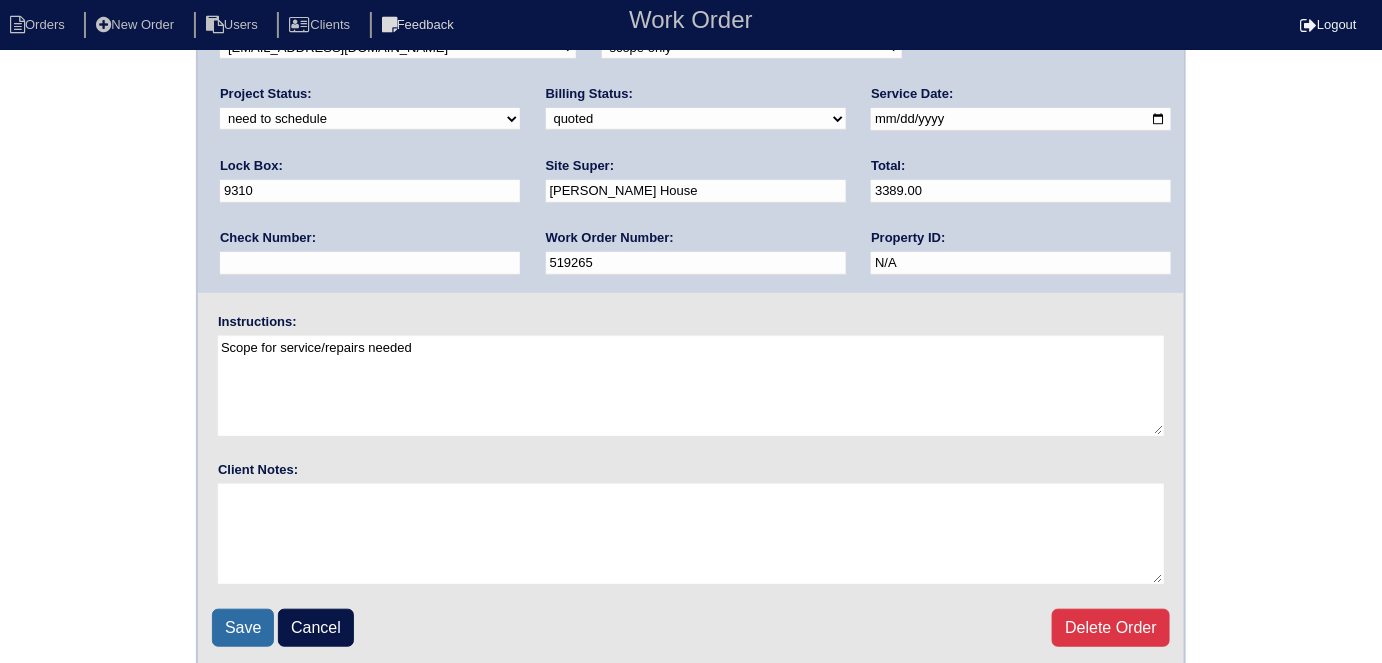 scroll, scrollTop: 205, scrollLeft: 0, axis: vertical 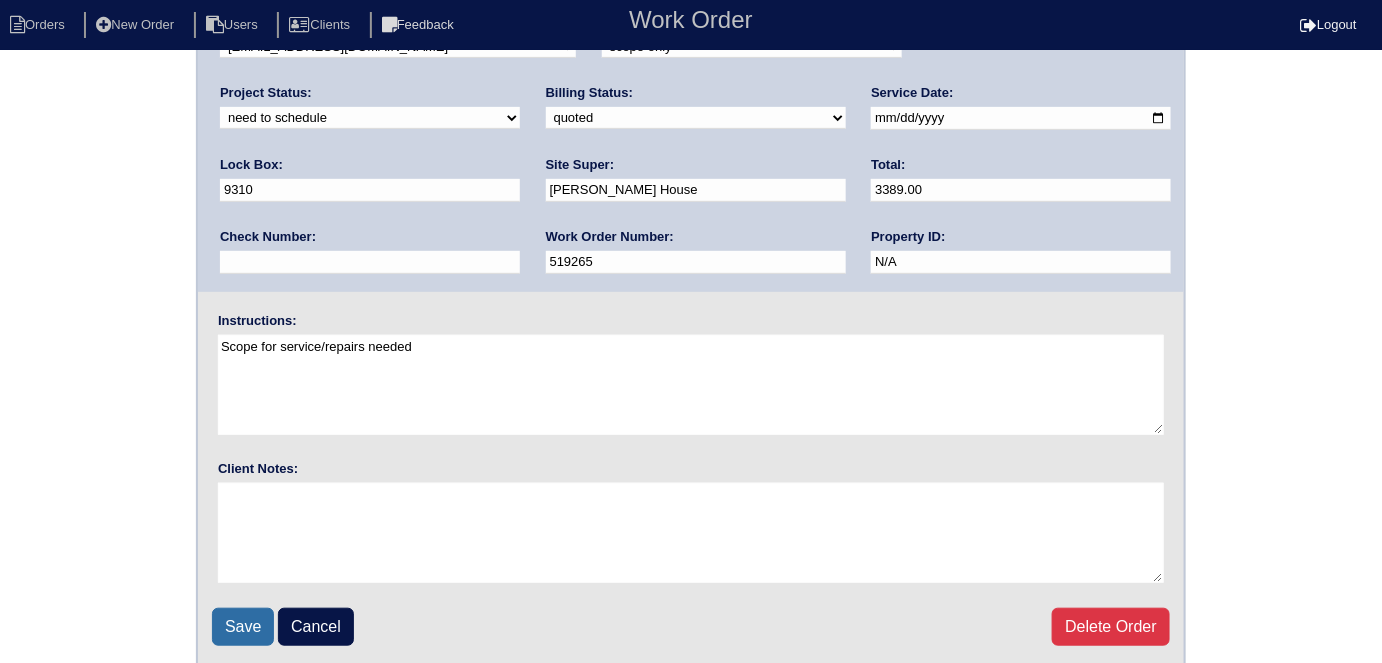 click on "Save" at bounding box center [243, 627] 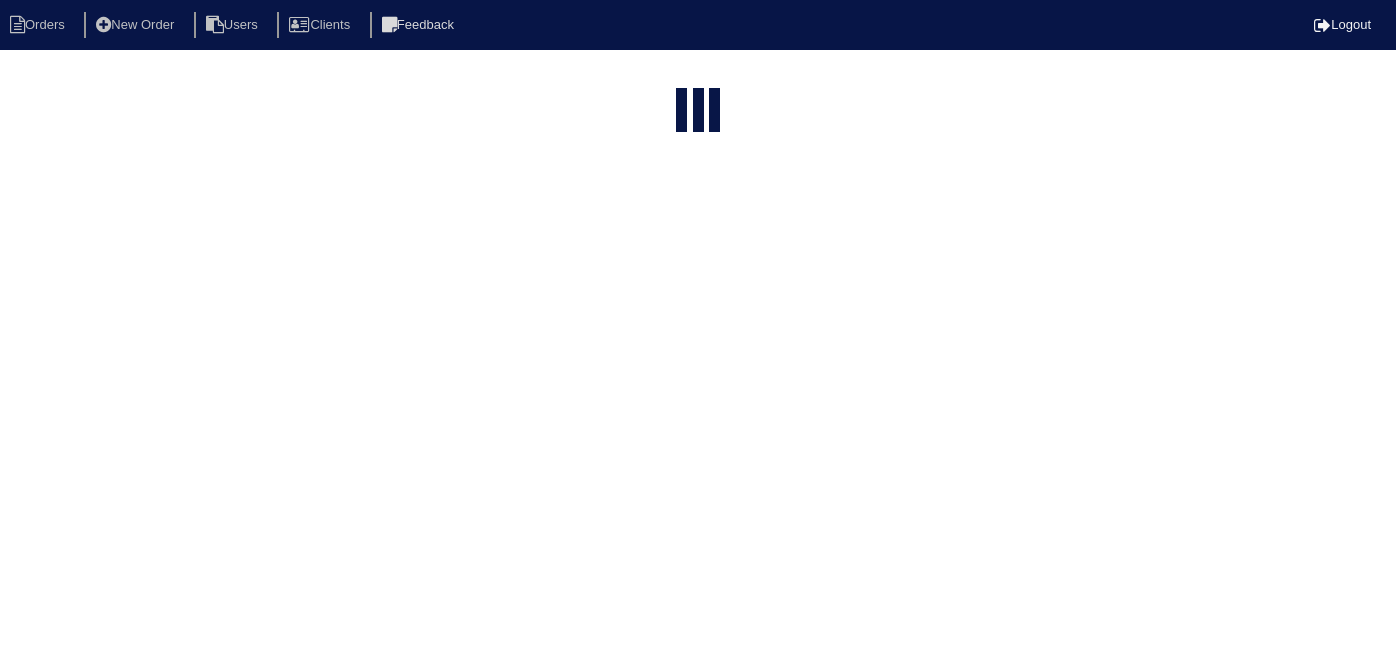 select on "15" 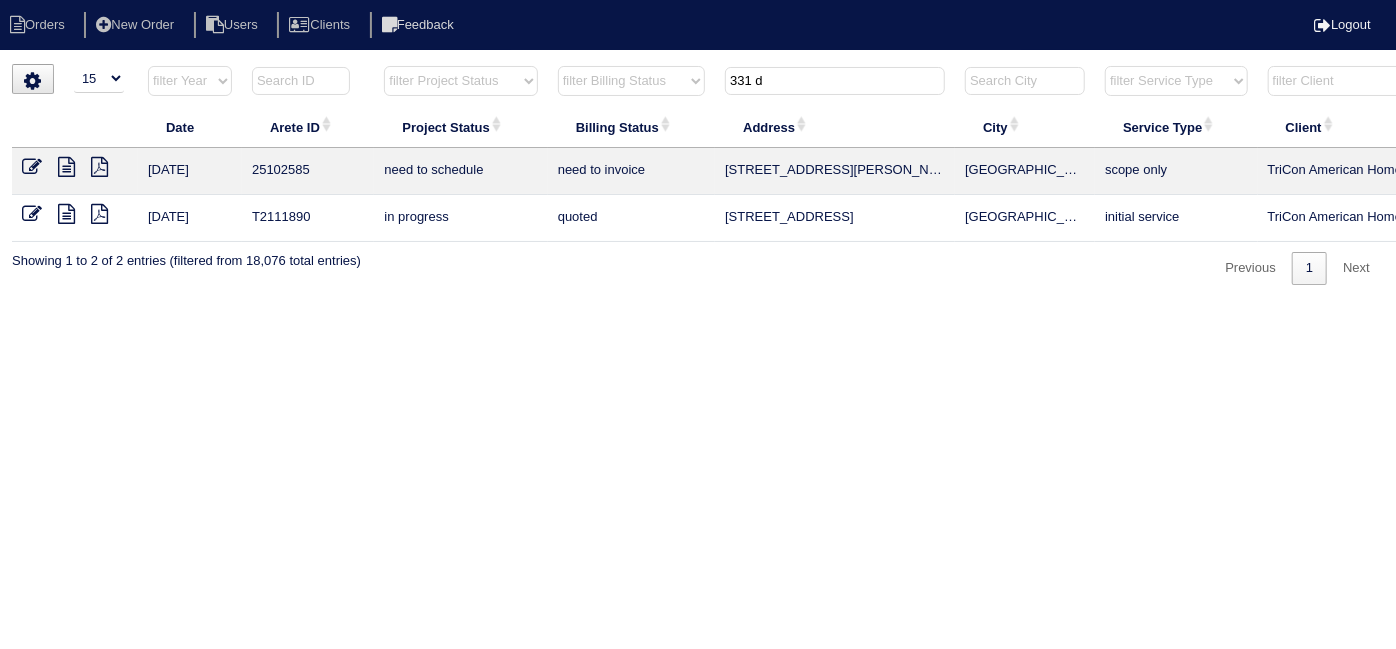 click at bounding box center (66, 167) 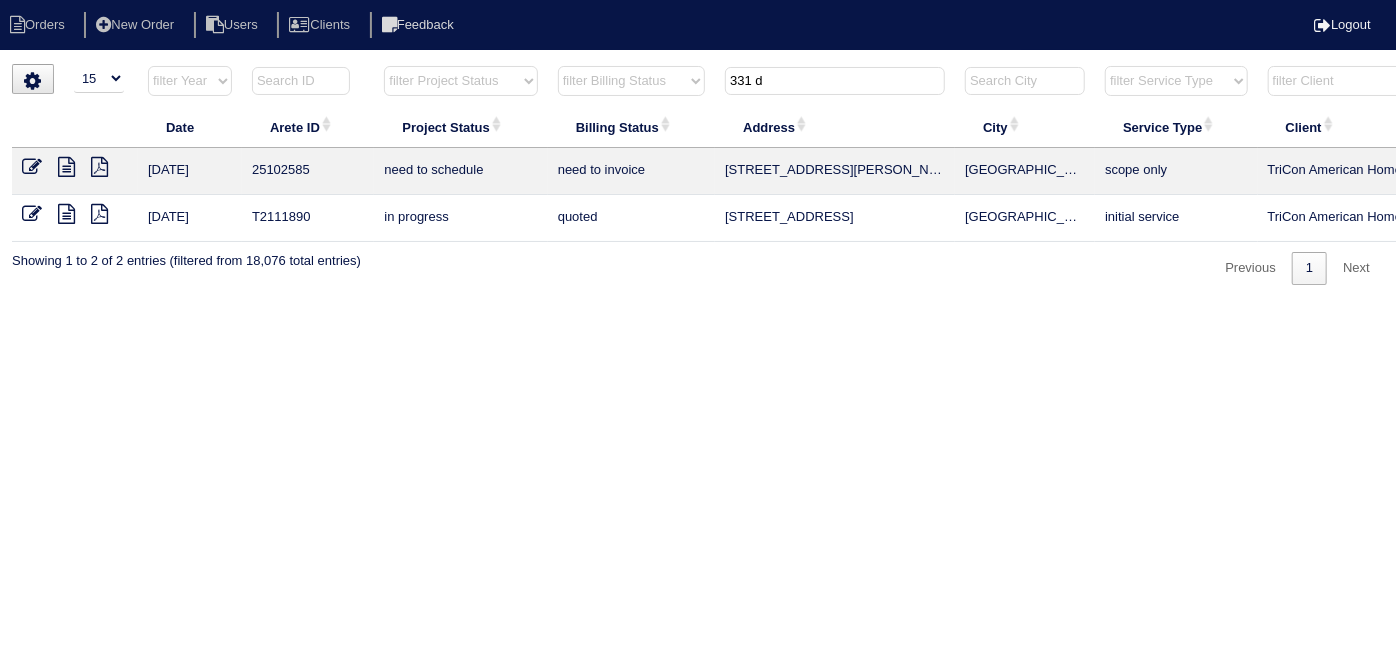 scroll, scrollTop: 0, scrollLeft: 348, axis: horizontal 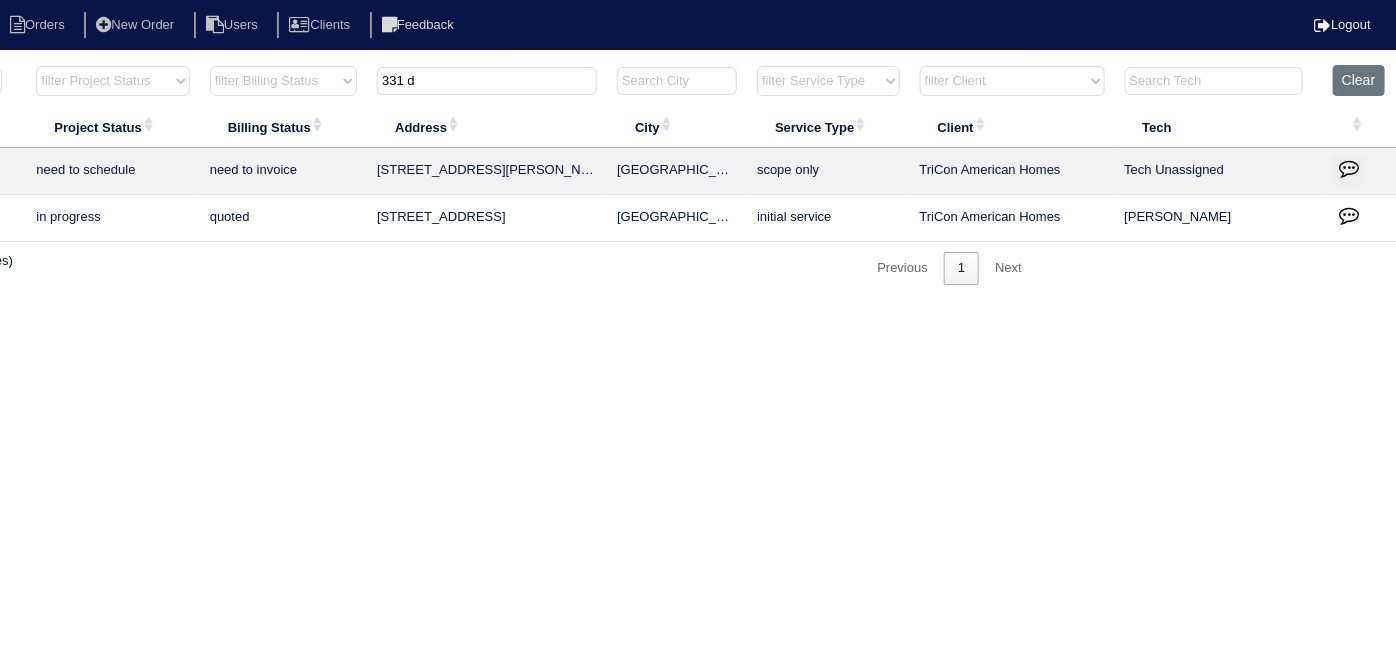 drag, startPoint x: 1339, startPoint y: 171, endPoint x: 1270, endPoint y: 191, distance: 71.8401 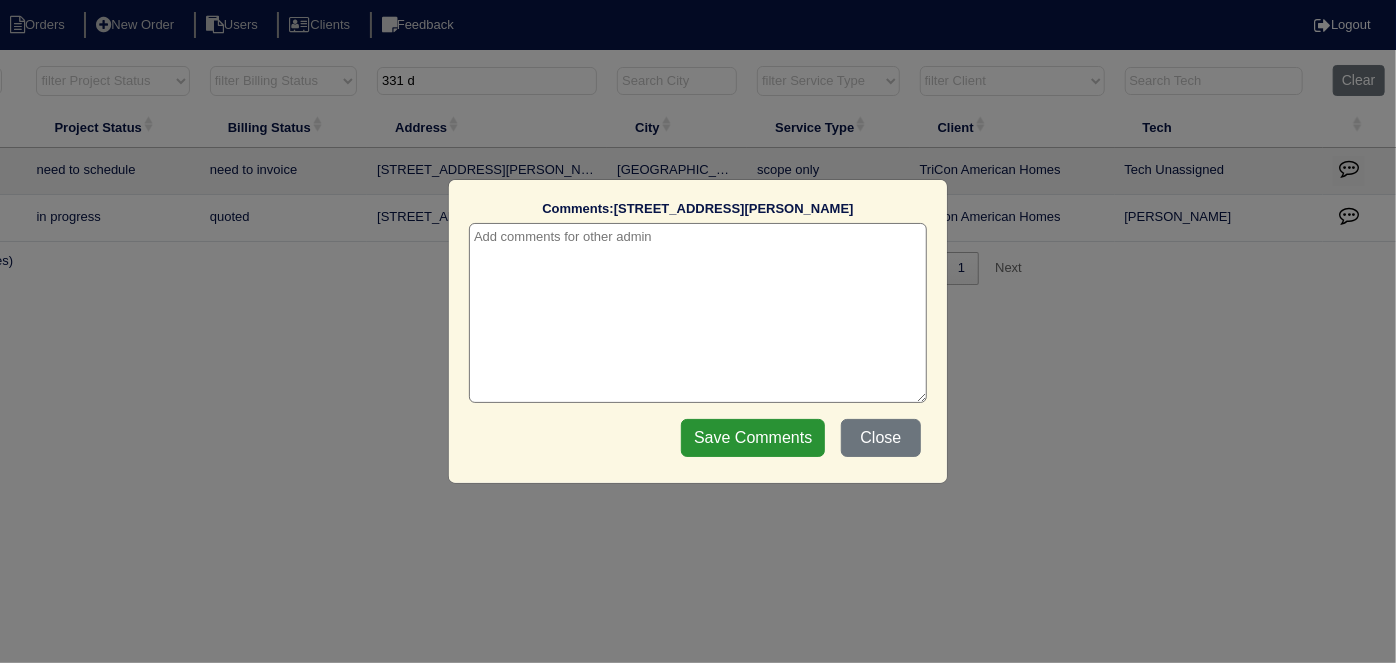 click at bounding box center [698, 313] 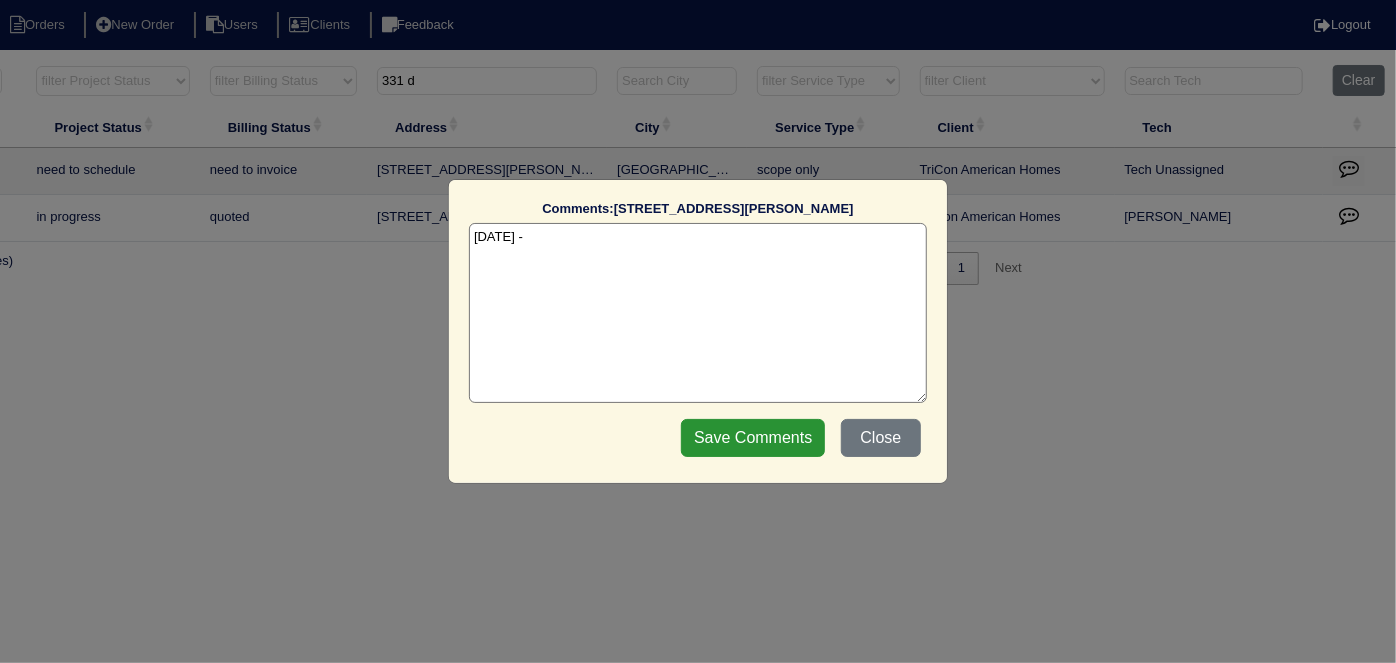 paste on "Replace AC & Coil/service" 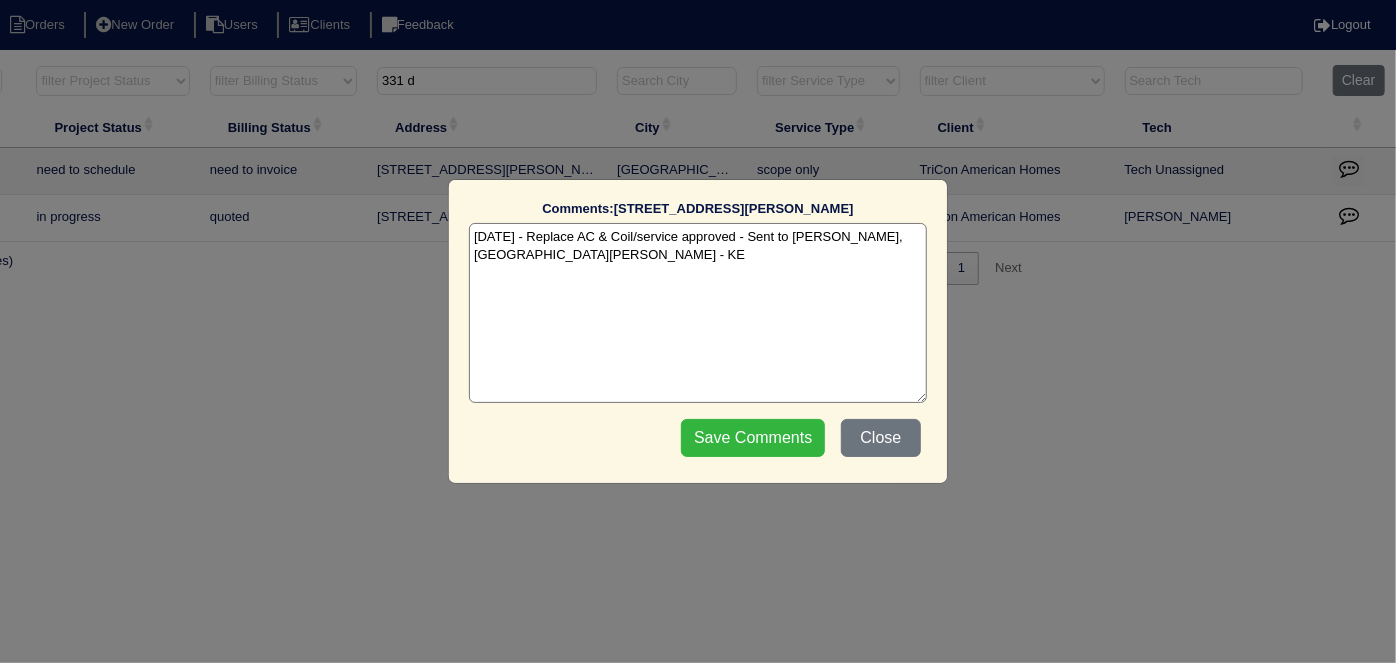 type on "7/22/25 - Replace AC & Coil/service approved - Sent to Dan, Payton, Reeca - KE" 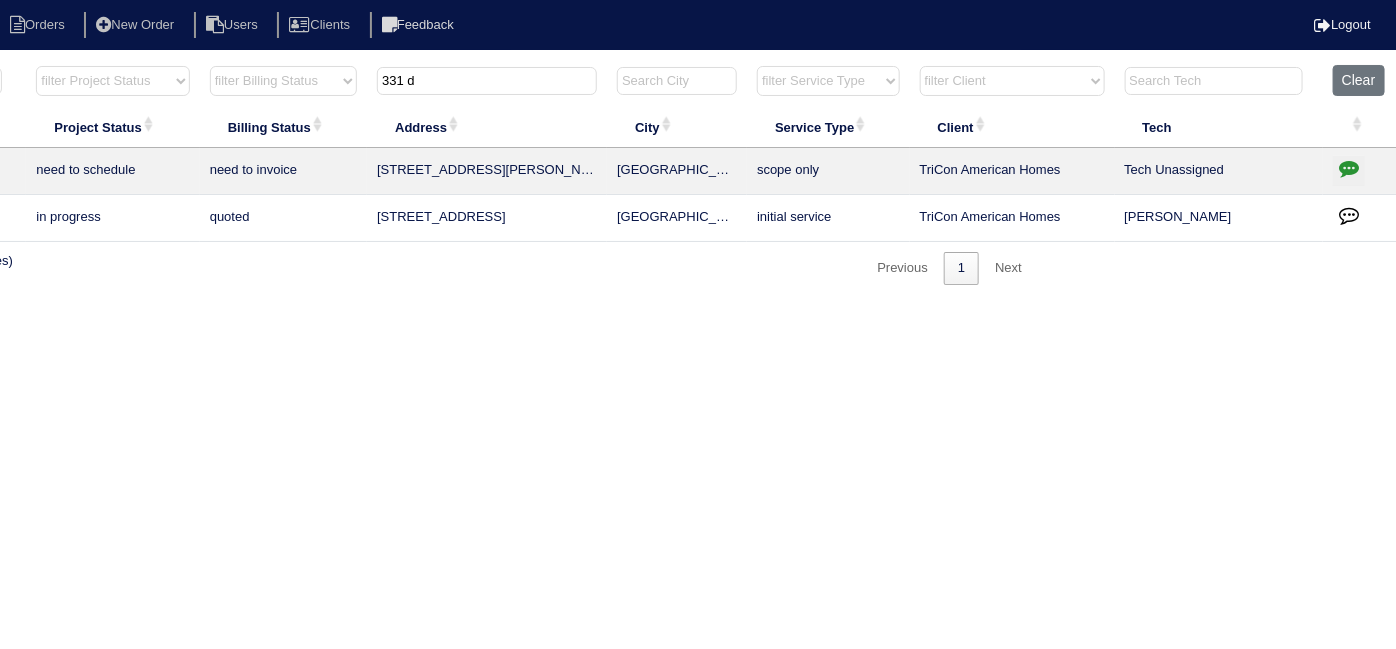 drag, startPoint x: 474, startPoint y: 70, endPoint x: 317, endPoint y: 75, distance: 157.0796 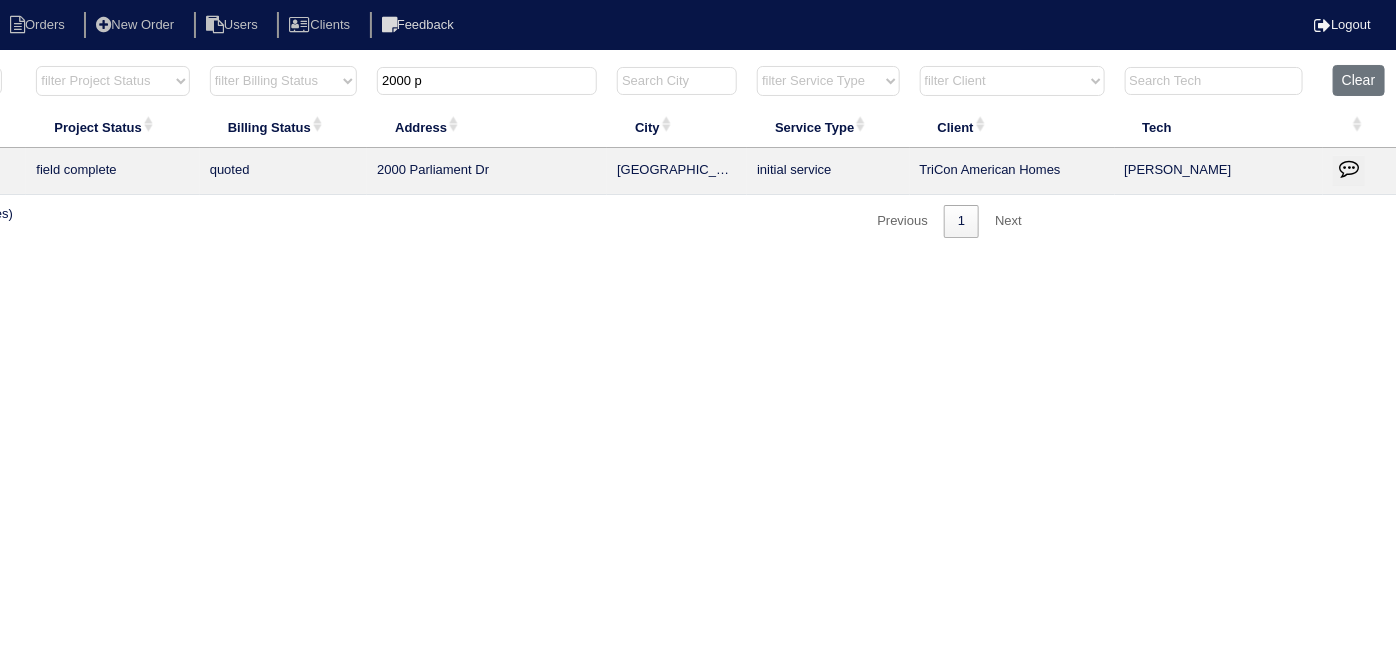 scroll, scrollTop: 0, scrollLeft: 0, axis: both 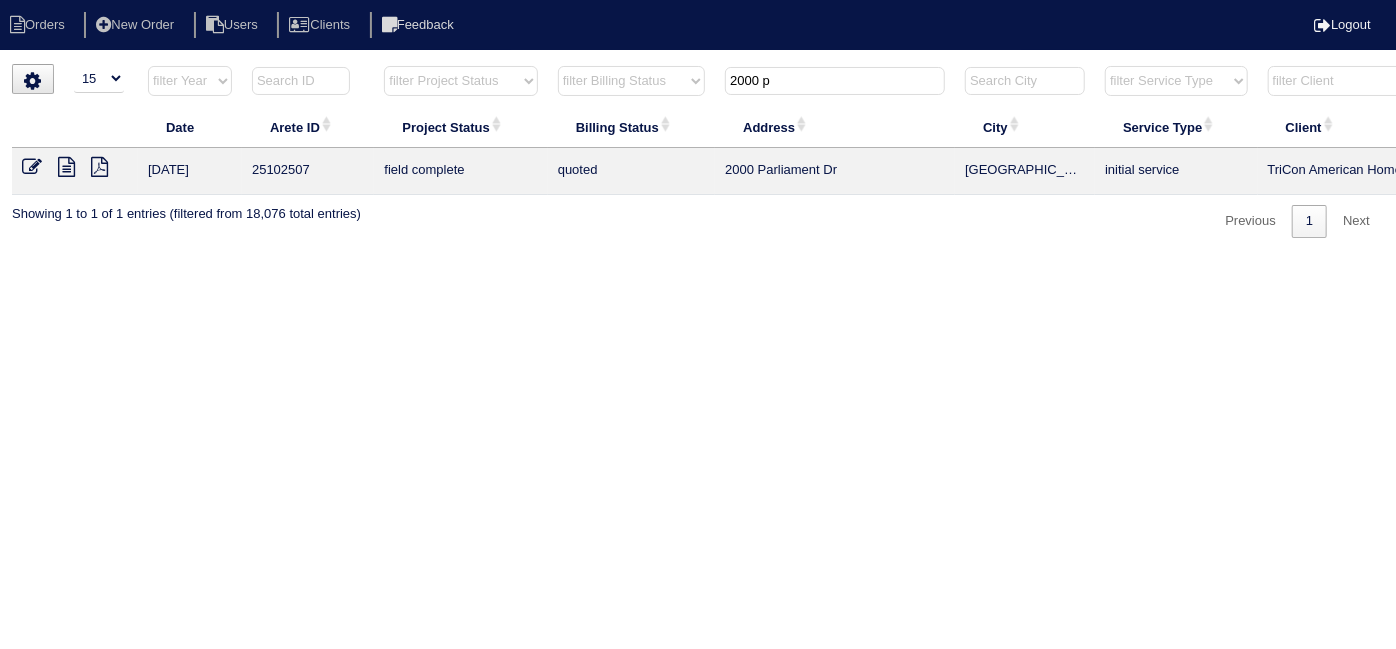 type on "2000 p" 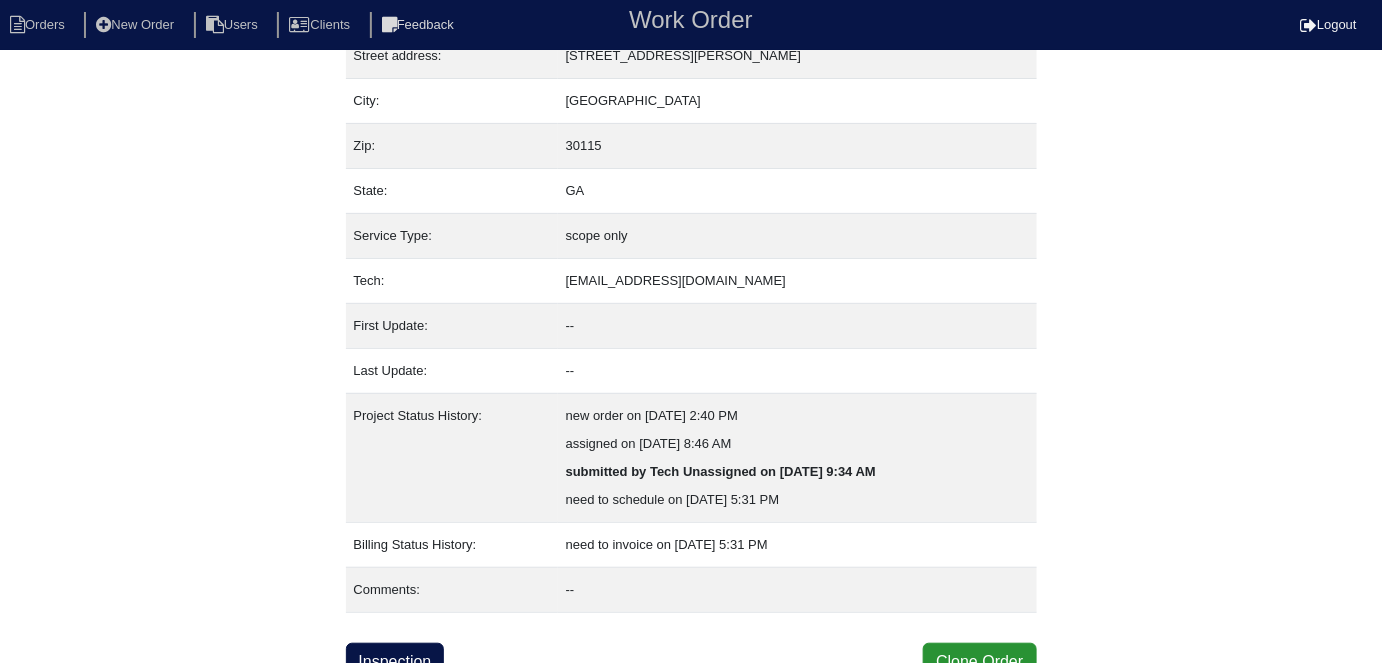 scroll, scrollTop: 133, scrollLeft: 0, axis: vertical 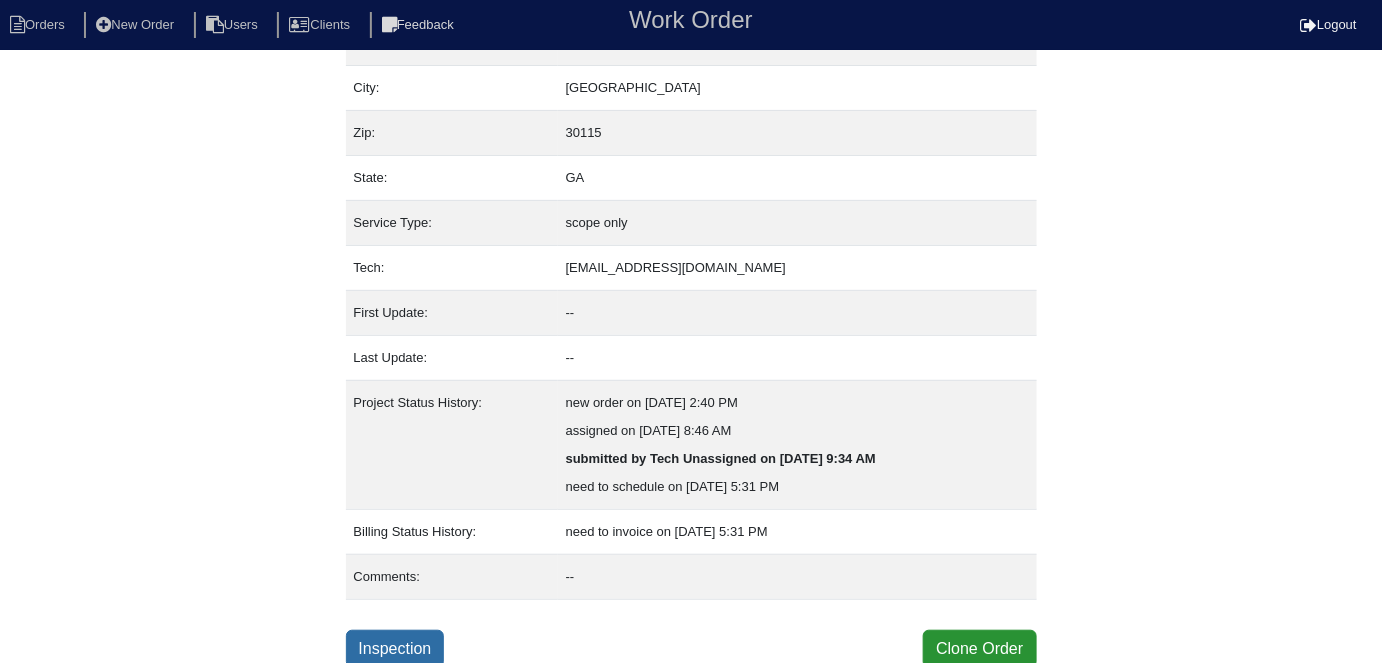 click on "Inspection" at bounding box center [395, 649] 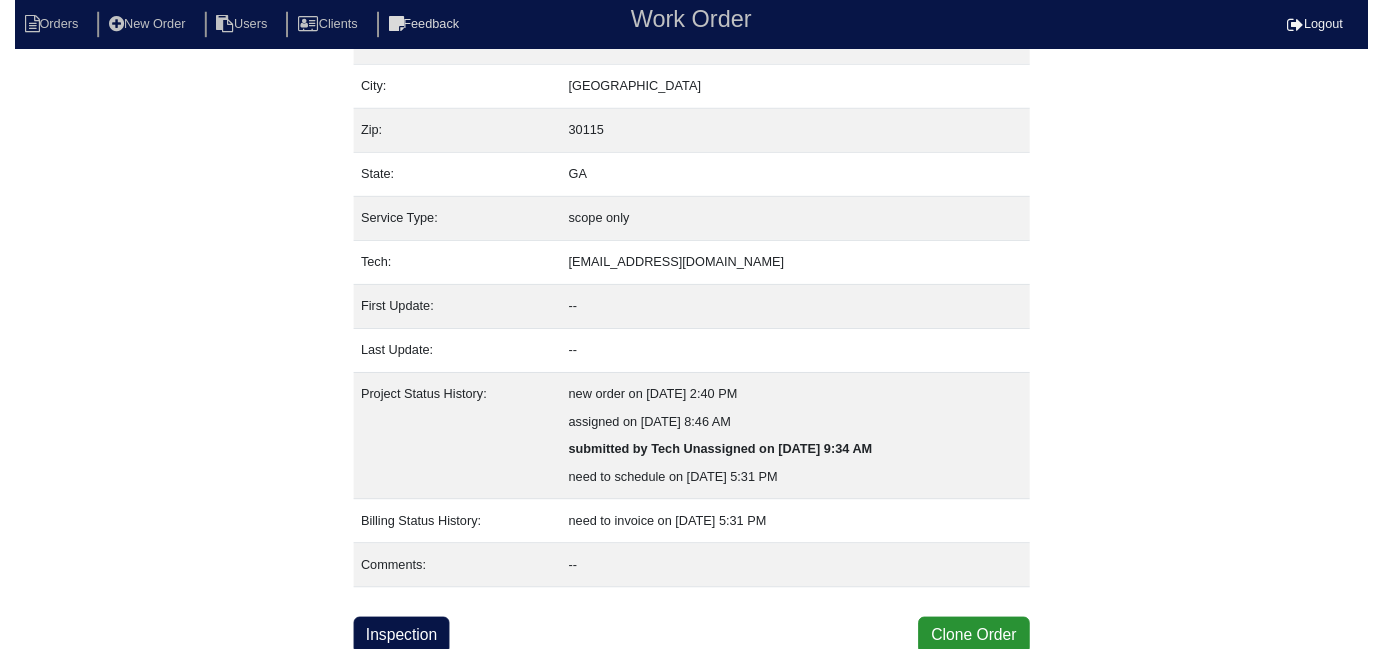scroll, scrollTop: 0, scrollLeft: 0, axis: both 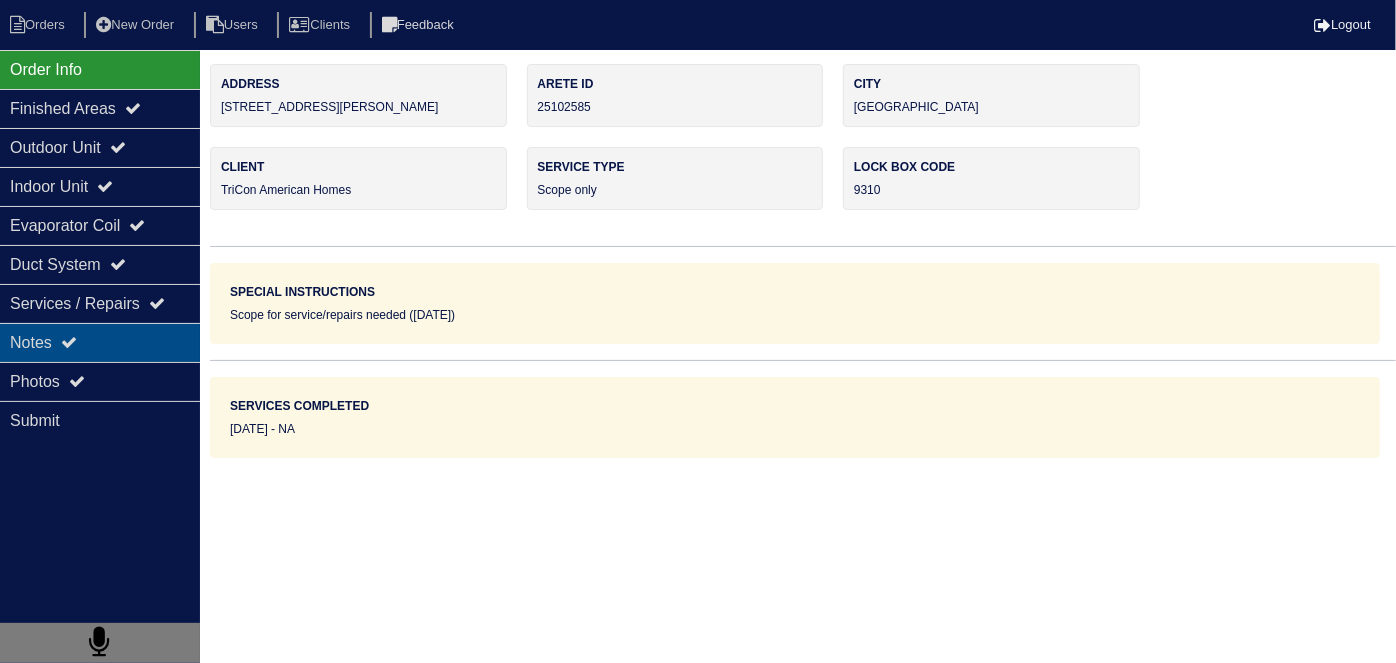 click on "Notes" at bounding box center (100, 342) 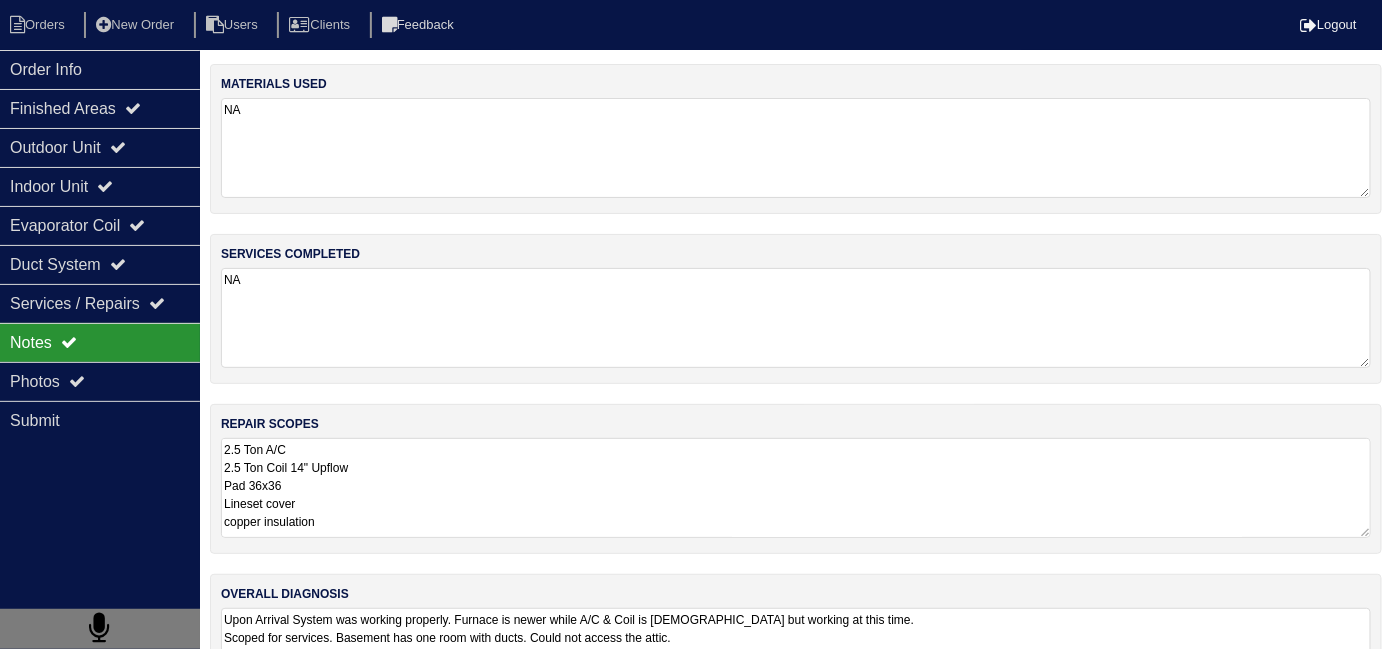 click on "2.5 Ton A/C
2.5 Ton Coil 14" Upflow
Pad 36x36
Lineset cover
copper insulation
Services
Replace filters
Change condensate pump
Clean Drain line
Add Union
Replace Thermostat" at bounding box center (796, 488) 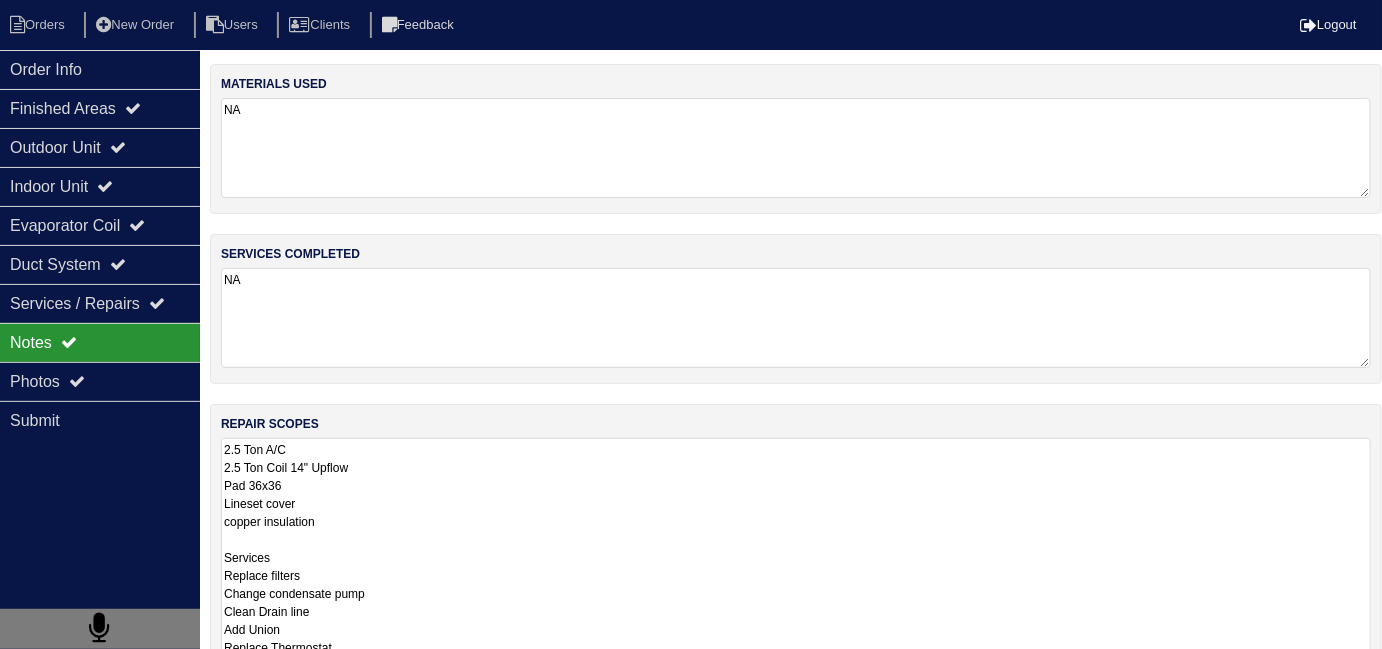 scroll, scrollTop: 1, scrollLeft: 0, axis: vertical 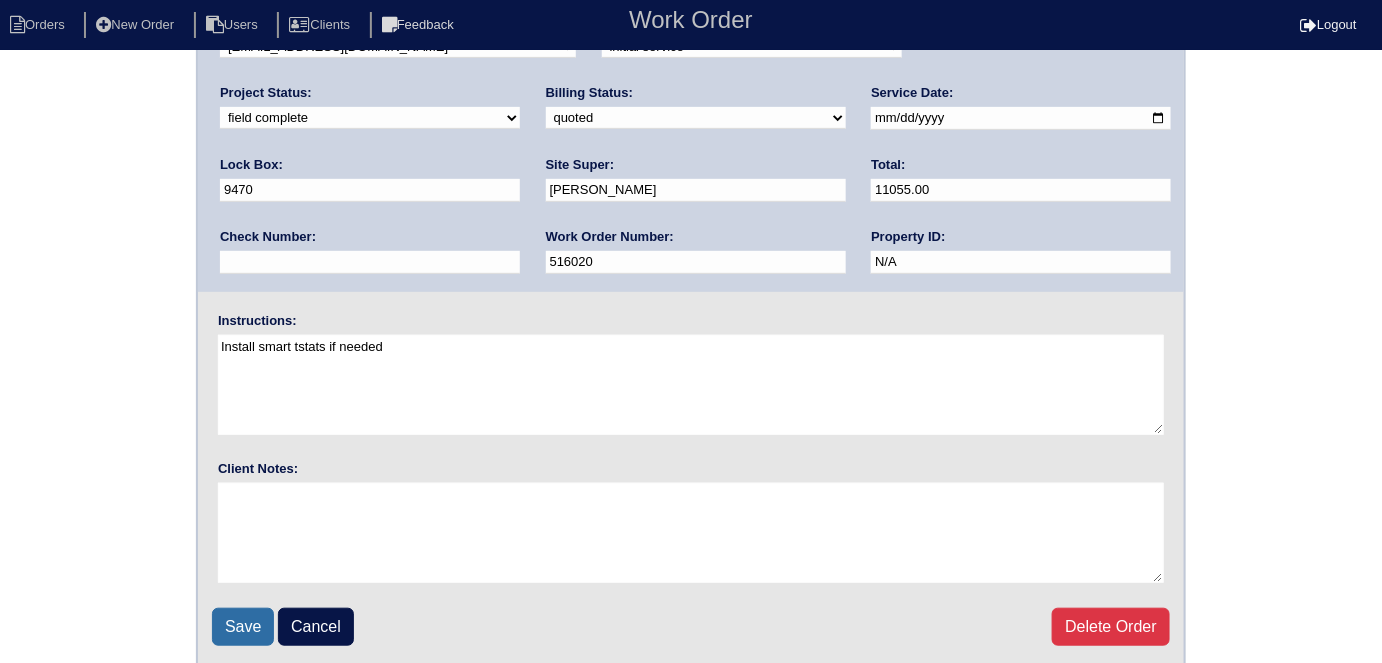 click on "Save" at bounding box center (243, 627) 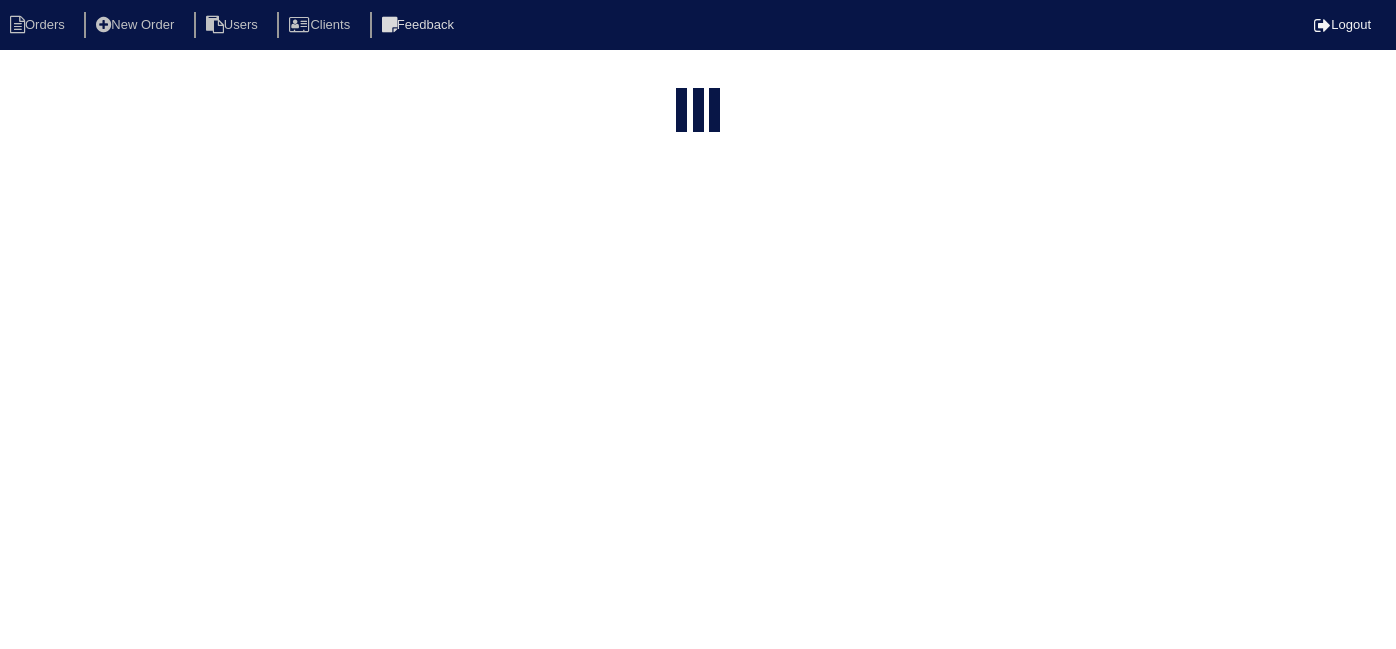 select on "15" 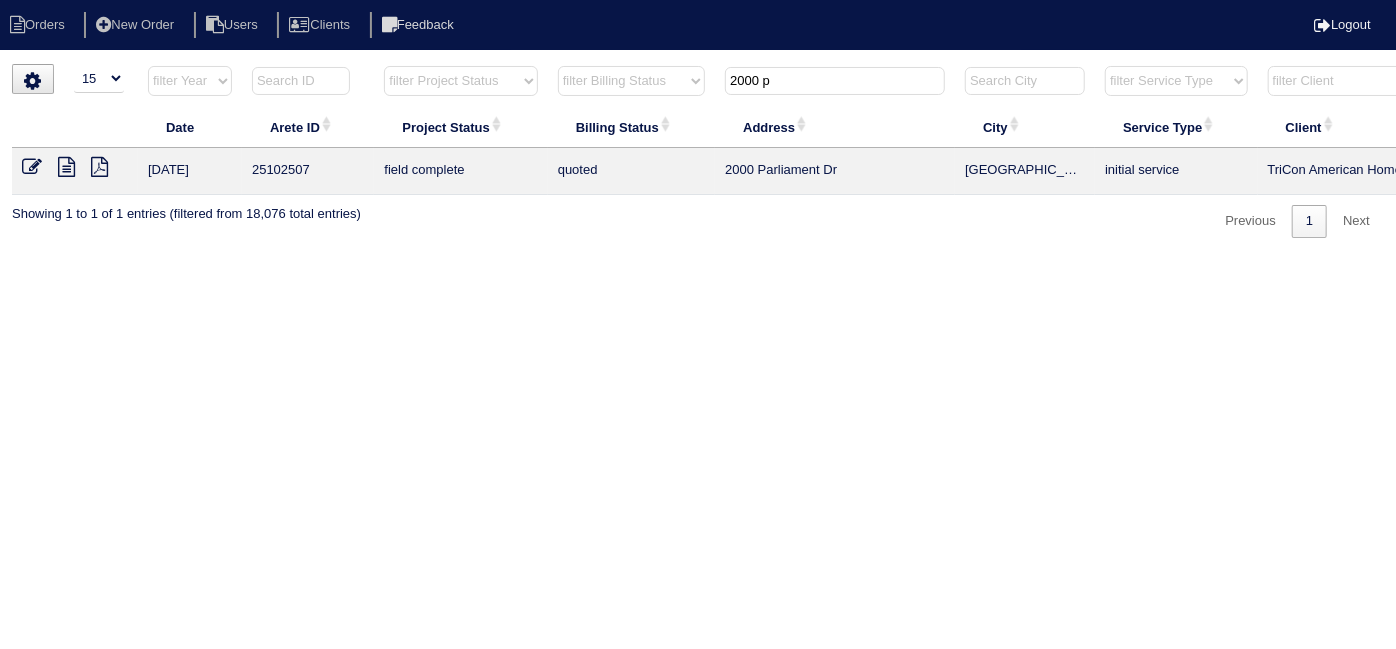 drag, startPoint x: 813, startPoint y: 69, endPoint x: 543, endPoint y: 51, distance: 270.59933 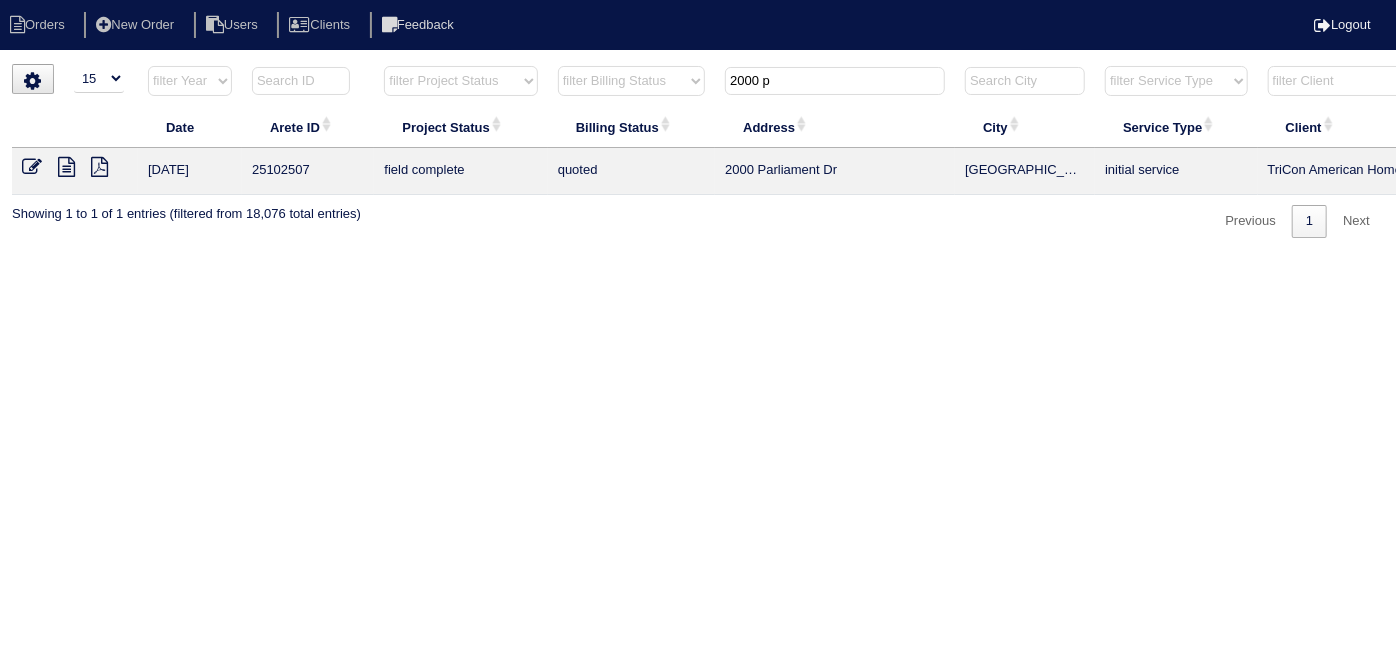 click on "Orders
New Order
Users
Clients
Feedback
Logout
Orders
New Order
Users
Clients
Message is blank.  Please add text or cancel.
Send Feedback
Cancel" at bounding box center [698, 129] 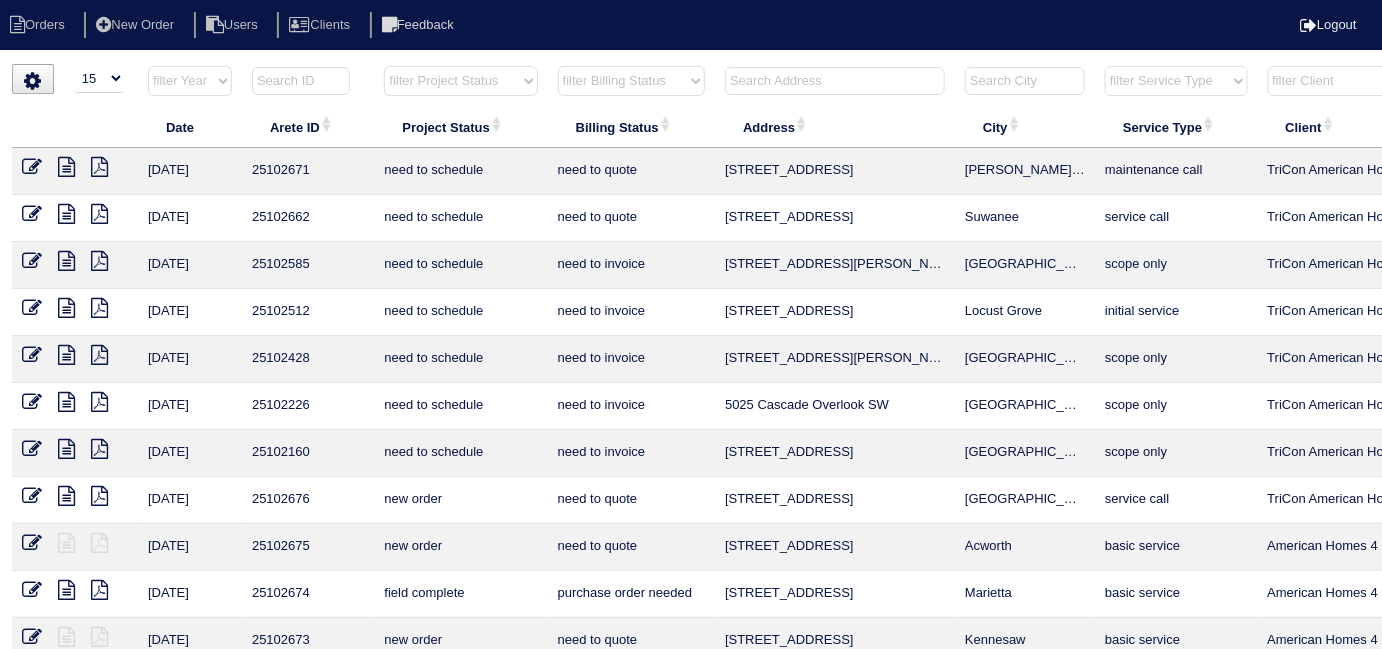 click at bounding box center (835, 81) 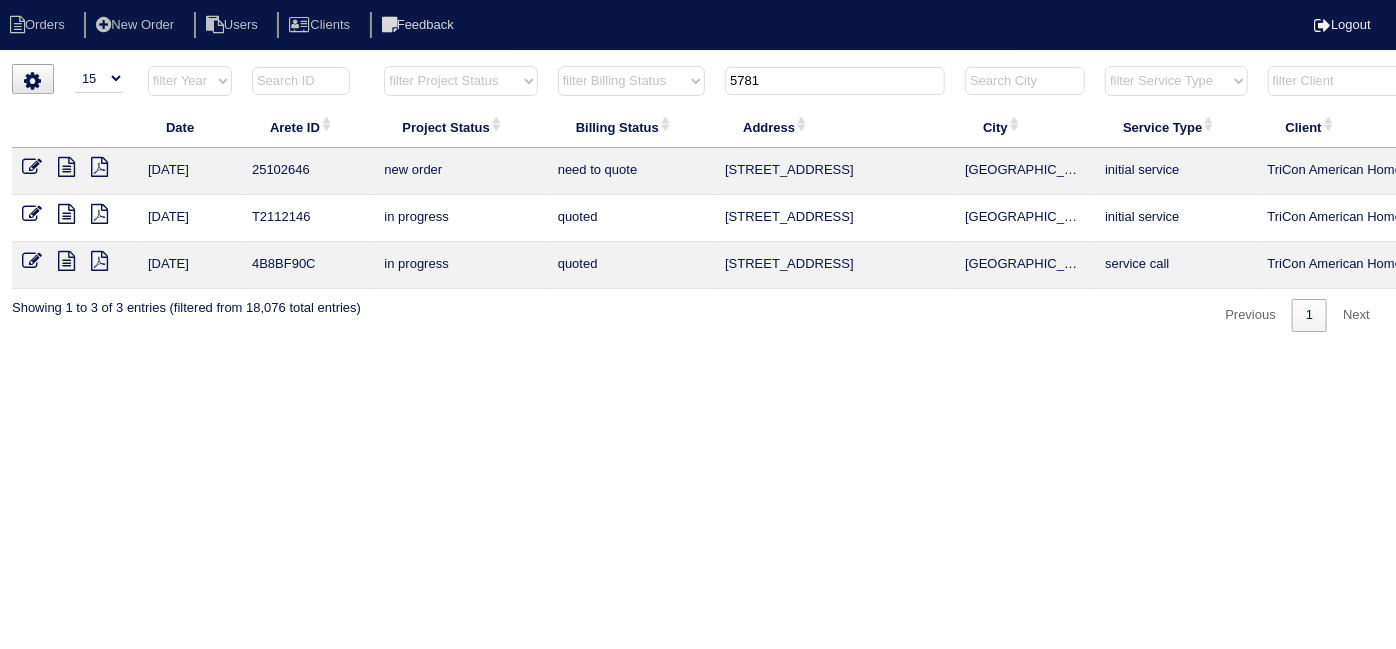 click on "Orders
New Order
Users
Clients
Feedback
Logout
Orders
New Order
Users
Clients
Message is blank.  Please add text or cancel.
Send Feedback
Cancel" at bounding box center [698, 176] 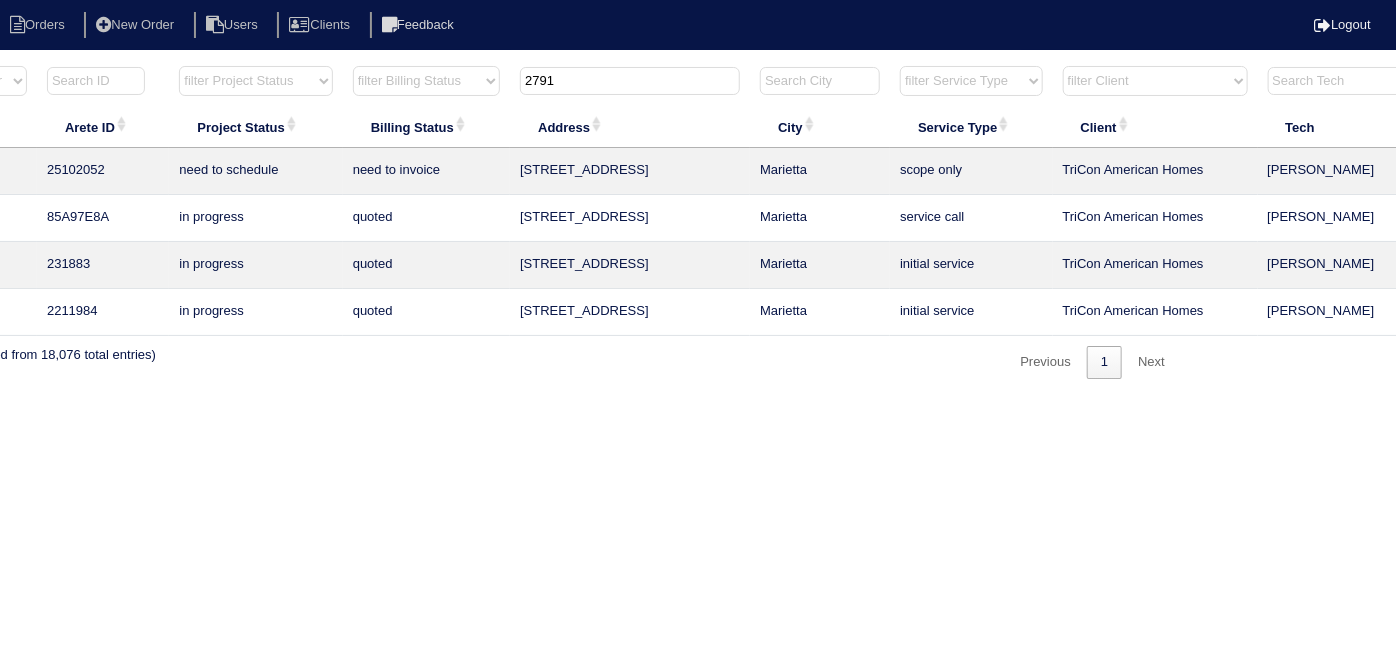 scroll, scrollTop: 0, scrollLeft: 348, axis: horizontal 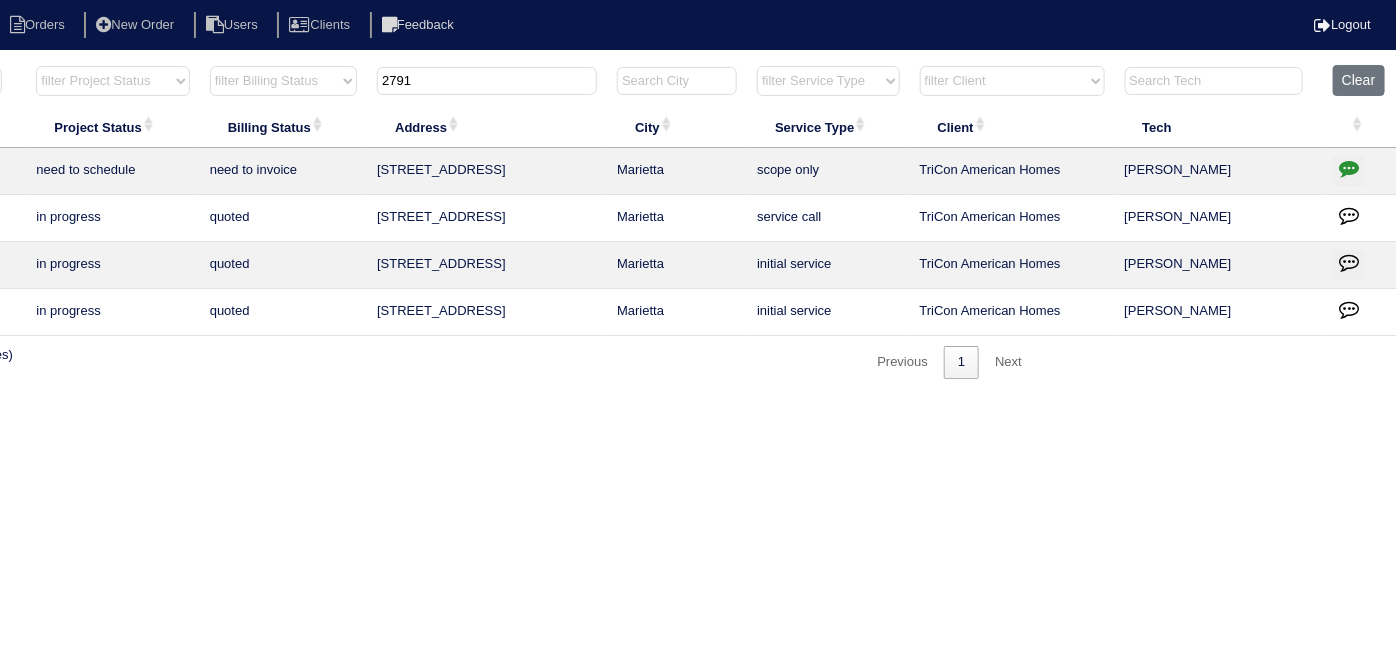 type on "2791" 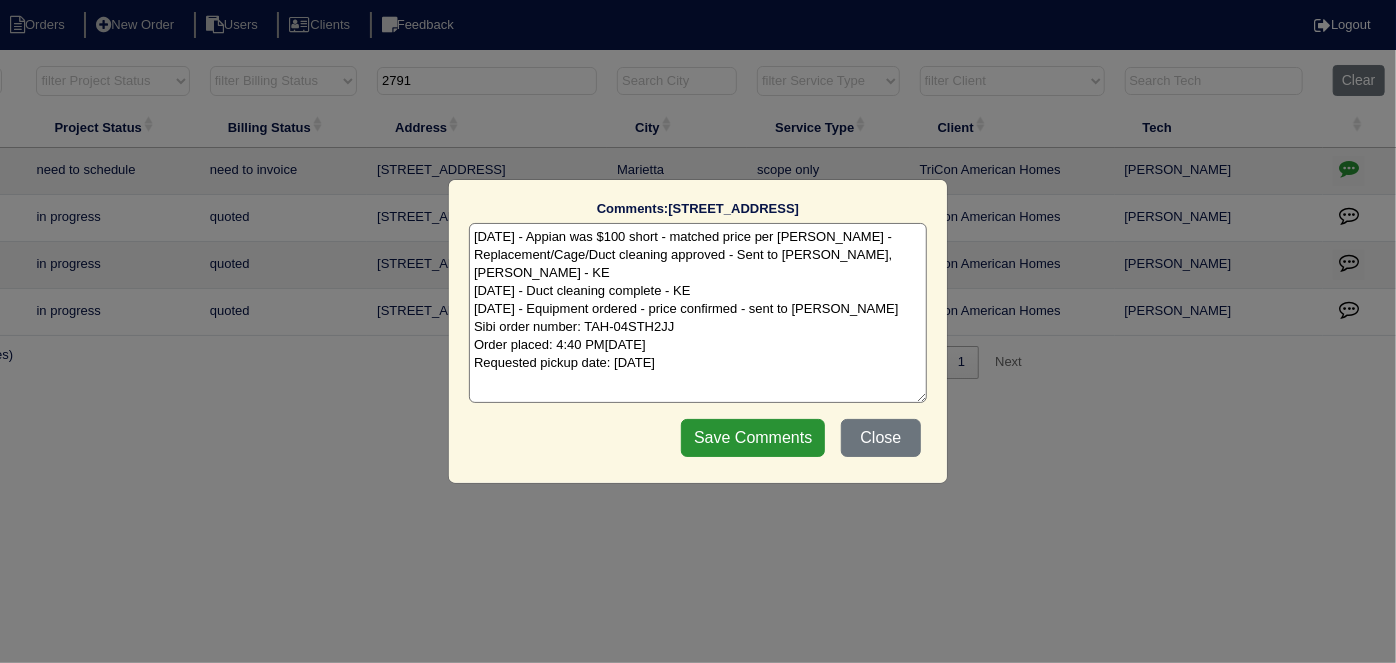 click on "[DATE] - Appian was $100 short - matched price per [PERSON_NAME] - Replacement/Cage/Duct cleaning approved - Sent to [PERSON_NAME], [PERSON_NAME] - KE
[DATE] - Duct cleaning complete - KE
[DATE] - Equipment ordered - price confirmed - sent to [PERSON_NAME]
Sibi order number: TAH-04STH2JJ
Order placed: 4:40 PM[DATE]
Requested pickup date: [DATE]" at bounding box center (698, 313) 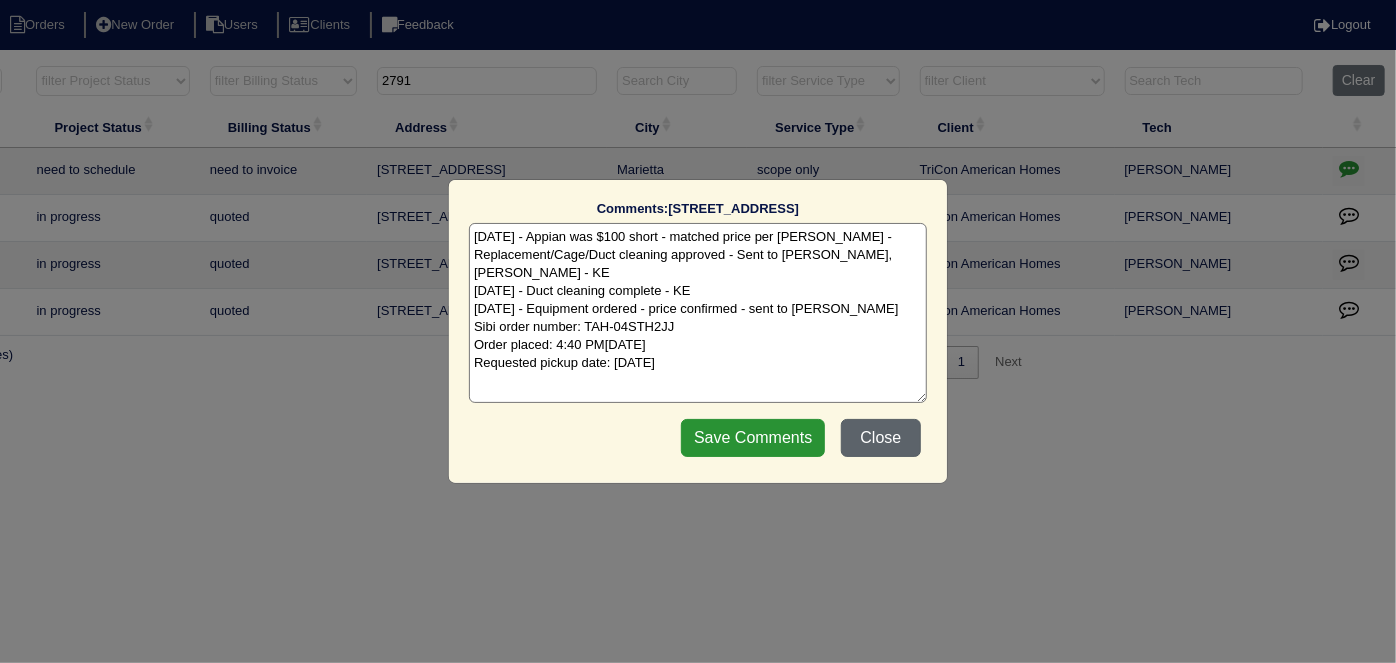 click on "Close" at bounding box center (881, 438) 